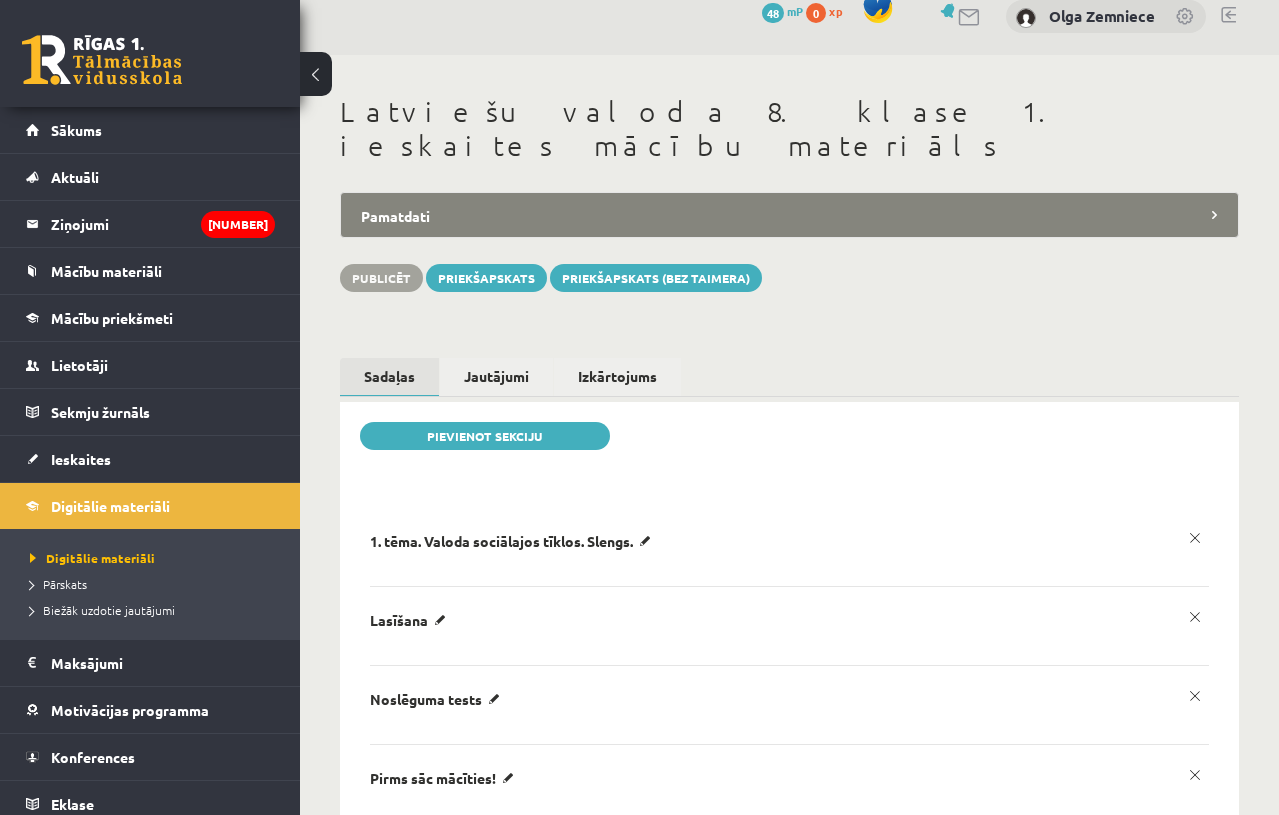 scroll, scrollTop: 0, scrollLeft: 0, axis: both 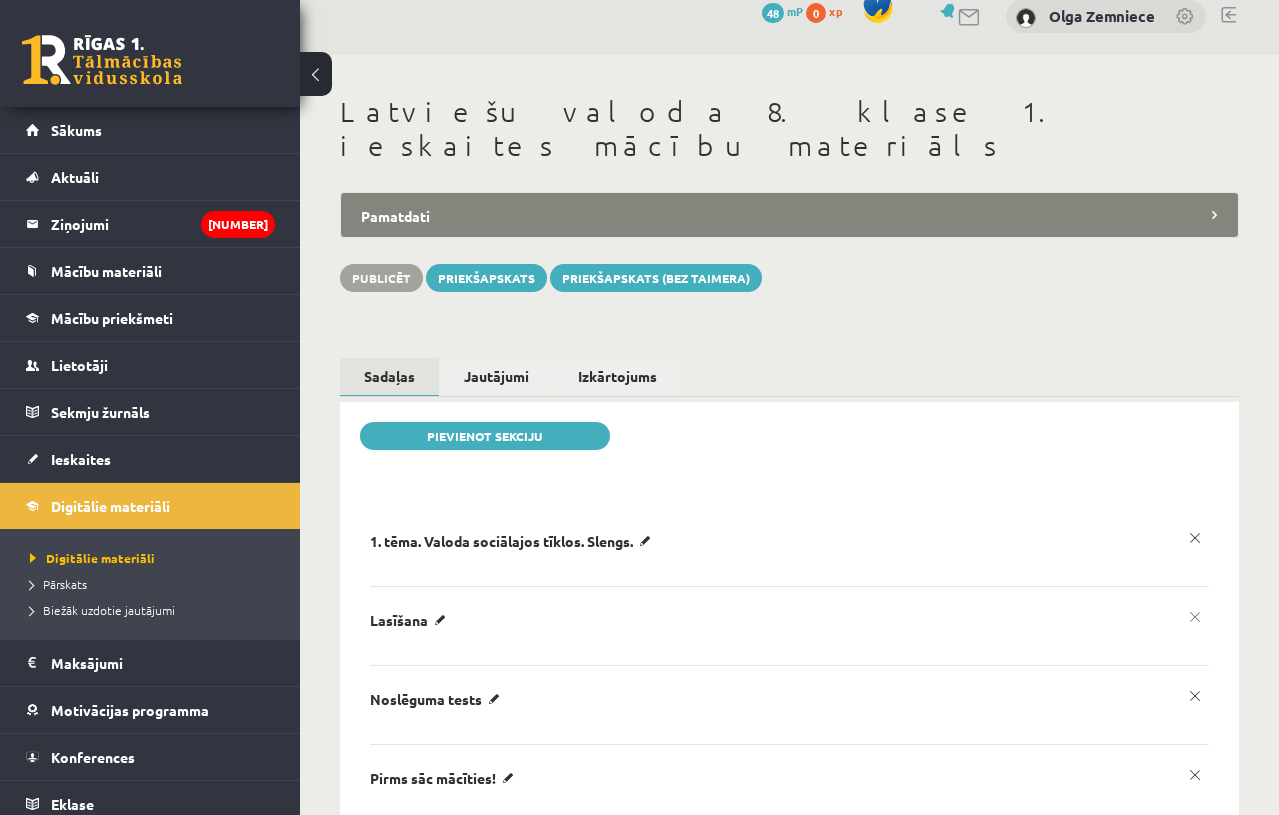 click on "x" at bounding box center [1195, 617] 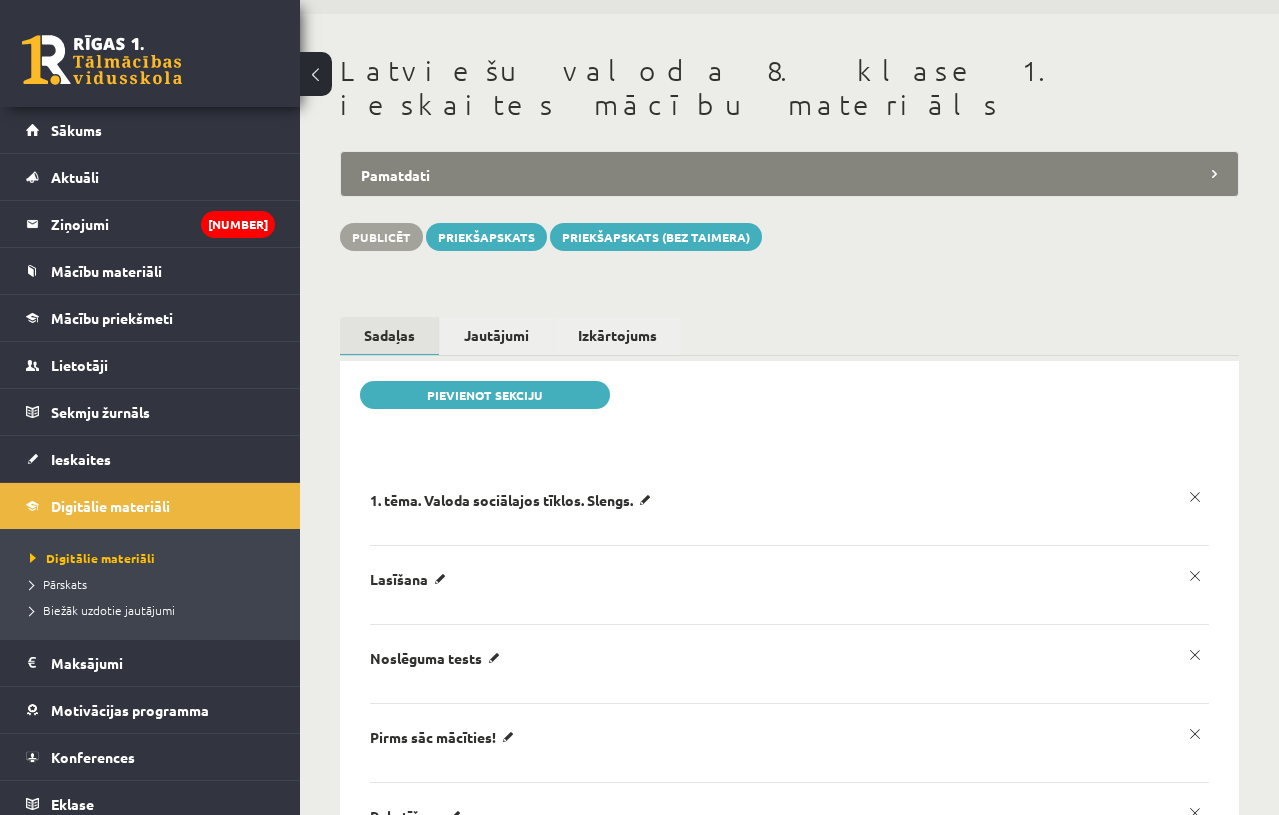 scroll, scrollTop: 77, scrollLeft: 0, axis: vertical 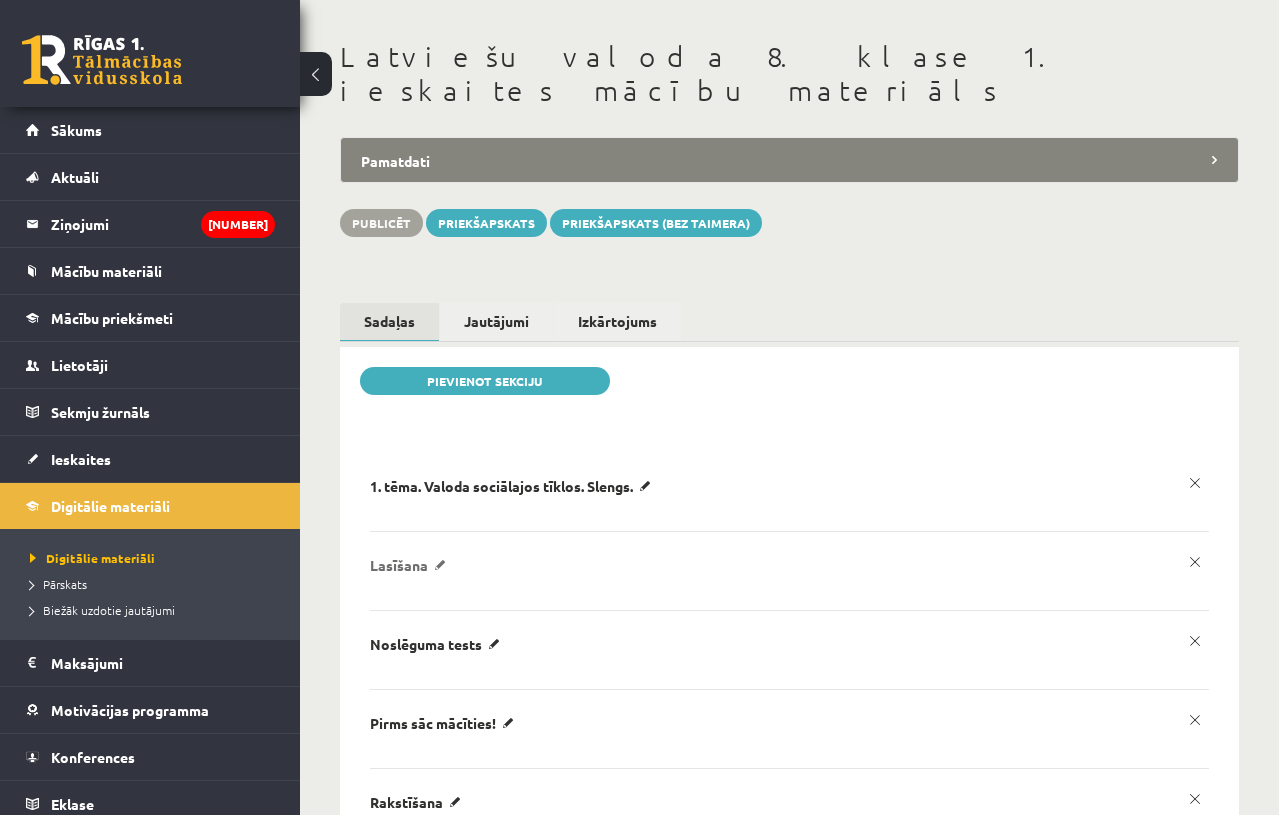 click on "Lasīšana" at bounding box center (514, 486) 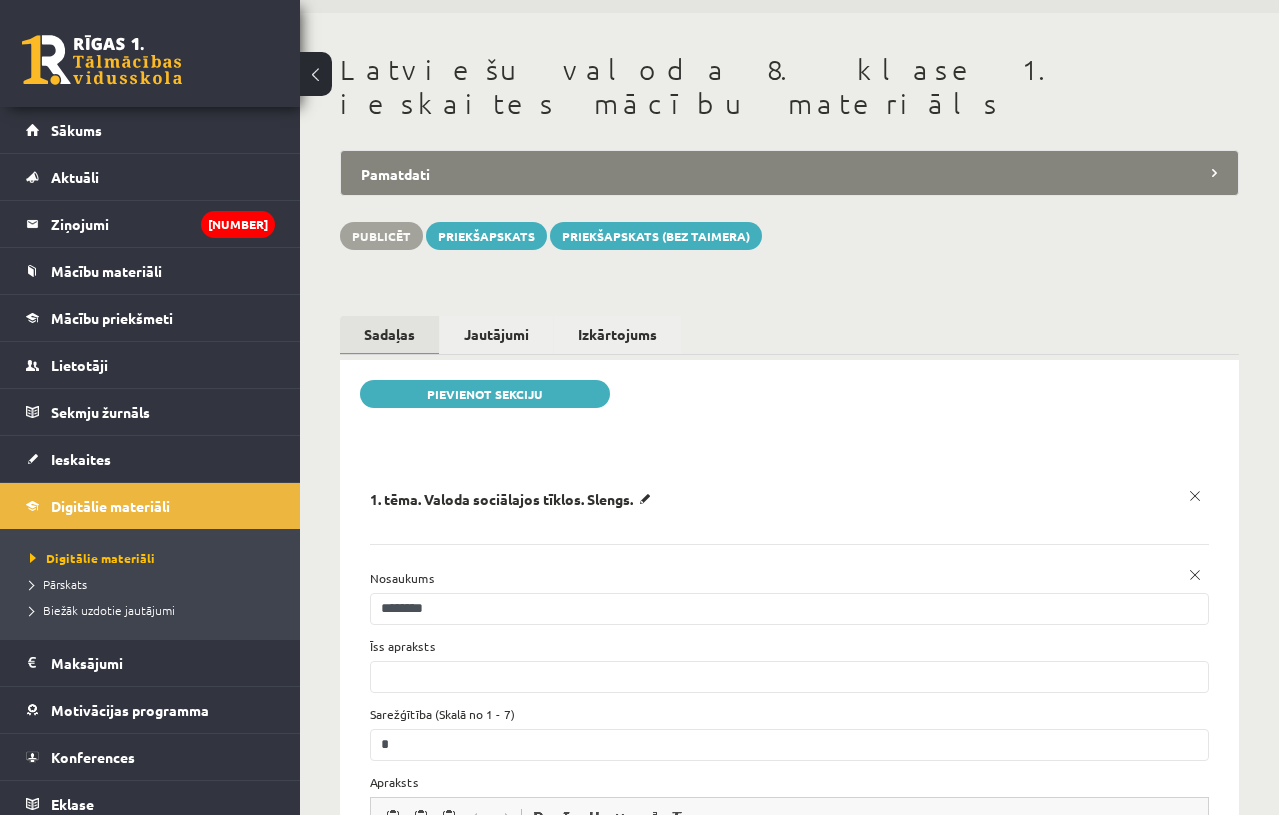 scroll, scrollTop: 60, scrollLeft: 0, axis: vertical 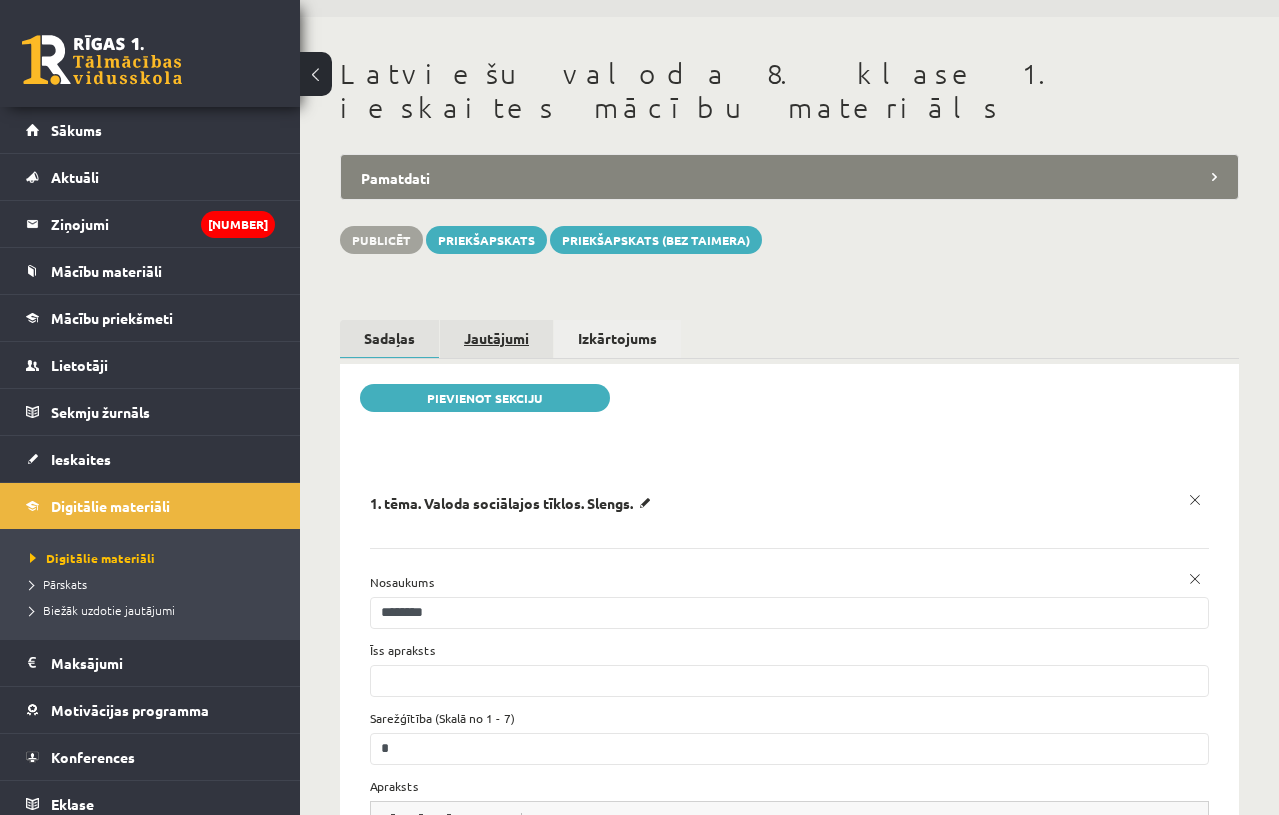 click on "Jautājumi" at bounding box center [496, 338] 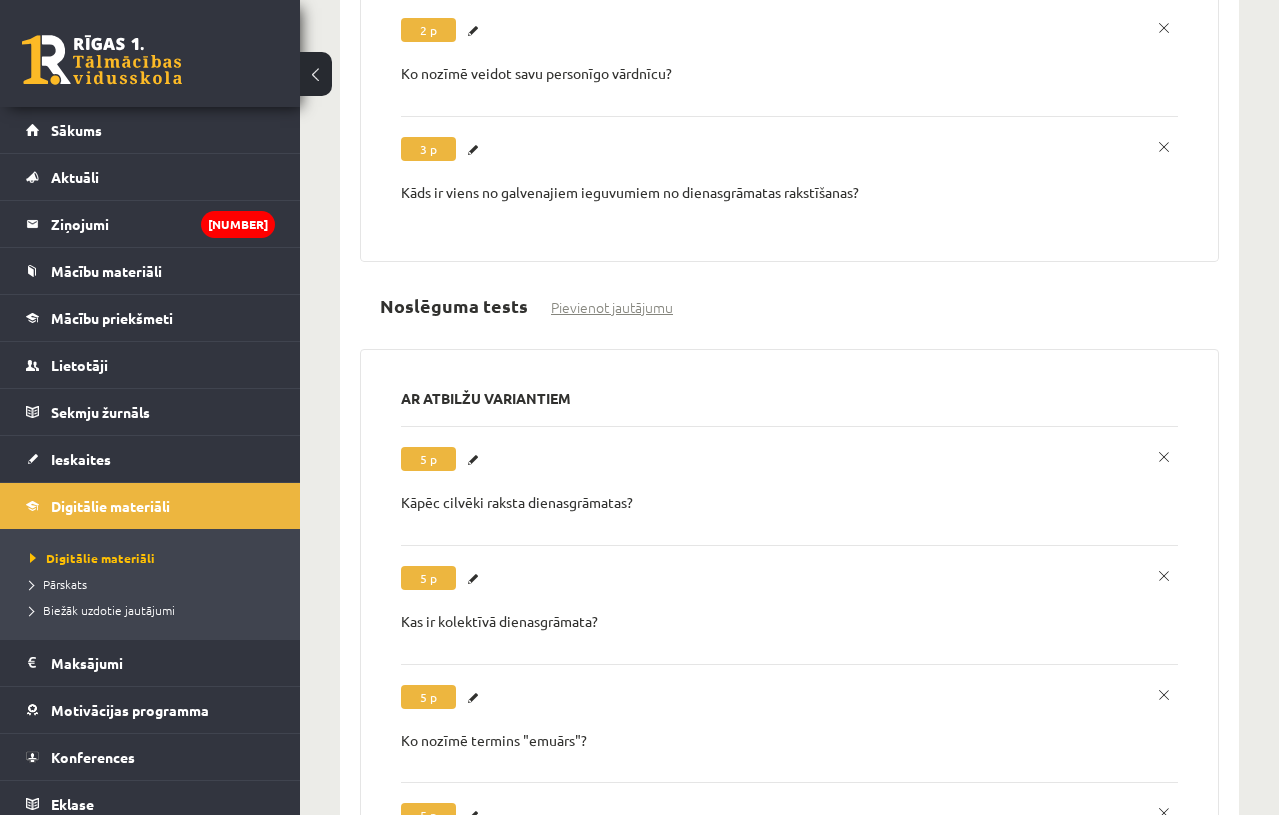 scroll, scrollTop: 0, scrollLeft: 0, axis: both 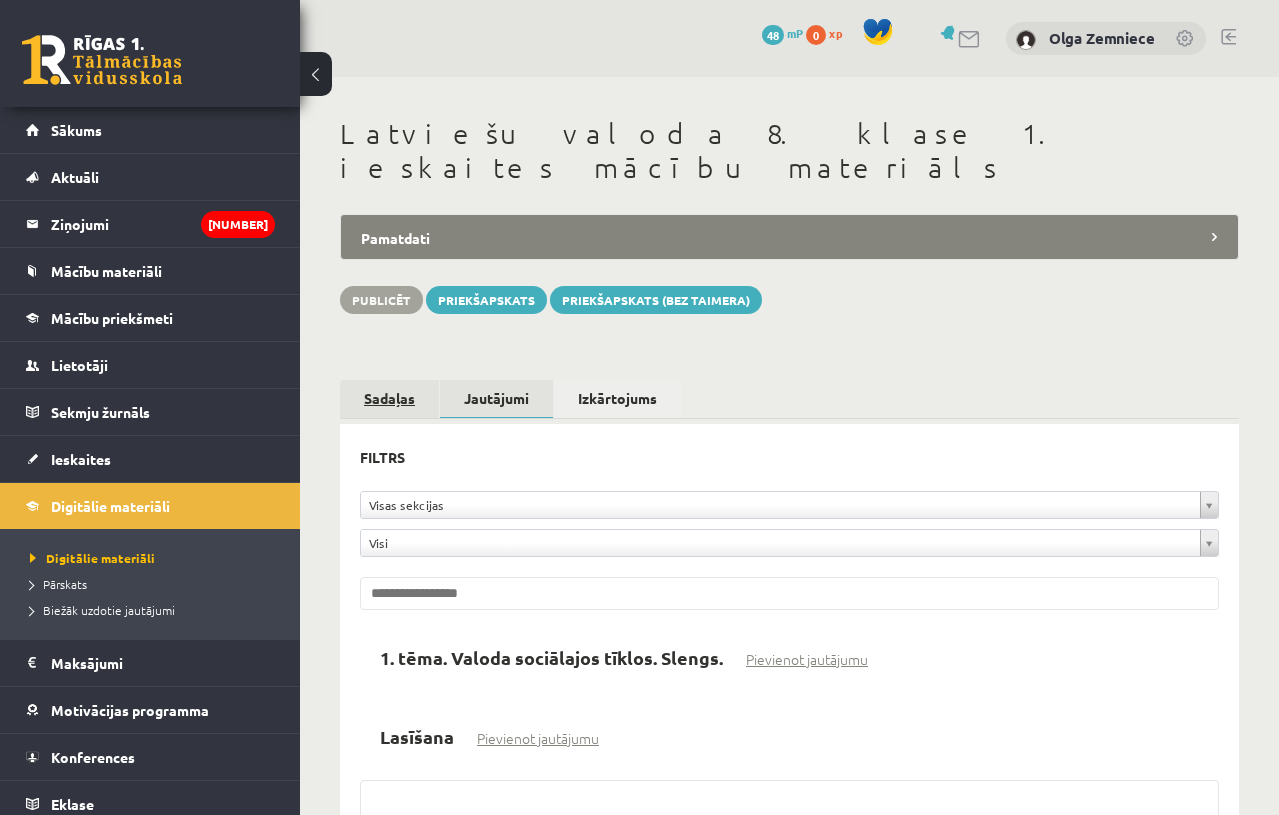 click on "Sadaļas" at bounding box center (389, 398) 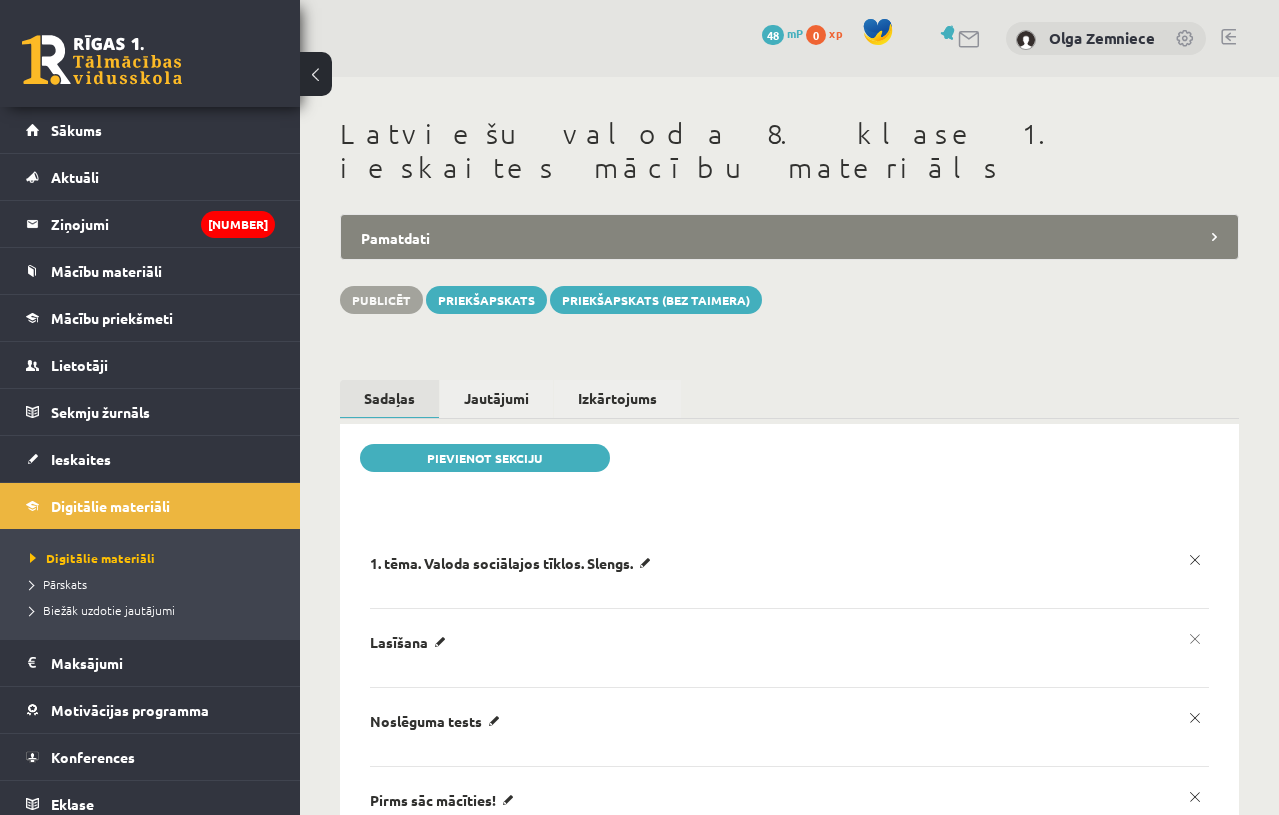 click on "x" at bounding box center (1195, 639) 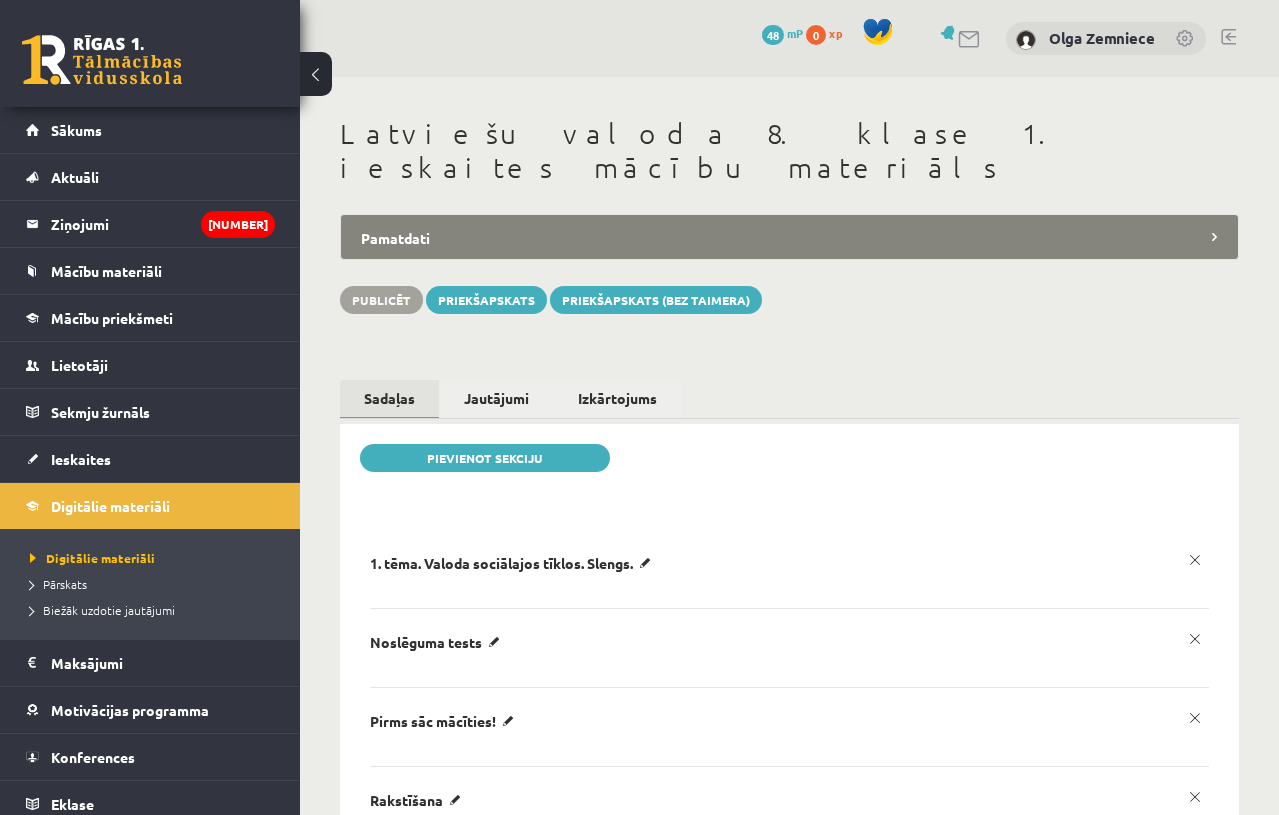scroll, scrollTop: 0, scrollLeft: 0, axis: both 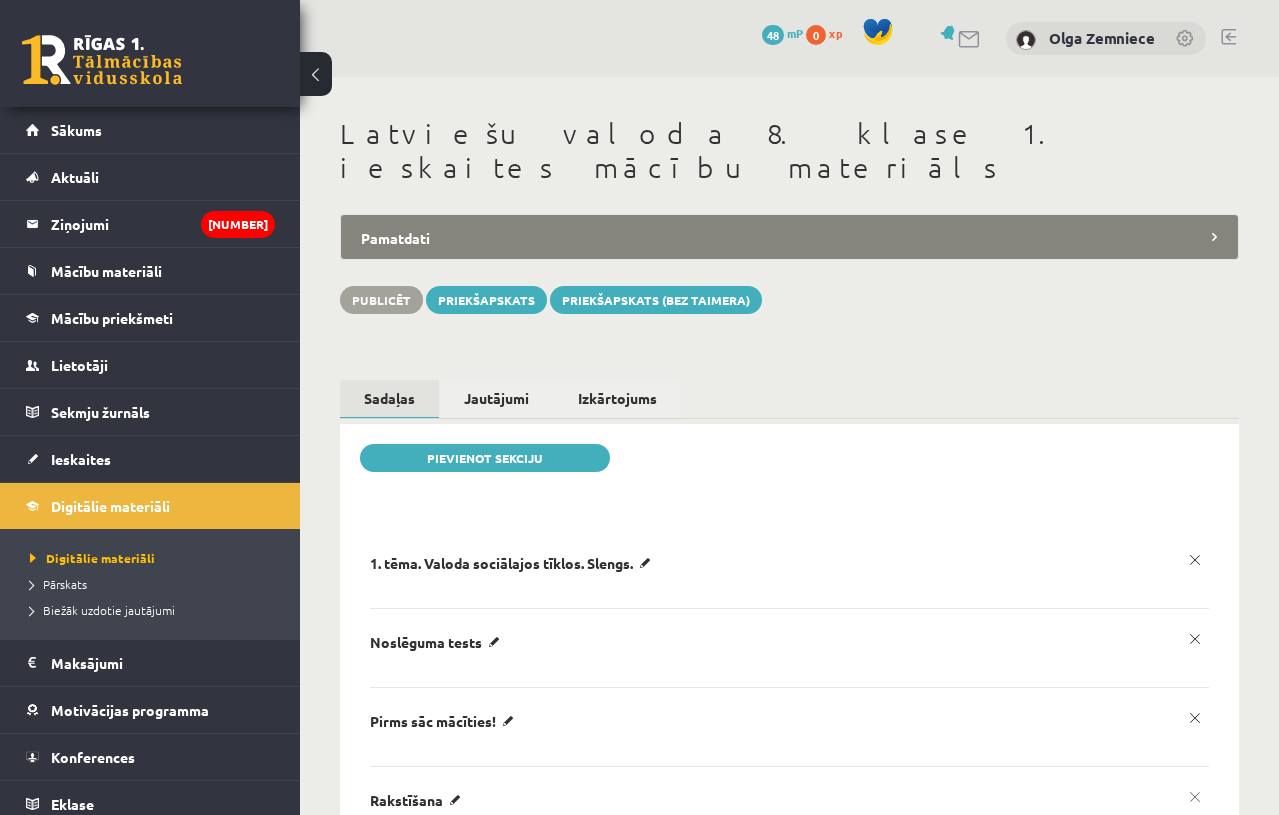 click on "x" at bounding box center [1195, 797] 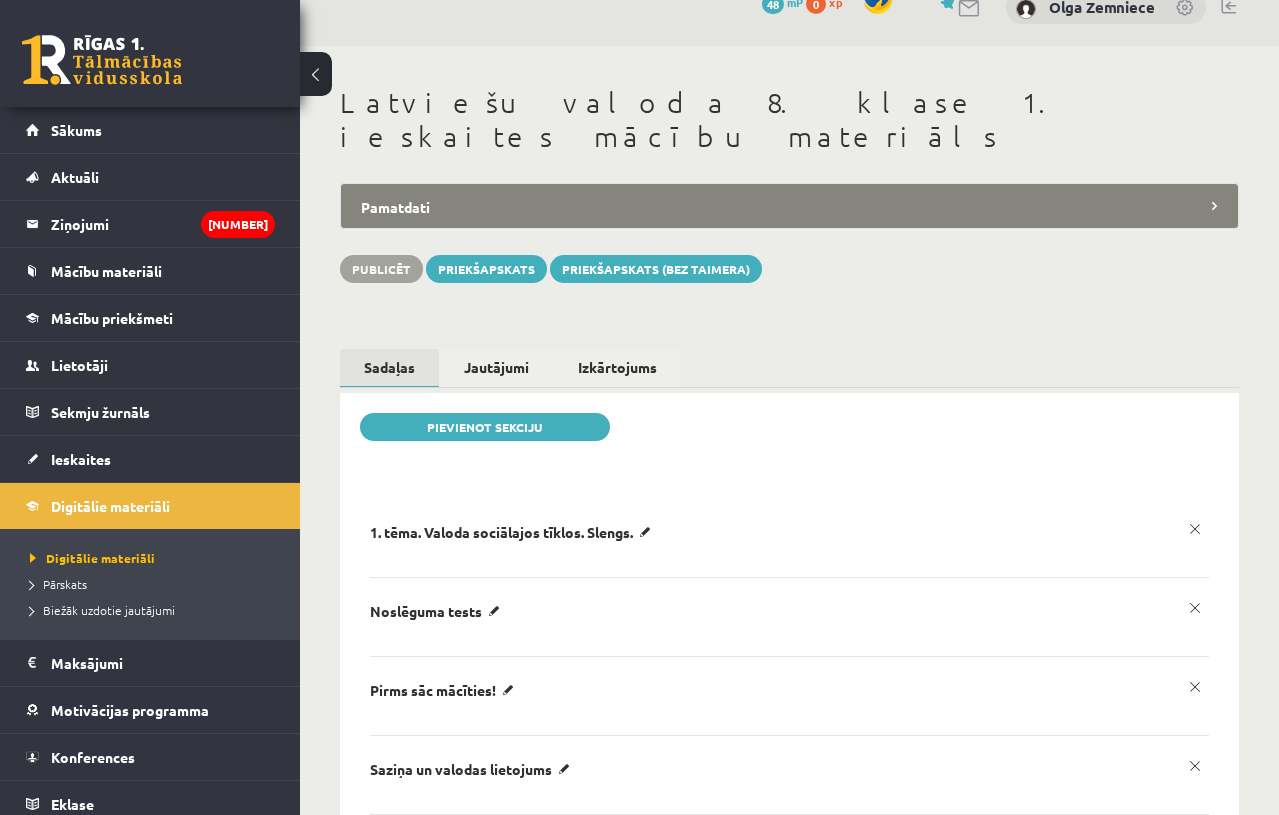 scroll, scrollTop: 34, scrollLeft: 0, axis: vertical 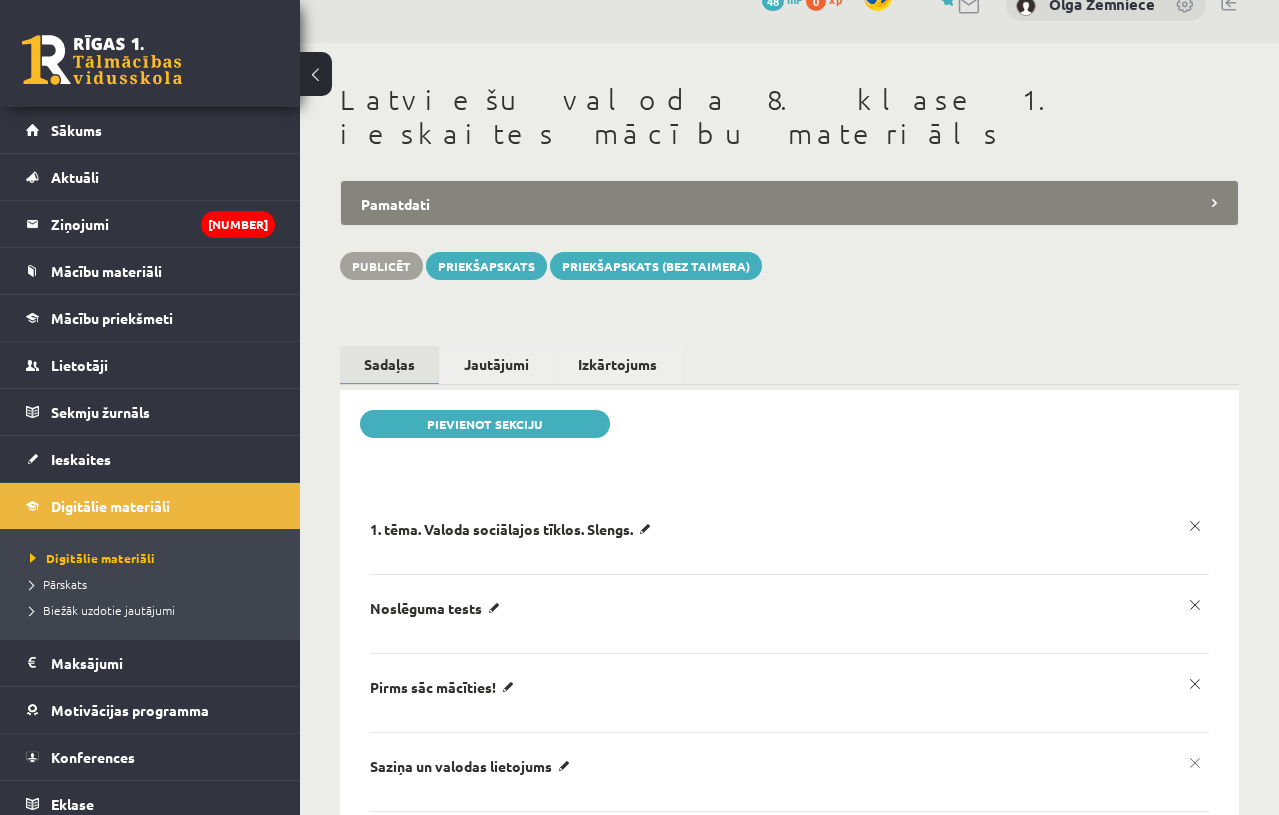 click on "x" at bounding box center (1195, 763) 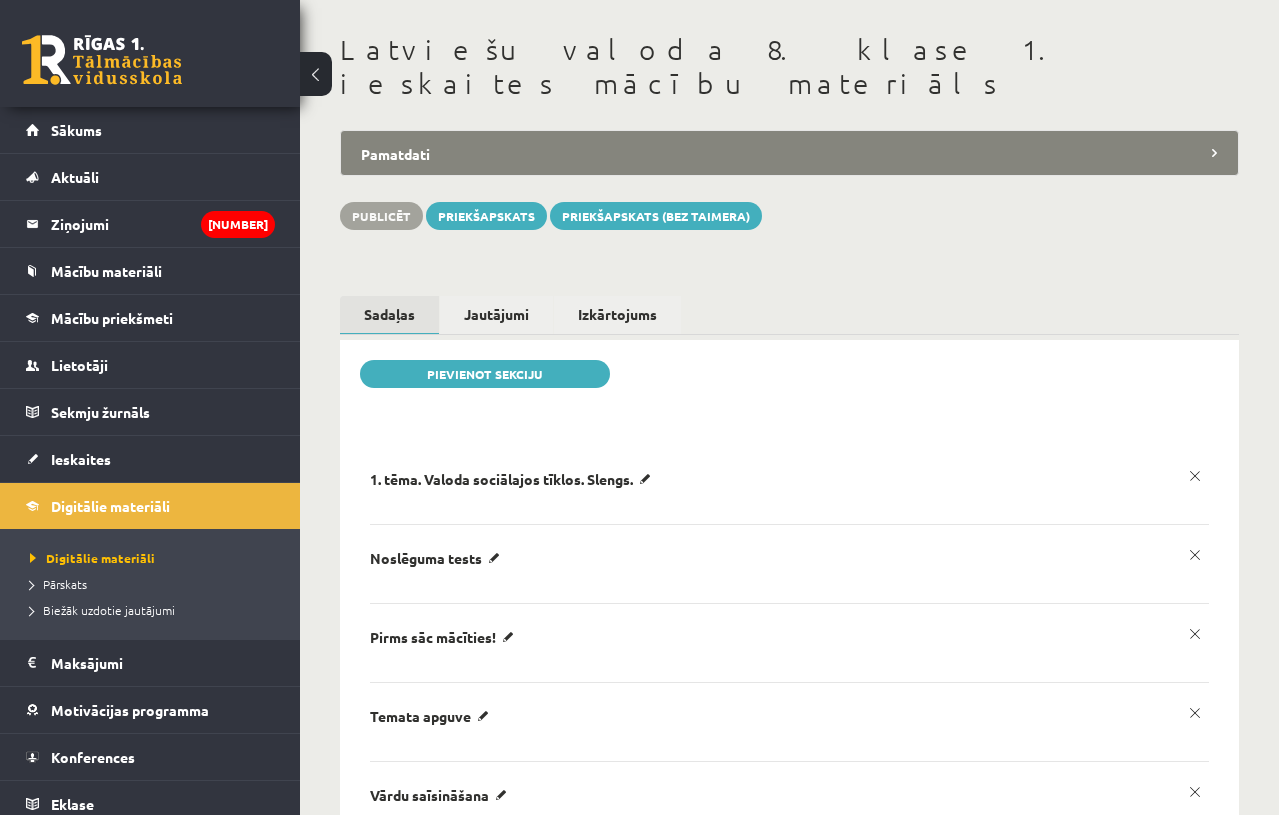 scroll, scrollTop: 122, scrollLeft: 0, axis: vertical 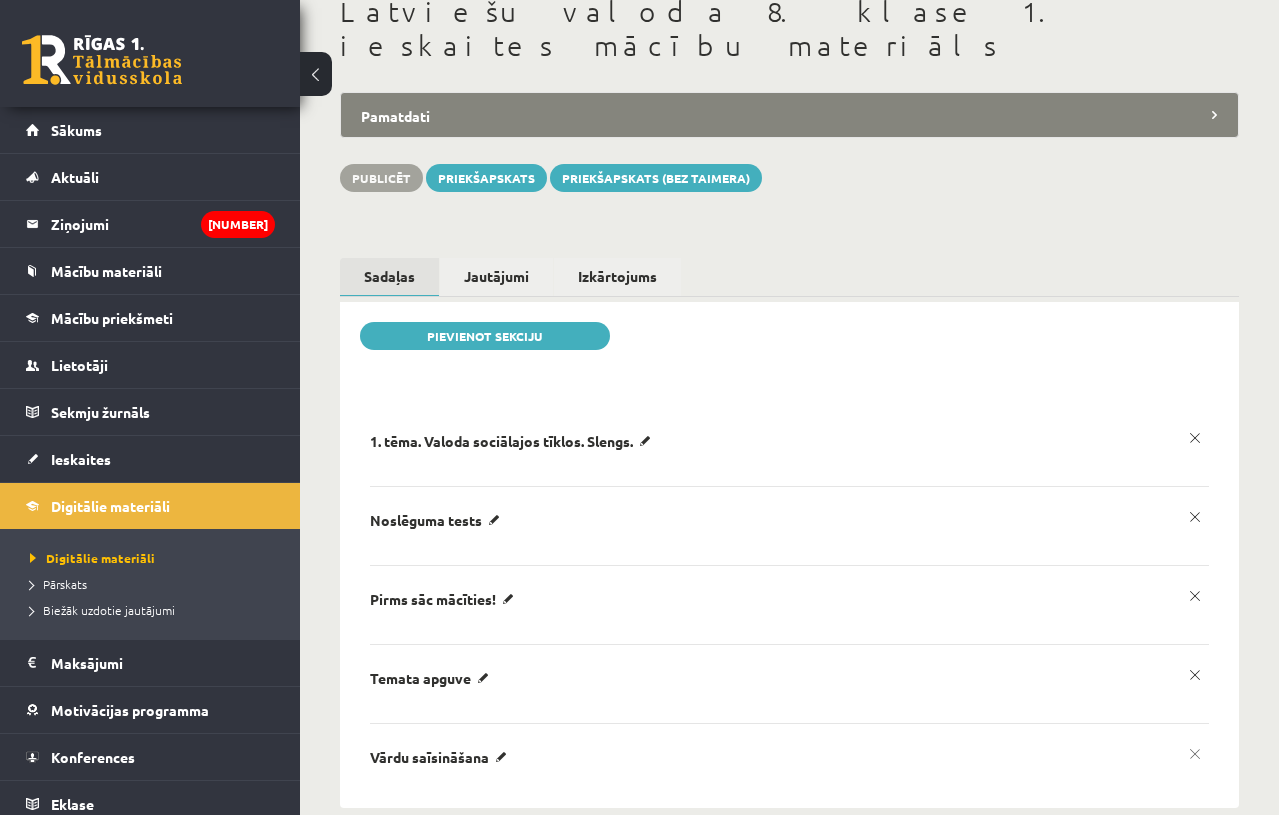 click on "x" at bounding box center (1195, 754) 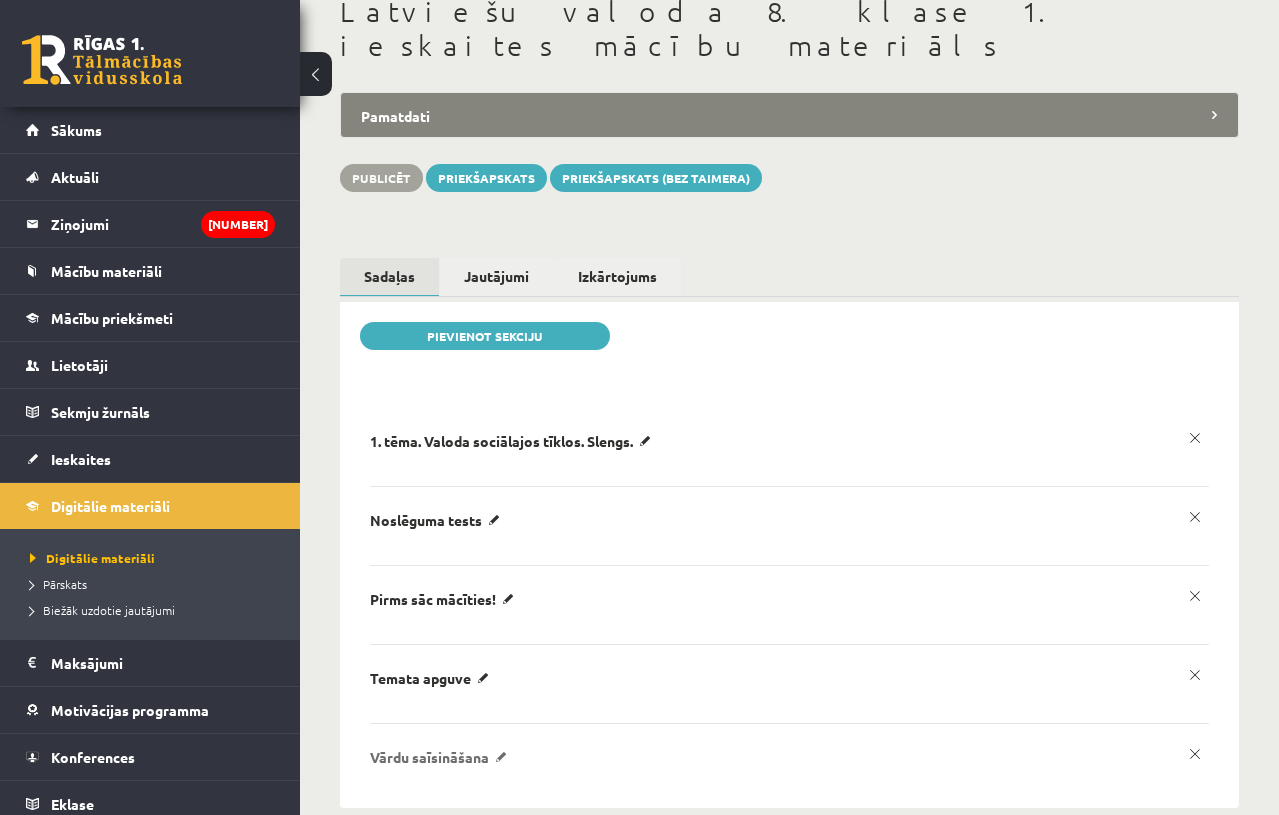 click on "Vārdu saīsināšana" at bounding box center (514, 441) 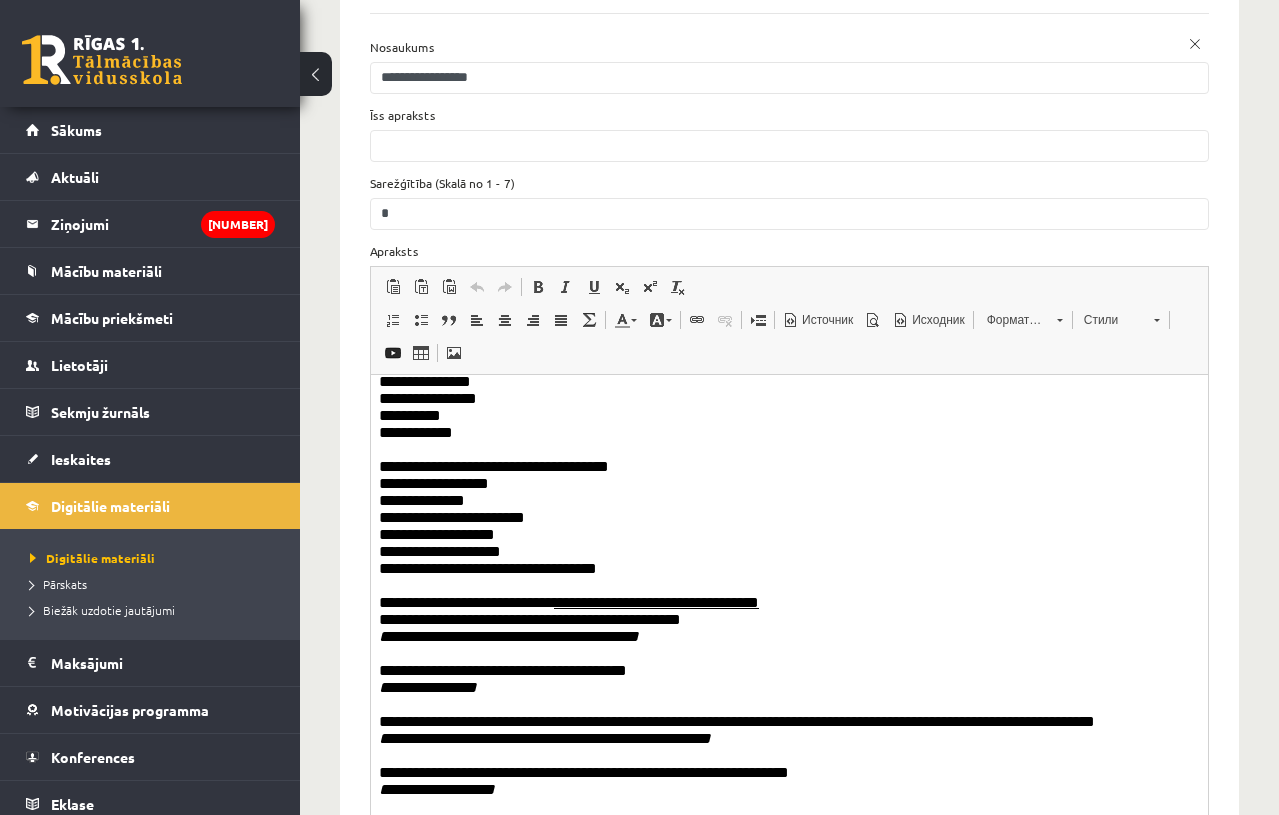 scroll, scrollTop: 0, scrollLeft: 0, axis: both 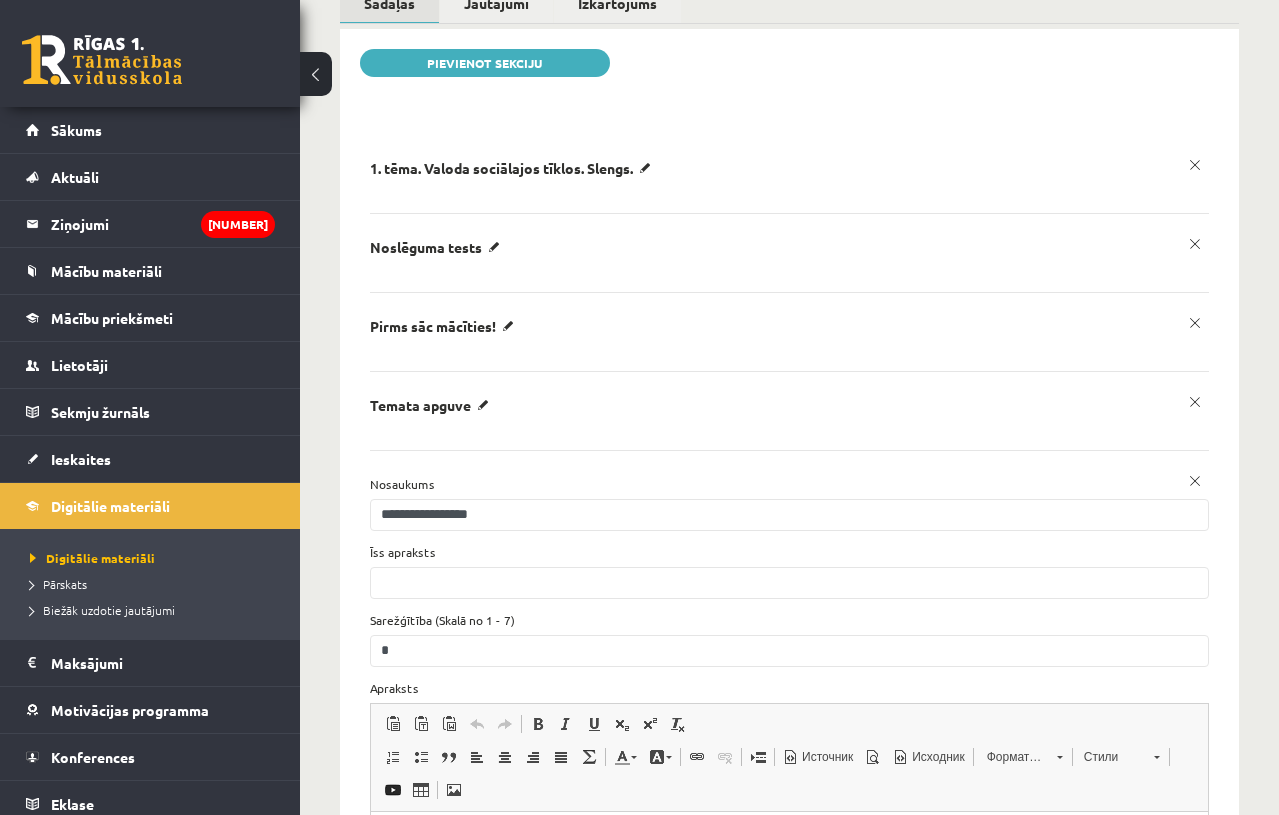 click on "**********" at bounding box center [789, 398] 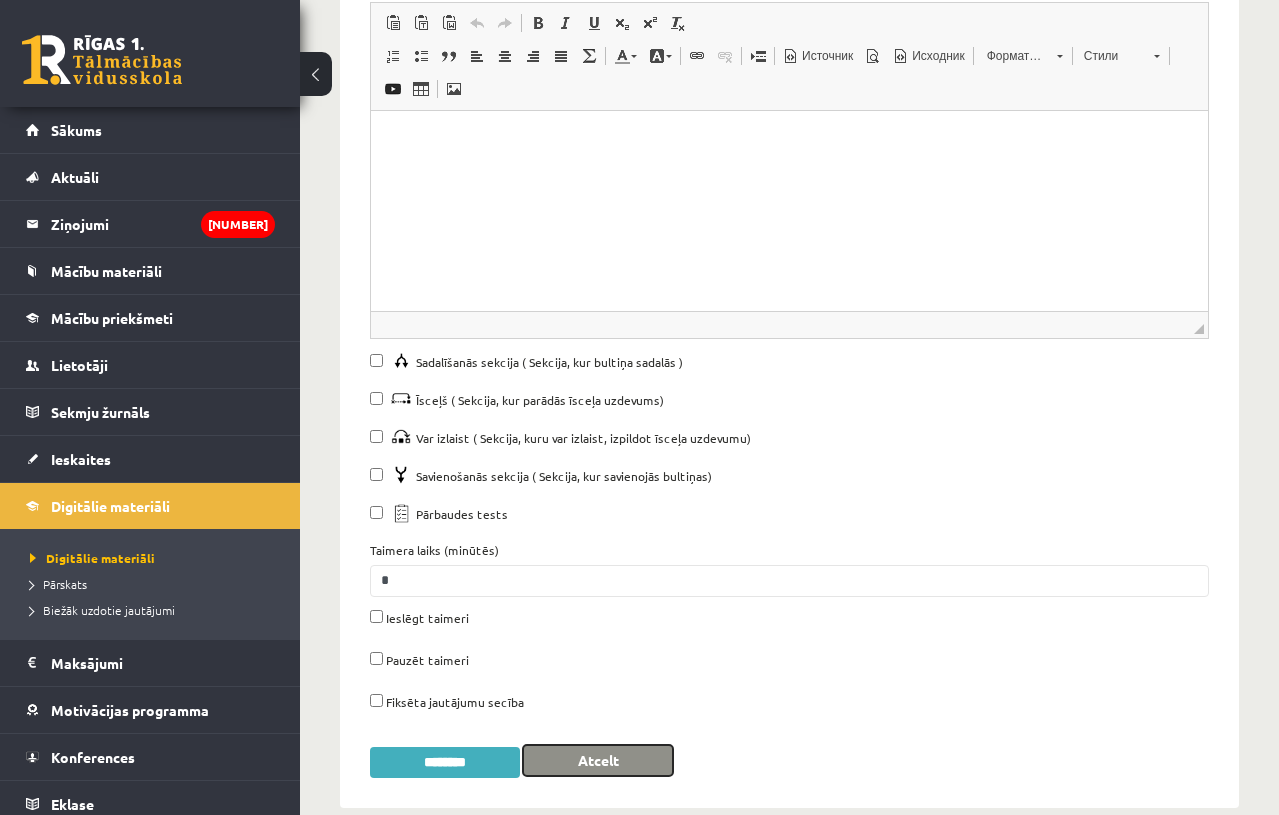 click on "Atcelt" at bounding box center [598, 760] 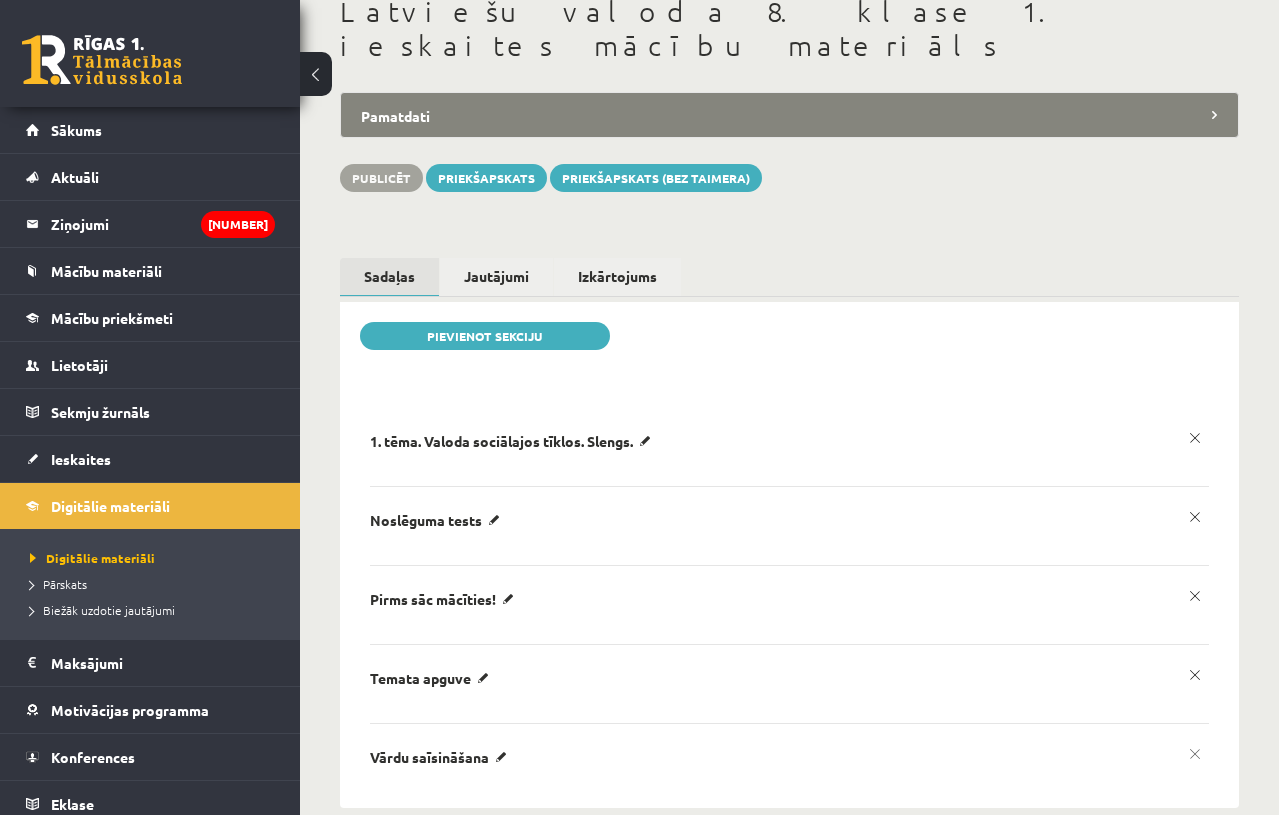 click on "x" at bounding box center (1195, 754) 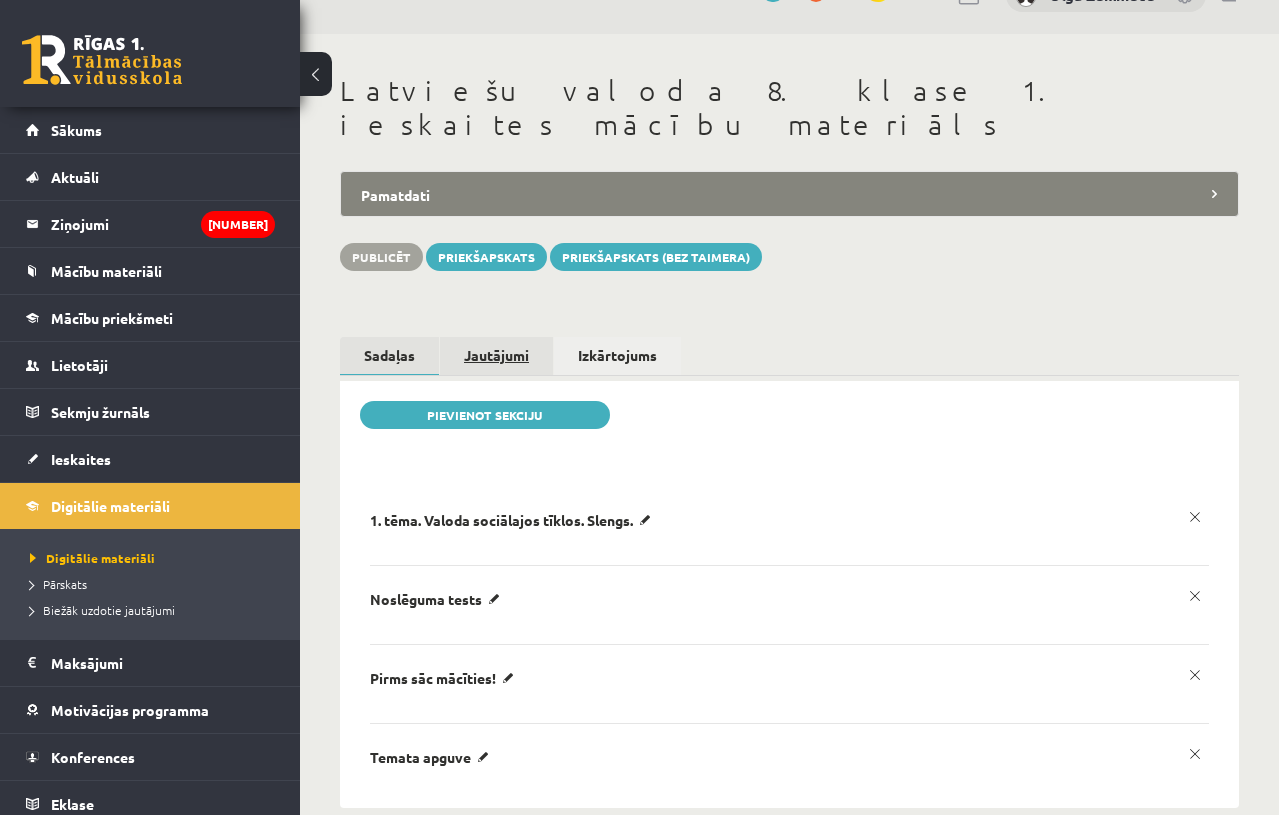 click on "Jautājumi" at bounding box center (496, 355) 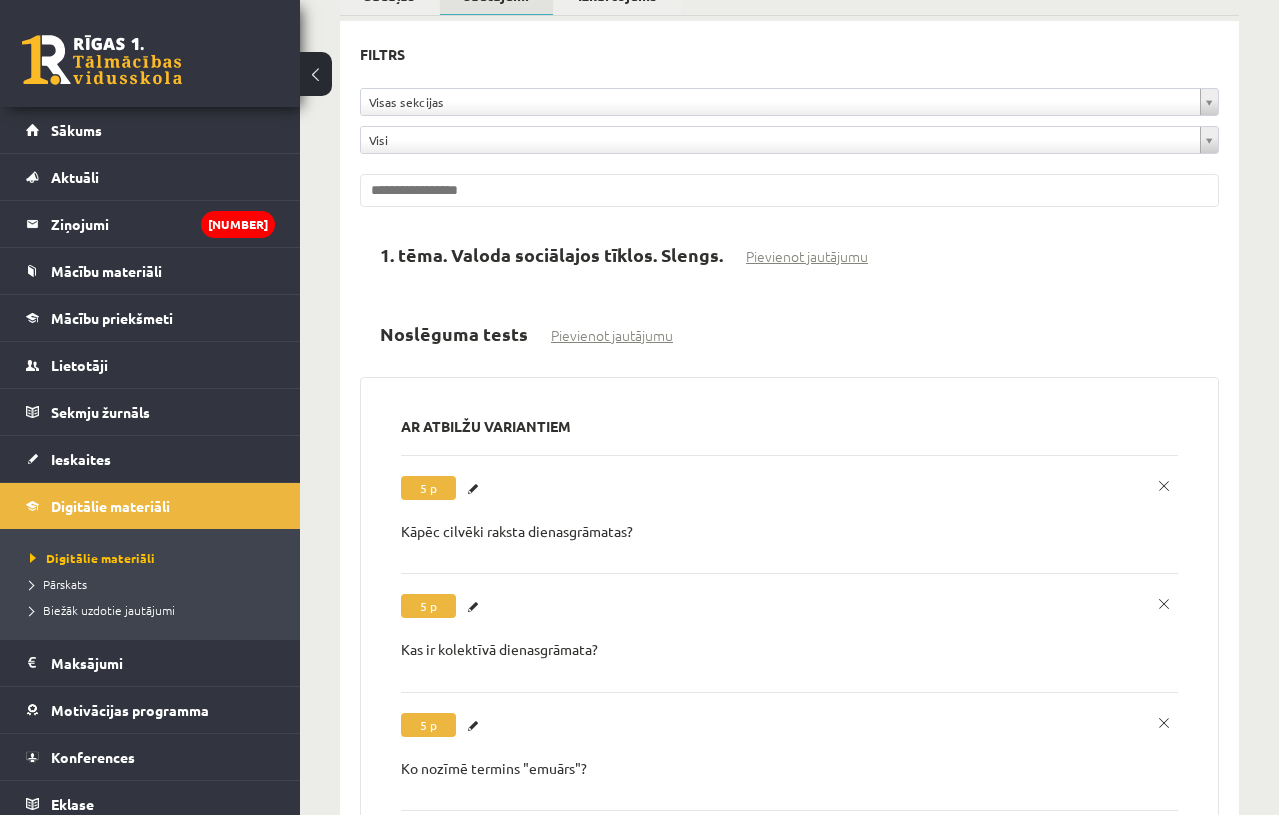 scroll, scrollTop: 404, scrollLeft: 0, axis: vertical 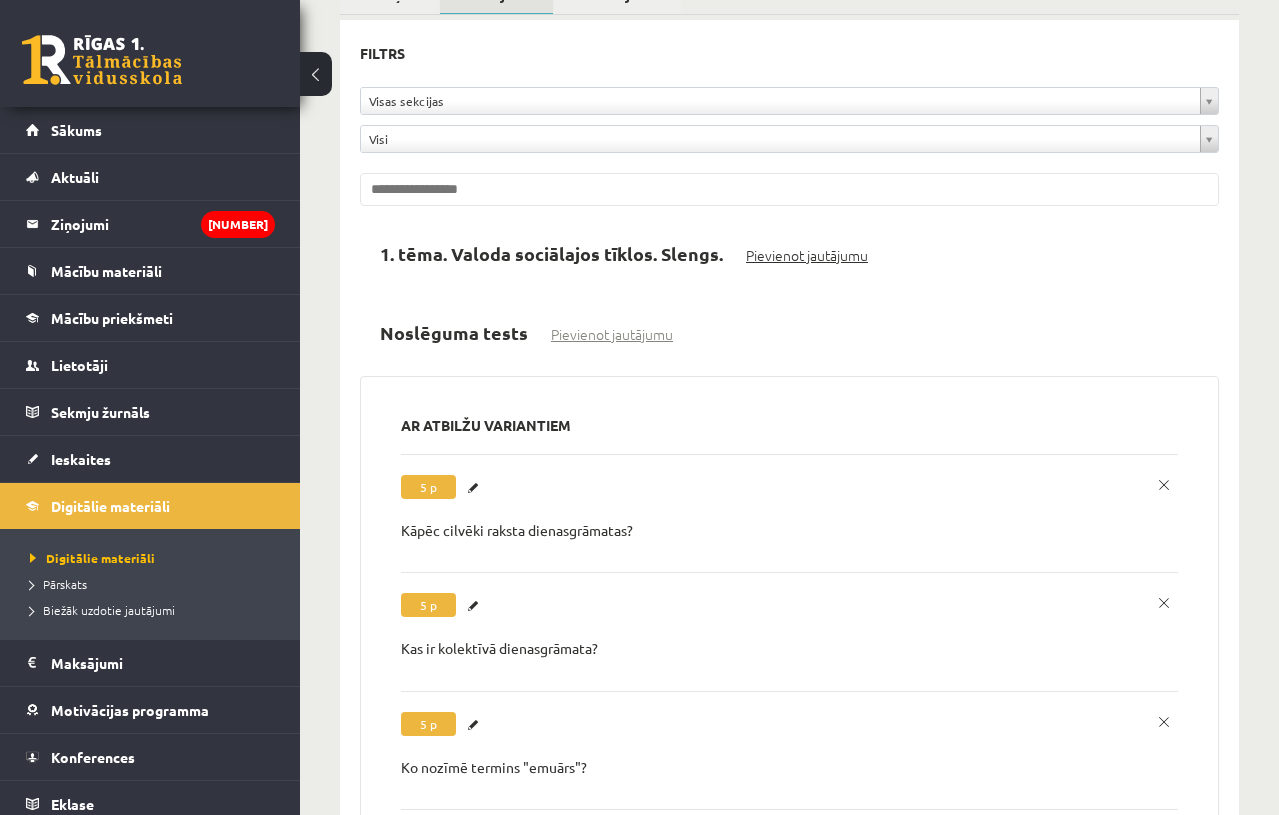 click on "Pievienot jautājumu" at bounding box center (807, 255) 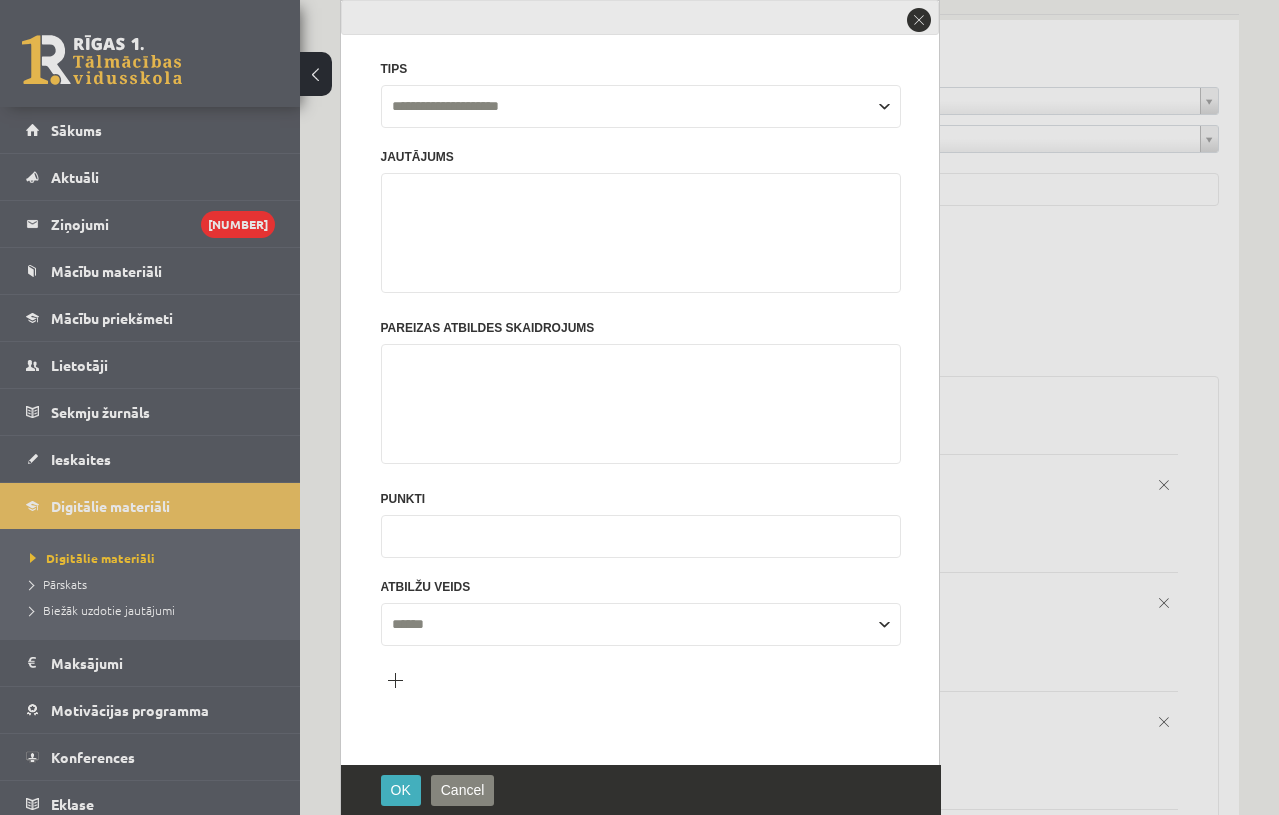 click at bounding box center [641, 233] 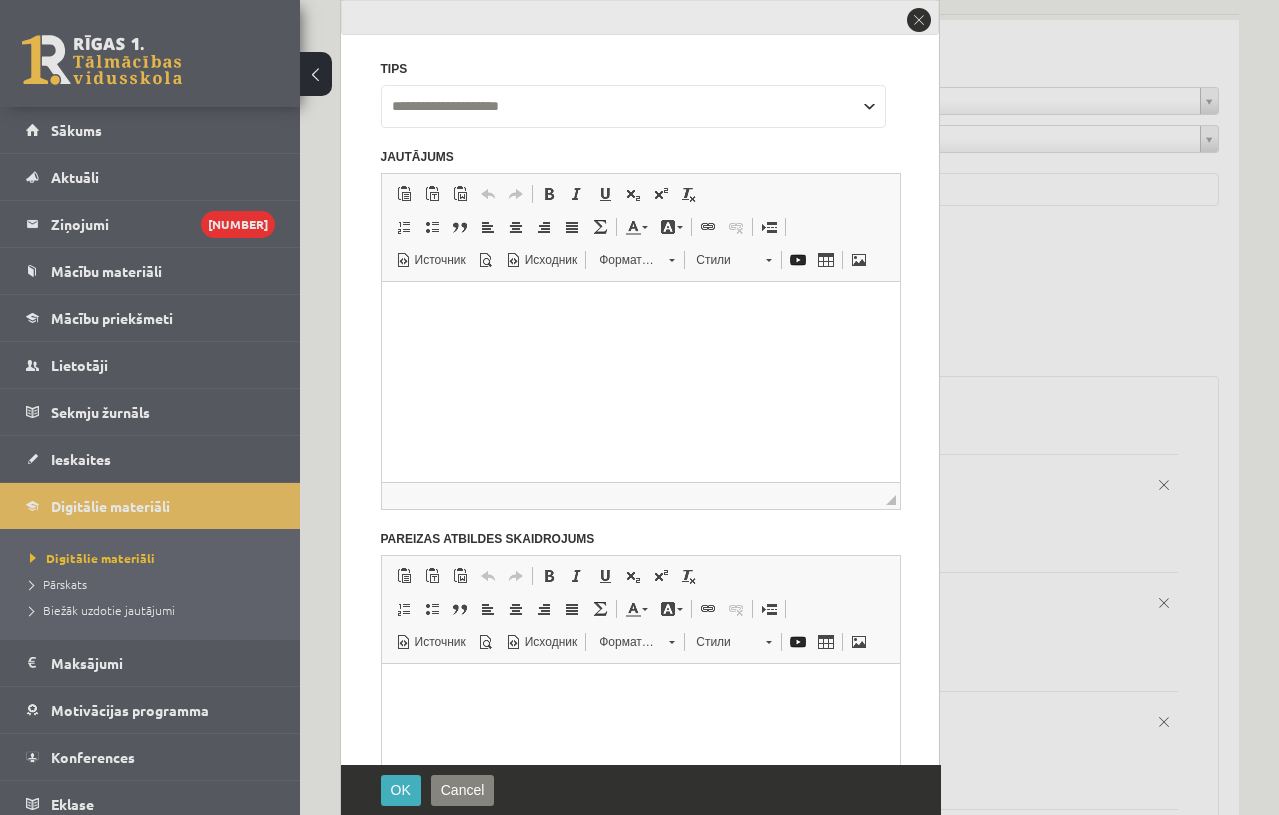 scroll, scrollTop: 0, scrollLeft: 0, axis: both 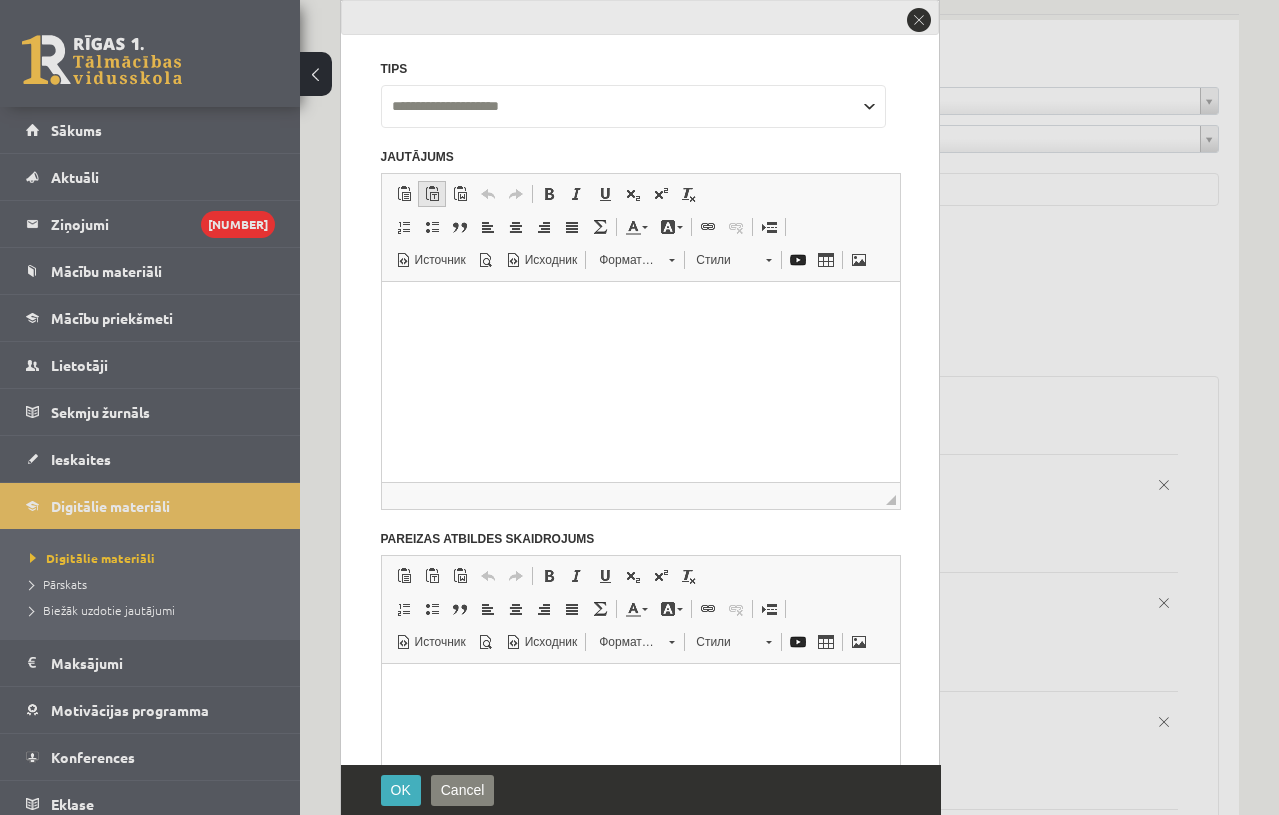 click at bounding box center (432, 194) 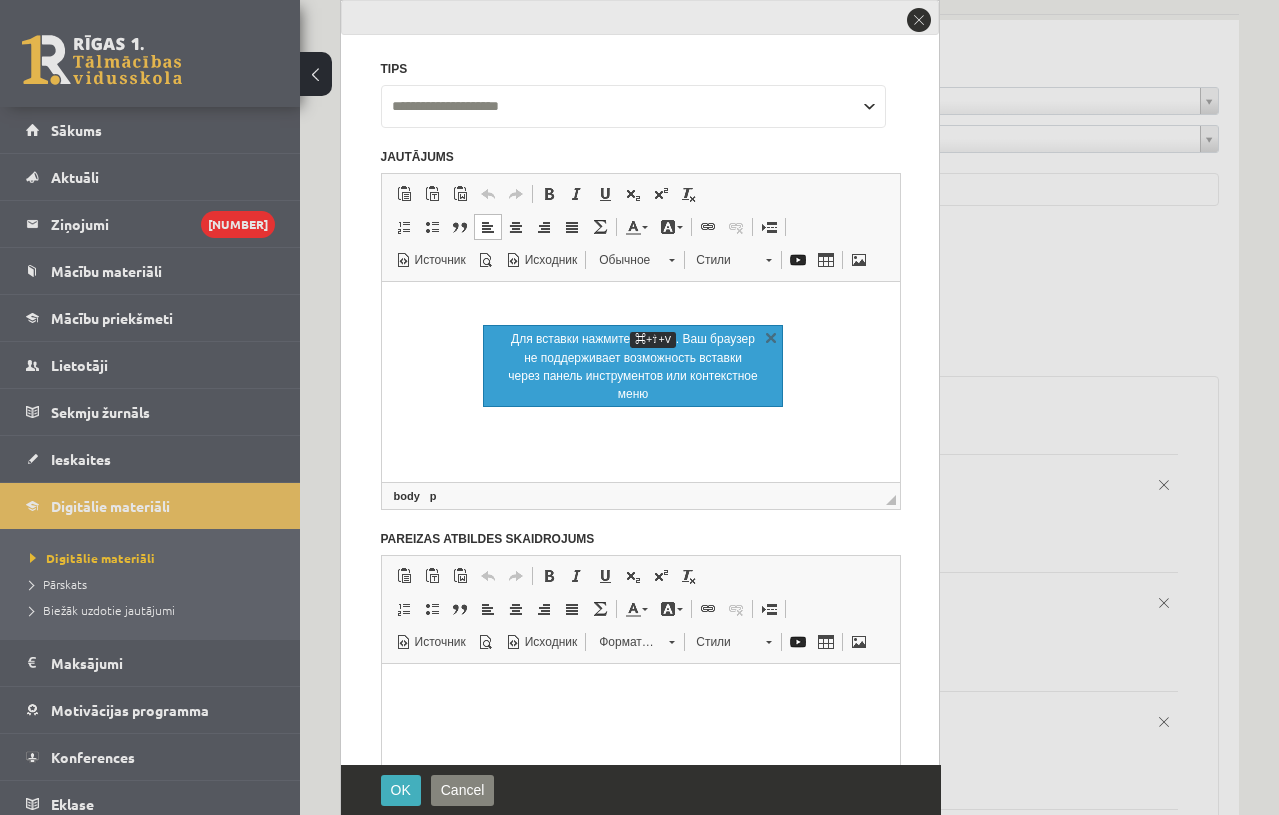 click at bounding box center [640, 306] 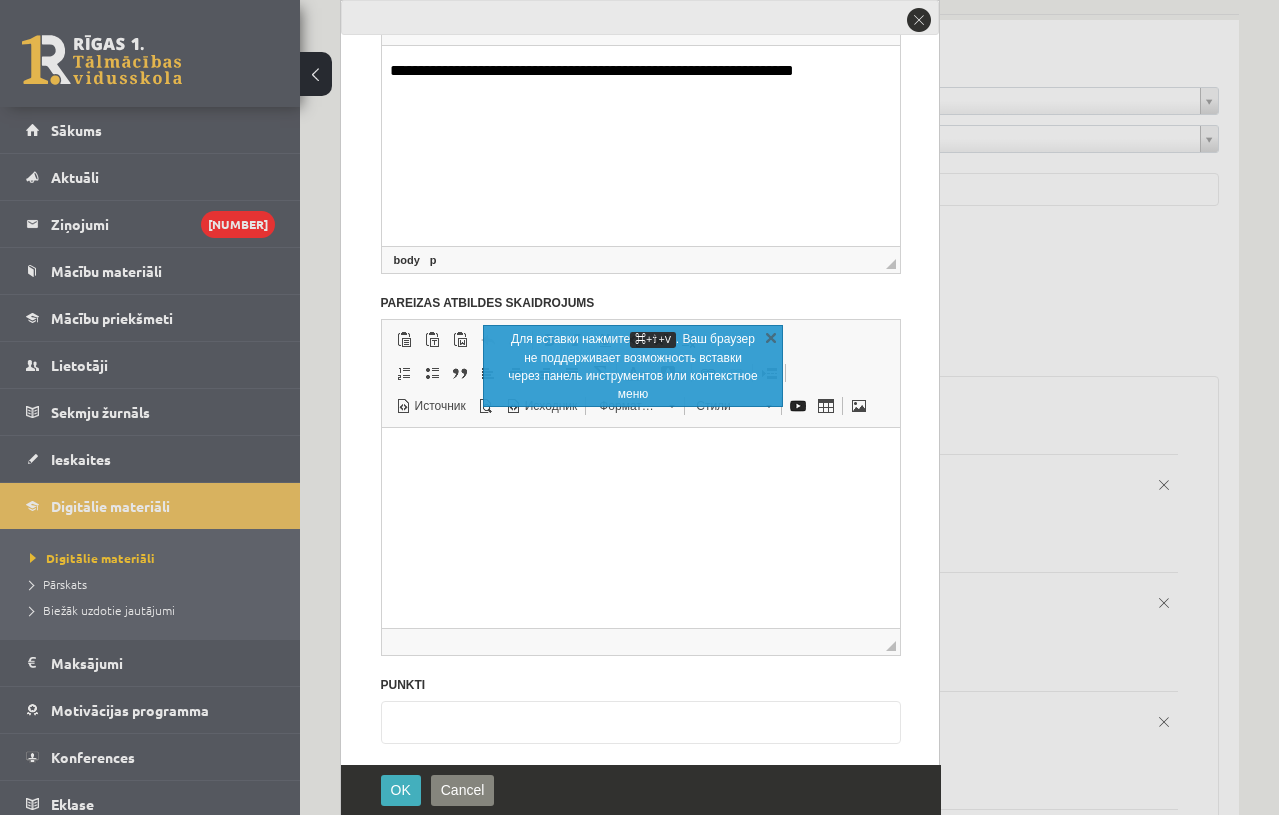 scroll, scrollTop: 457, scrollLeft: 0, axis: vertical 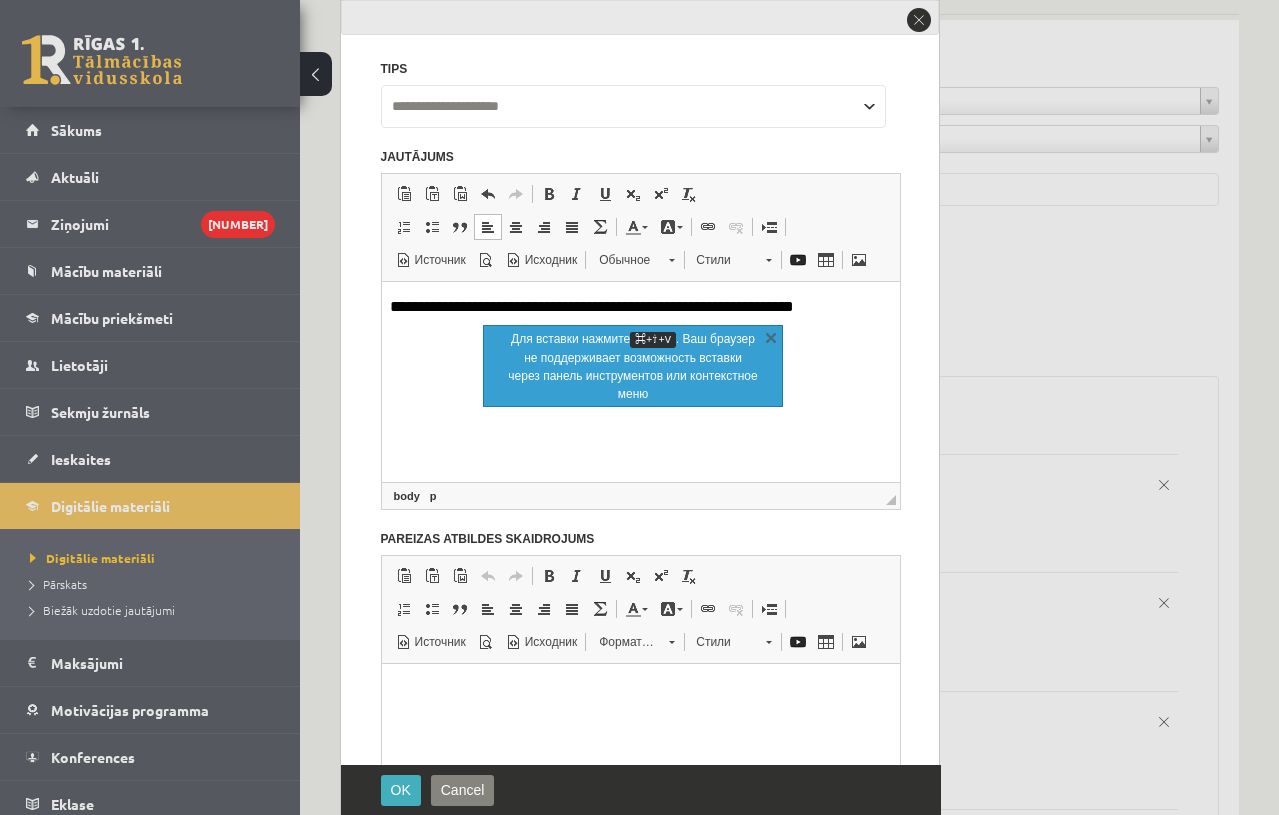 drag, startPoint x: 407, startPoint y: 572, endPoint x: 374, endPoint y: 569, distance: 33.13608 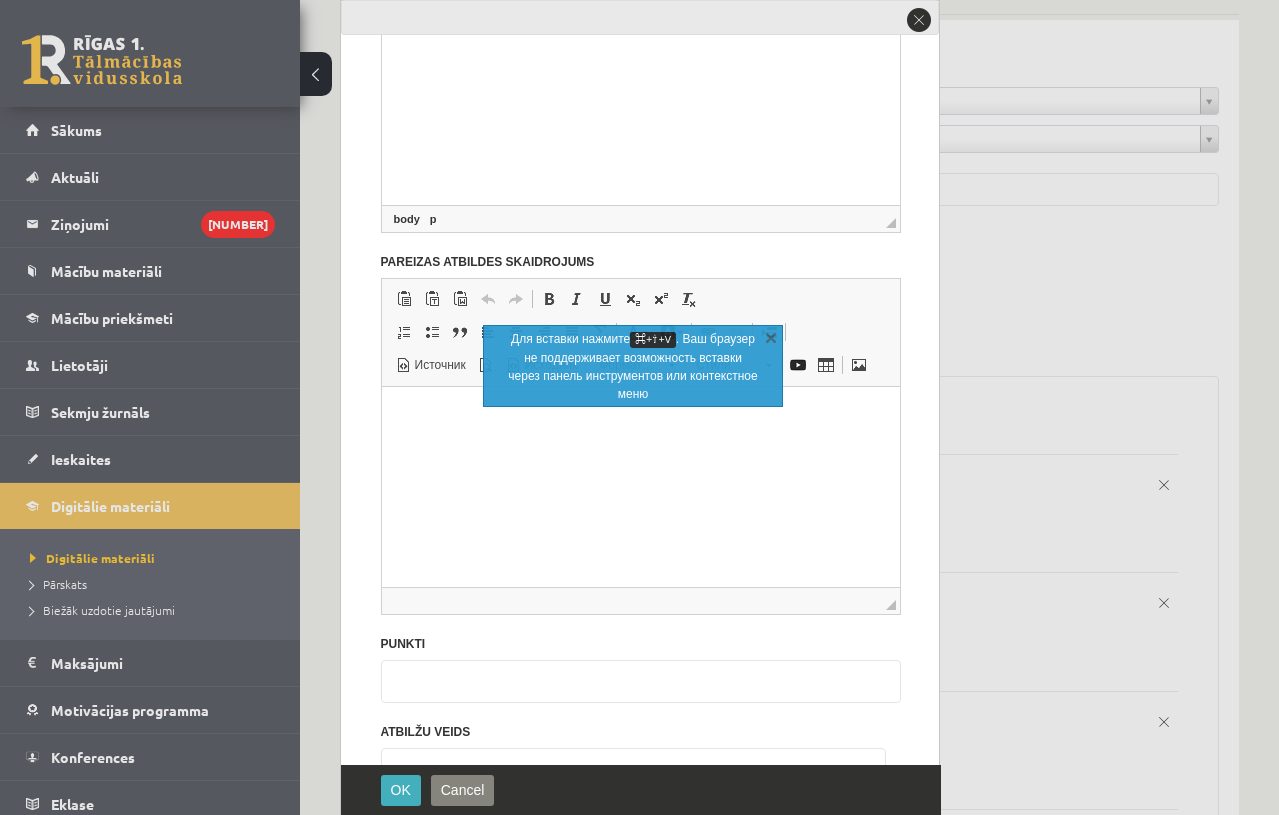 scroll, scrollTop: 457, scrollLeft: 0, axis: vertical 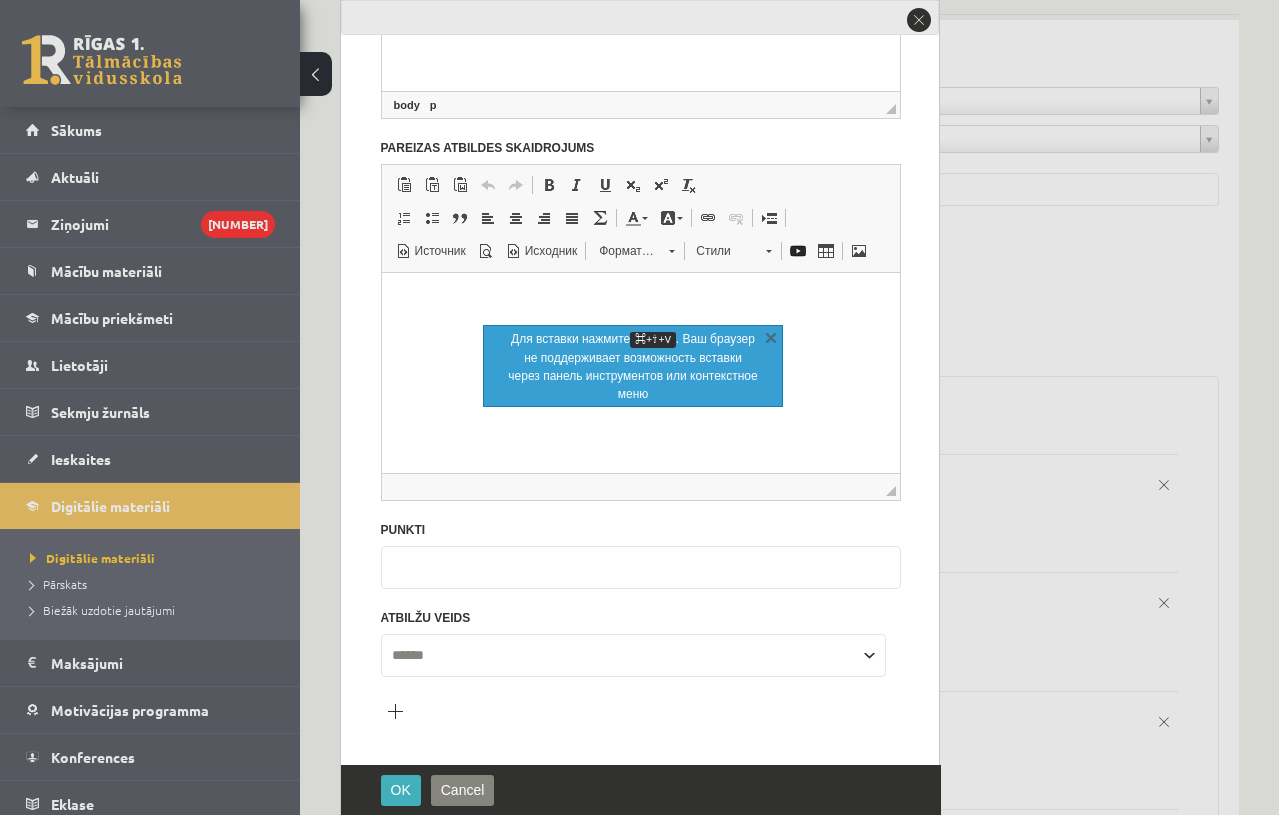drag, startPoint x: 418, startPoint y: 567, endPoint x: 375, endPoint y: 560, distance: 43.56604 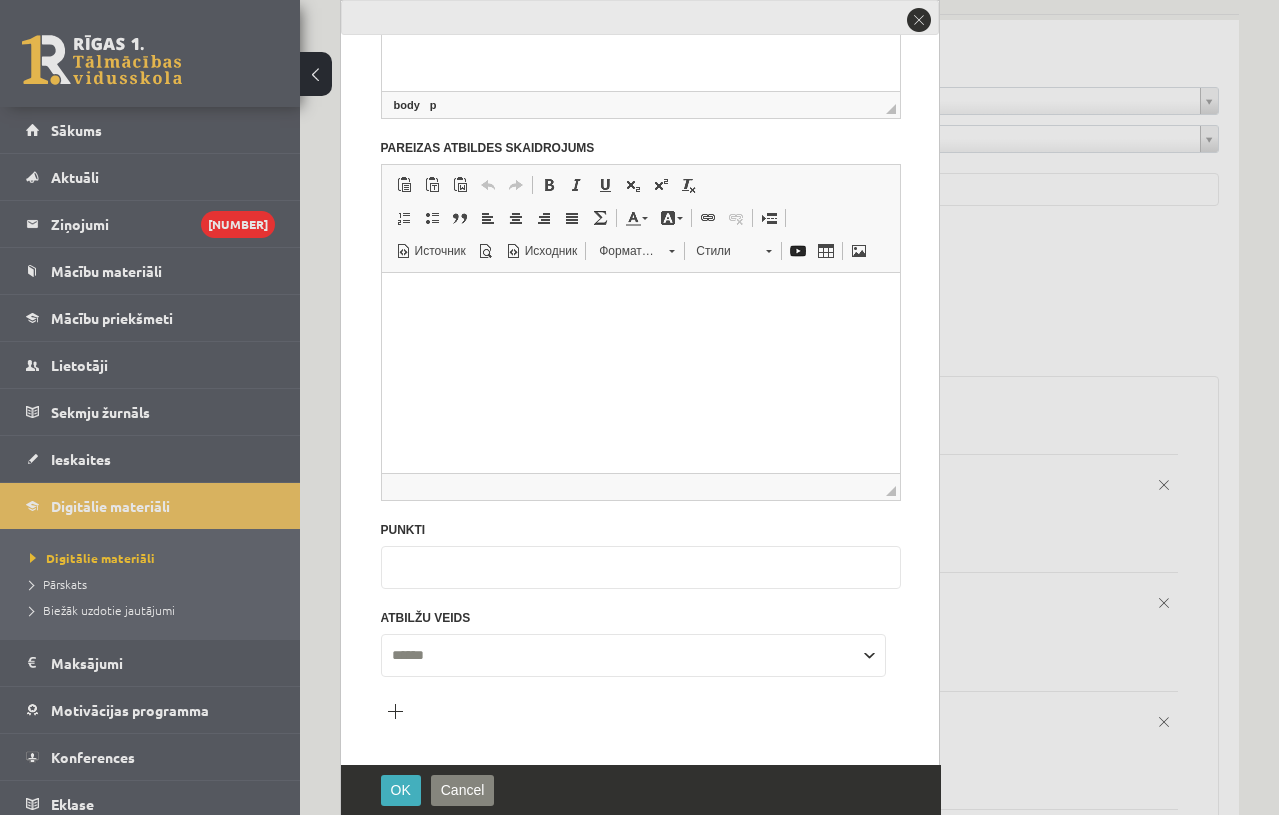 type on "*" 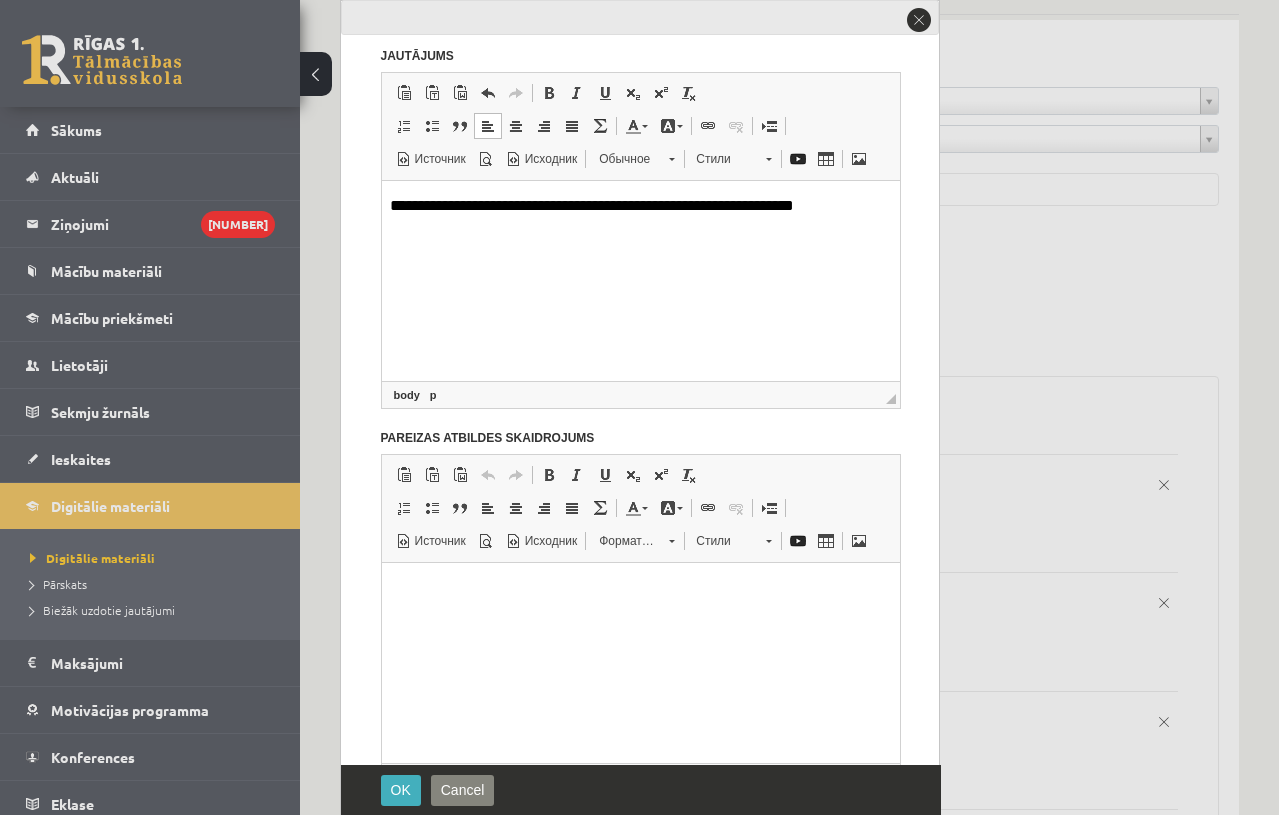 scroll, scrollTop: 78, scrollLeft: 0, axis: vertical 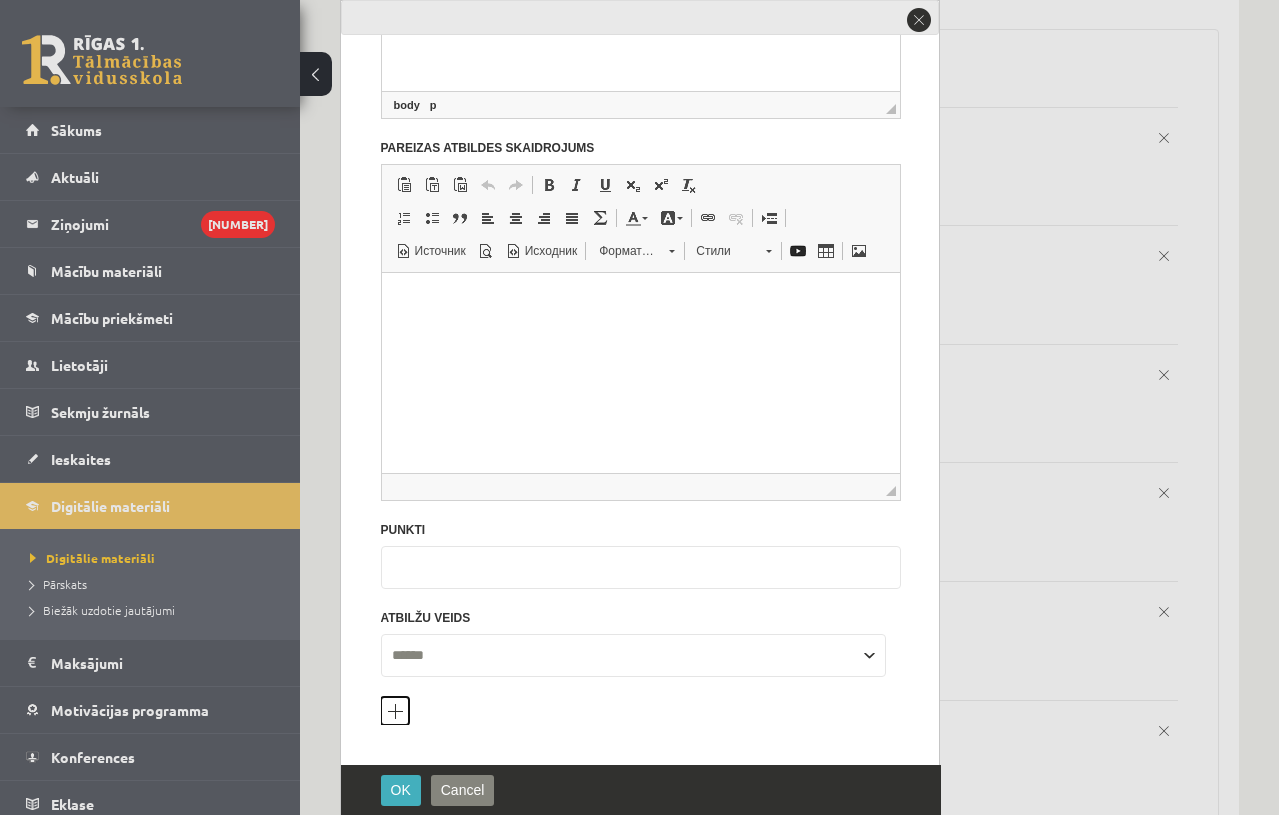 click on "Pievienot atbilžu variantu" at bounding box center (395, 711) 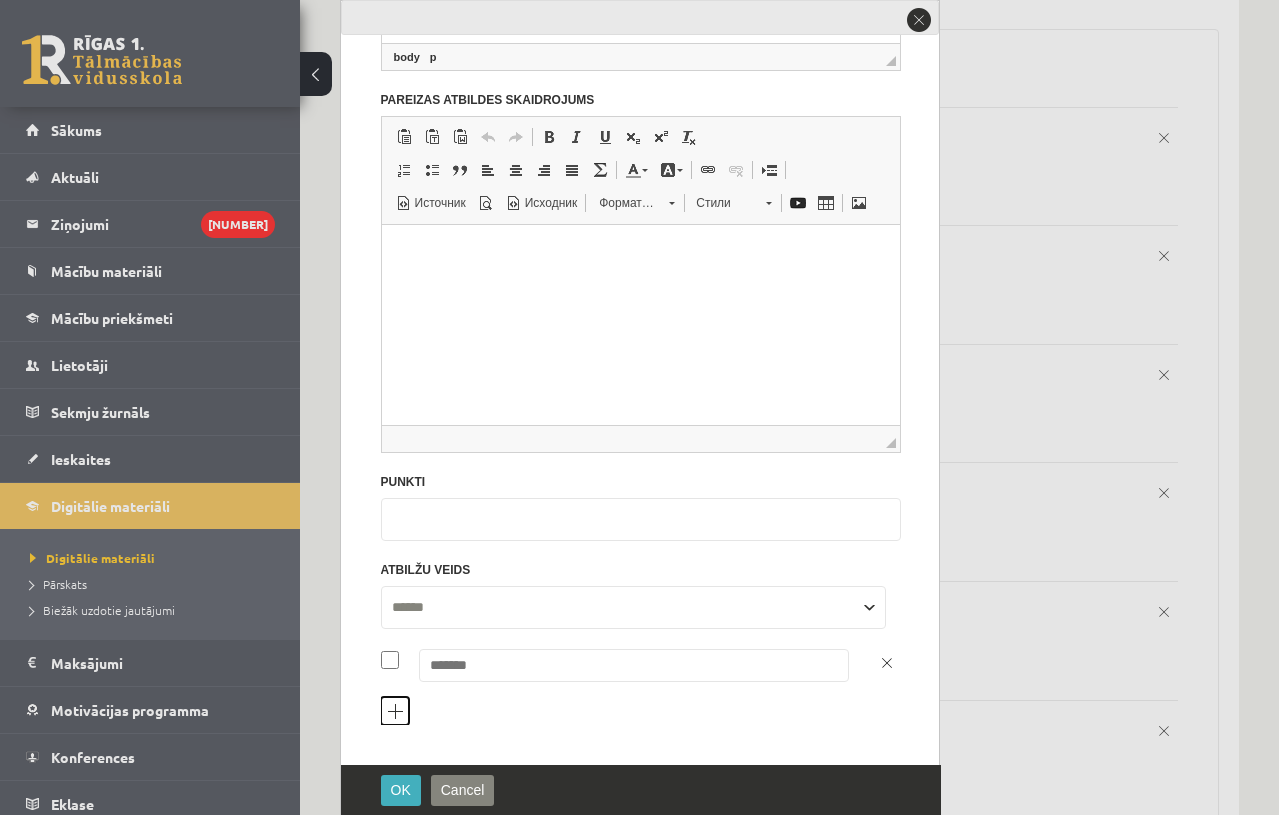 click on "Pievienot atbilžu variantu" at bounding box center [395, 711] 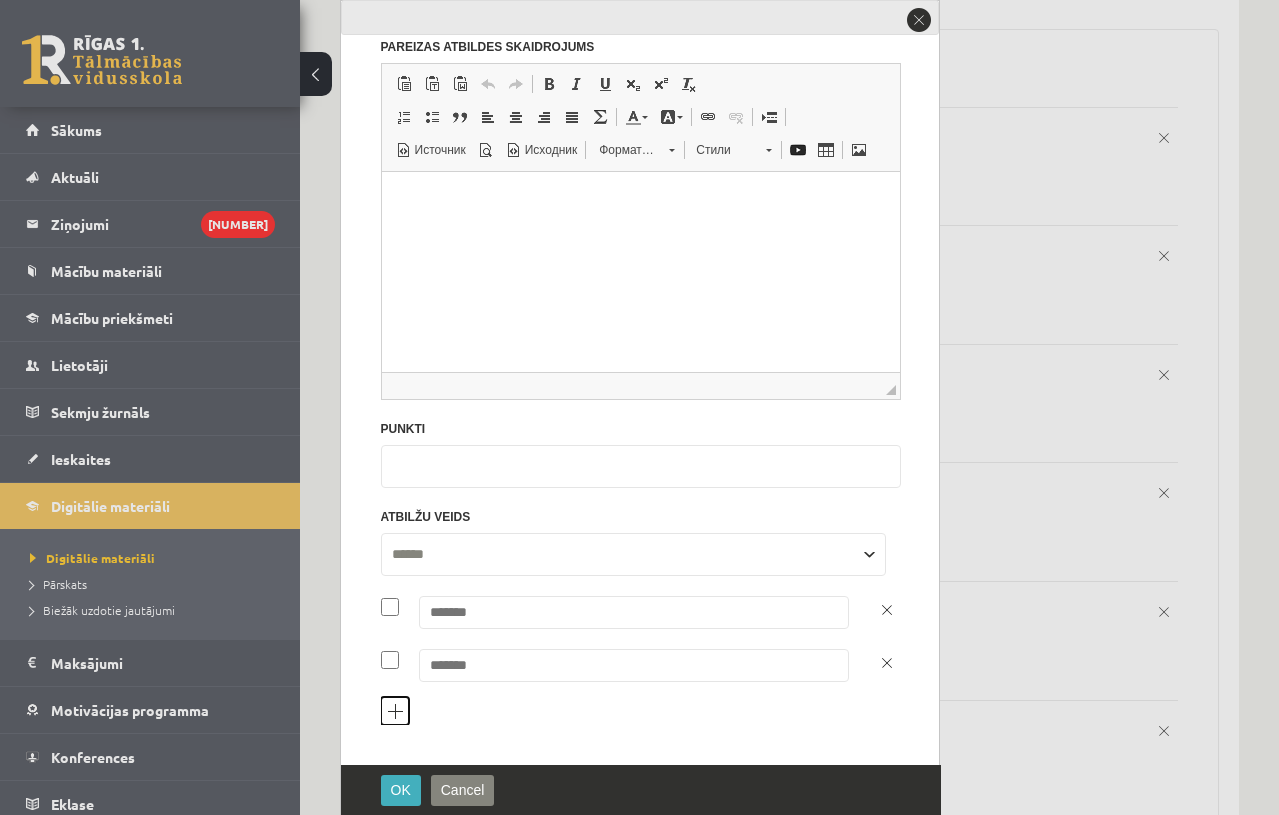 click on "Pievienot atbilžu variantu" at bounding box center [395, 711] 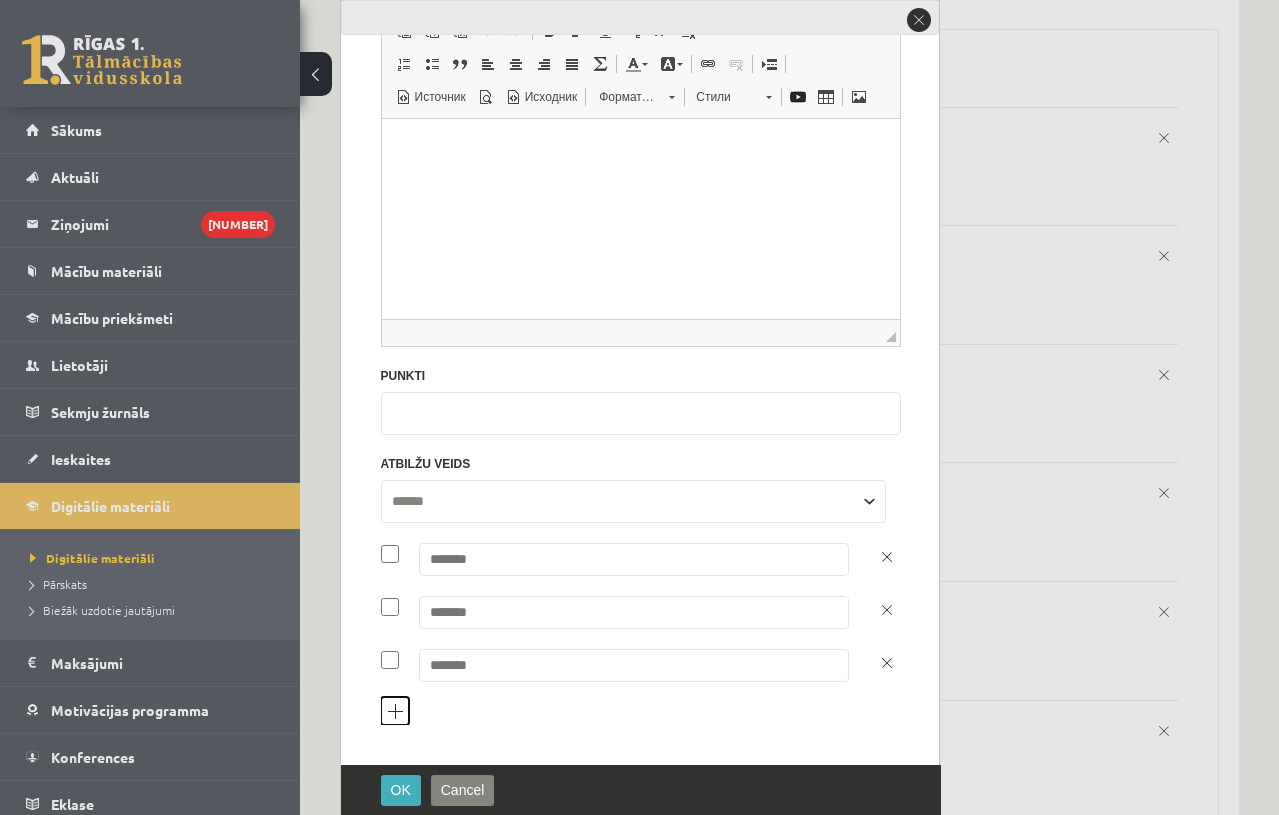 scroll, scrollTop: 611, scrollLeft: 0, axis: vertical 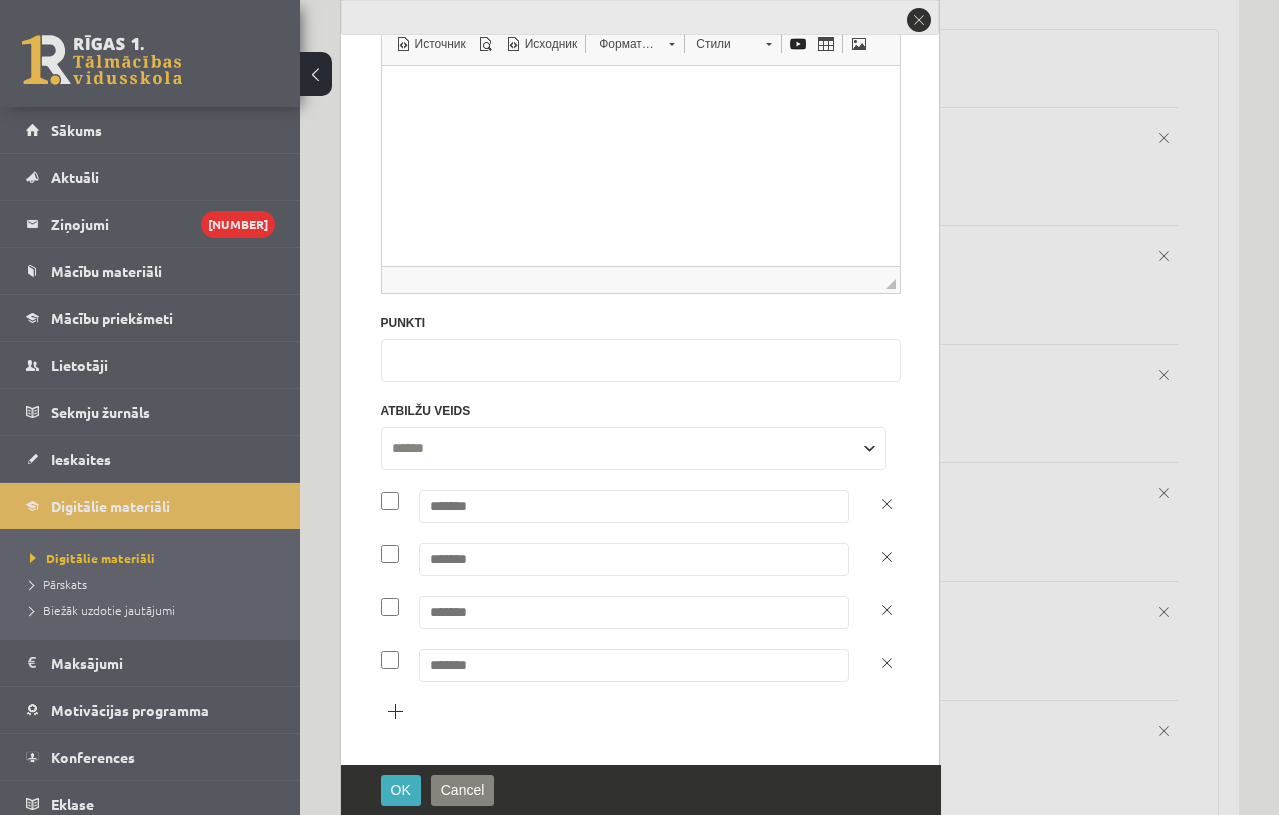 click at bounding box center (634, 506) 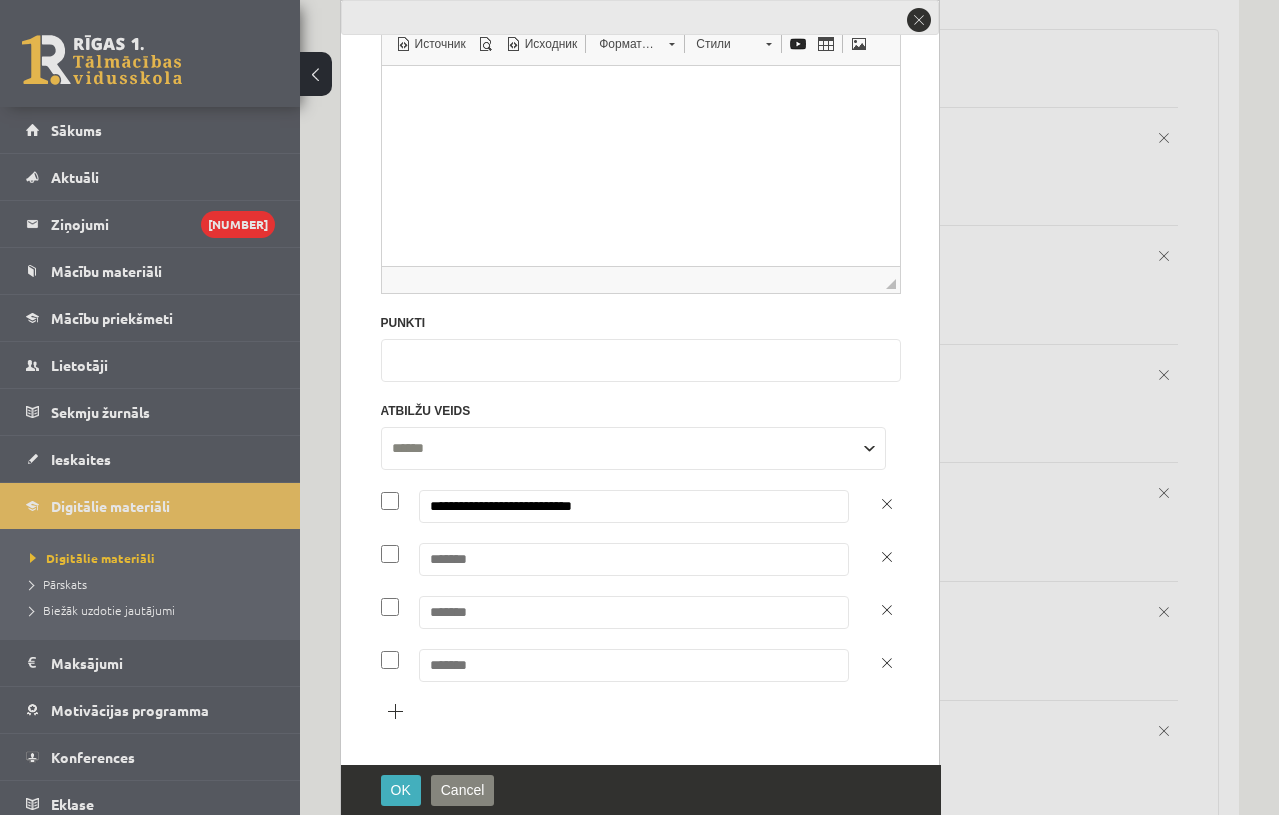 type on "**********" 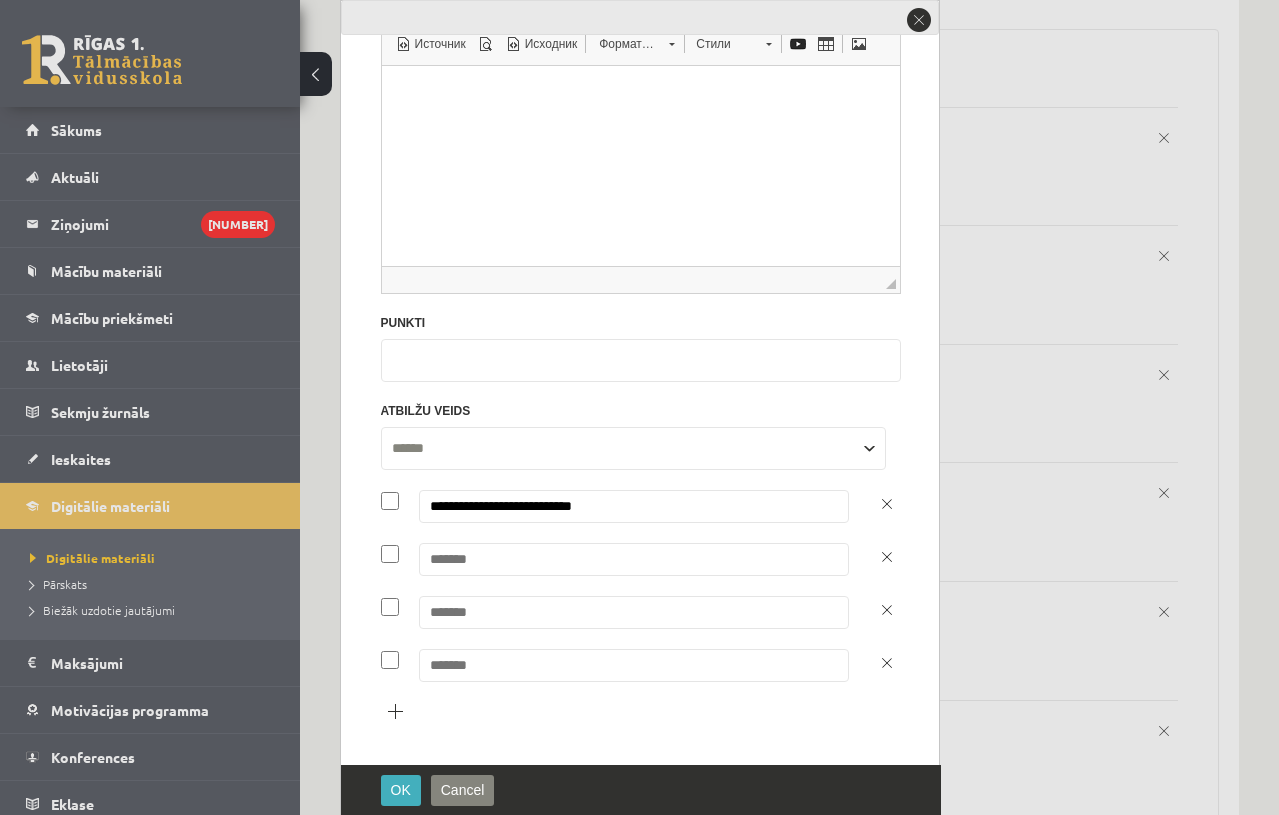 click at bounding box center (634, 559) 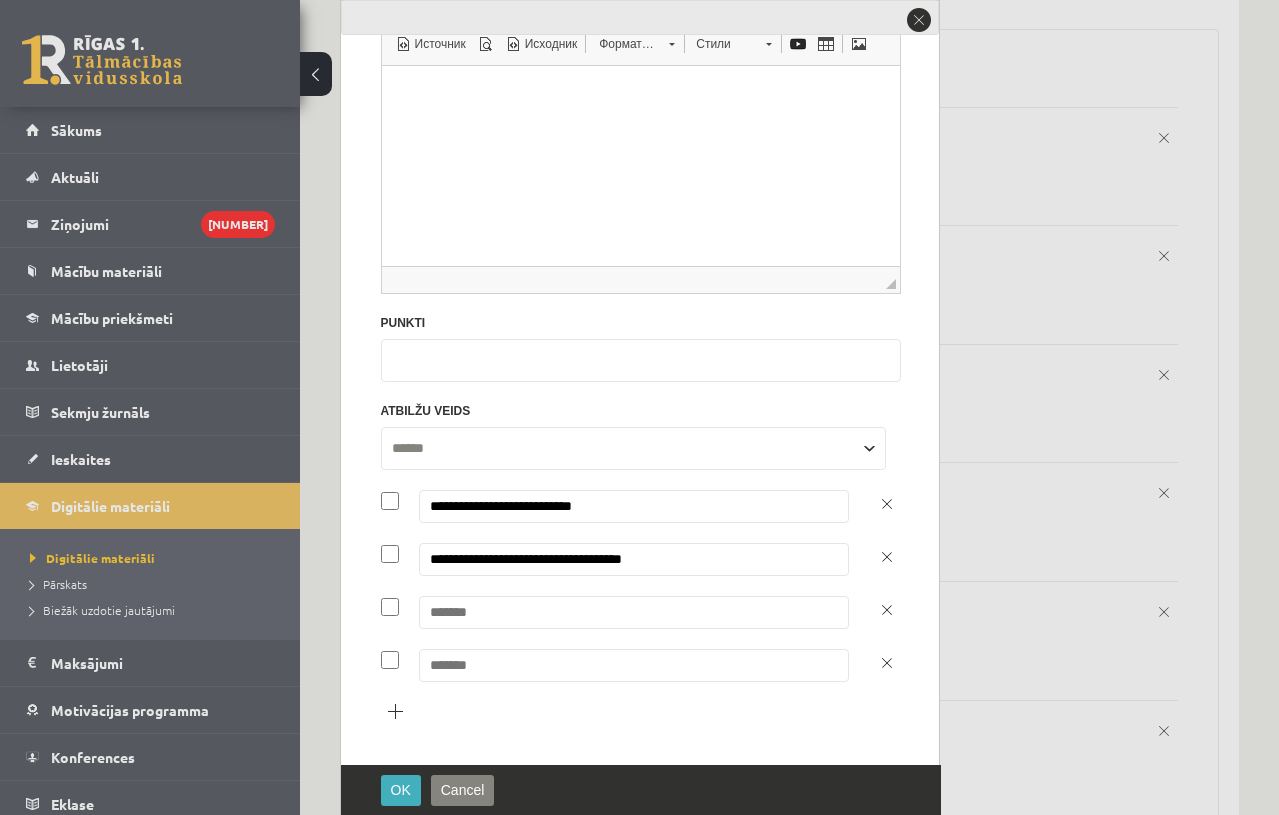 type on "**********" 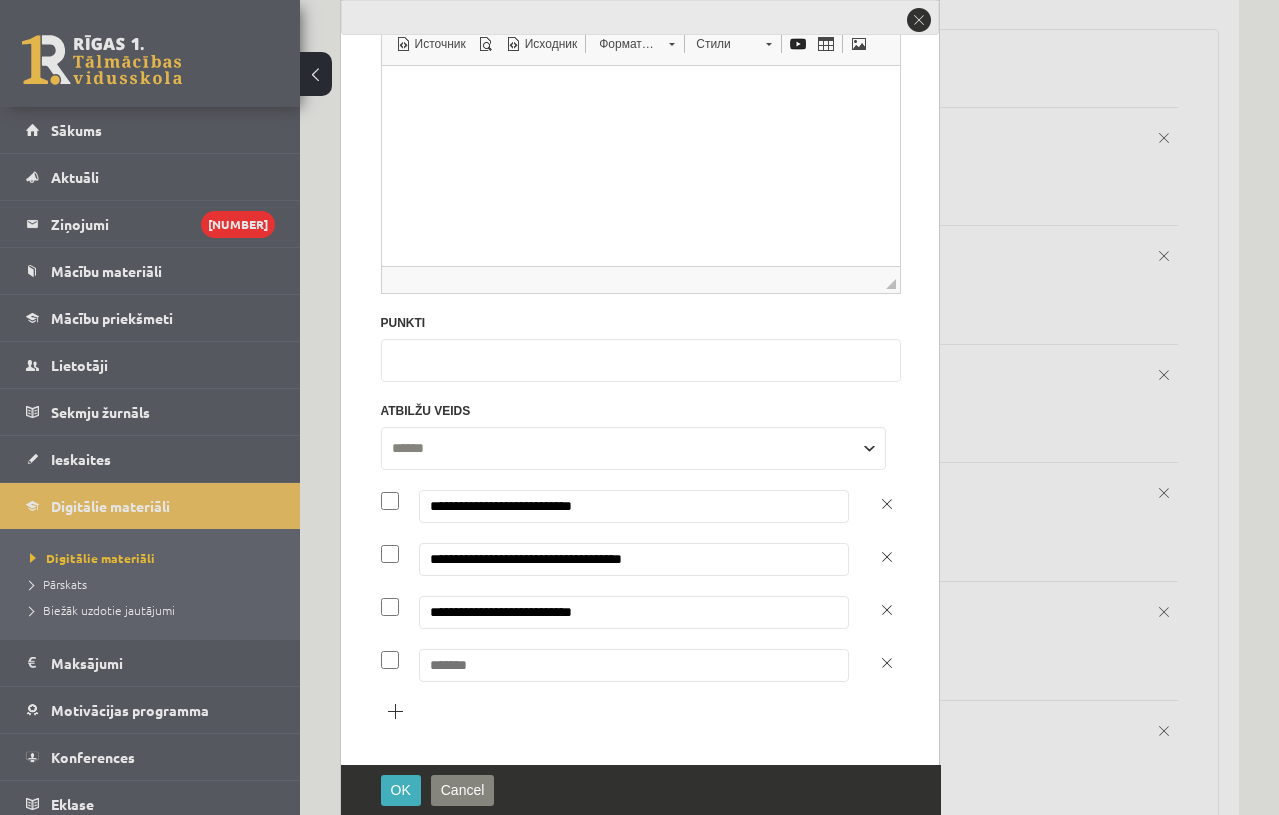 type on "**********" 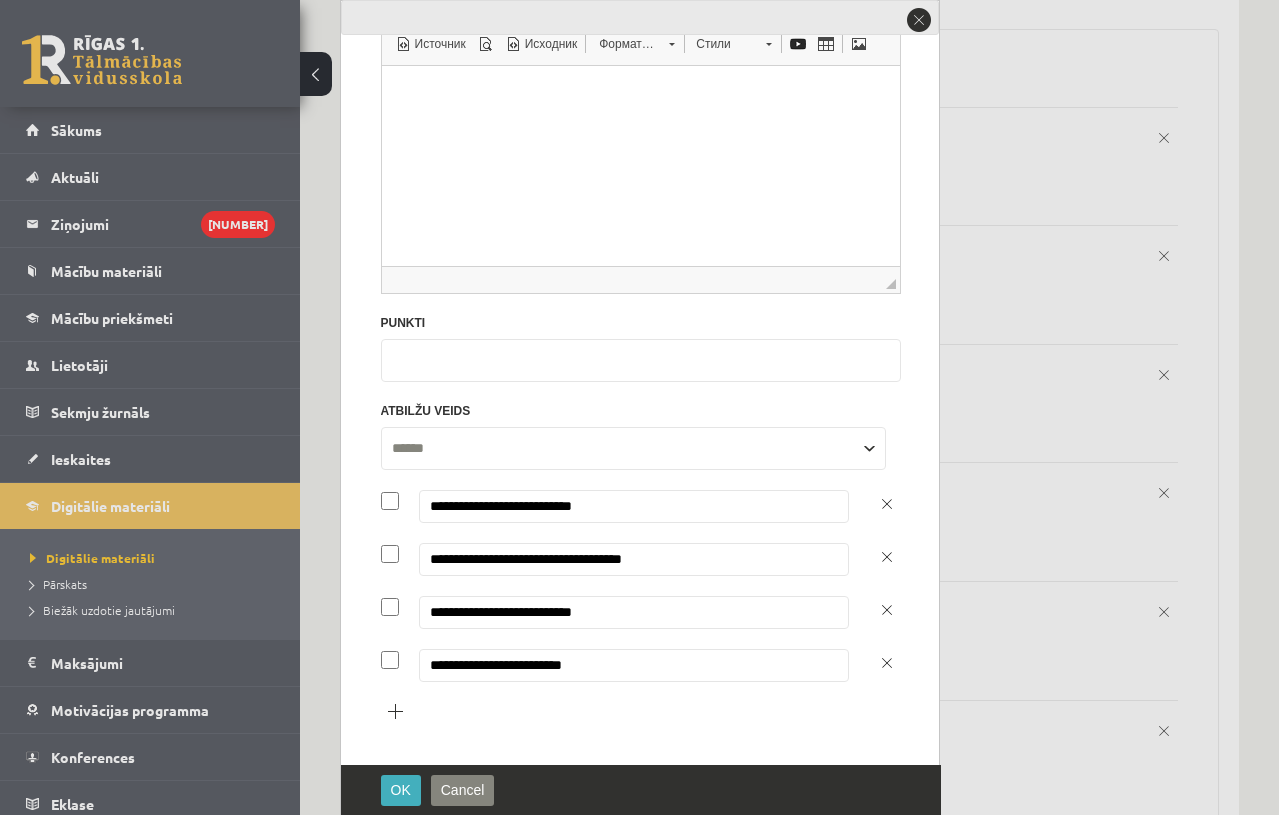 type on "**********" 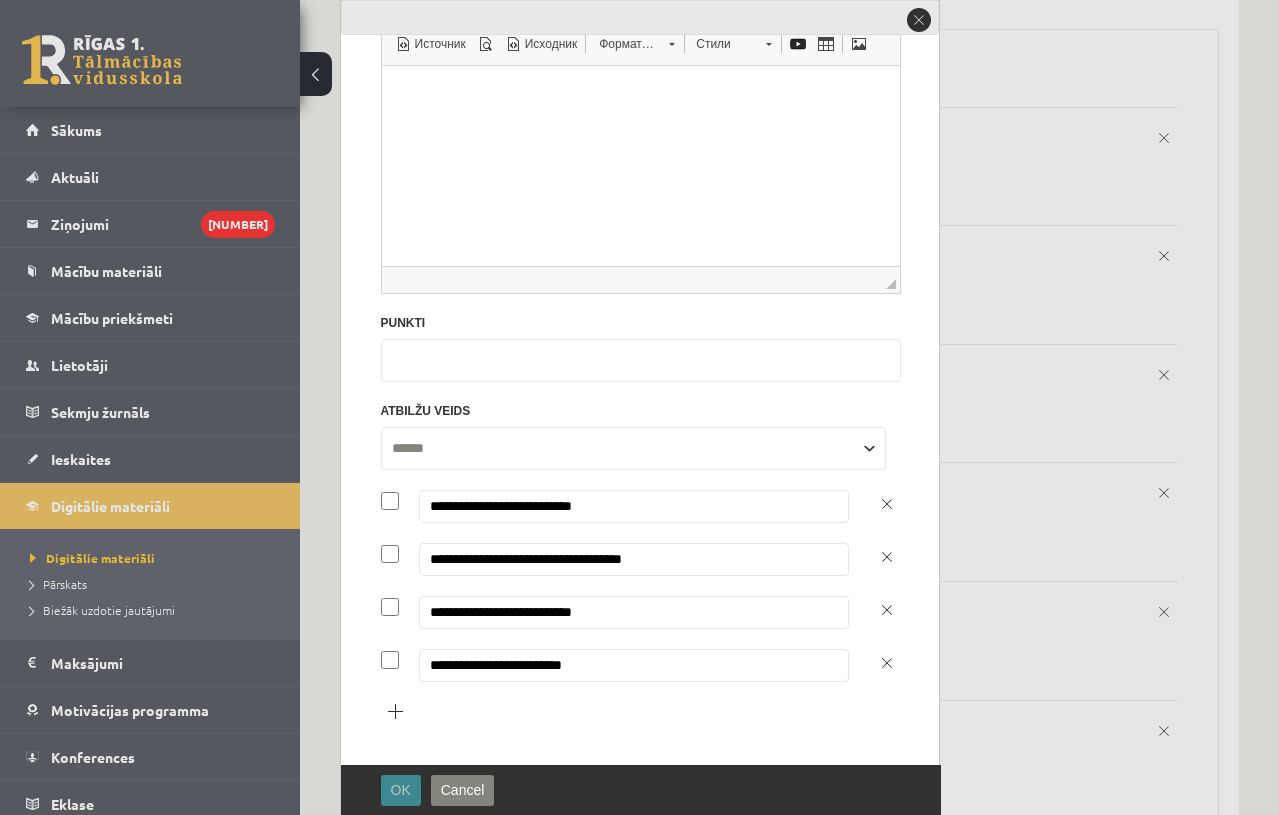 click on "OK" at bounding box center [401, 790] 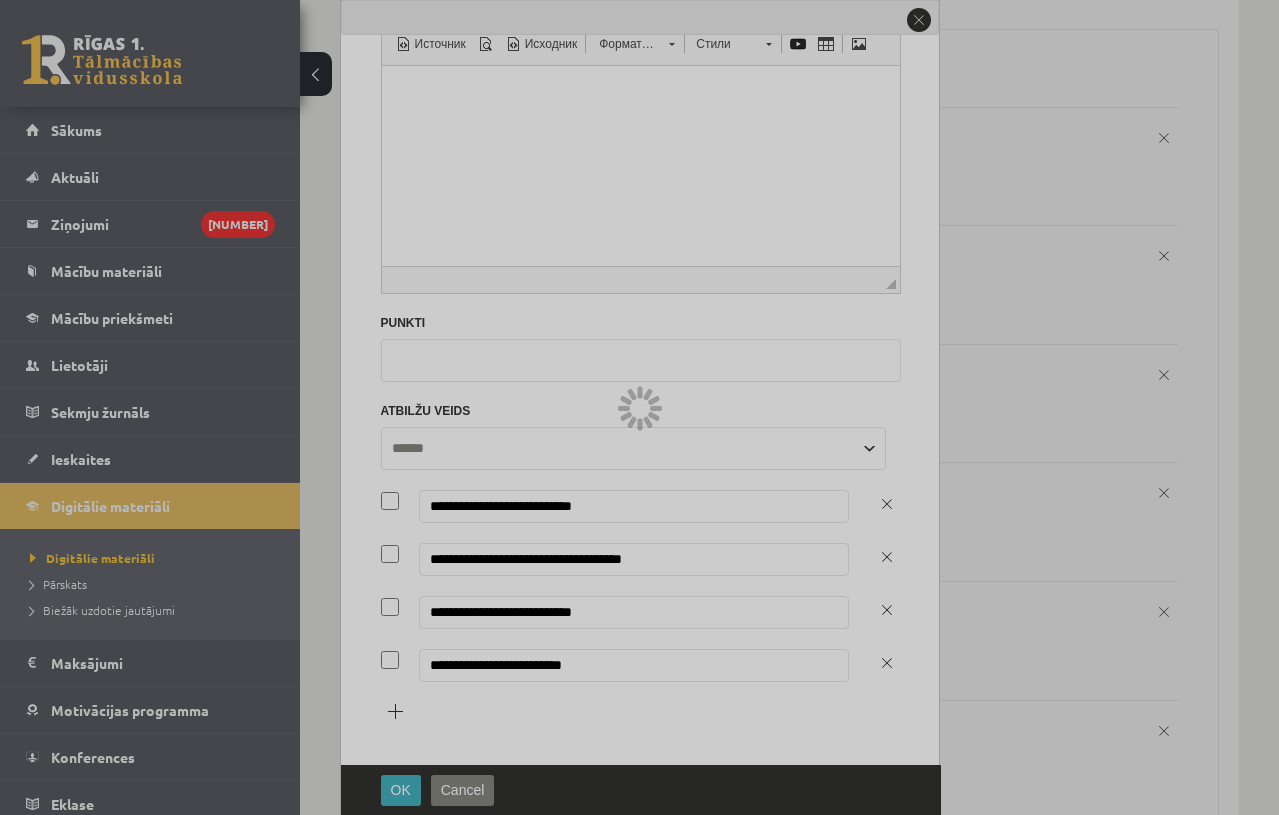 scroll, scrollTop: 0, scrollLeft: 0, axis: both 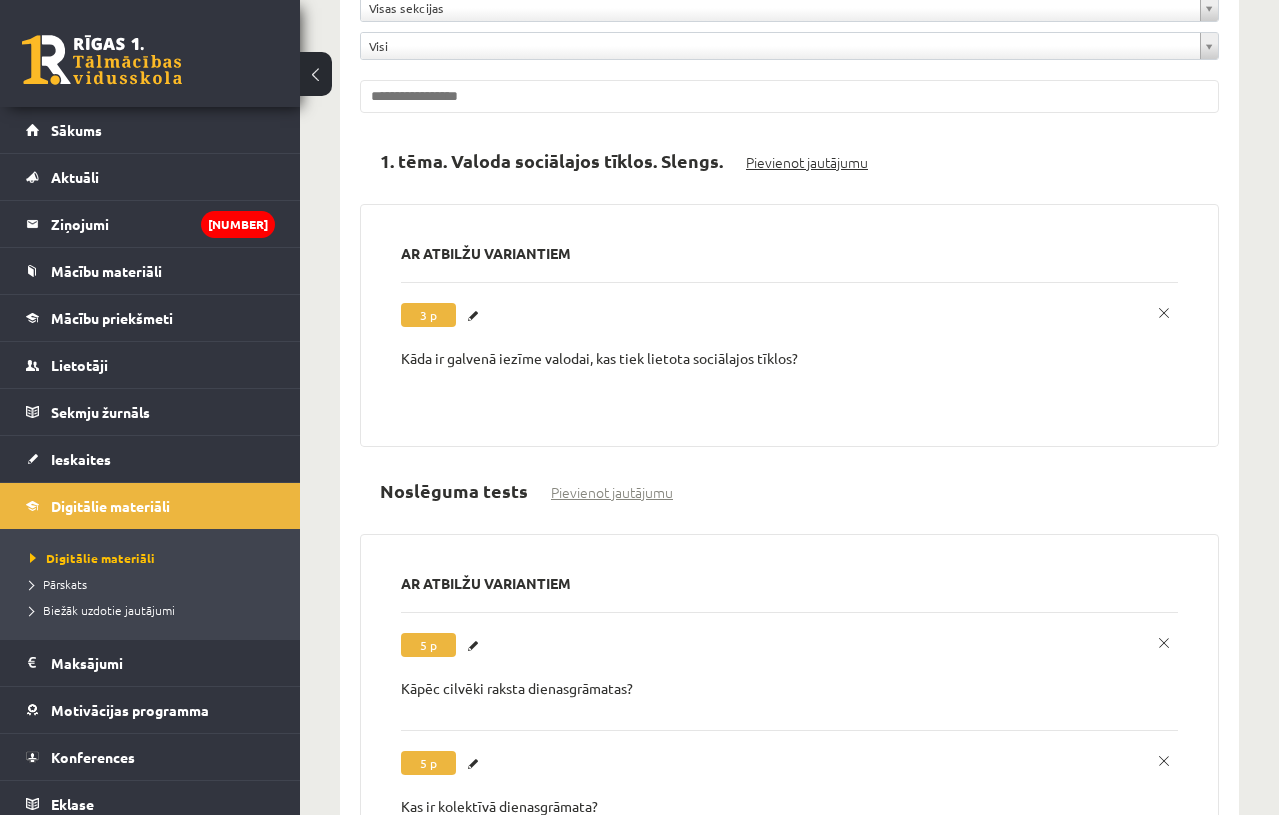 click on "Pievienot jautājumu" at bounding box center (807, 162) 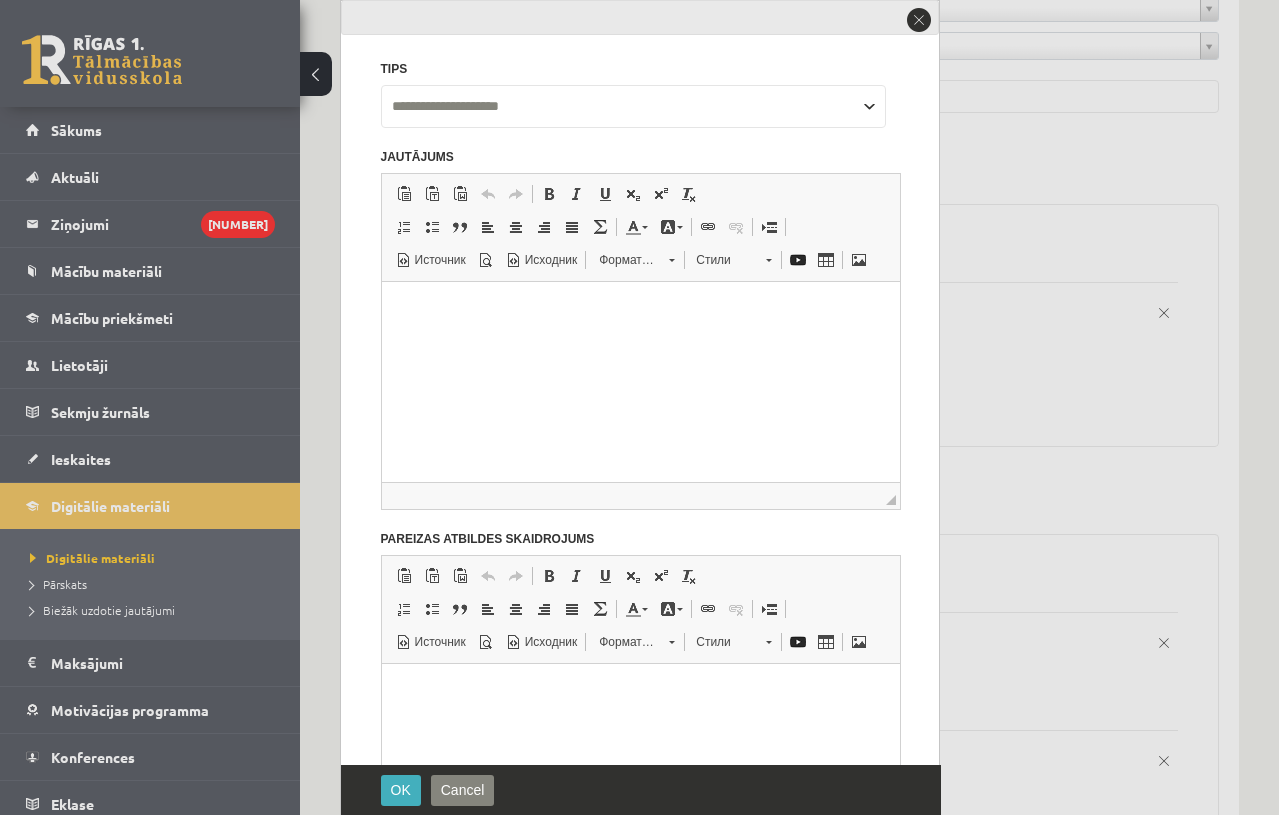 scroll, scrollTop: 0, scrollLeft: 0, axis: both 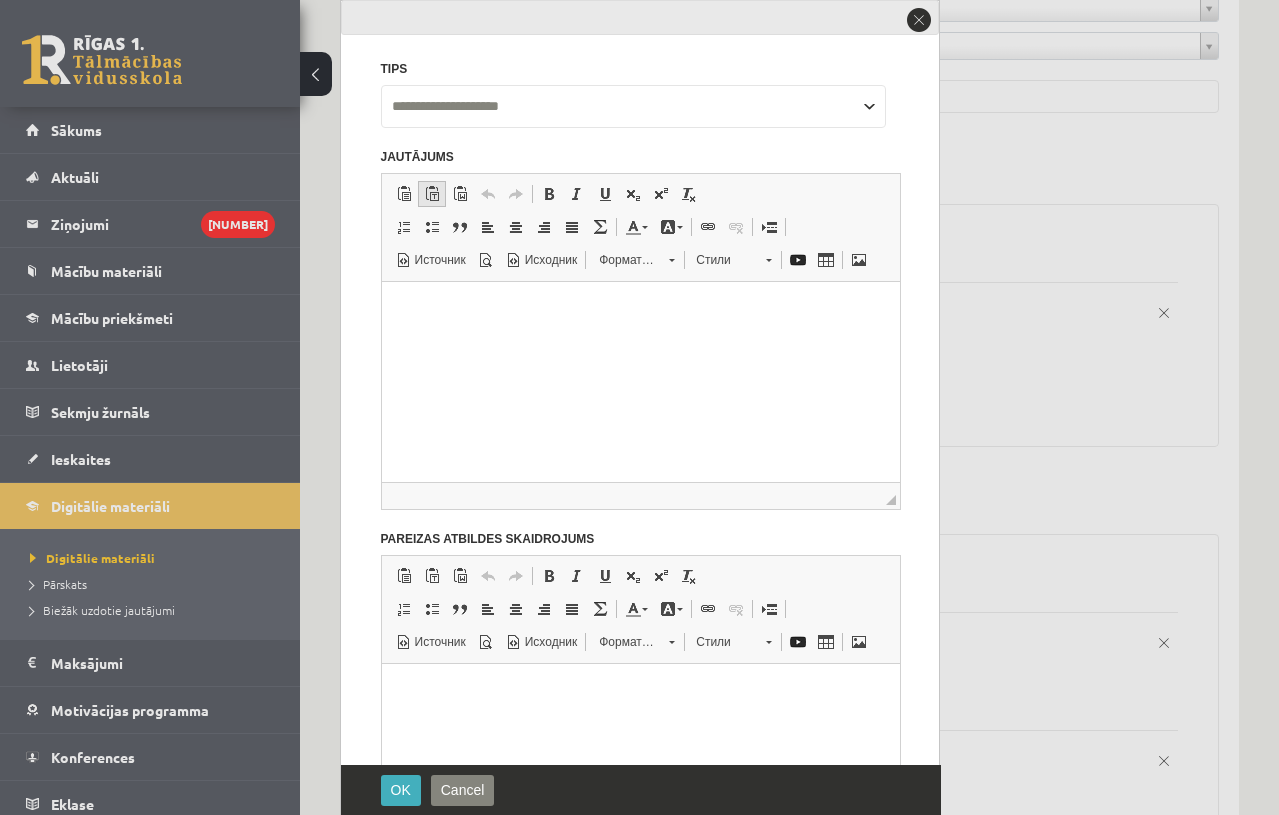 click at bounding box center [432, 194] 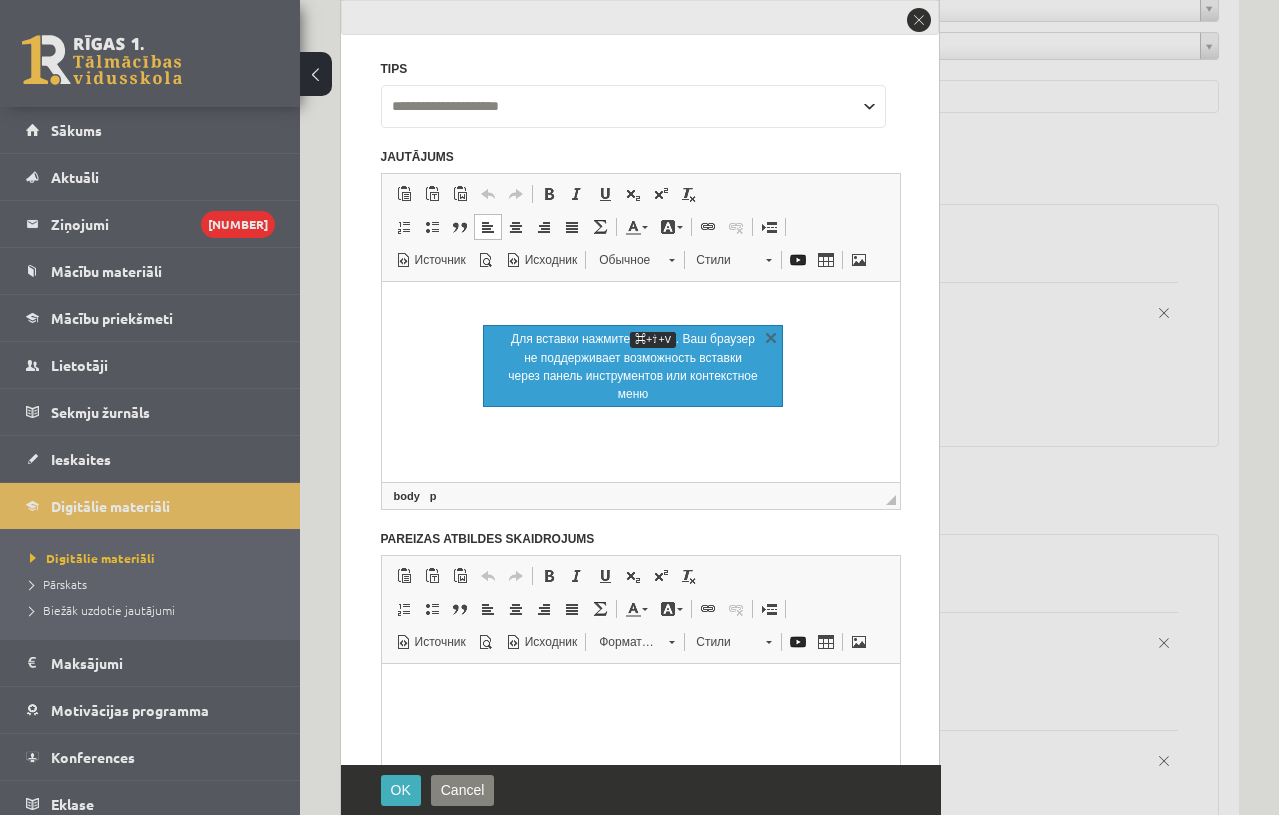 click at bounding box center [640, 306] 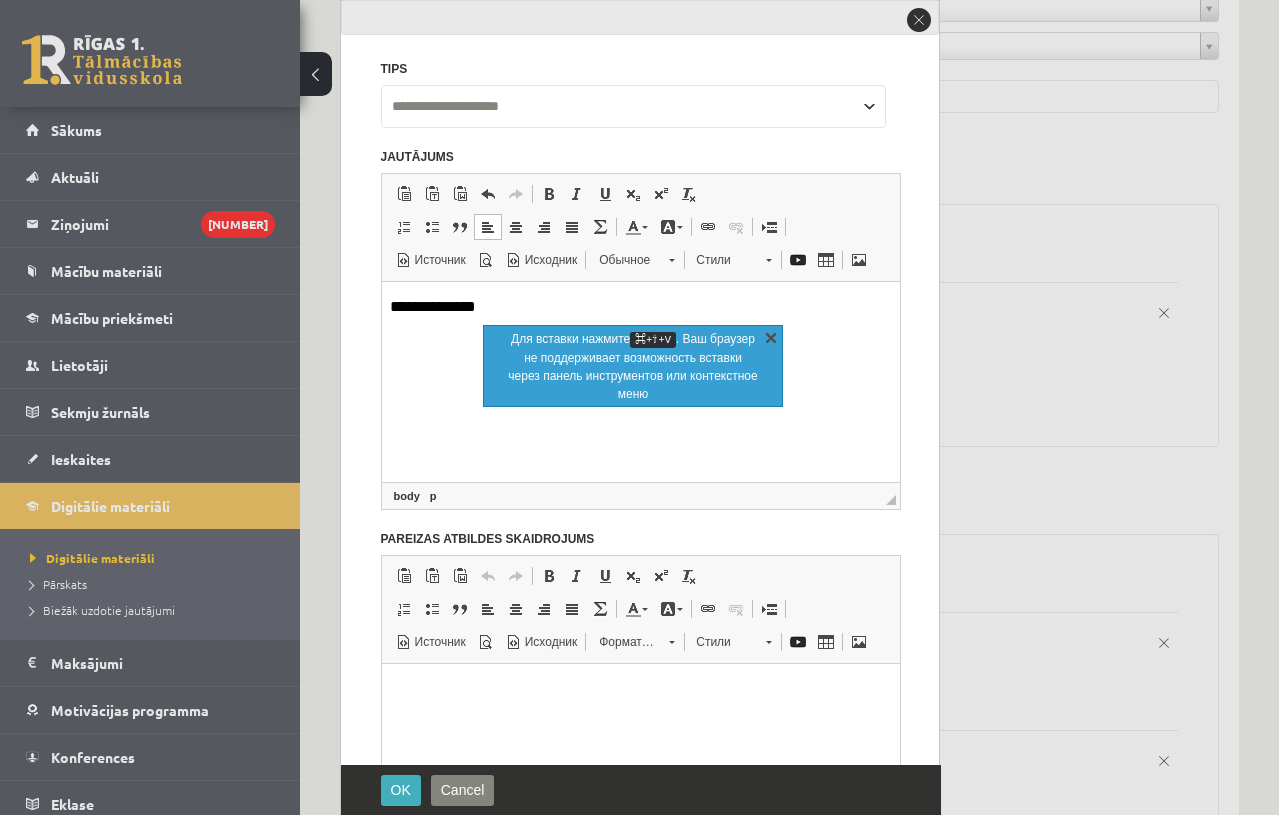 click on "X" at bounding box center [771, 337] 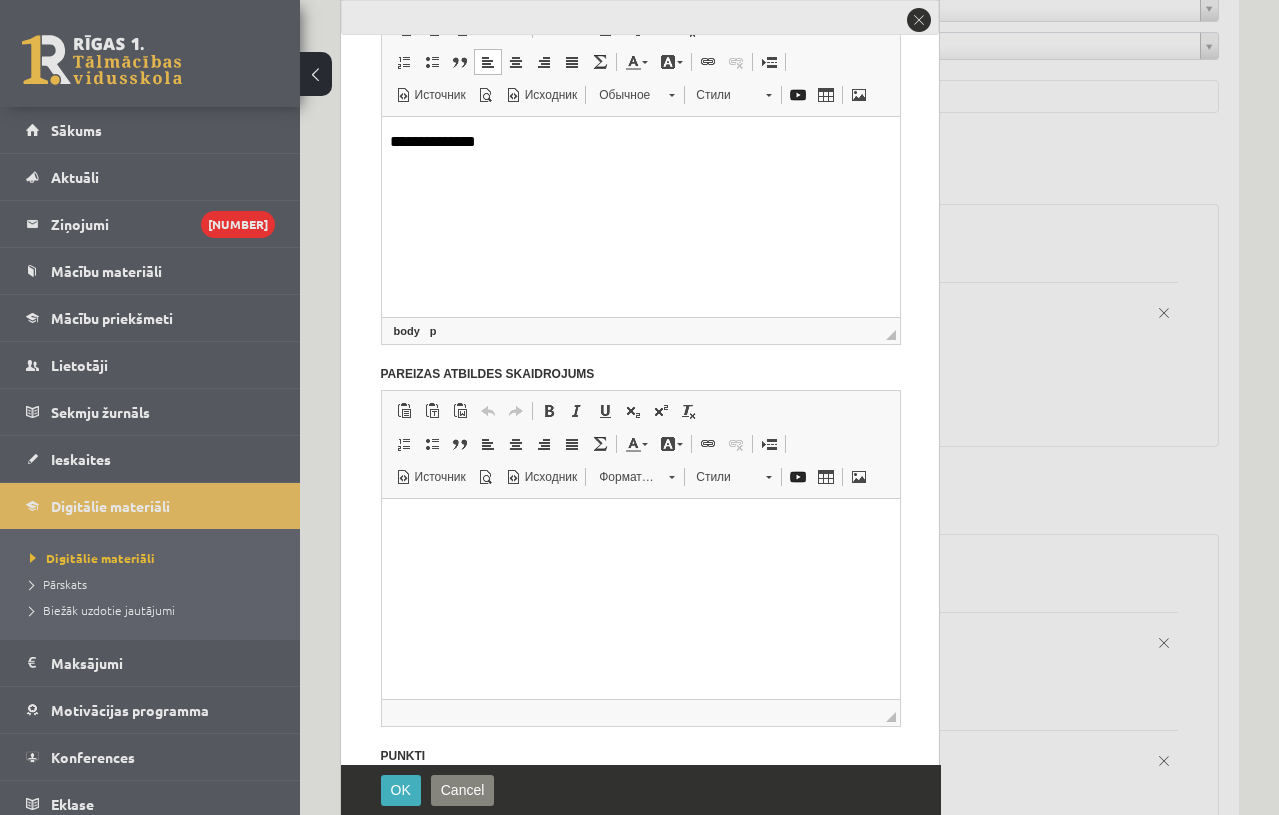 scroll, scrollTop: 457, scrollLeft: 0, axis: vertical 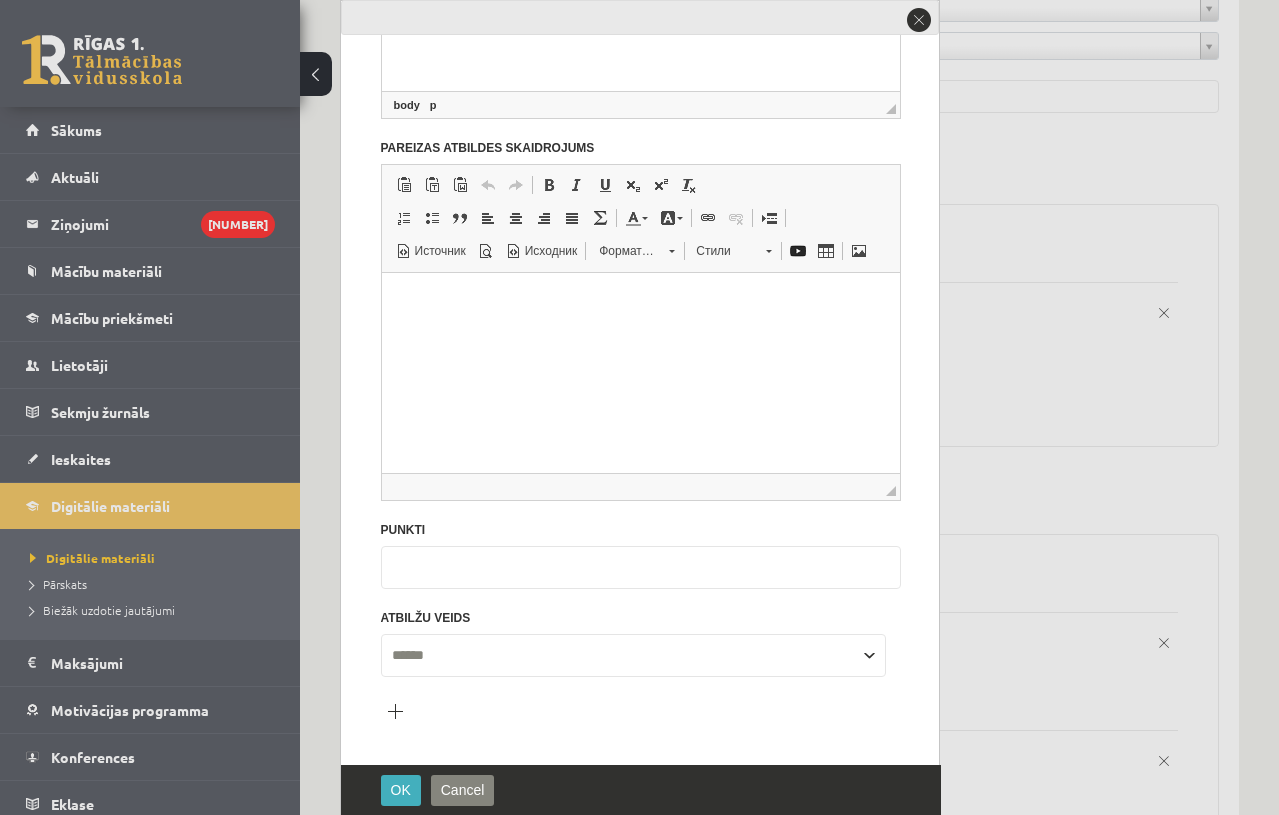 drag, startPoint x: 409, startPoint y: 569, endPoint x: 374, endPoint y: 569, distance: 35 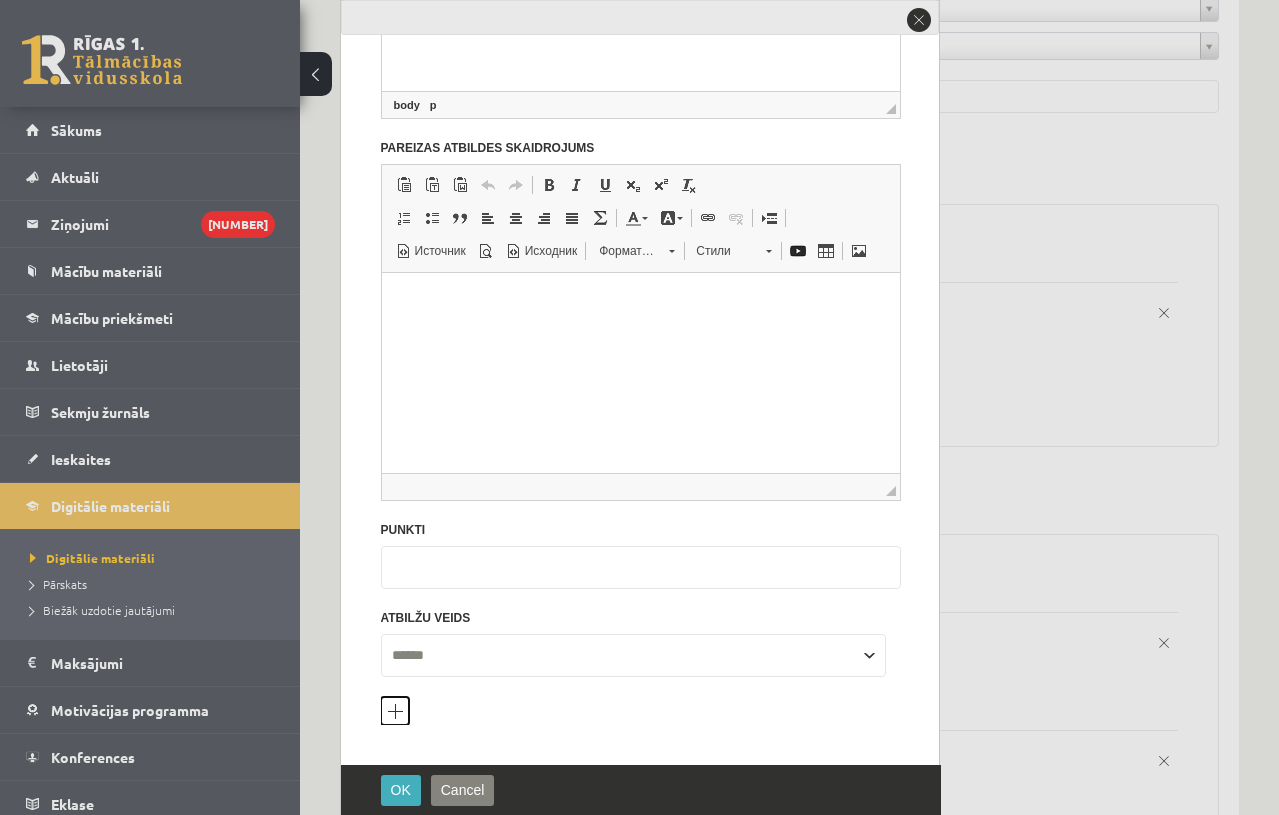 click on "Pievienot atbilžu variantu" at bounding box center (395, 711) 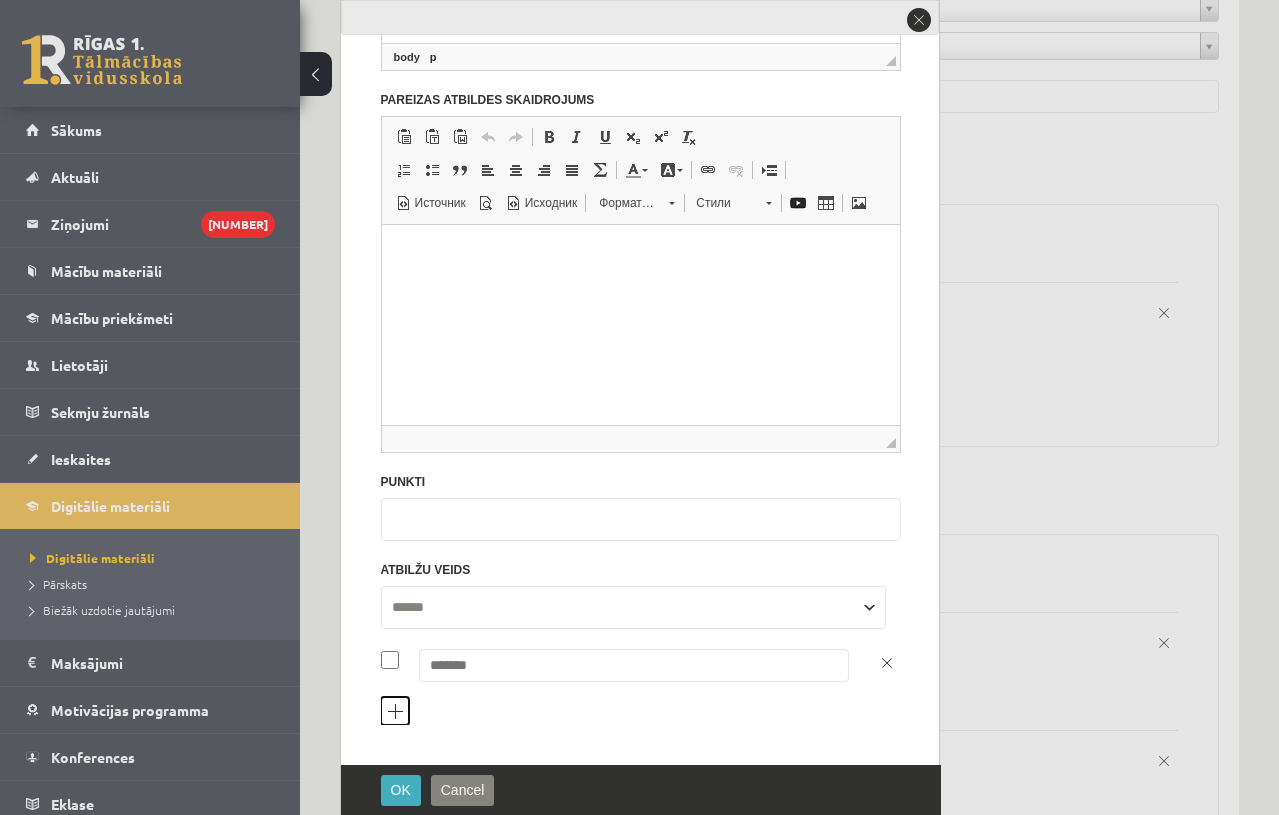 click on "Pievienot atbilžu variantu" at bounding box center [395, 711] 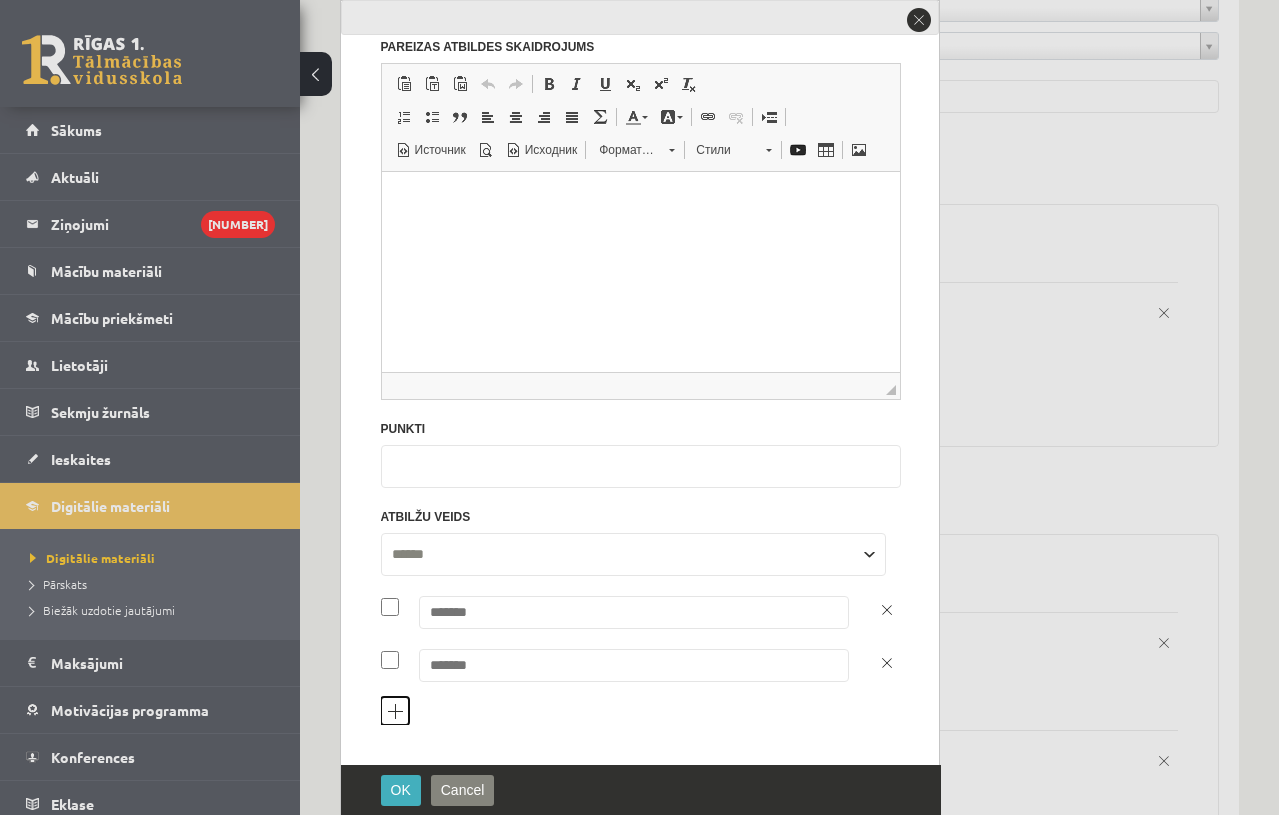 click on "Pievienot atbilžu variantu" at bounding box center (395, 711) 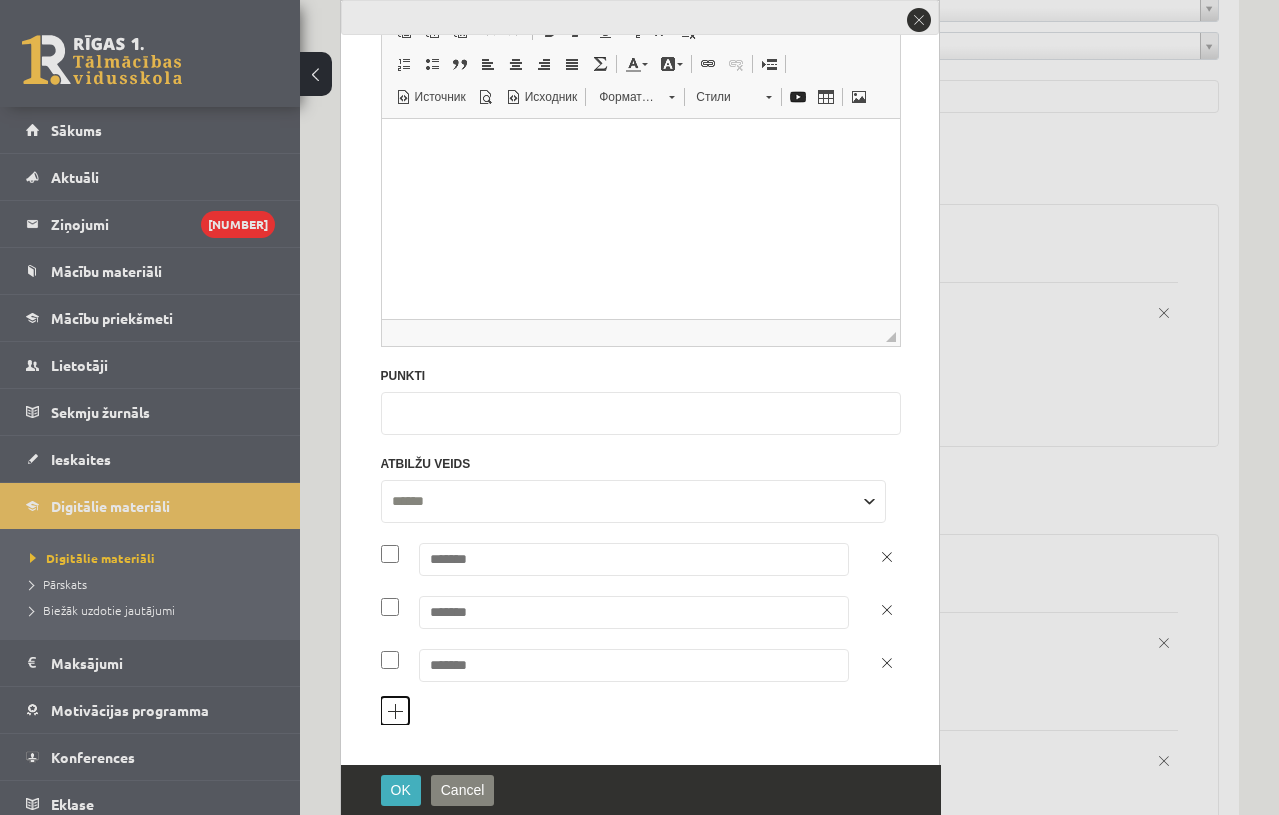 scroll, scrollTop: 611, scrollLeft: 0, axis: vertical 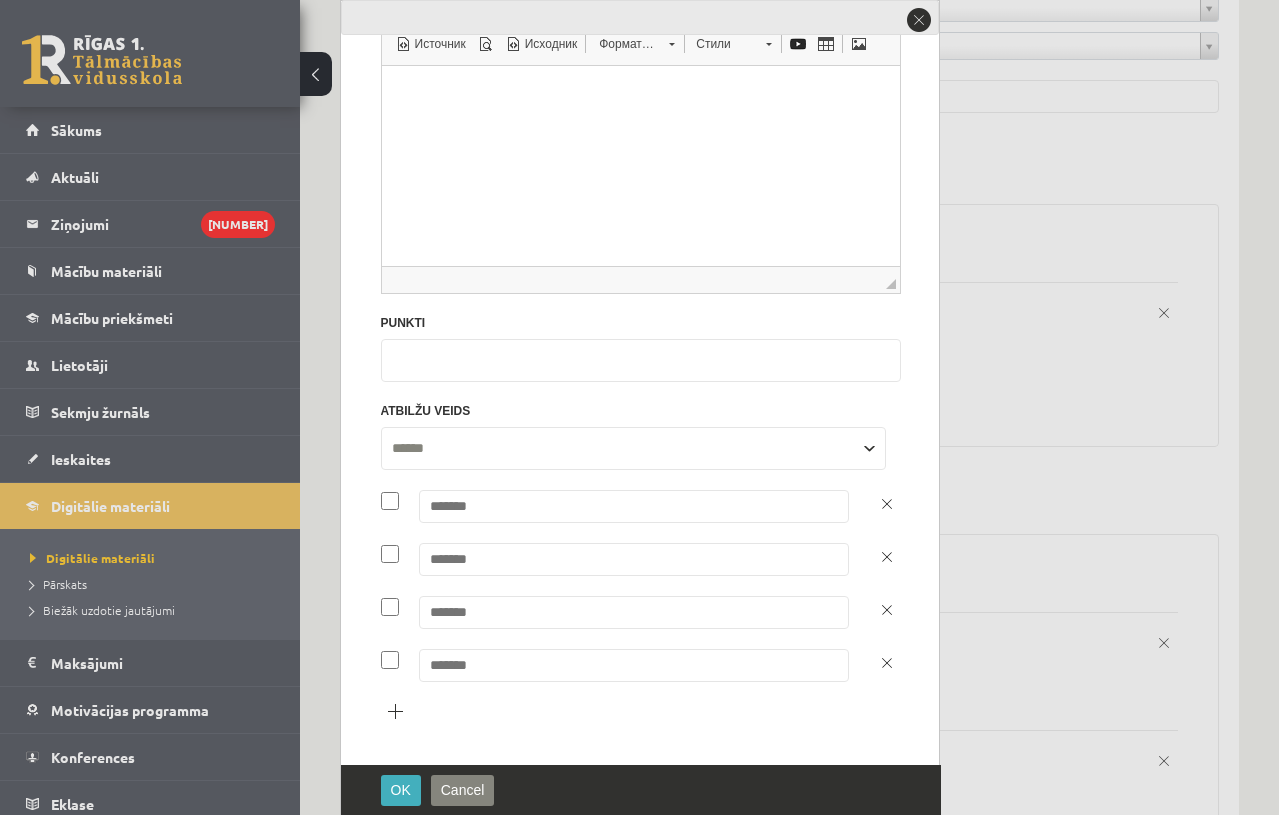 click at bounding box center (634, 506) 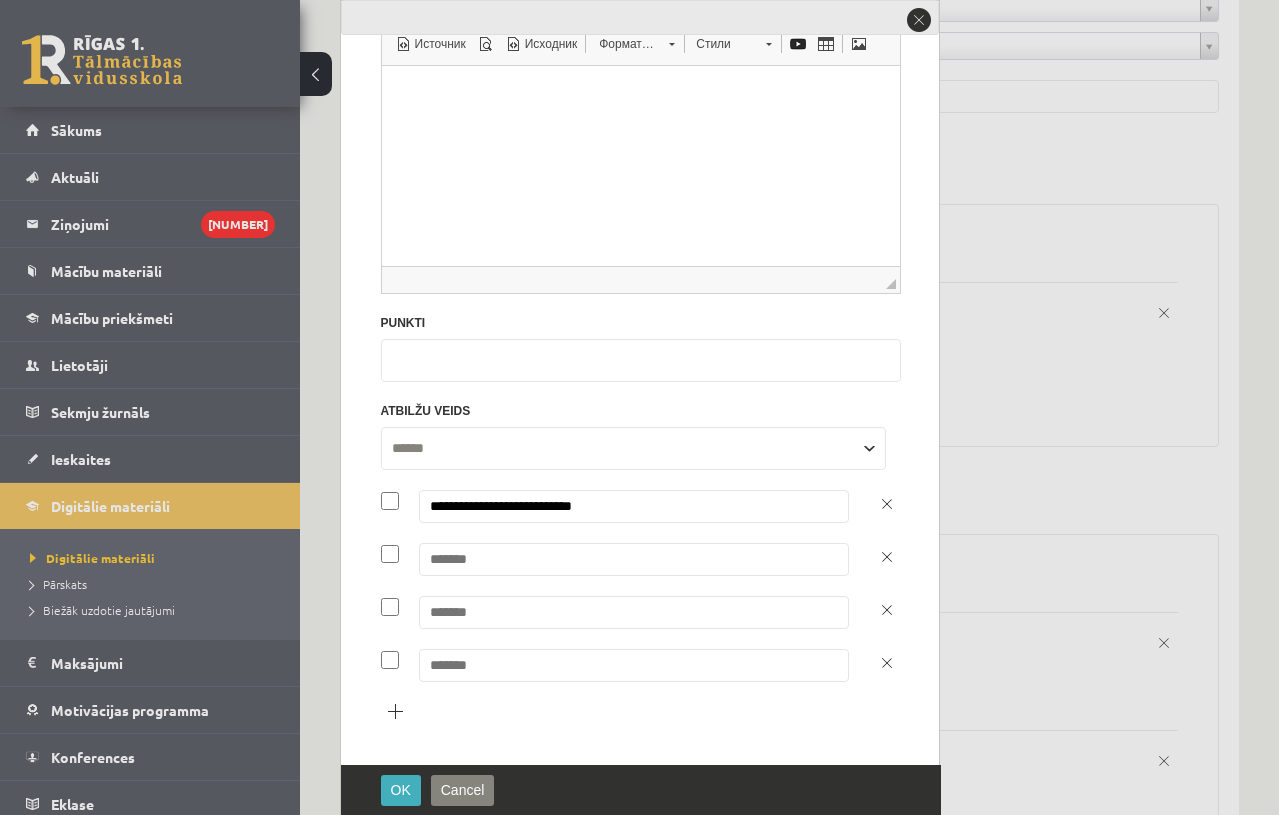 type on "**********" 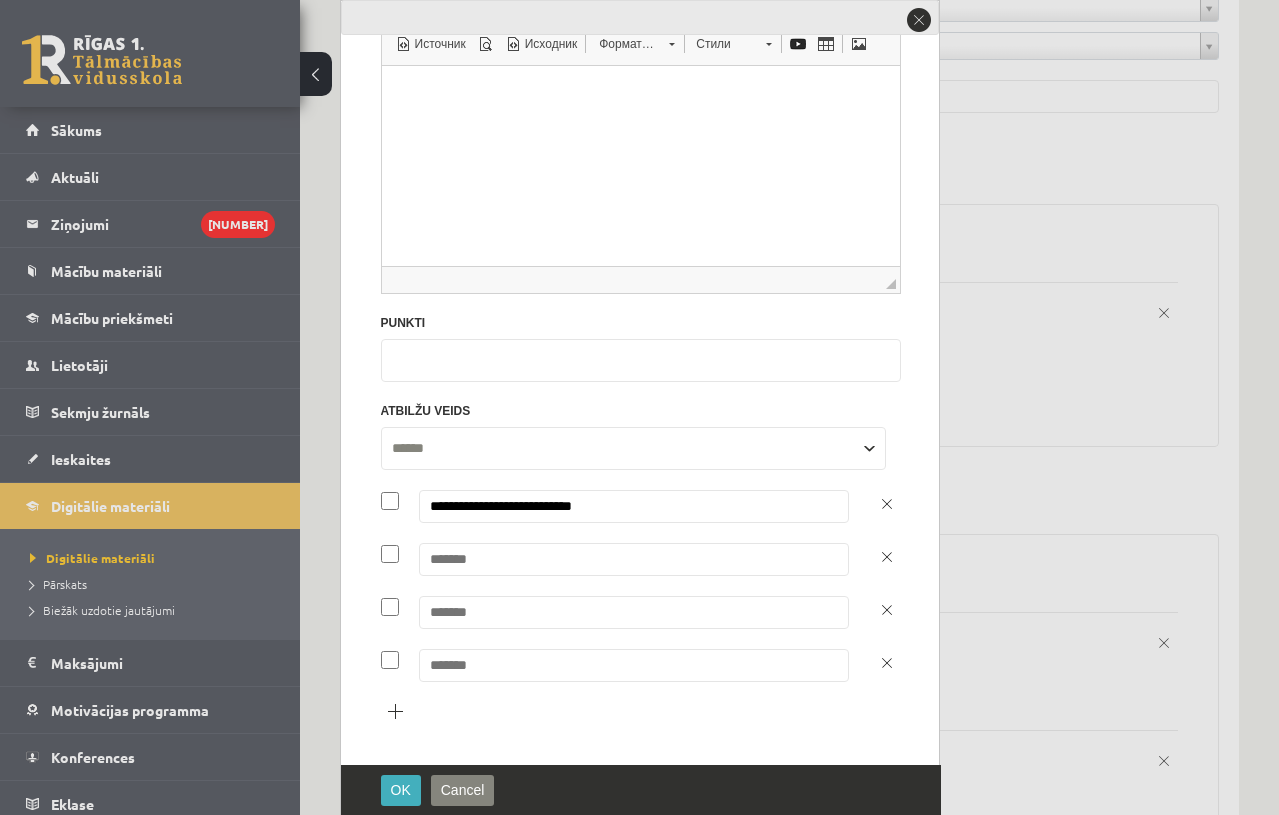 click at bounding box center (634, 559) 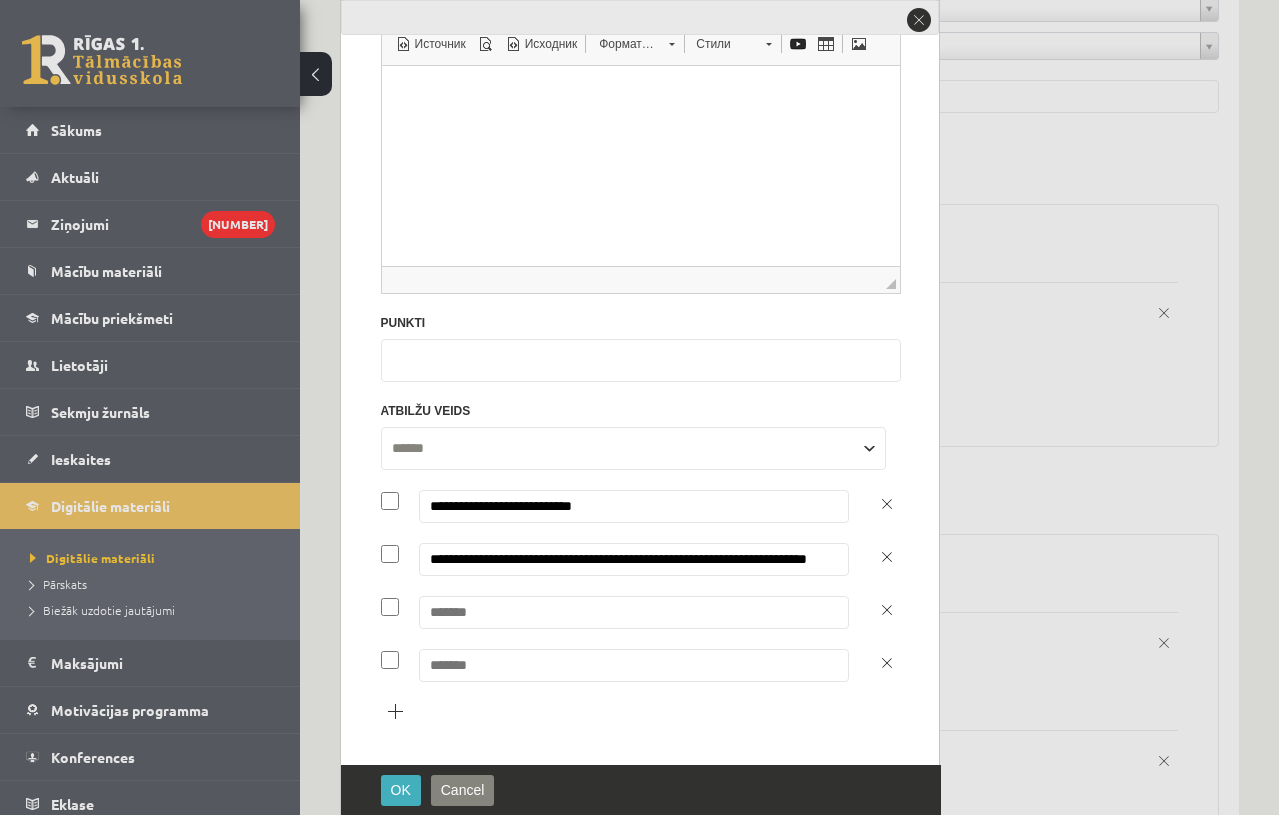 scroll, scrollTop: 0, scrollLeft: 46, axis: horizontal 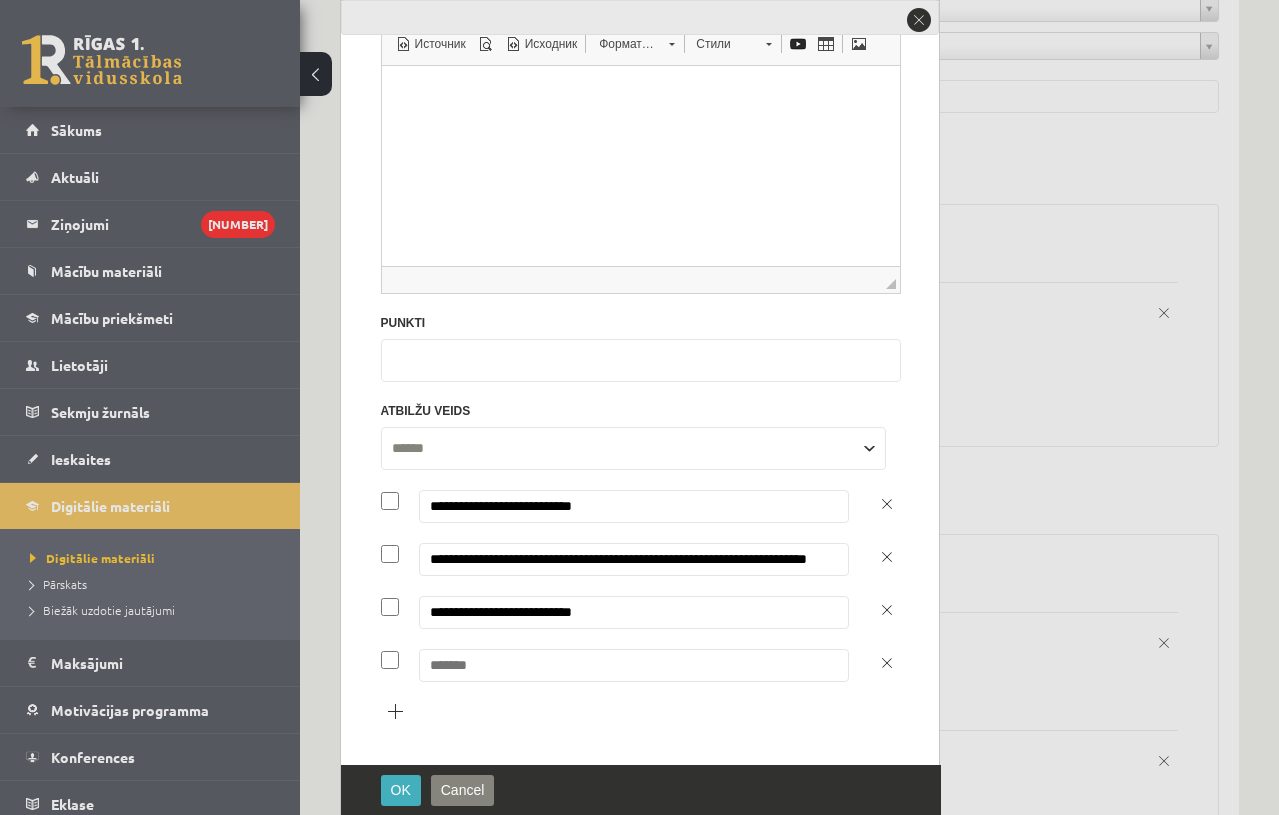 type on "**********" 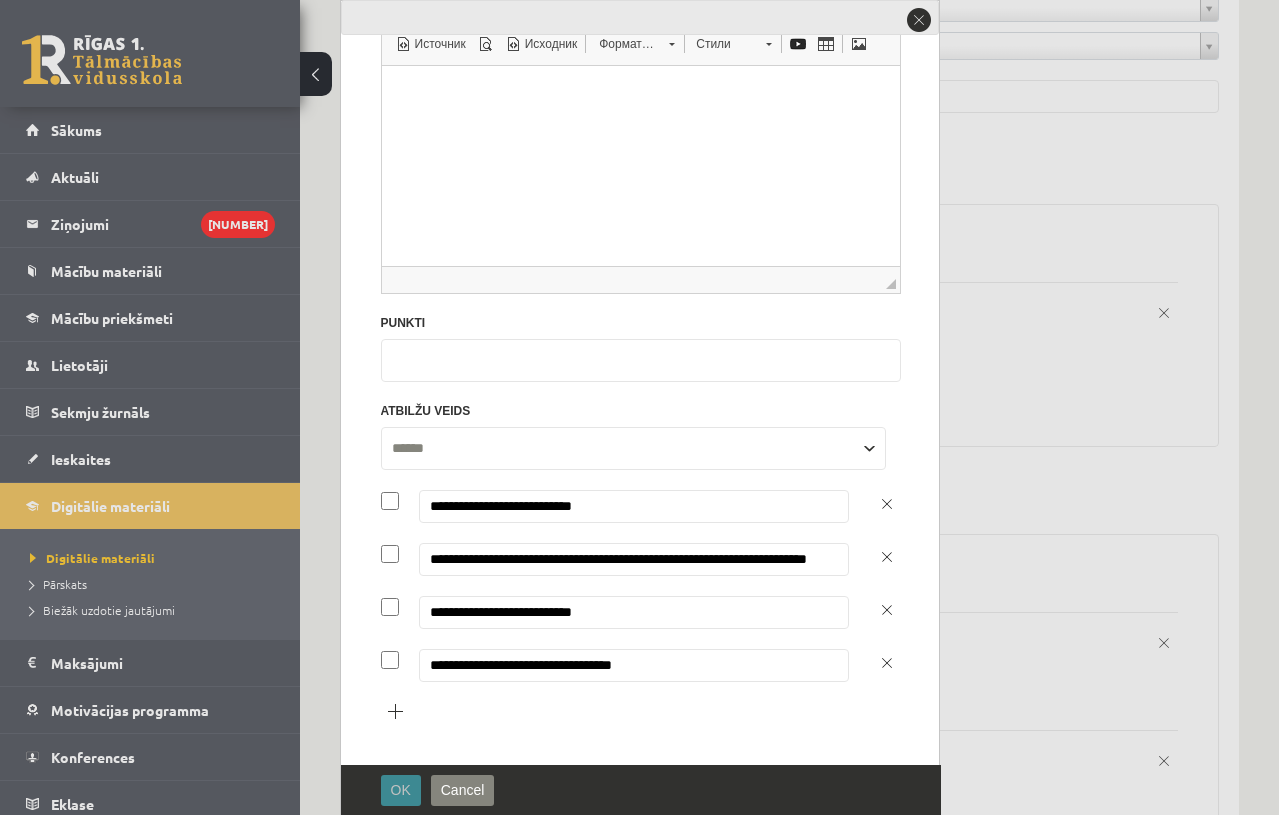 type on "**********" 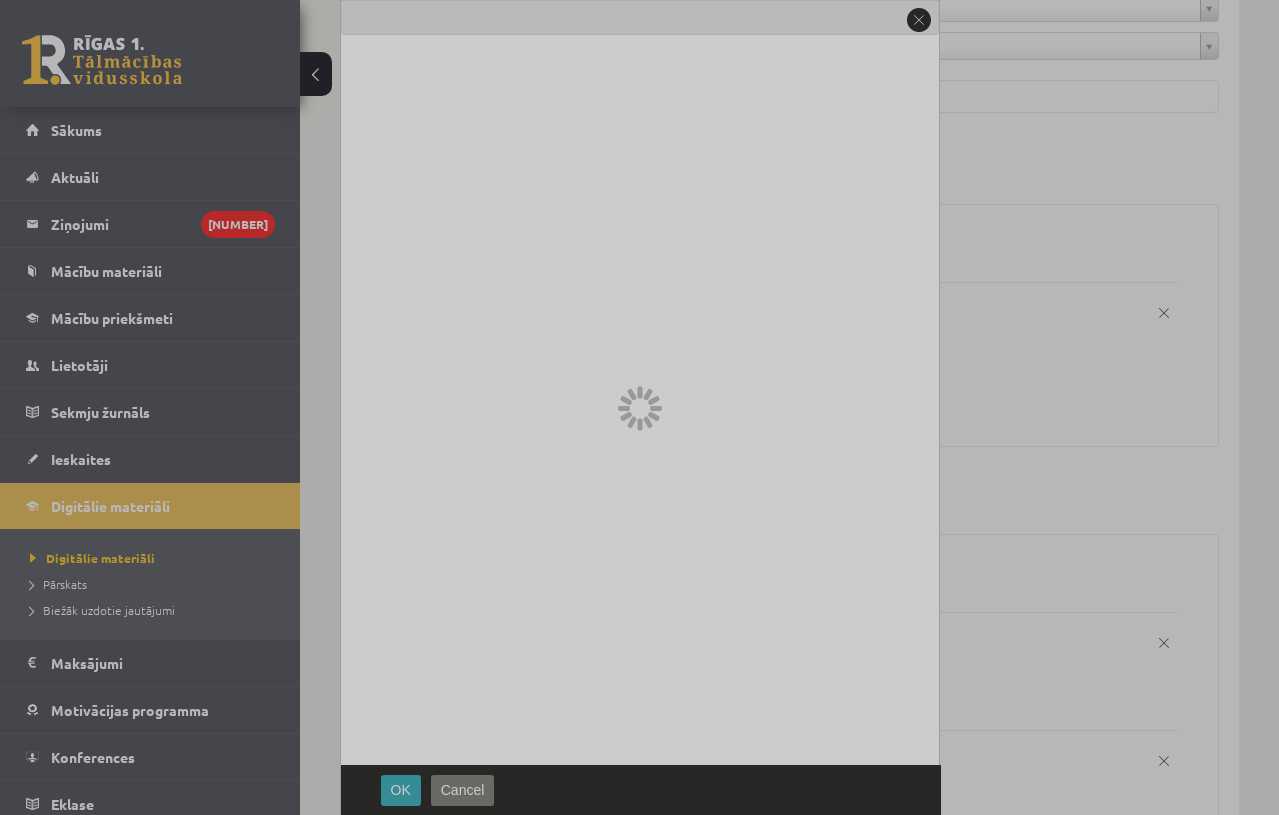 scroll, scrollTop: 0, scrollLeft: 0, axis: both 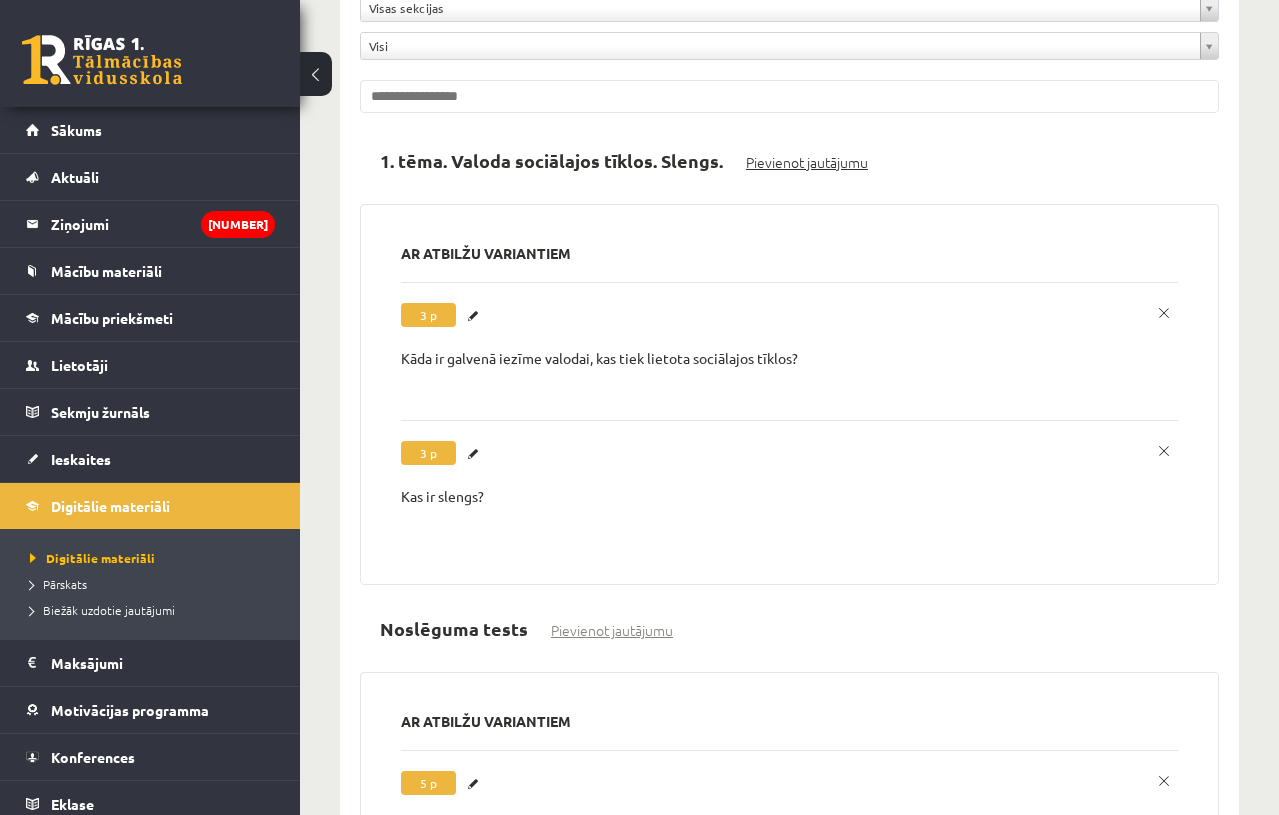 click on "Pievienot jautājumu" at bounding box center (807, 162) 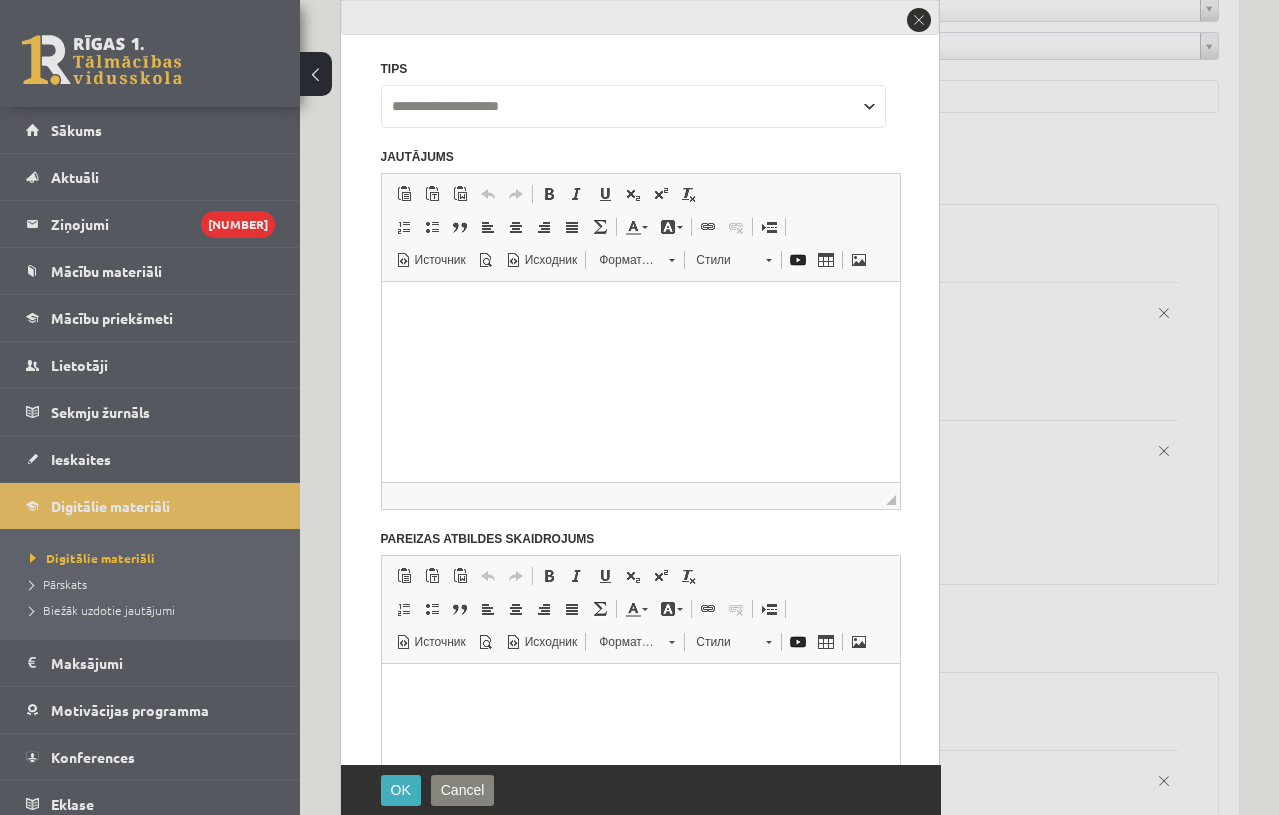 scroll, scrollTop: 0, scrollLeft: 0, axis: both 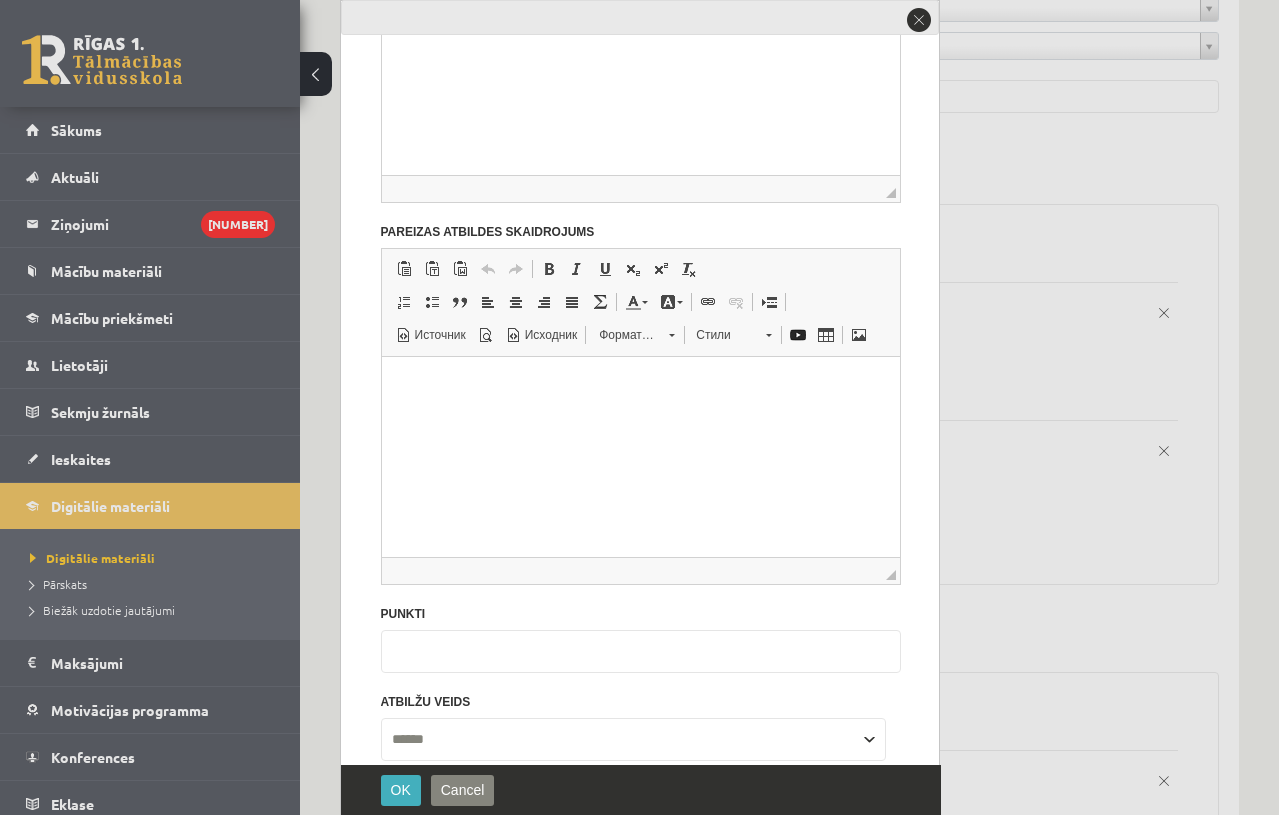 drag, startPoint x: 409, startPoint y: 719, endPoint x: 393, endPoint y: 723, distance: 16.492422 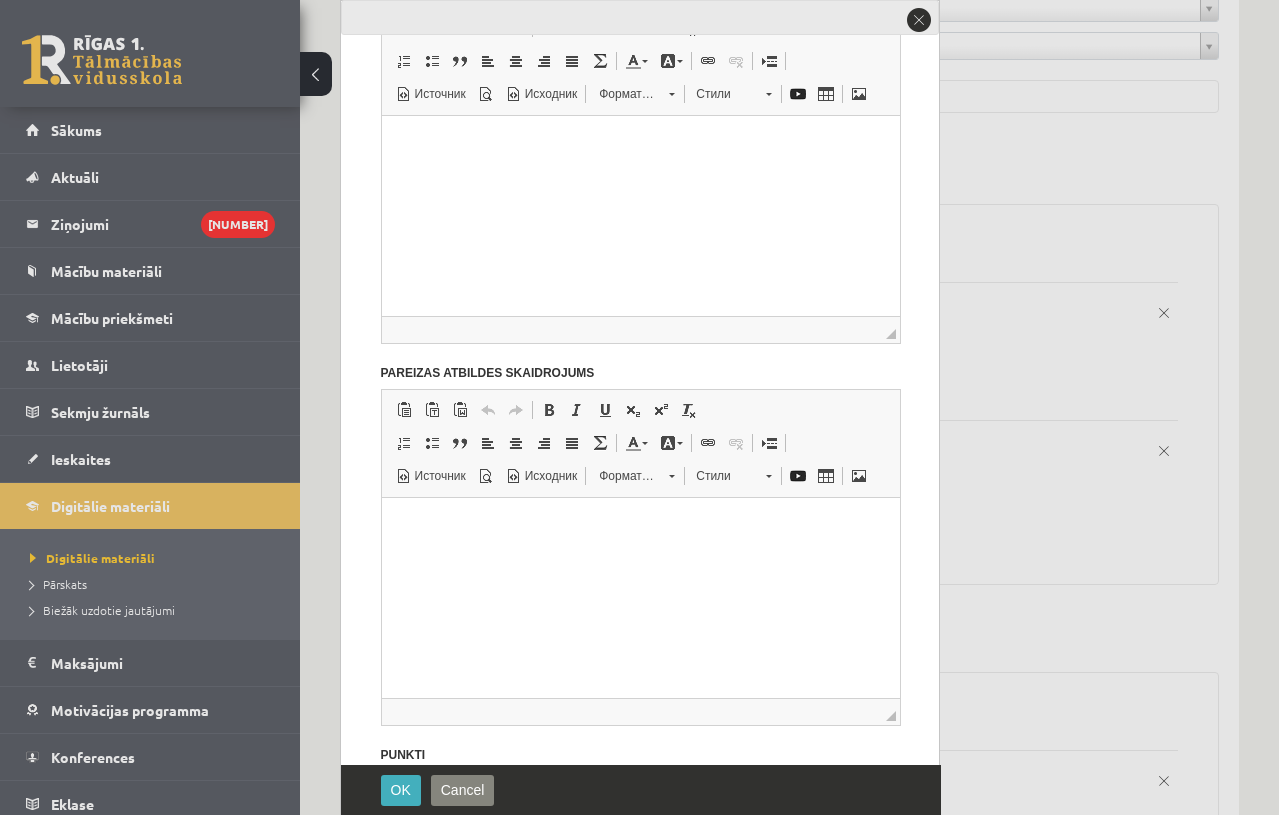 scroll, scrollTop: 0, scrollLeft: 0, axis: both 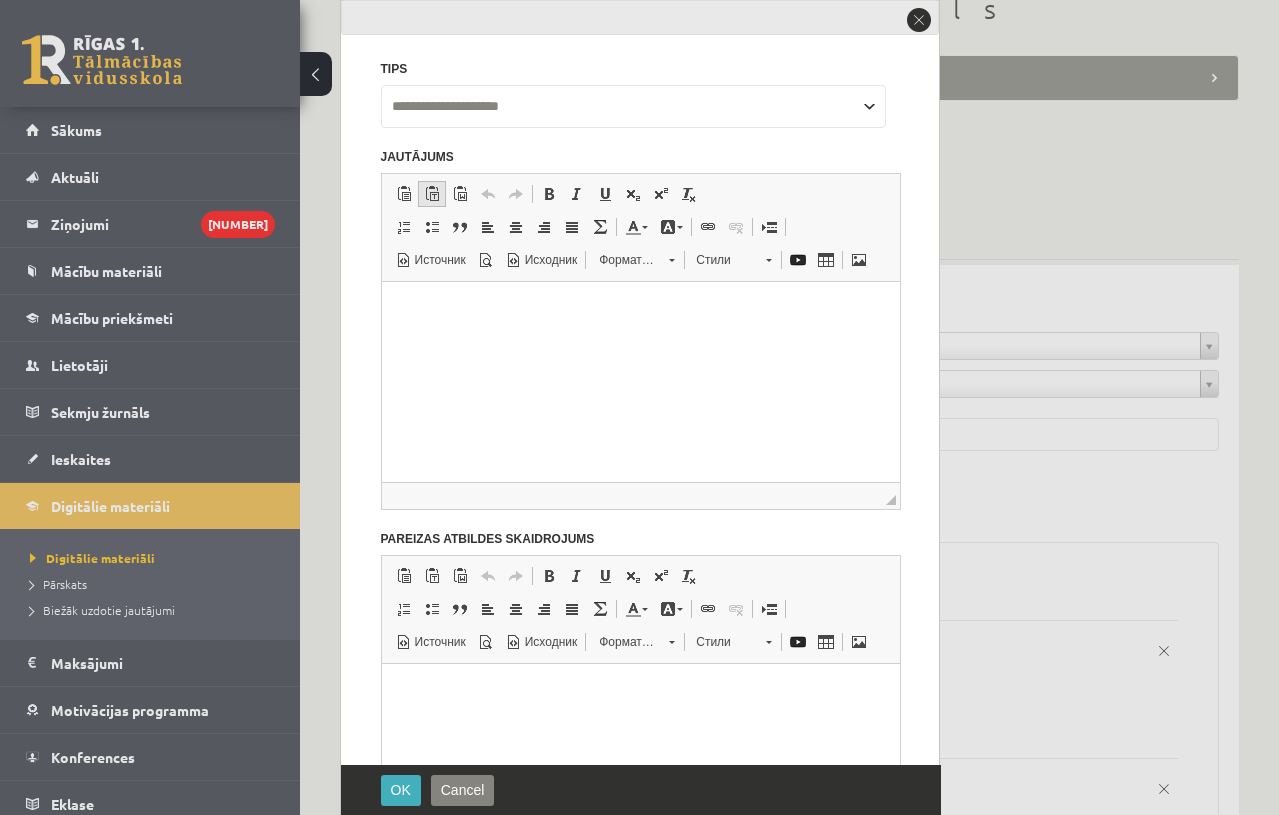 click at bounding box center (432, 194) 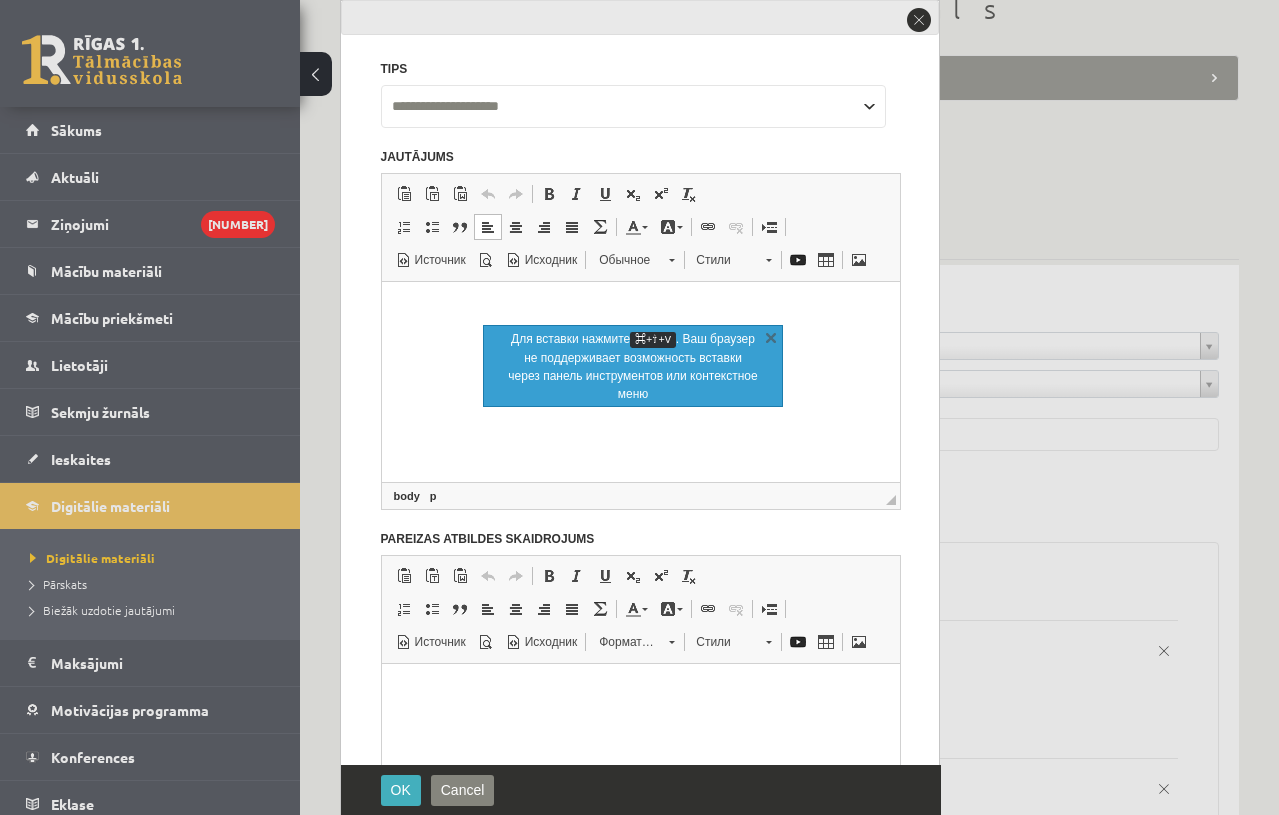 click at bounding box center [640, 306] 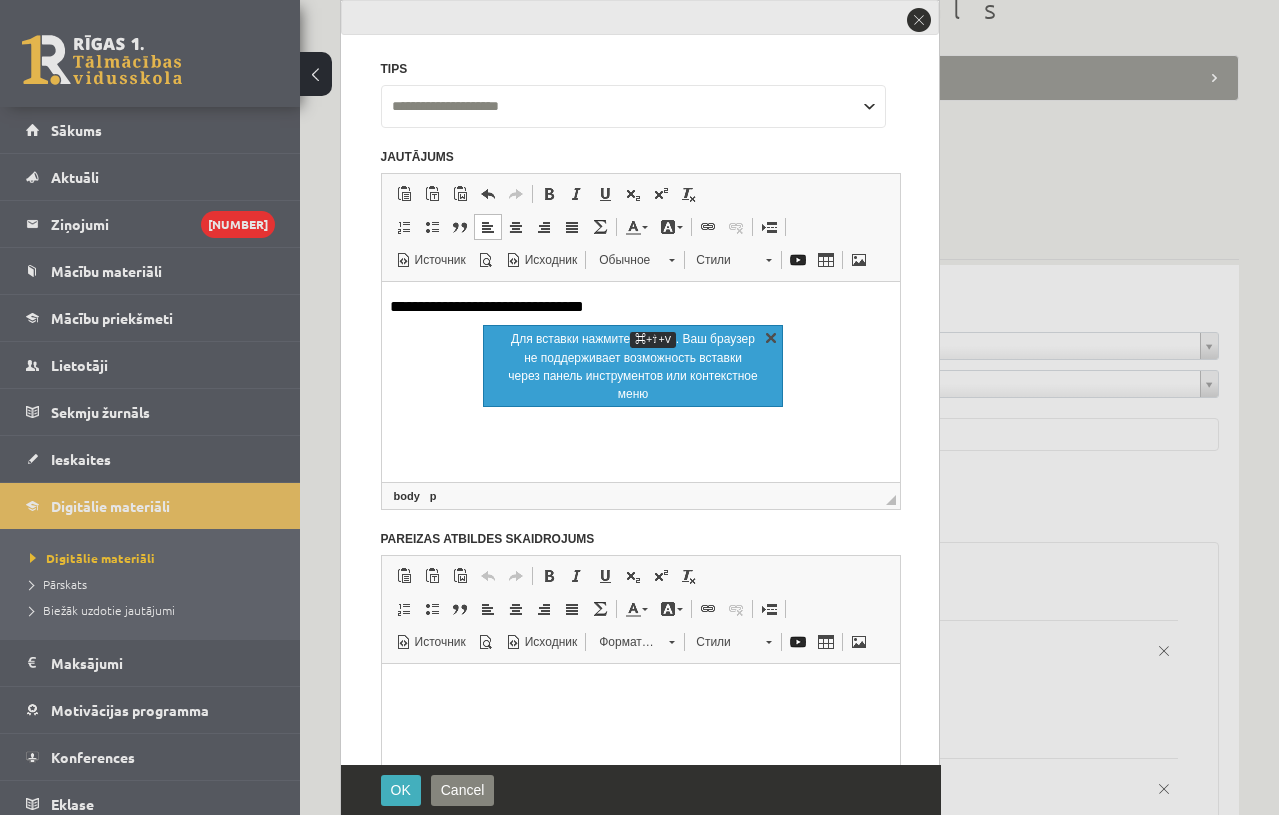 drag, startPoint x: 779, startPoint y: 340, endPoint x: 368, endPoint y: 38, distance: 510.0245 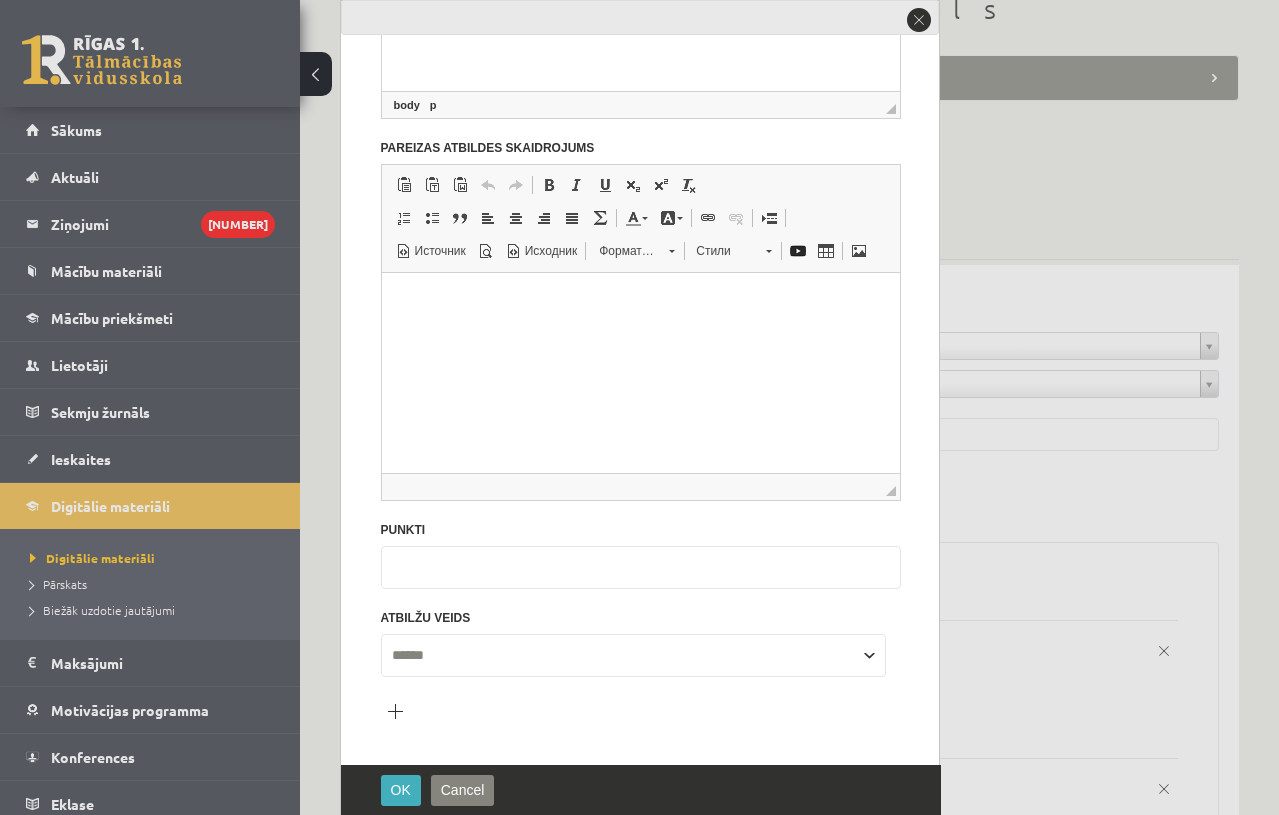 scroll, scrollTop: 457, scrollLeft: 0, axis: vertical 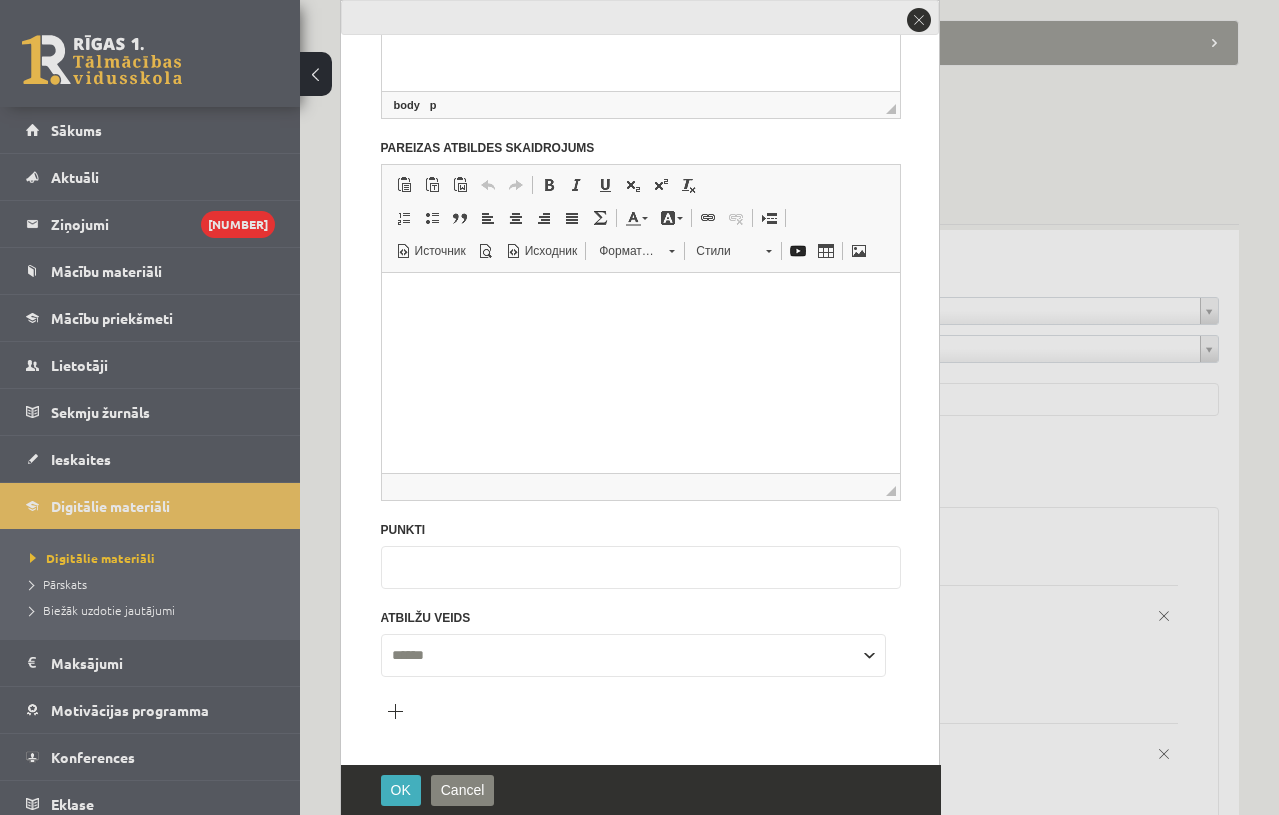 type on "*" 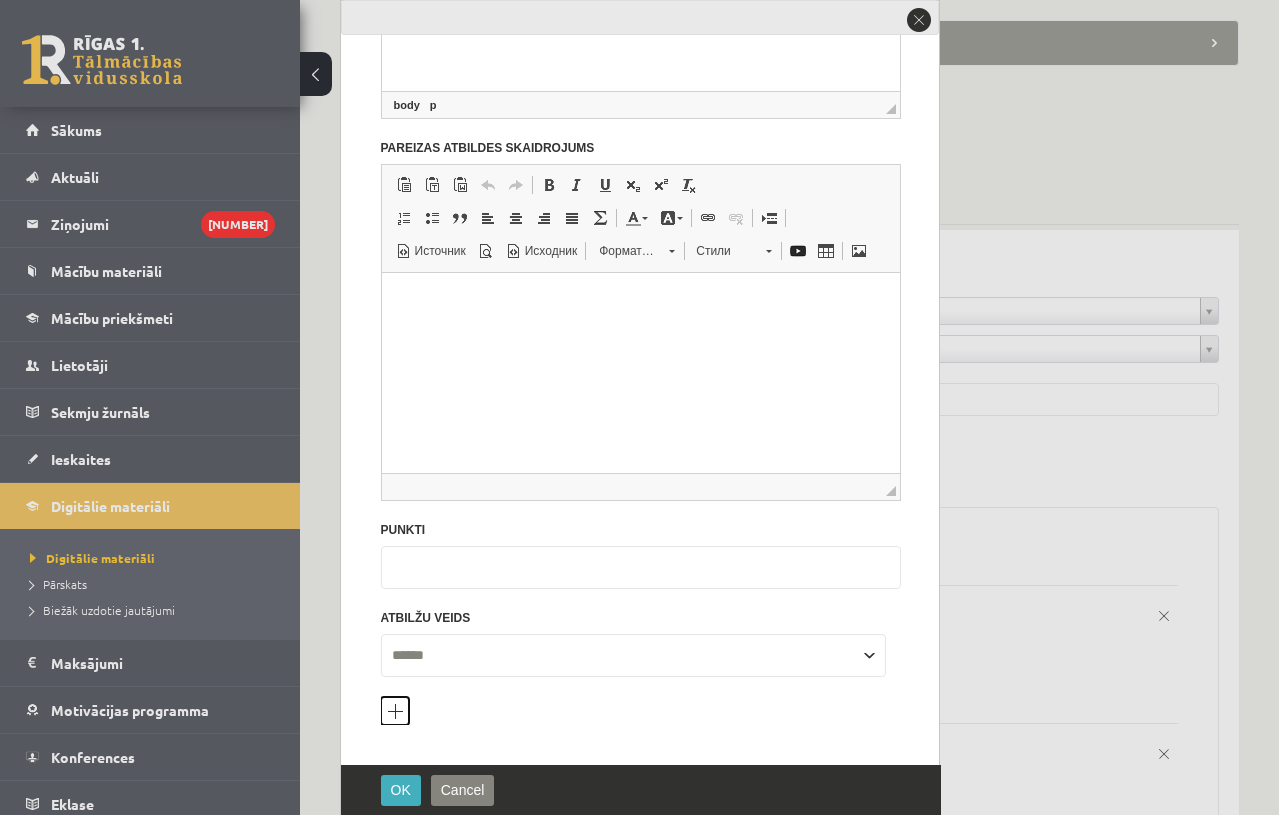 click on "Pievienot atbilžu variantu" at bounding box center [395, 711] 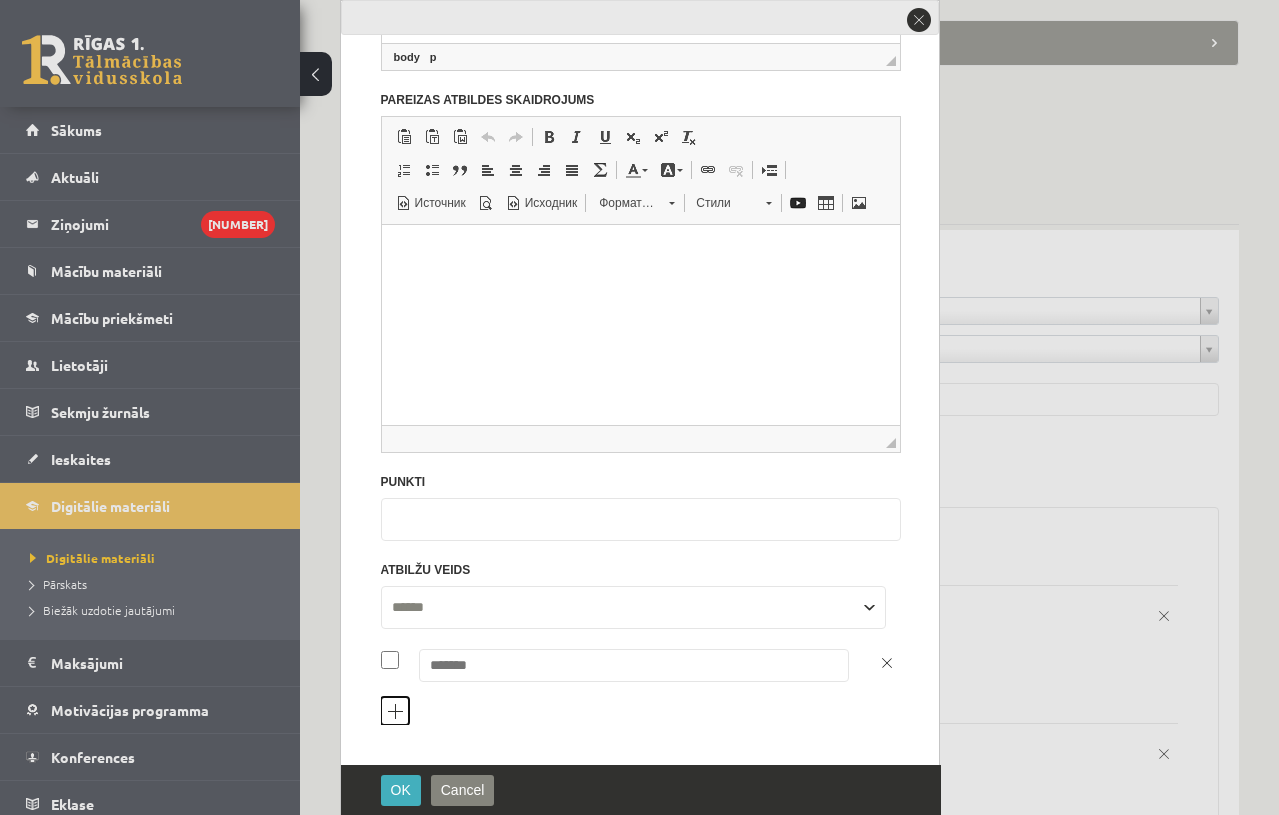 click on "Pievienot atbilžu variantu" at bounding box center [395, 711] 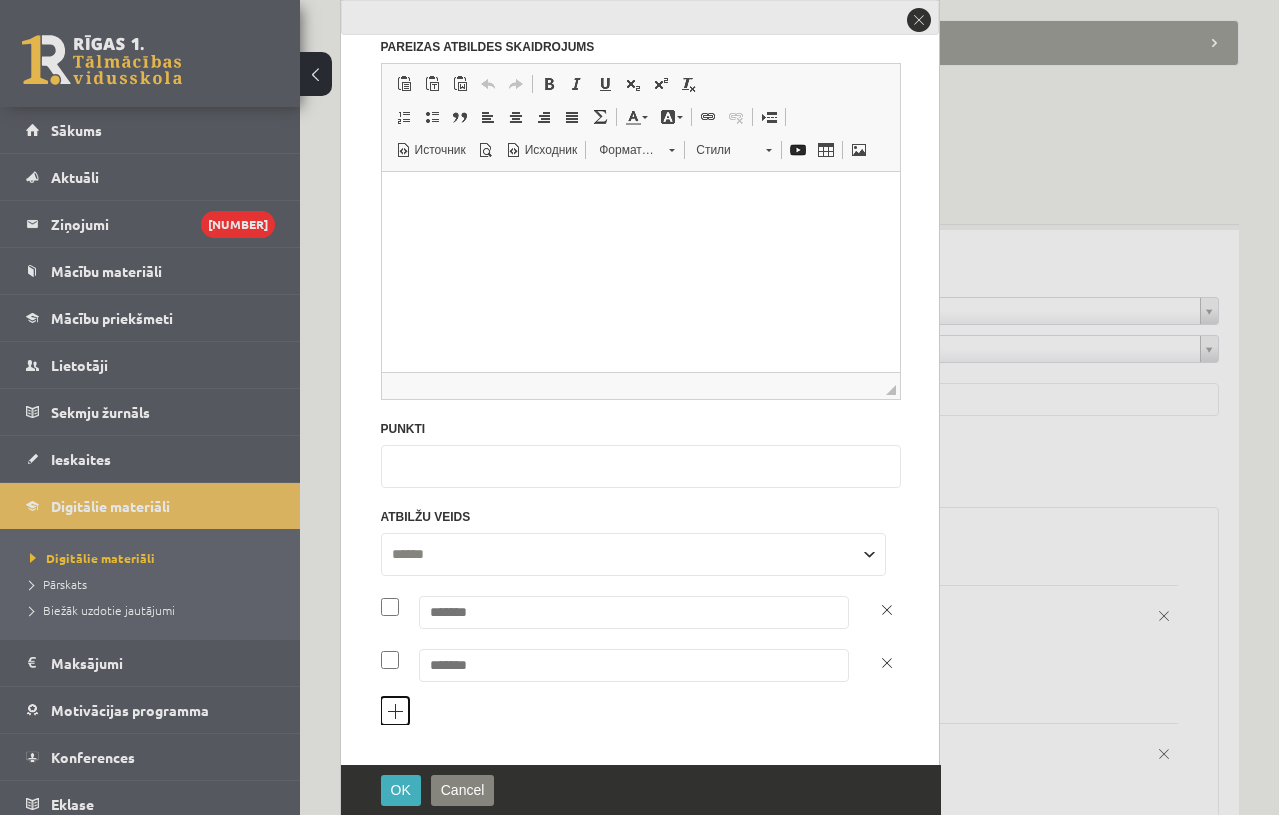 click on "Pievienot atbilžu variantu" at bounding box center [395, 711] 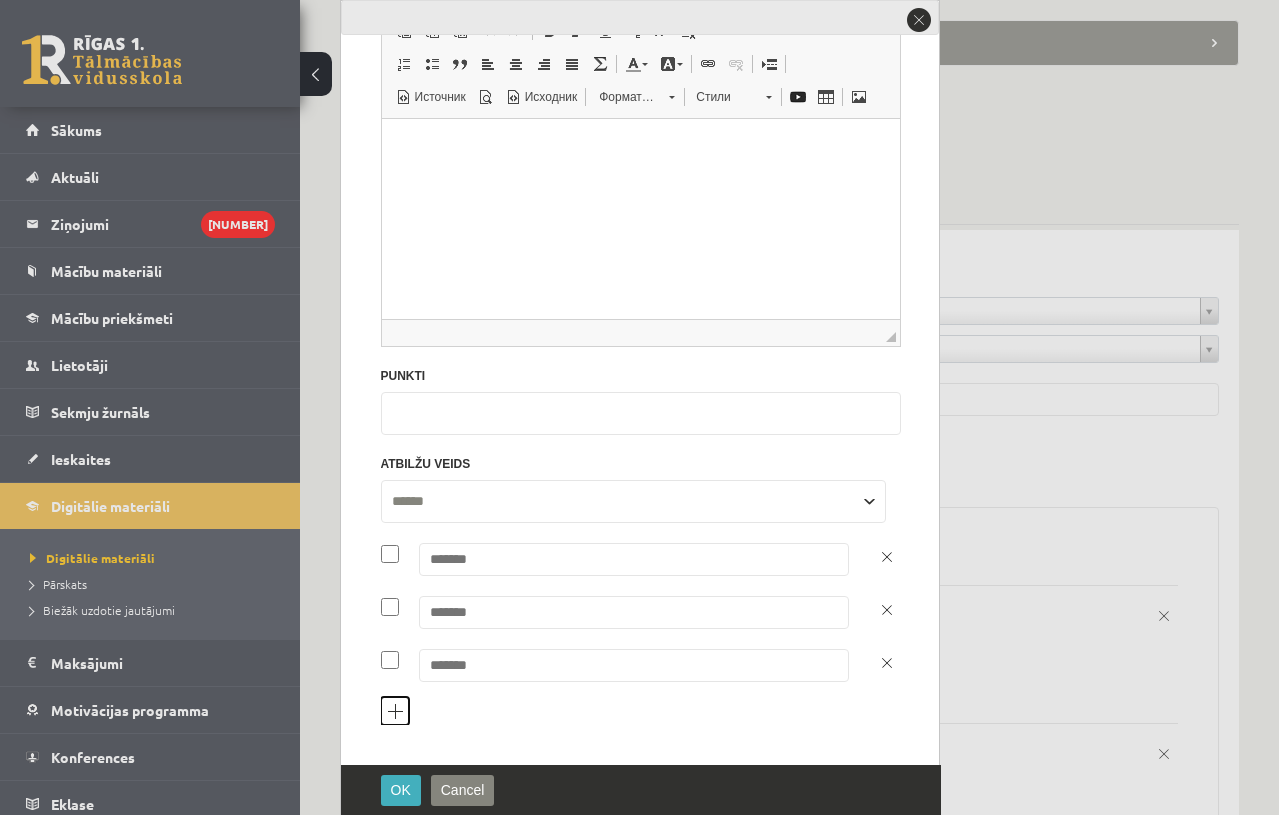 scroll, scrollTop: 611, scrollLeft: 0, axis: vertical 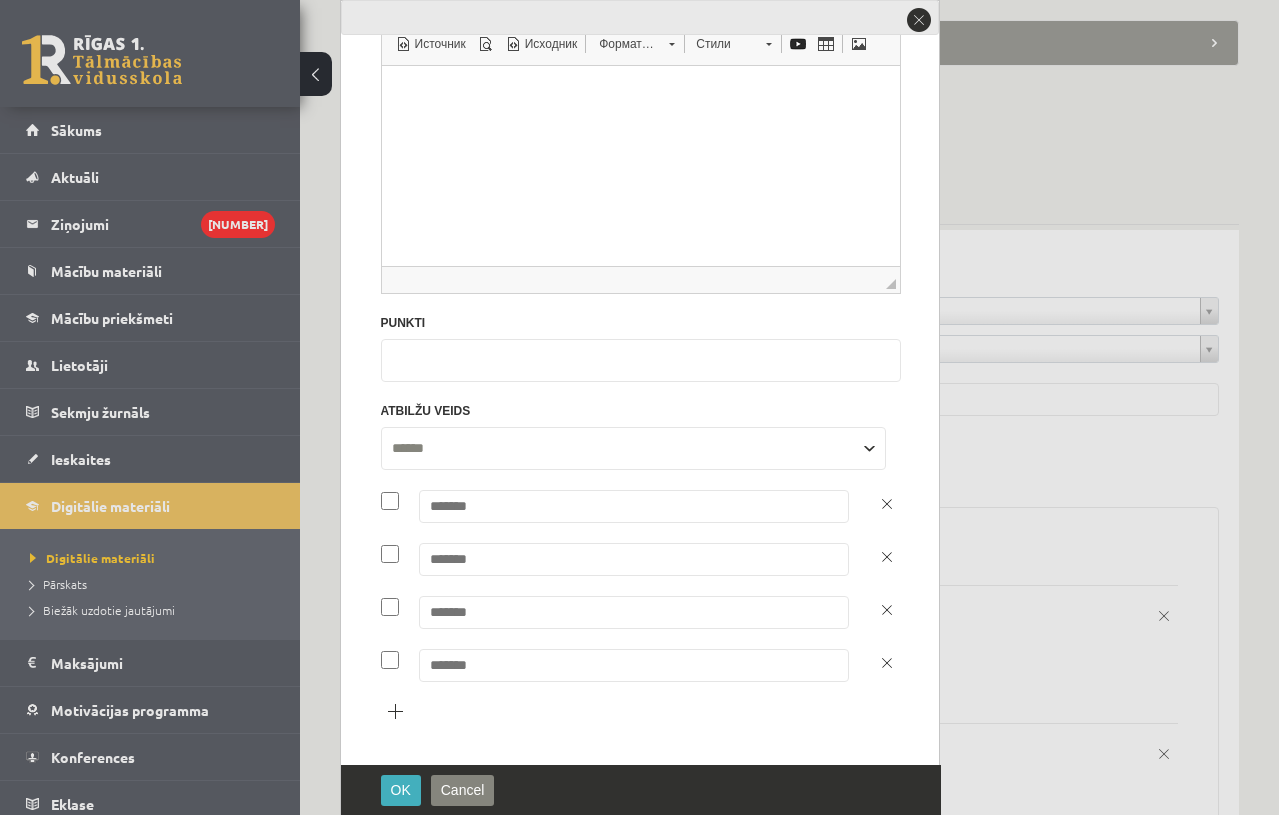 click at bounding box center [634, 506] 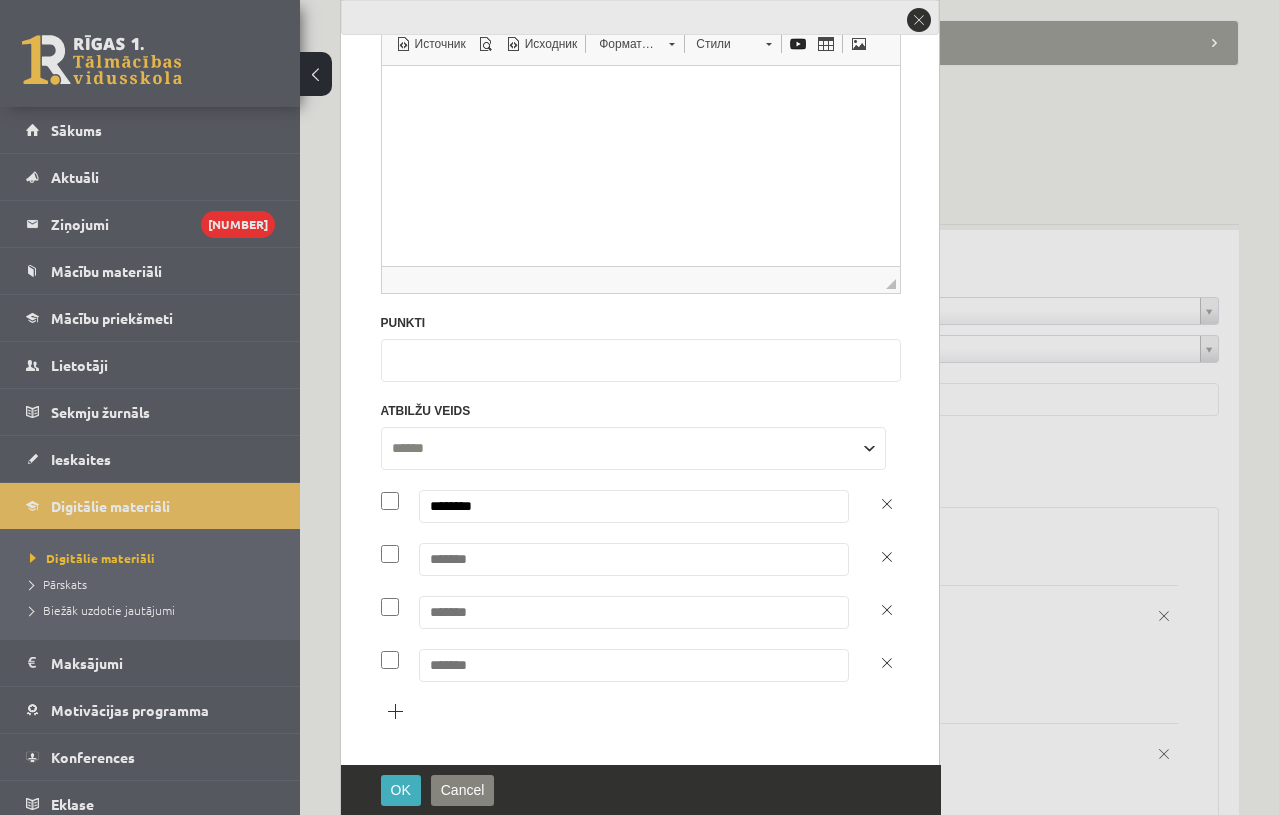 type on "********" 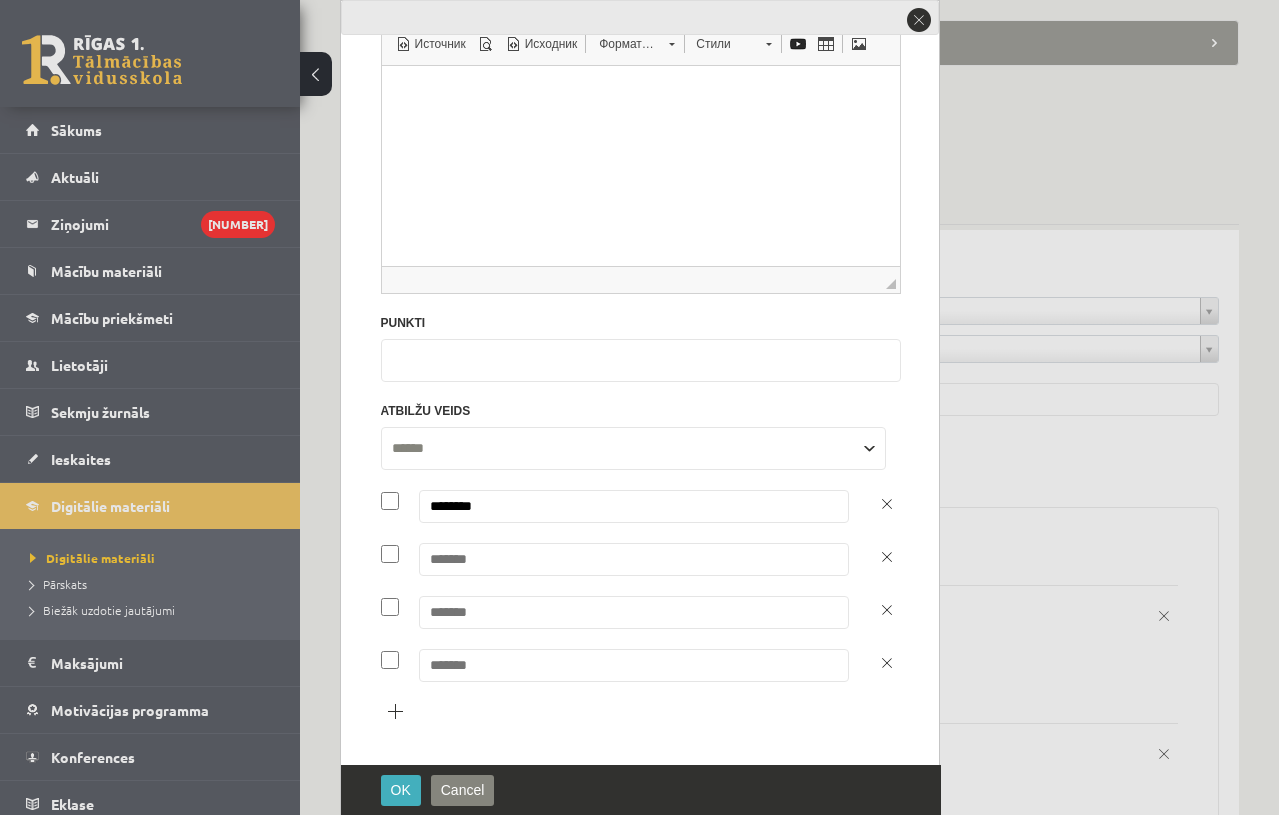 click at bounding box center [634, 559] 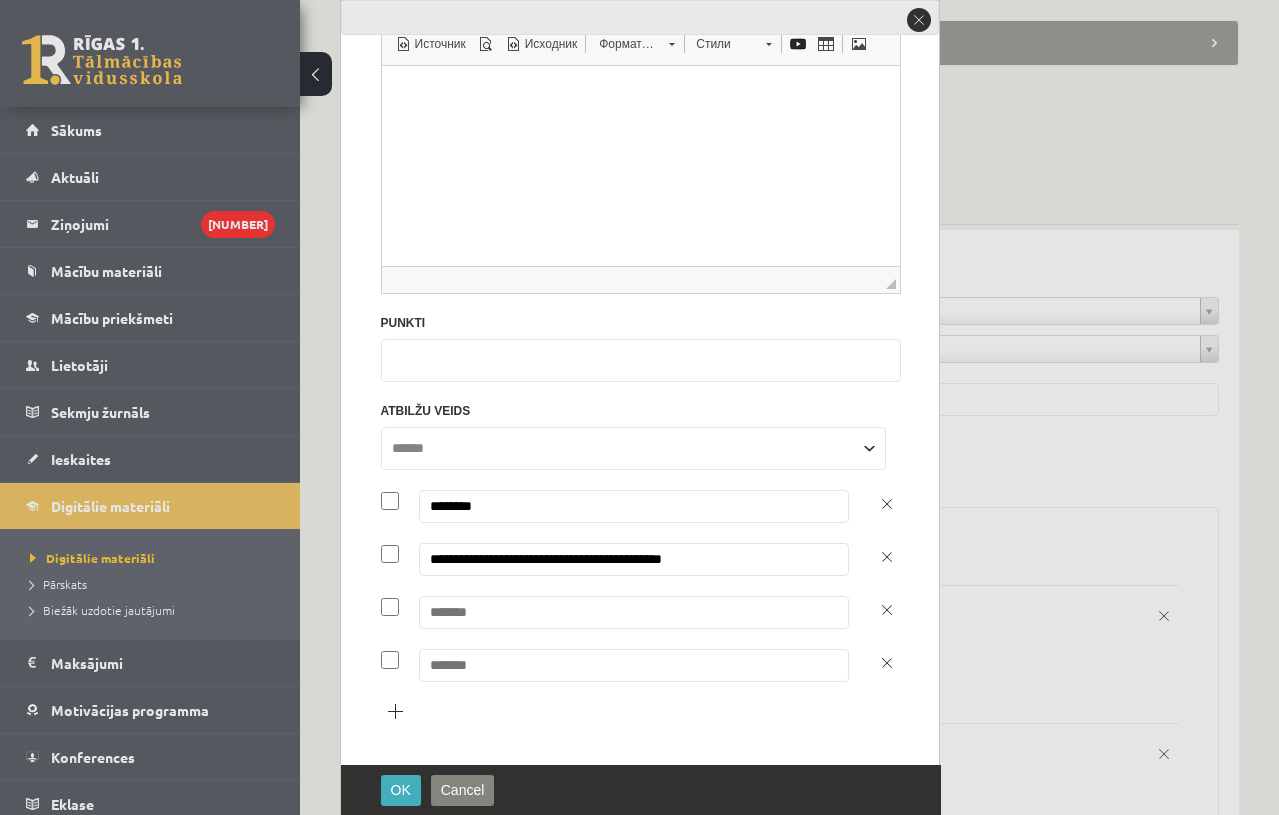 type on "**********" 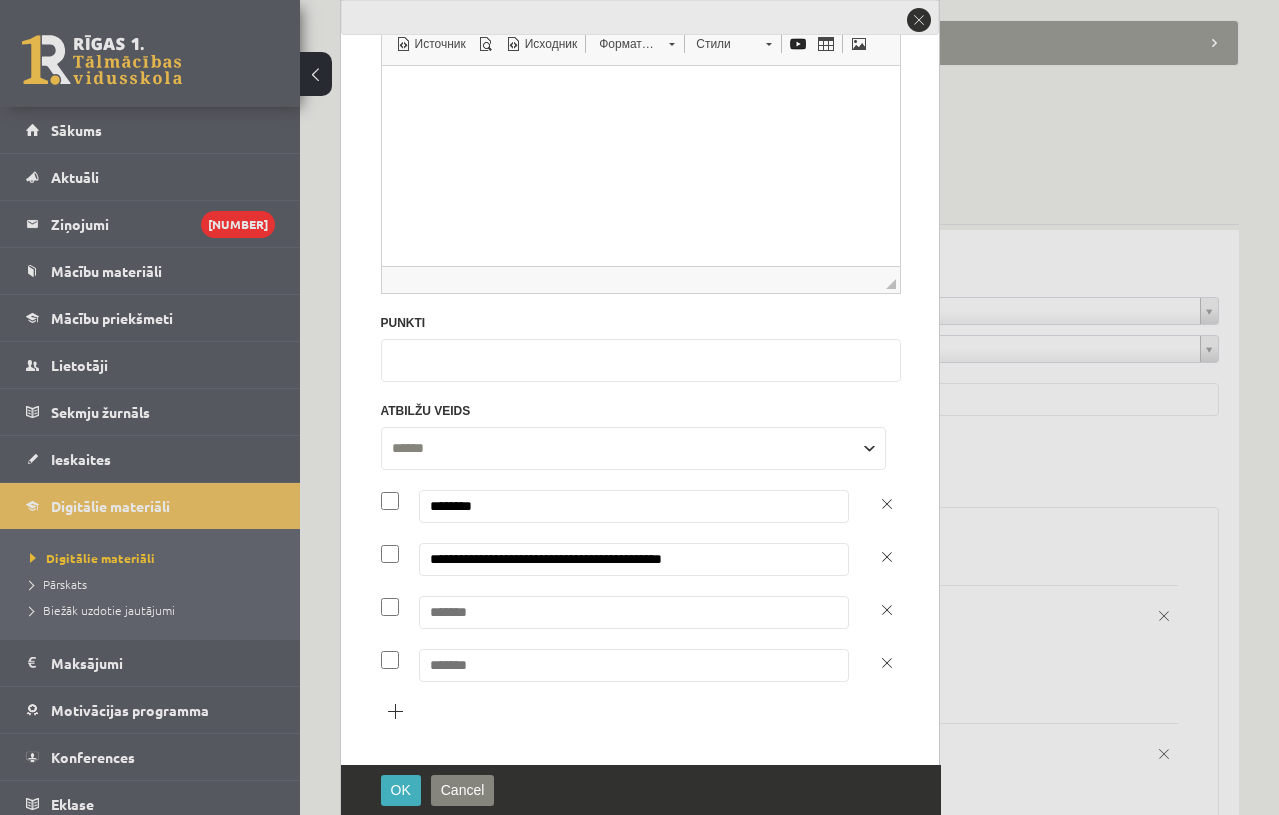 click at bounding box center (634, 612) 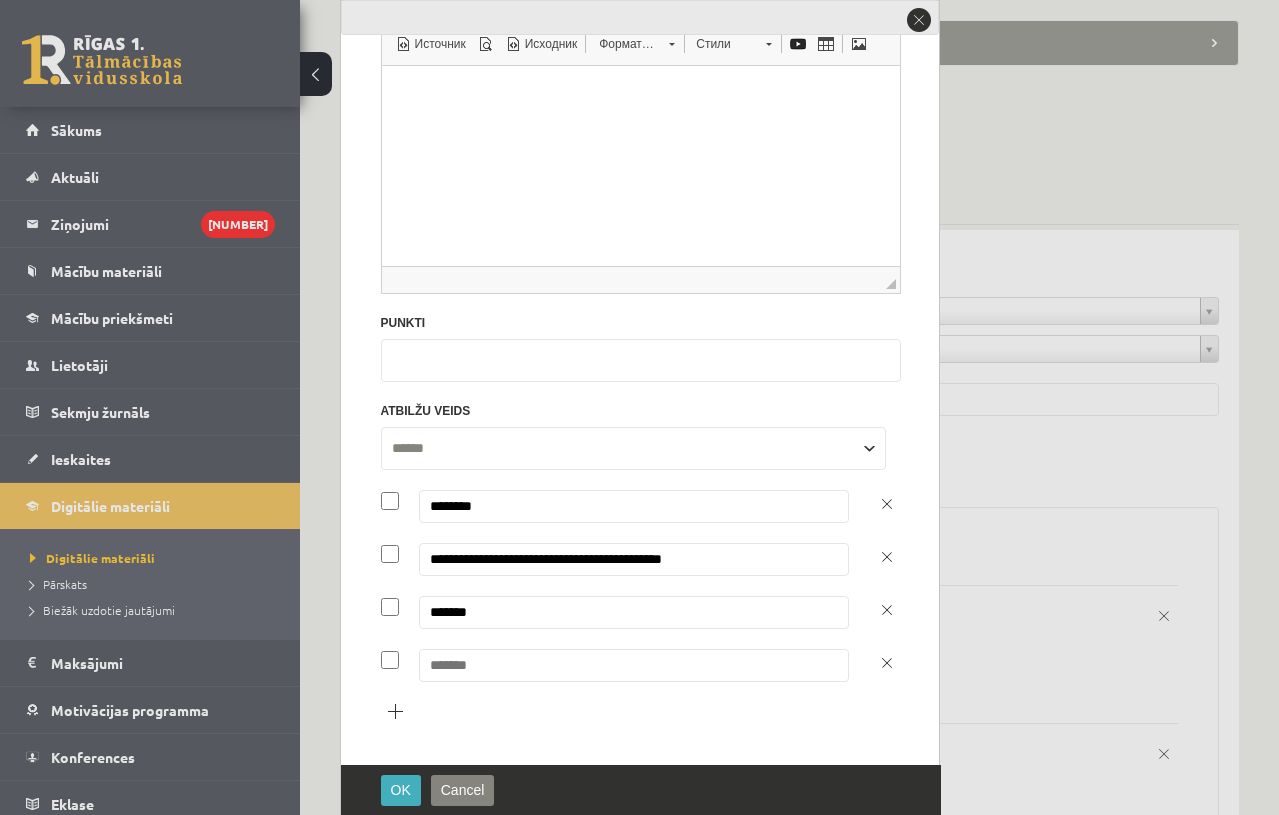 type on "*******" 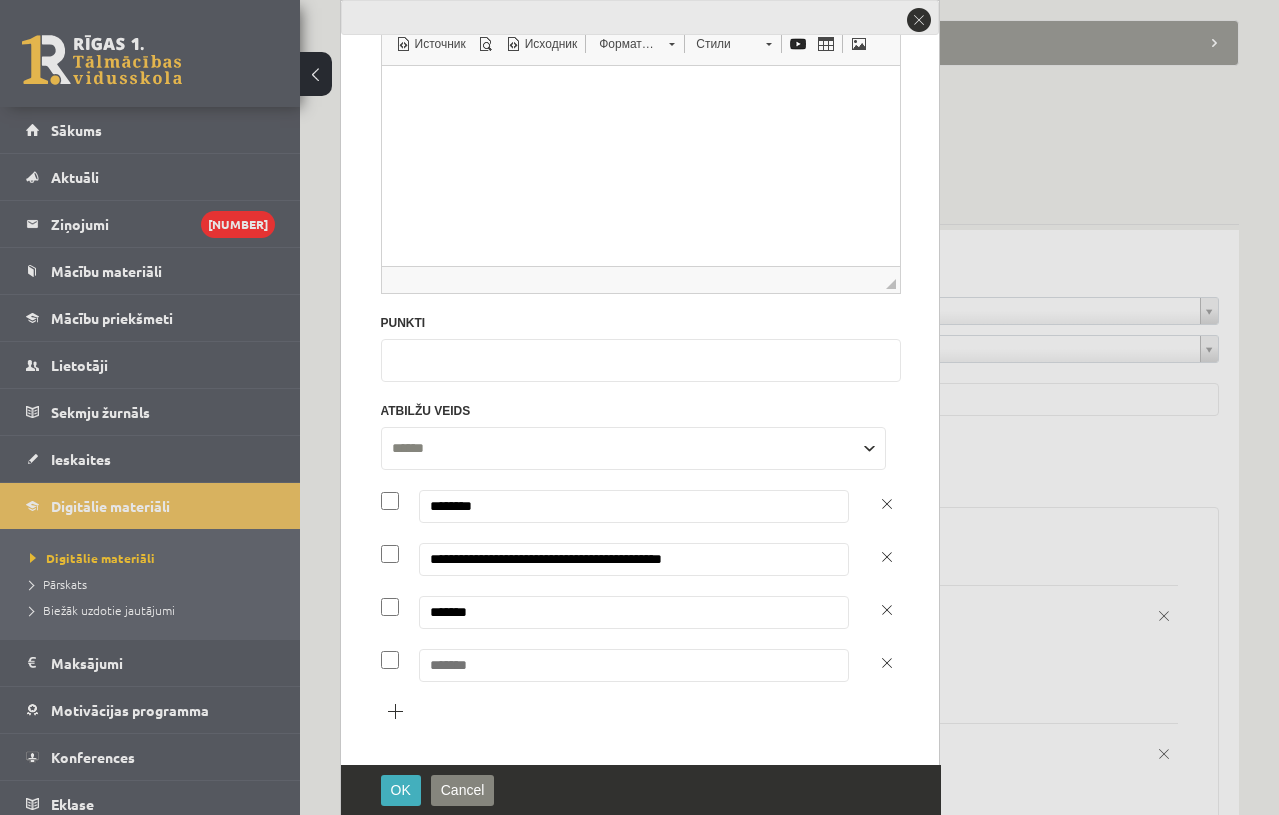 click at bounding box center (634, 665) 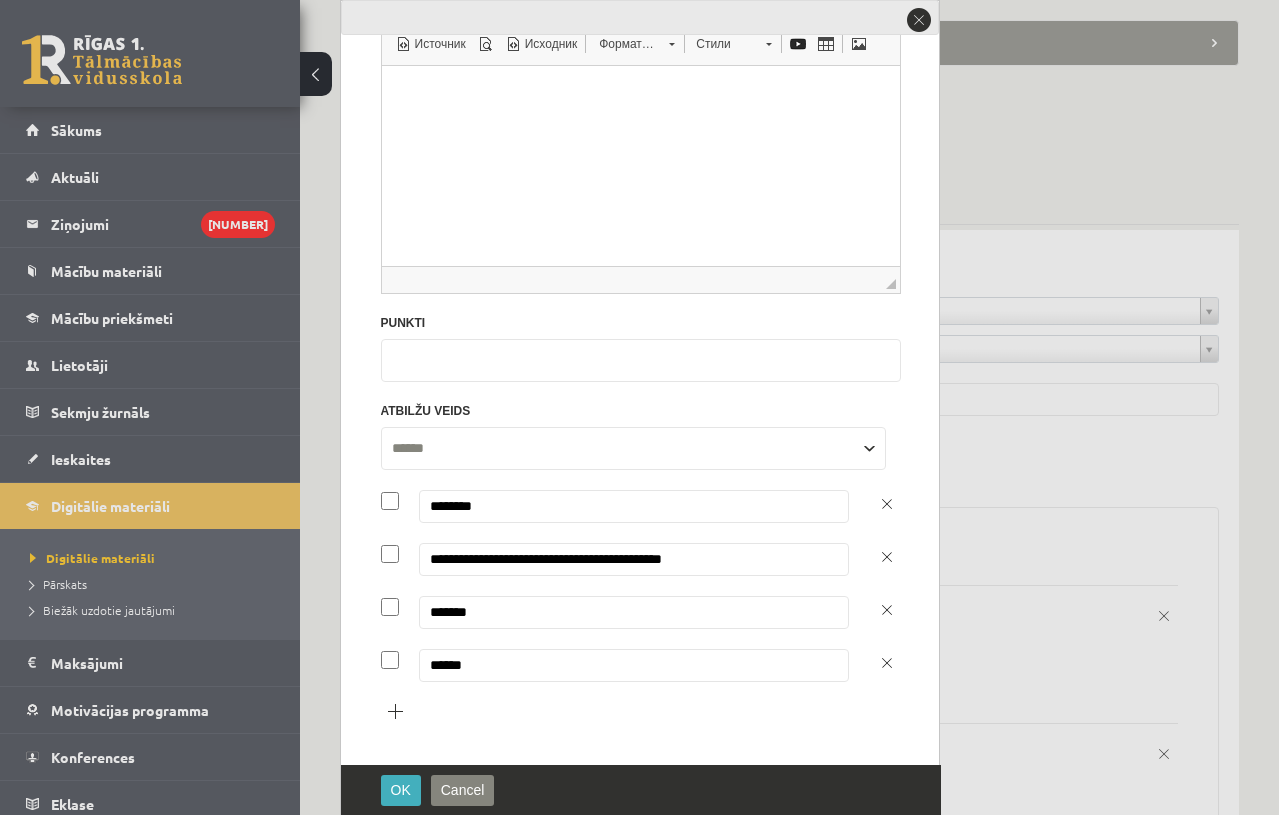type on "******" 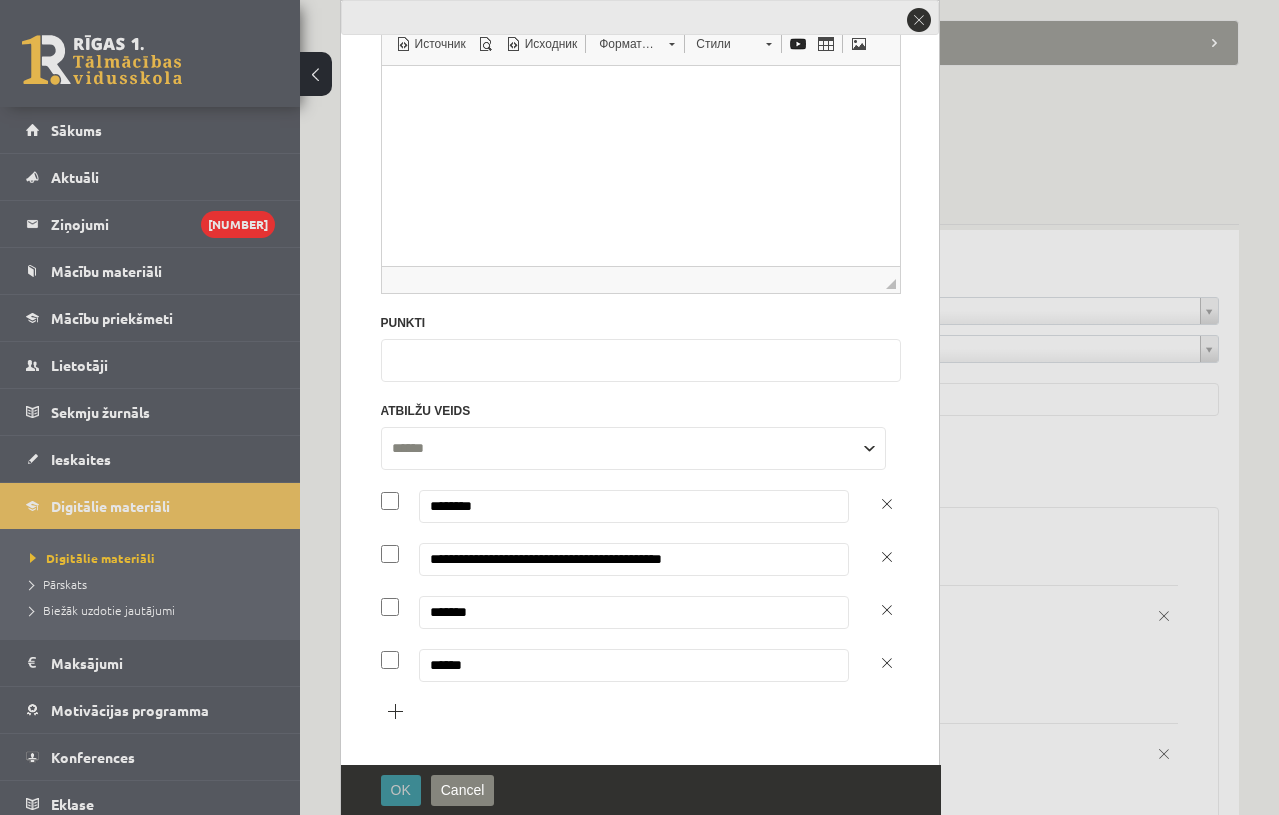 click on "OK" at bounding box center (401, 790) 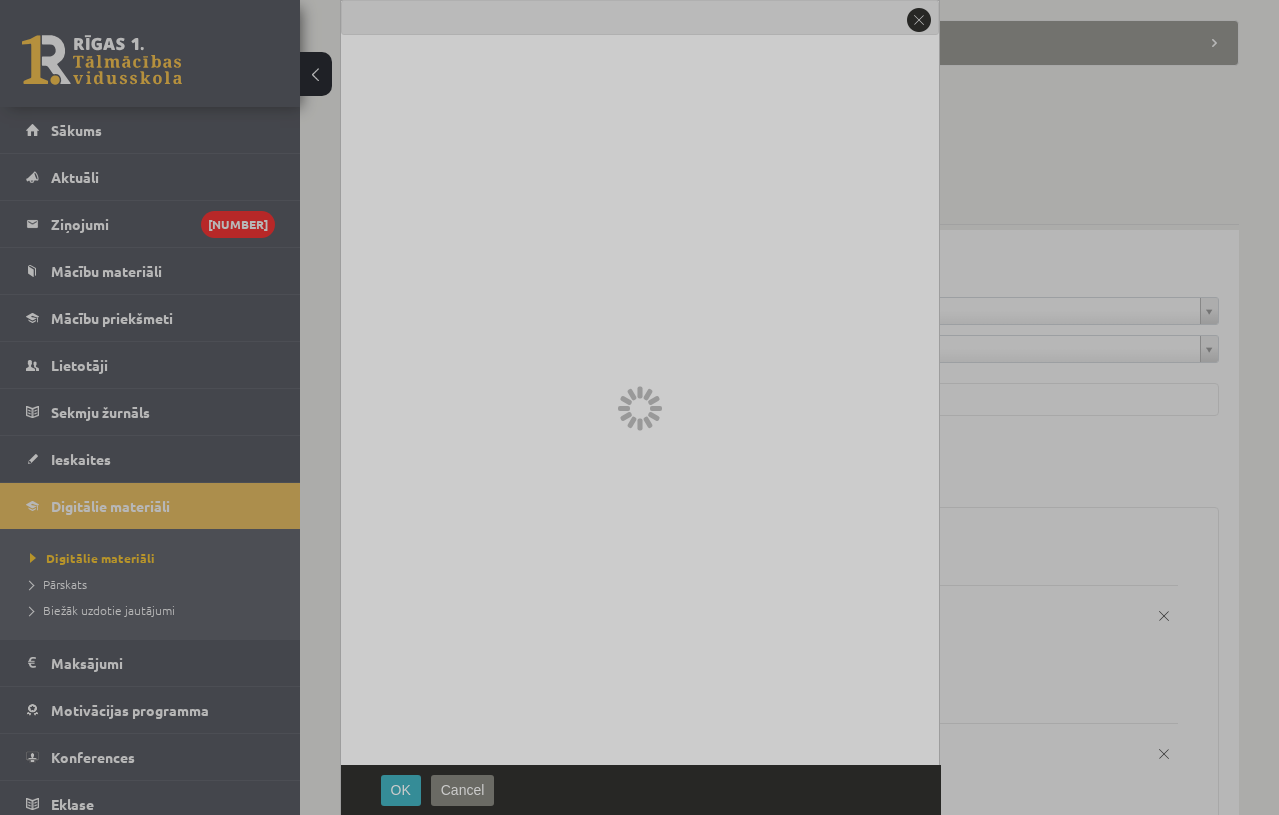 scroll, scrollTop: 0, scrollLeft: 0, axis: both 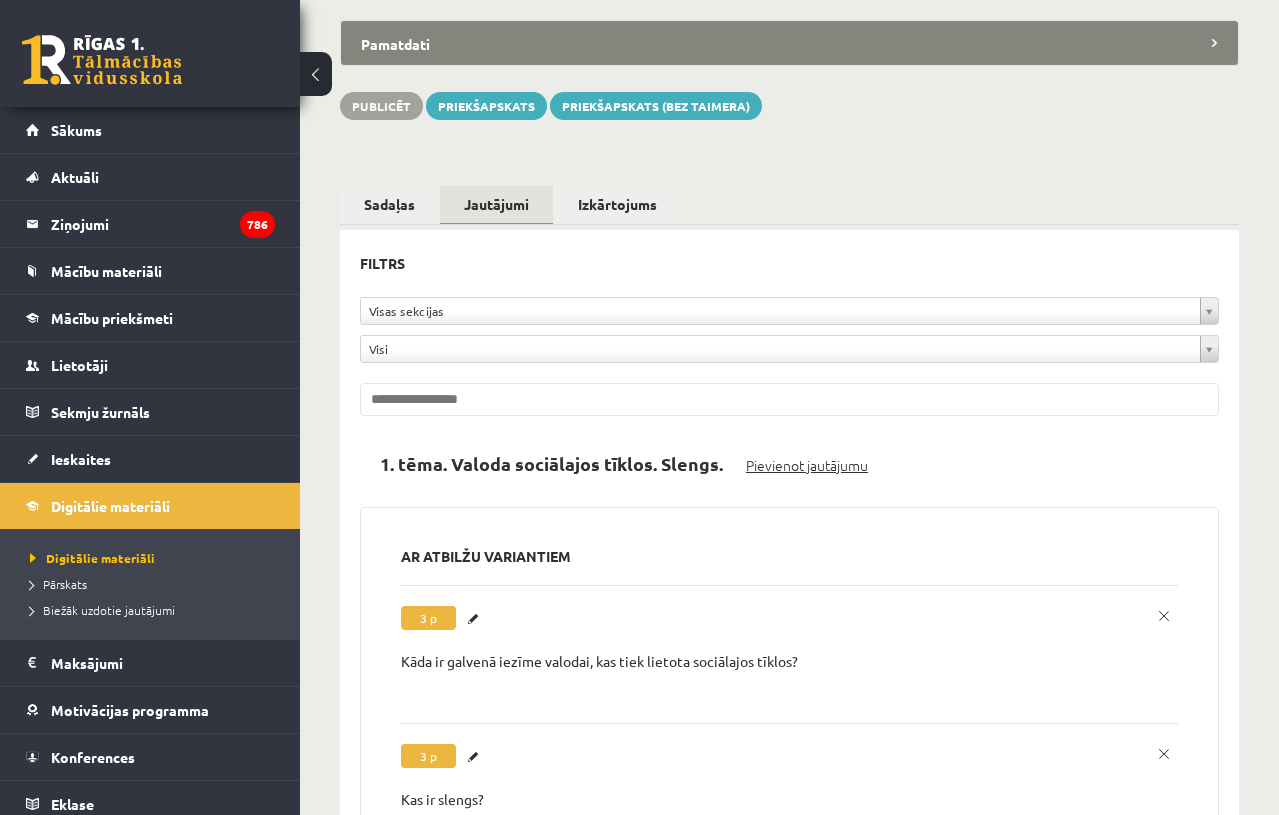 click on "Pievienot jautājumu" at bounding box center [807, 465] 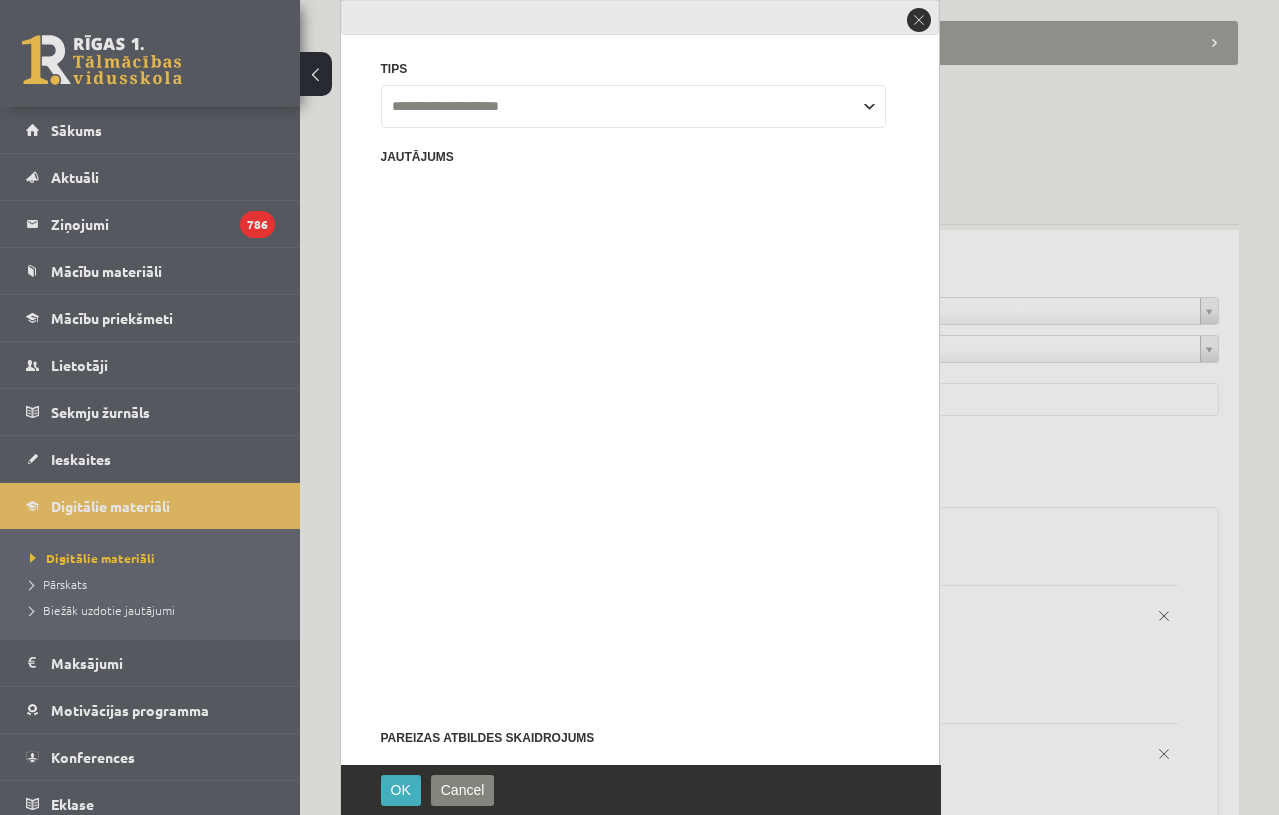 scroll, scrollTop: 0, scrollLeft: 0, axis: both 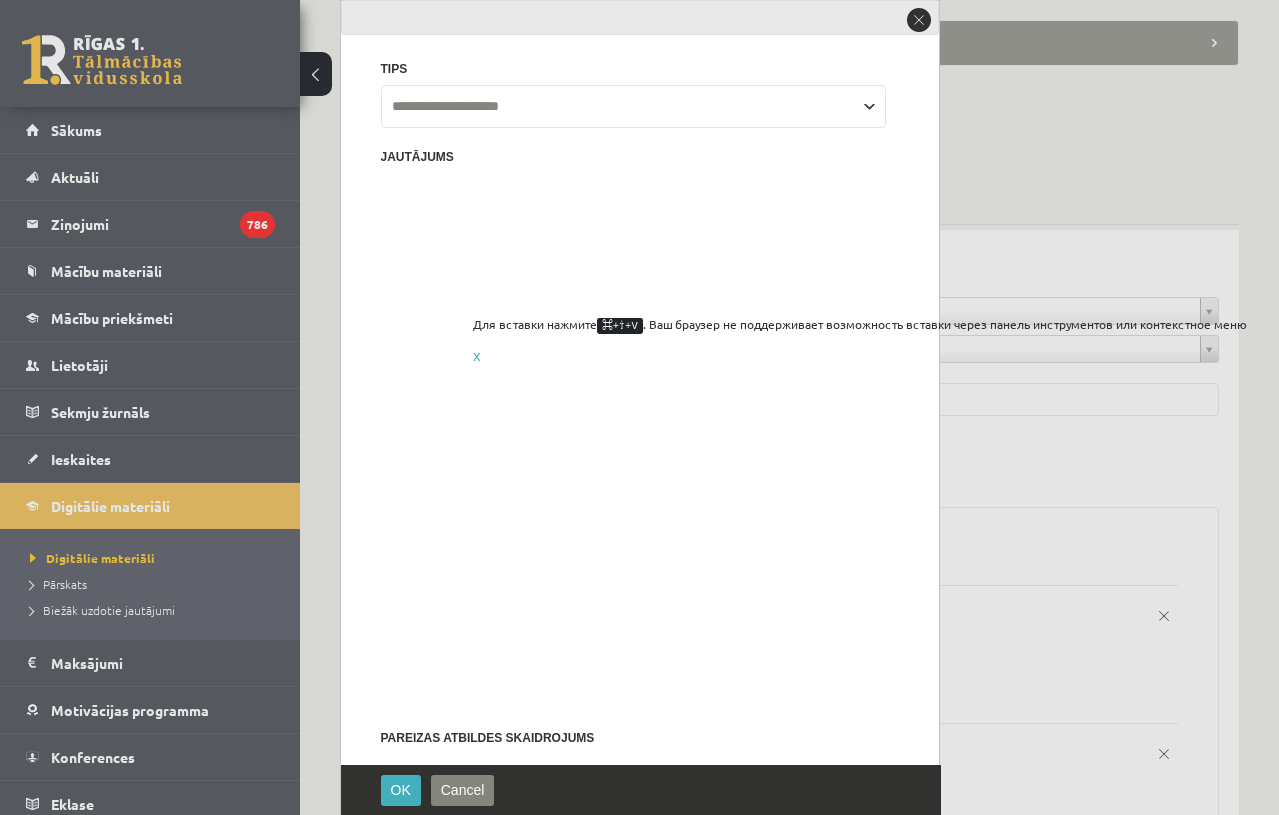 click at bounding box center [640, 533] 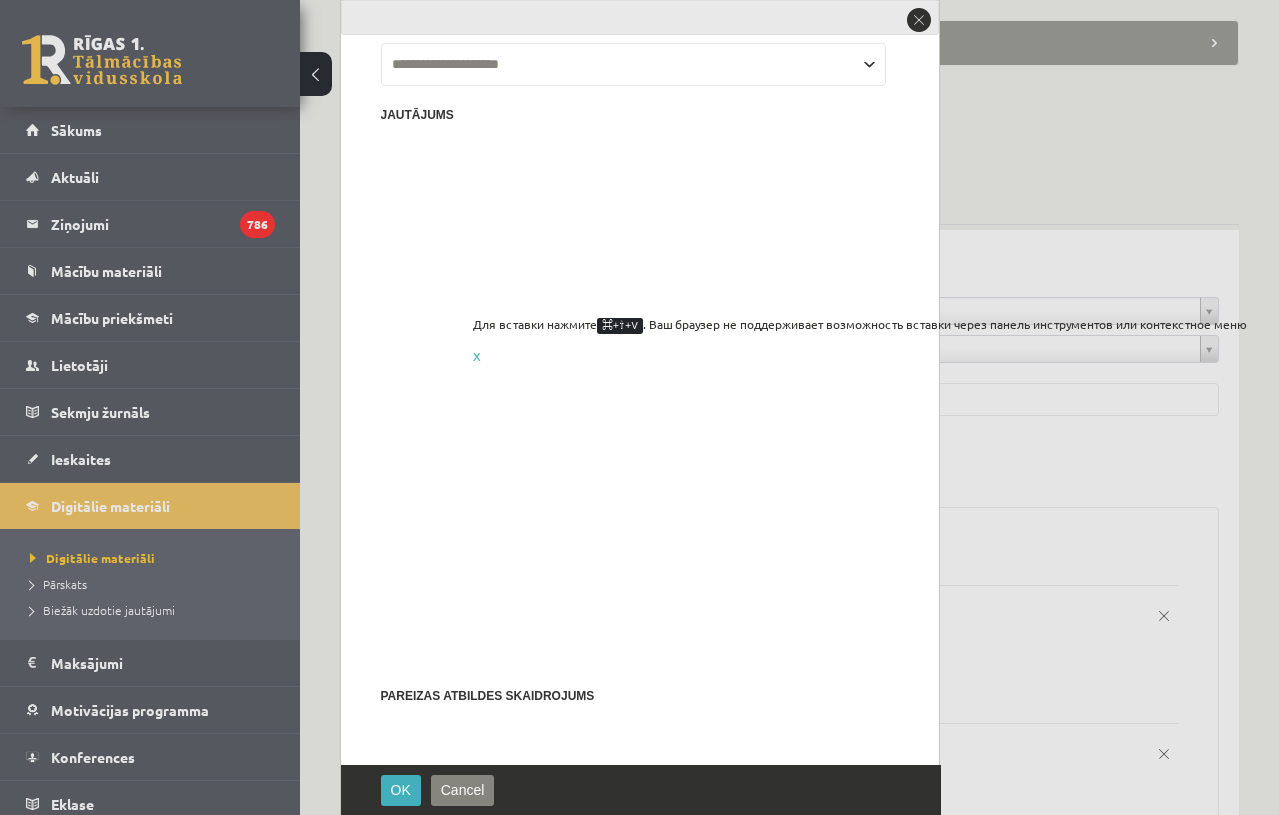 scroll, scrollTop: 330, scrollLeft: 0, axis: vertical 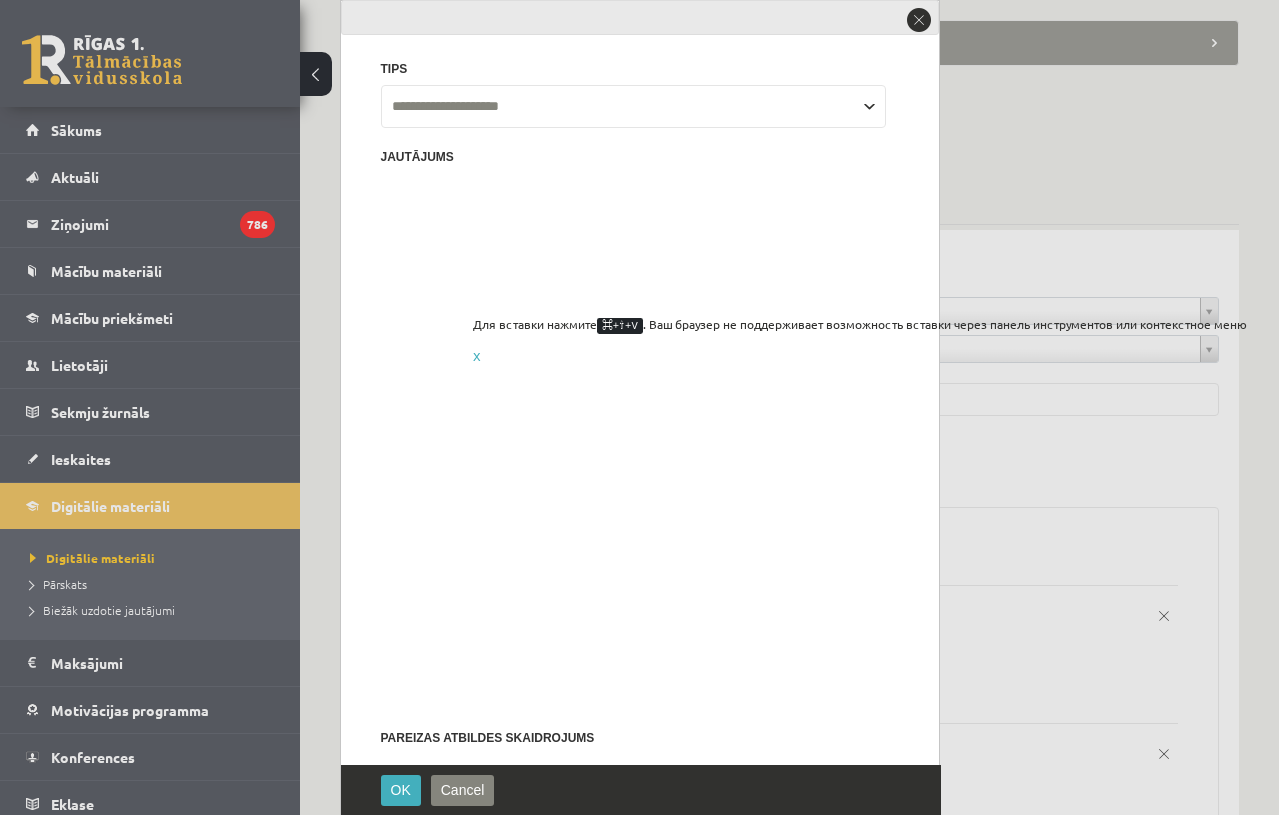 drag, startPoint x: 405, startPoint y: 692, endPoint x: 370, endPoint y: 692, distance: 35 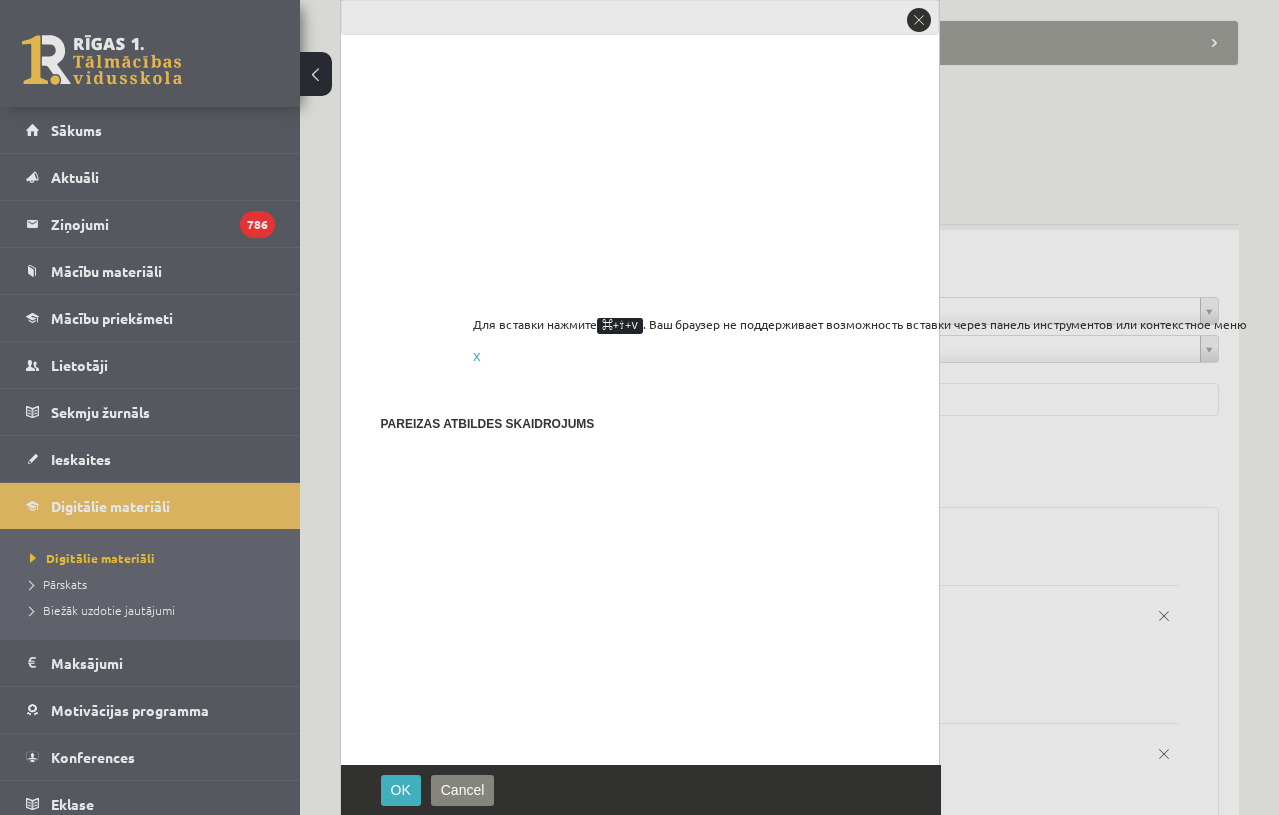 scroll, scrollTop: 457, scrollLeft: 0, axis: vertical 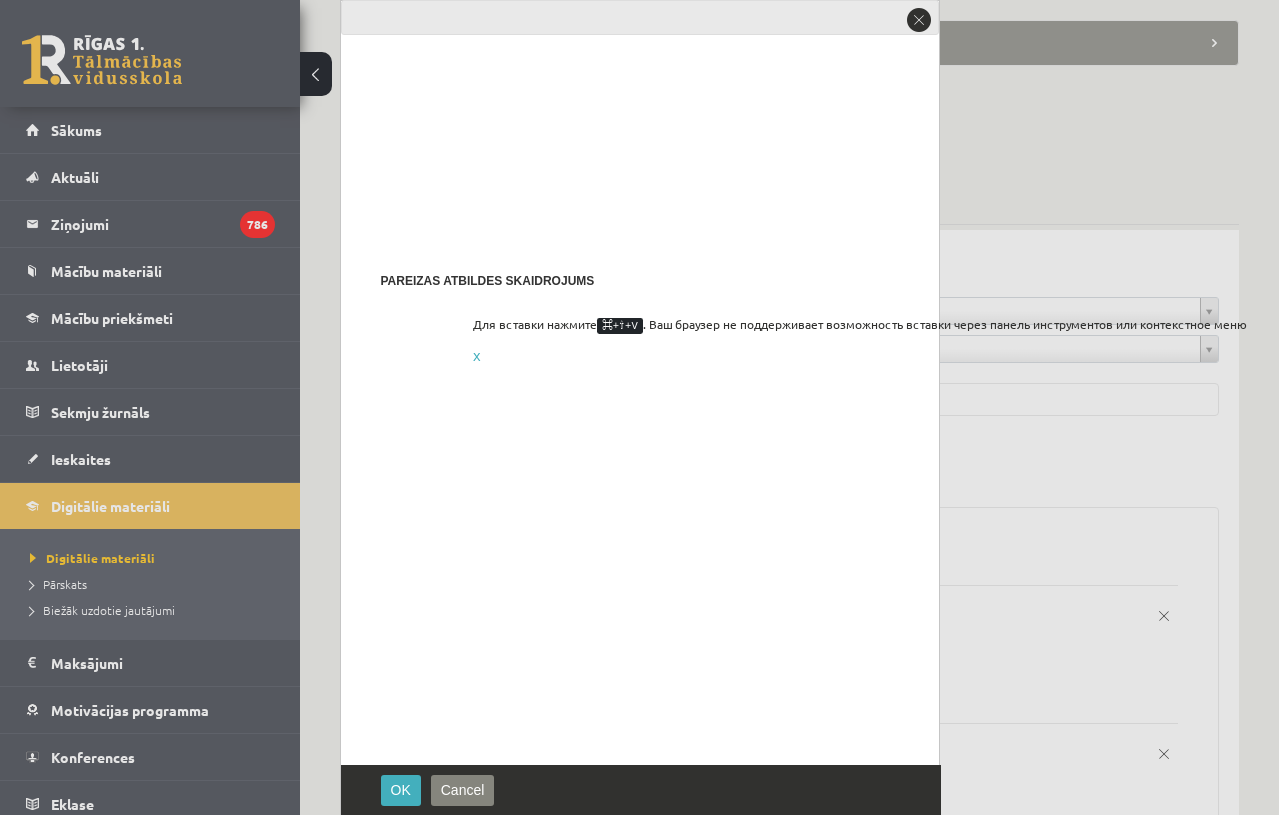drag, startPoint x: 414, startPoint y: 564, endPoint x: 357, endPoint y: 561, distance: 57.07889 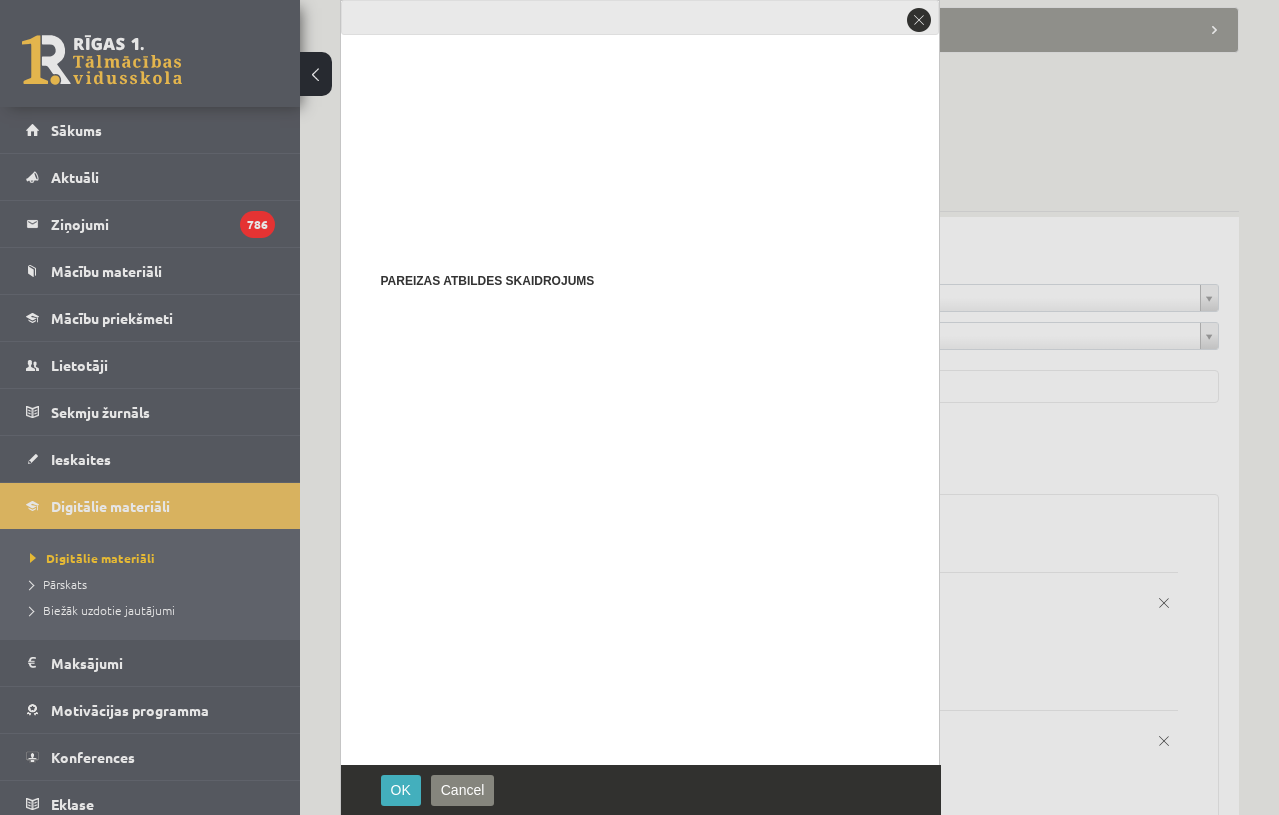 scroll, scrollTop: 223, scrollLeft: 0, axis: vertical 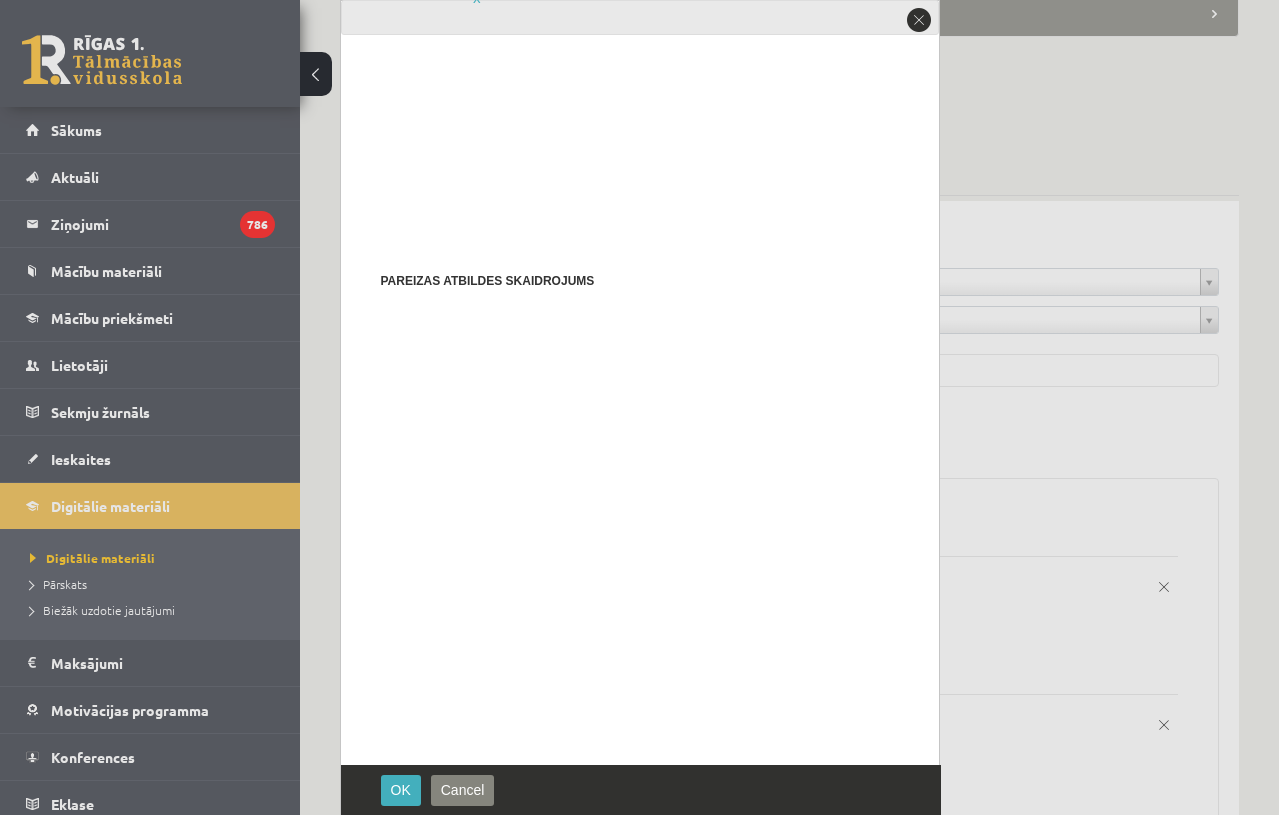 type on "*" 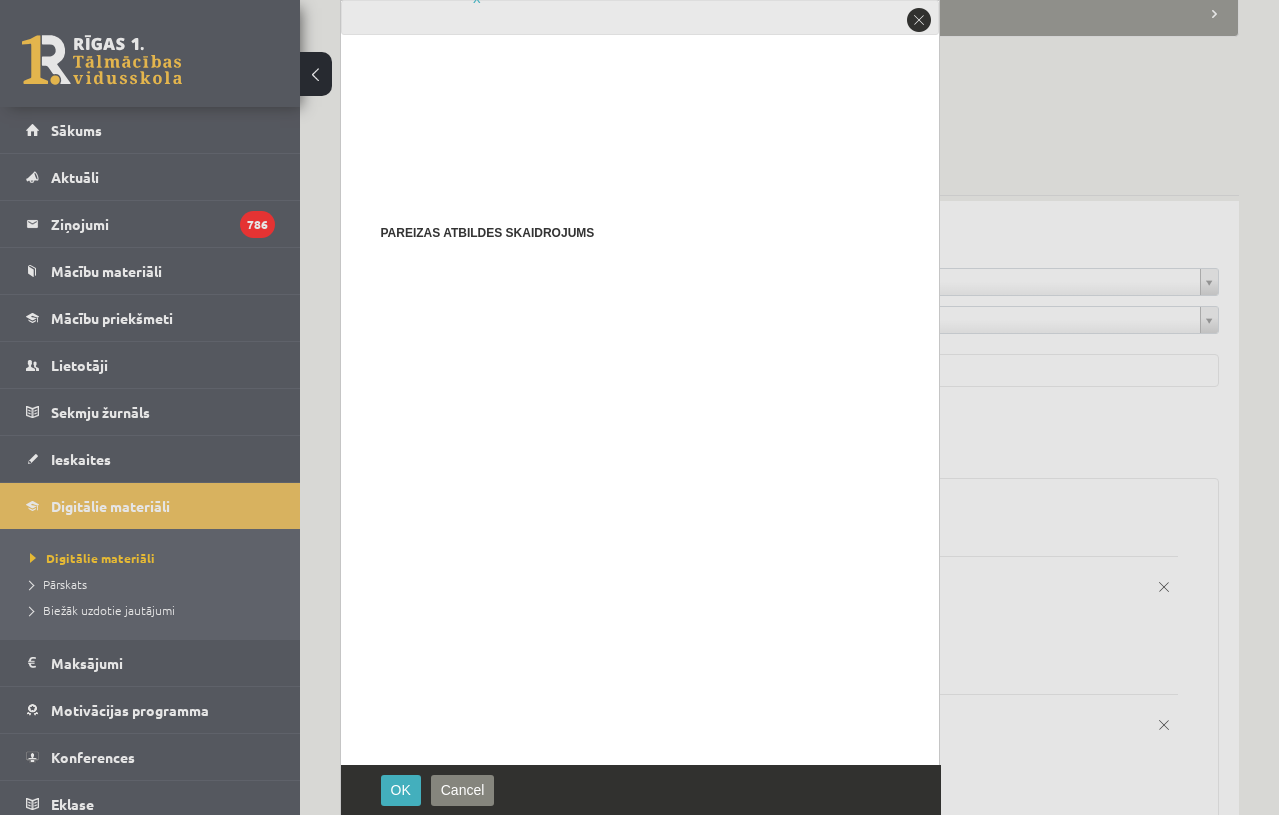click on "Pievienot atbilžu variantu" at bounding box center [395, 1043] 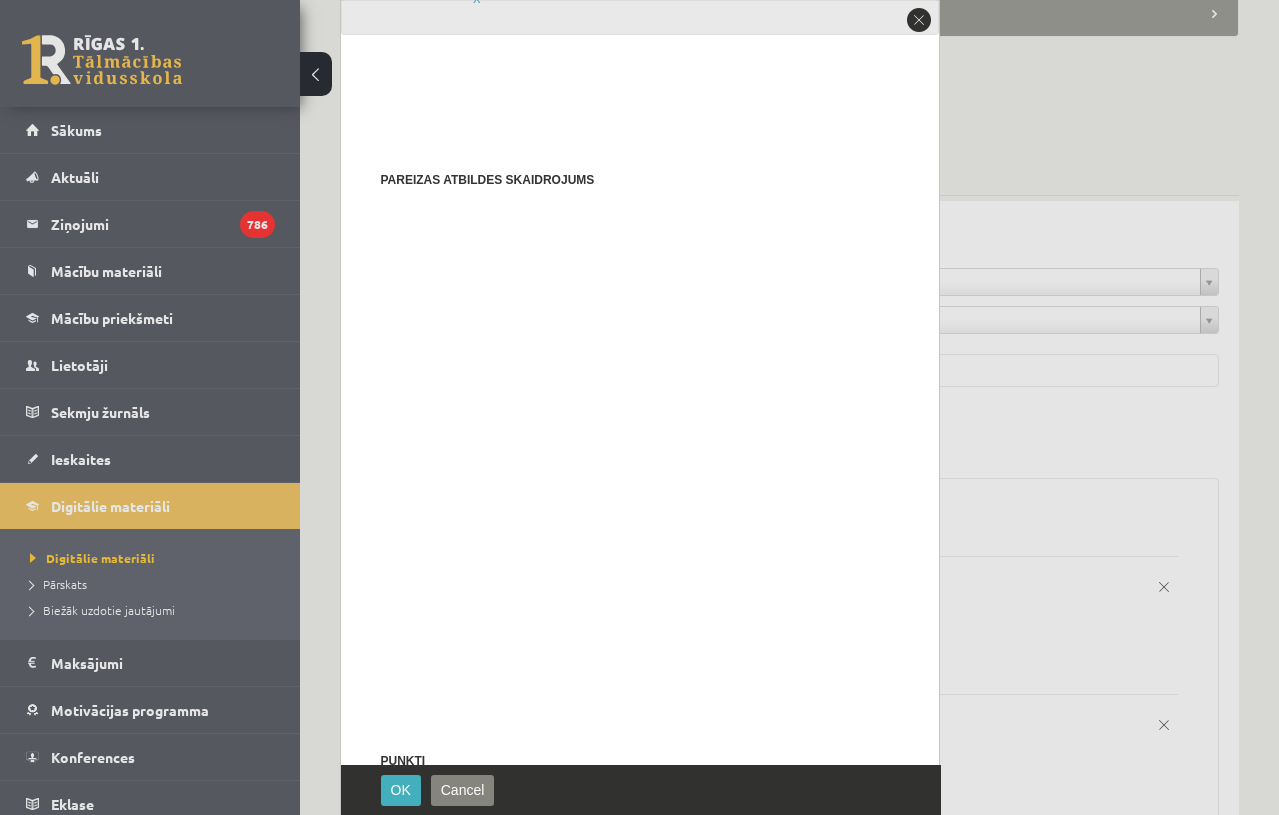 click on "Pievienot atbilžu variantu" at bounding box center (395, 1043) 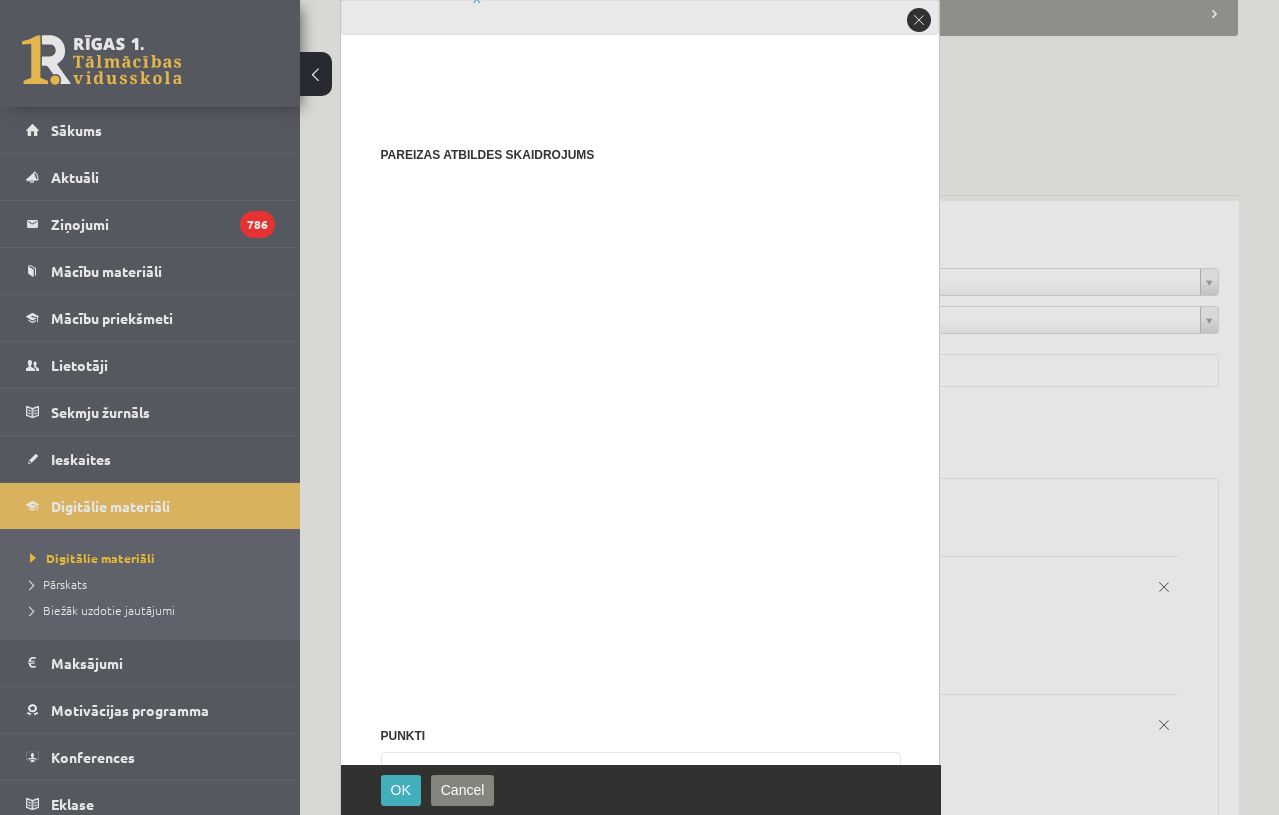 scroll, scrollTop: 611, scrollLeft: 0, axis: vertical 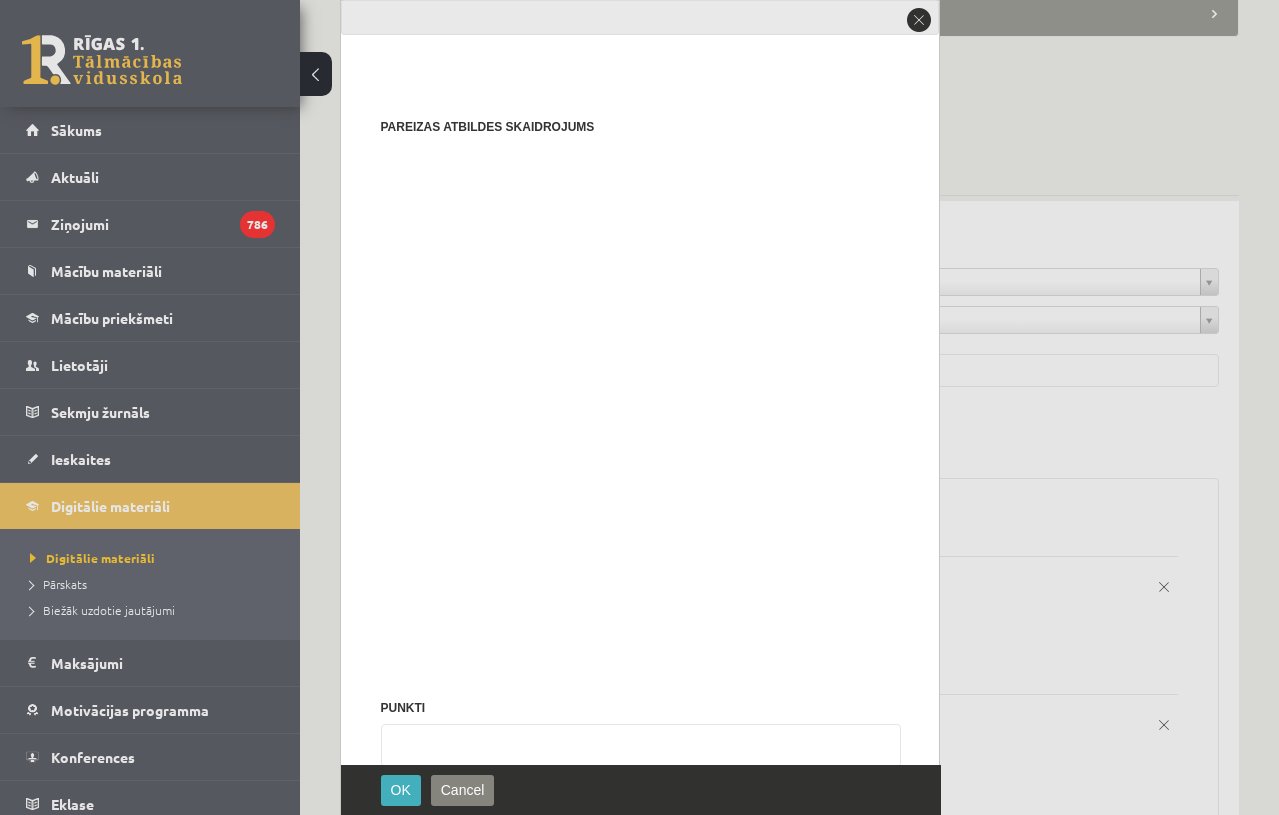 click on "Pievienot atbilžu variantu" at bounding box center [395, 1043] 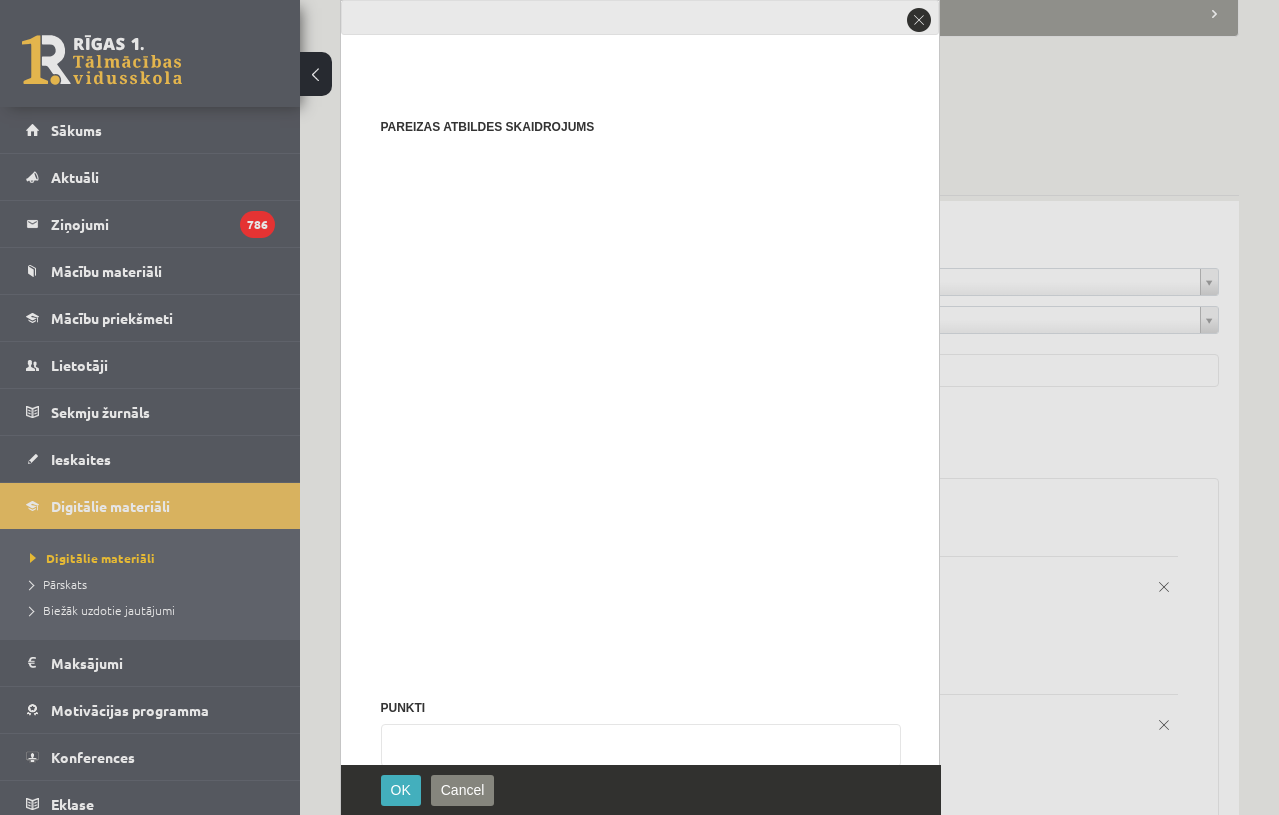 click at bounding box center (634, 891) 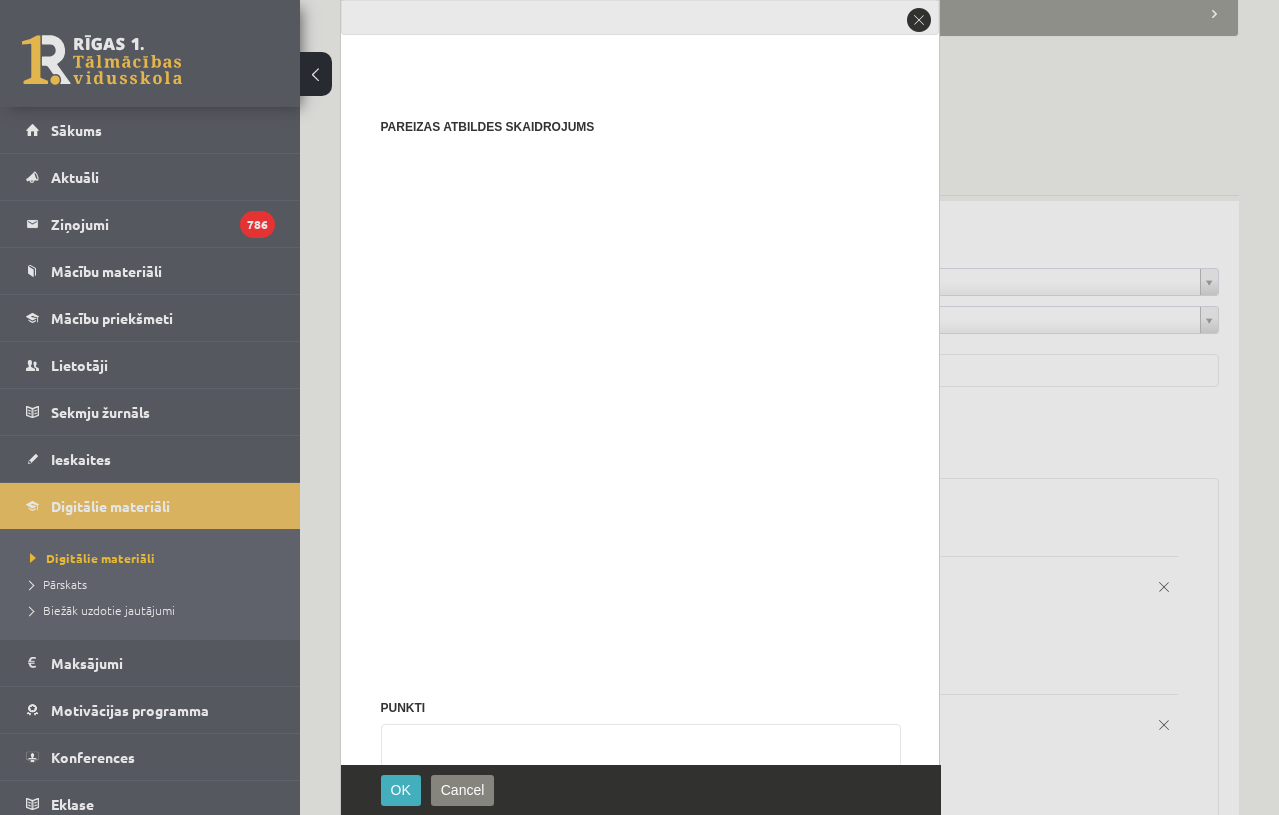type on "**********" 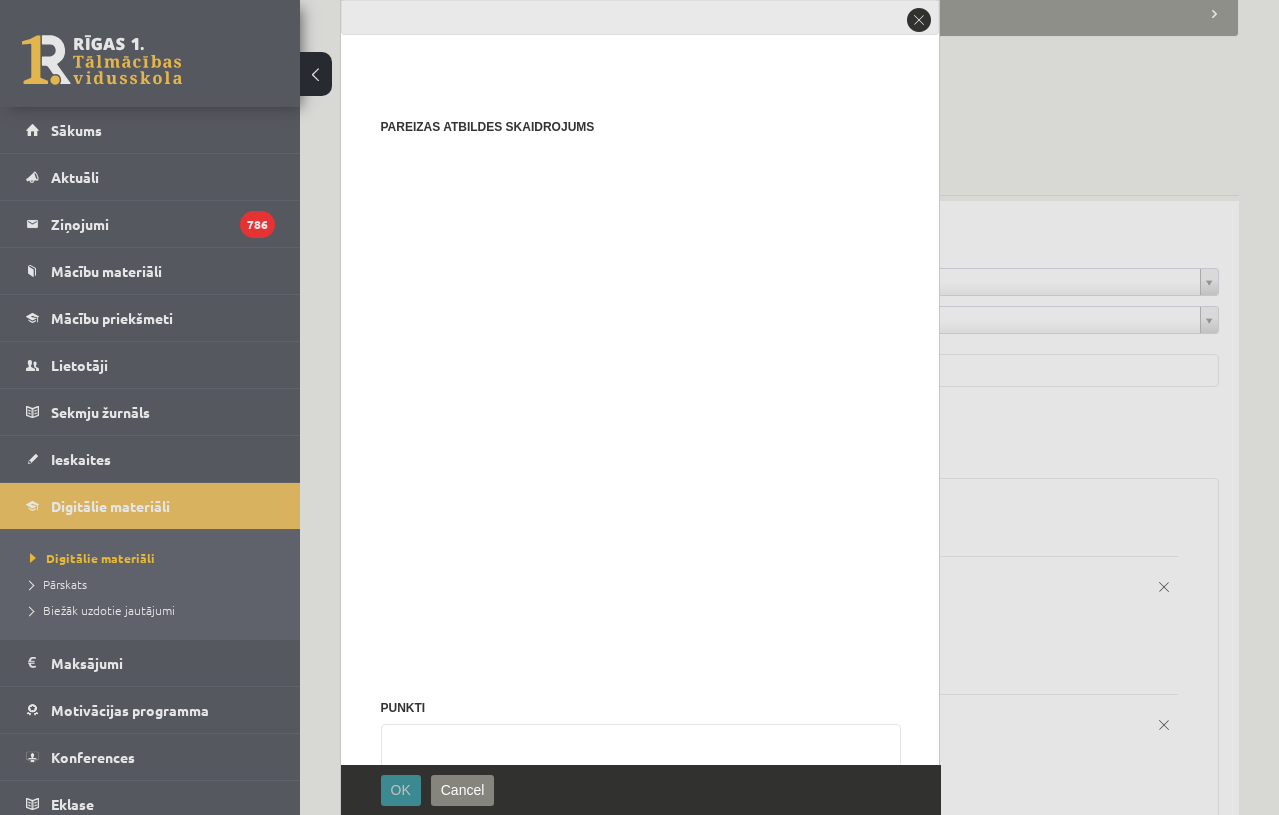 click on "OK" at bounding box center (401, 790) 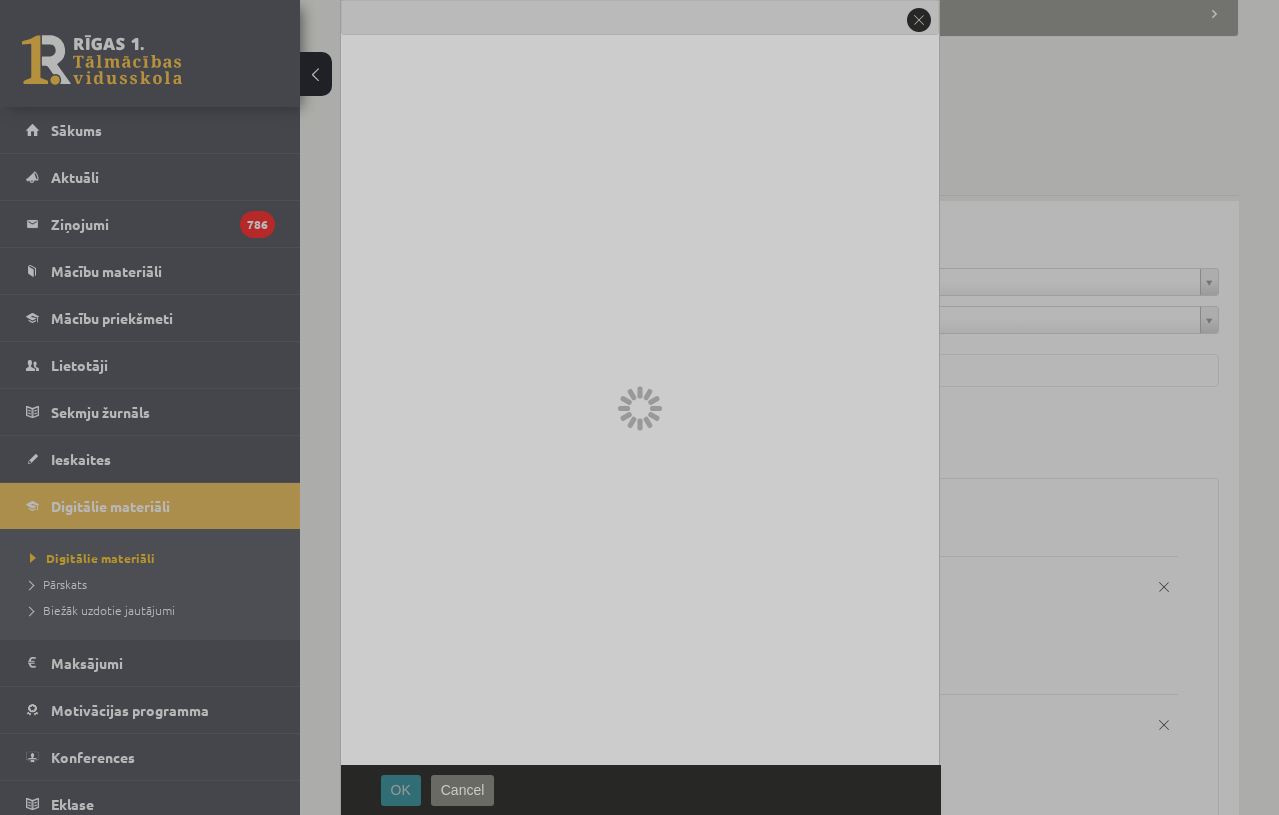 scroll, scrollTop: 0, scrollLeft: 0, axis: both 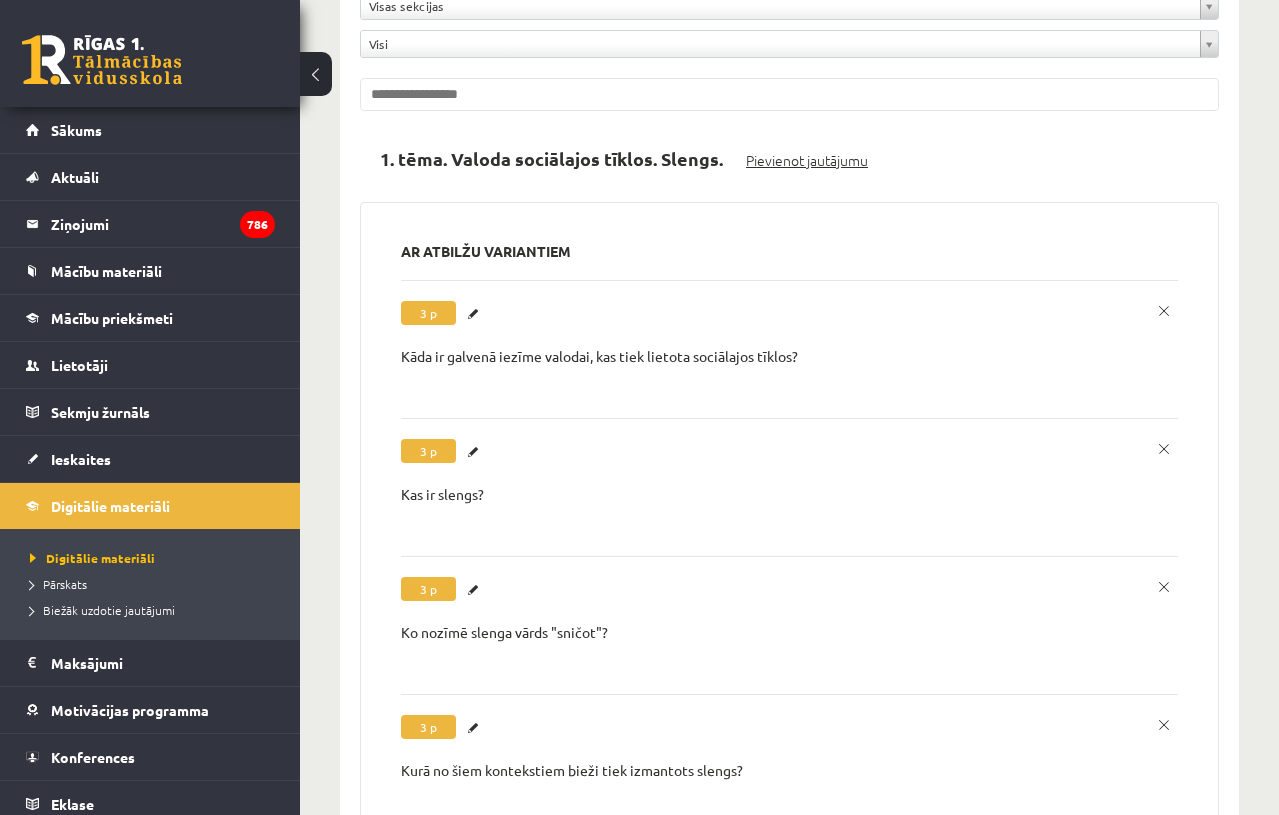 click on "Pievienot jautājumu" at bounding box center (807, 160) 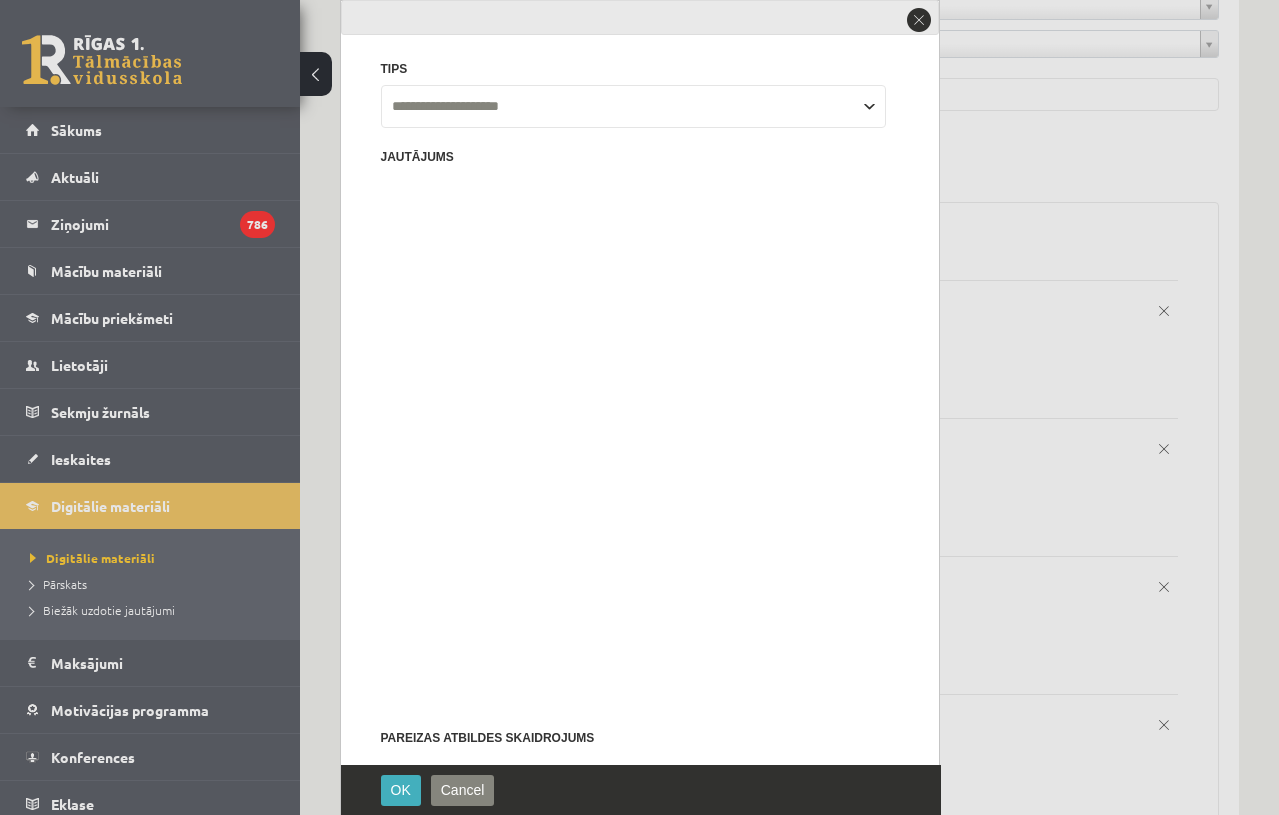 scroll, scrollTop: 0, scrollLeft: 0, axis: both 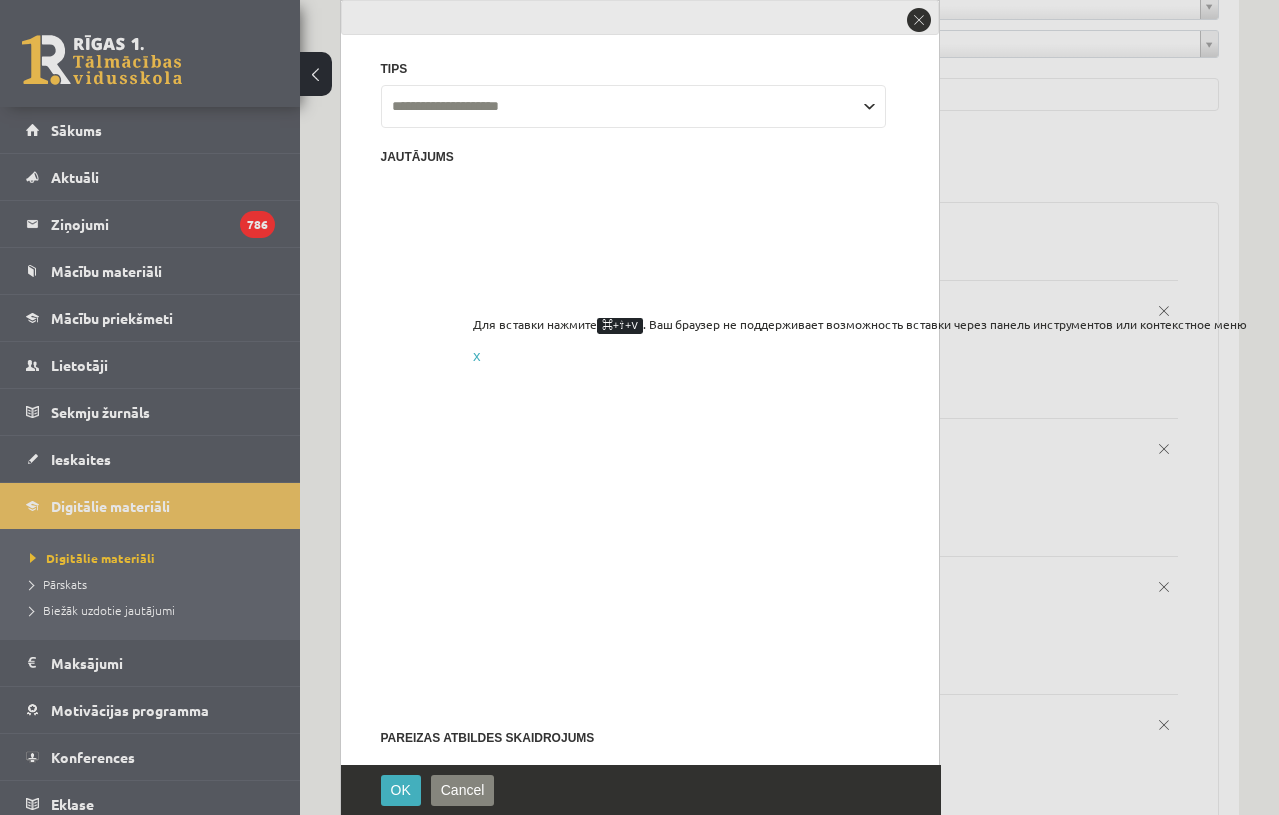 click at bounding box center (640, 533) 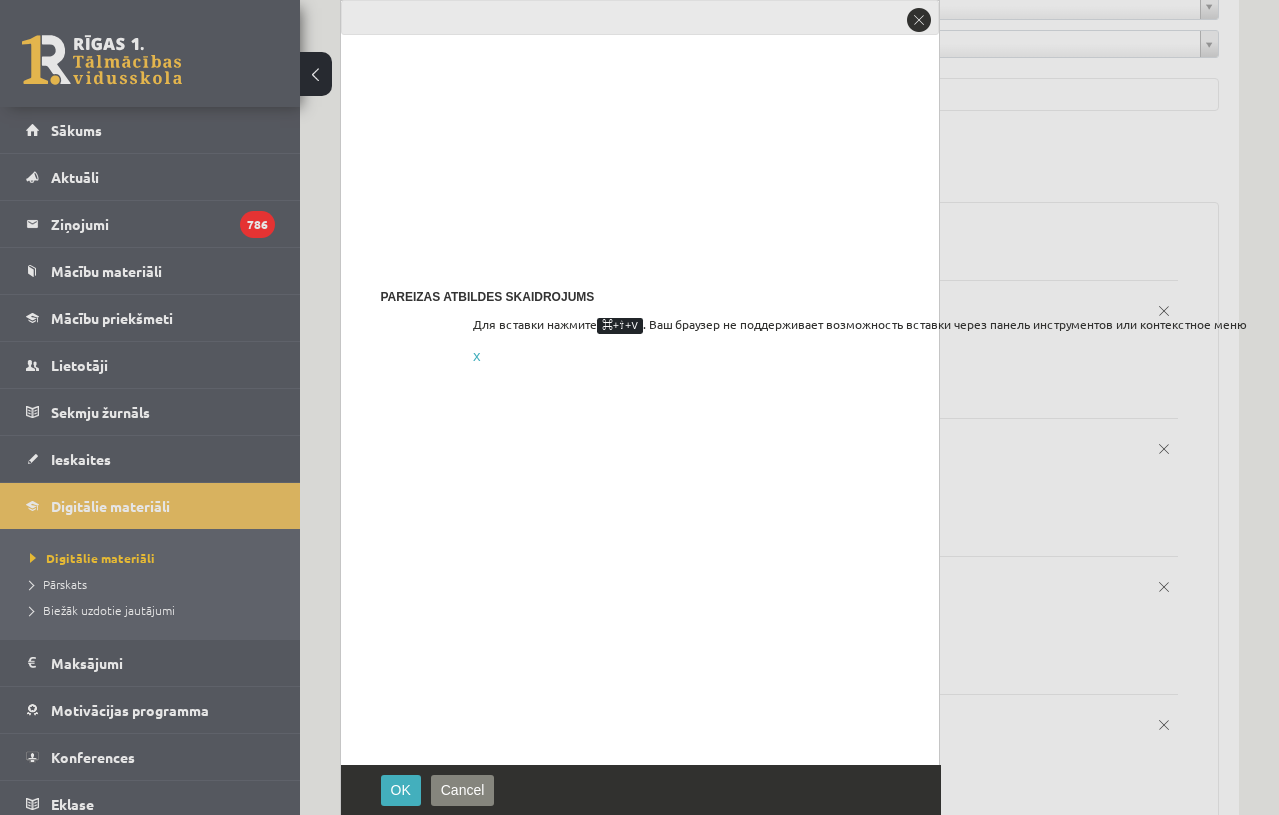 scroll, scrollTop: 457, scrollLeft: 0, axis: vertical 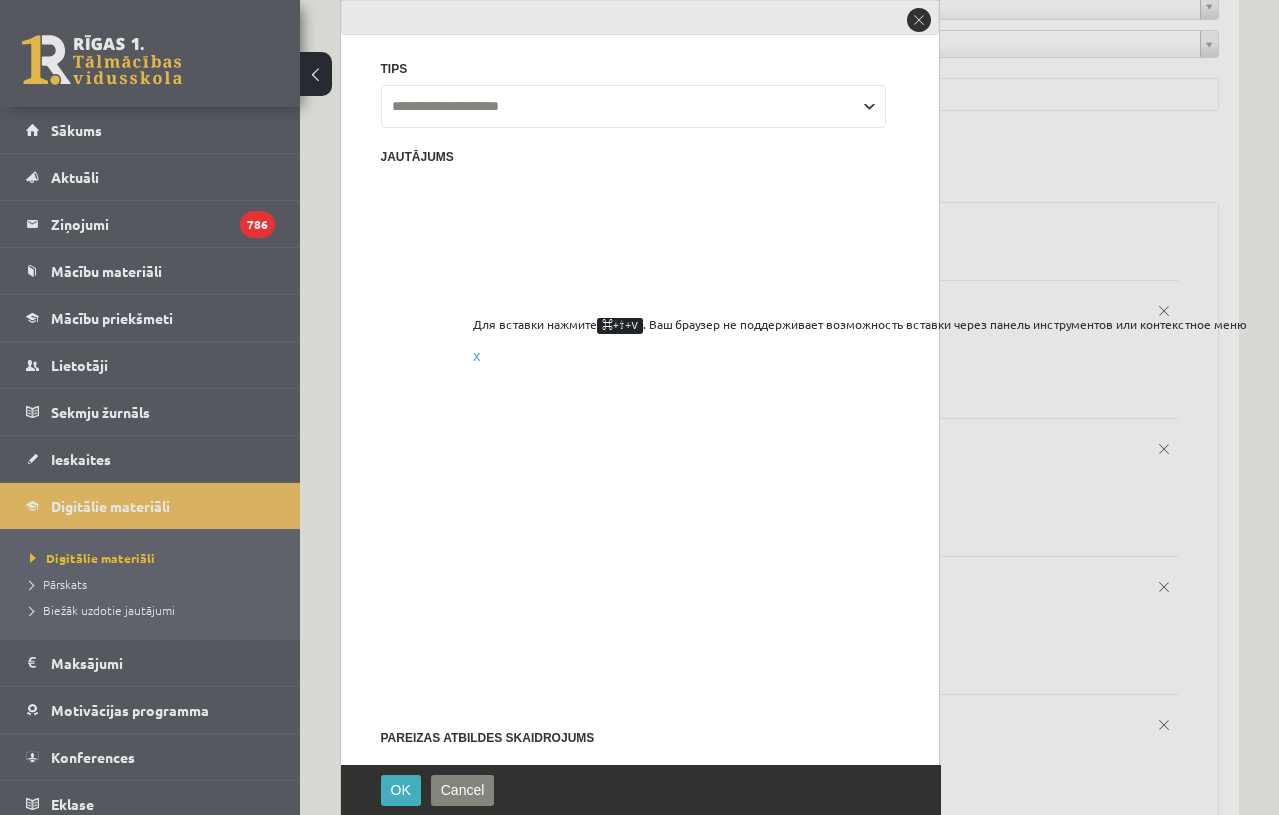 drag, startPoint x: 404, startPoint y: 572, endPoint x: 383, endPoint y: 564, distance: 22.472204 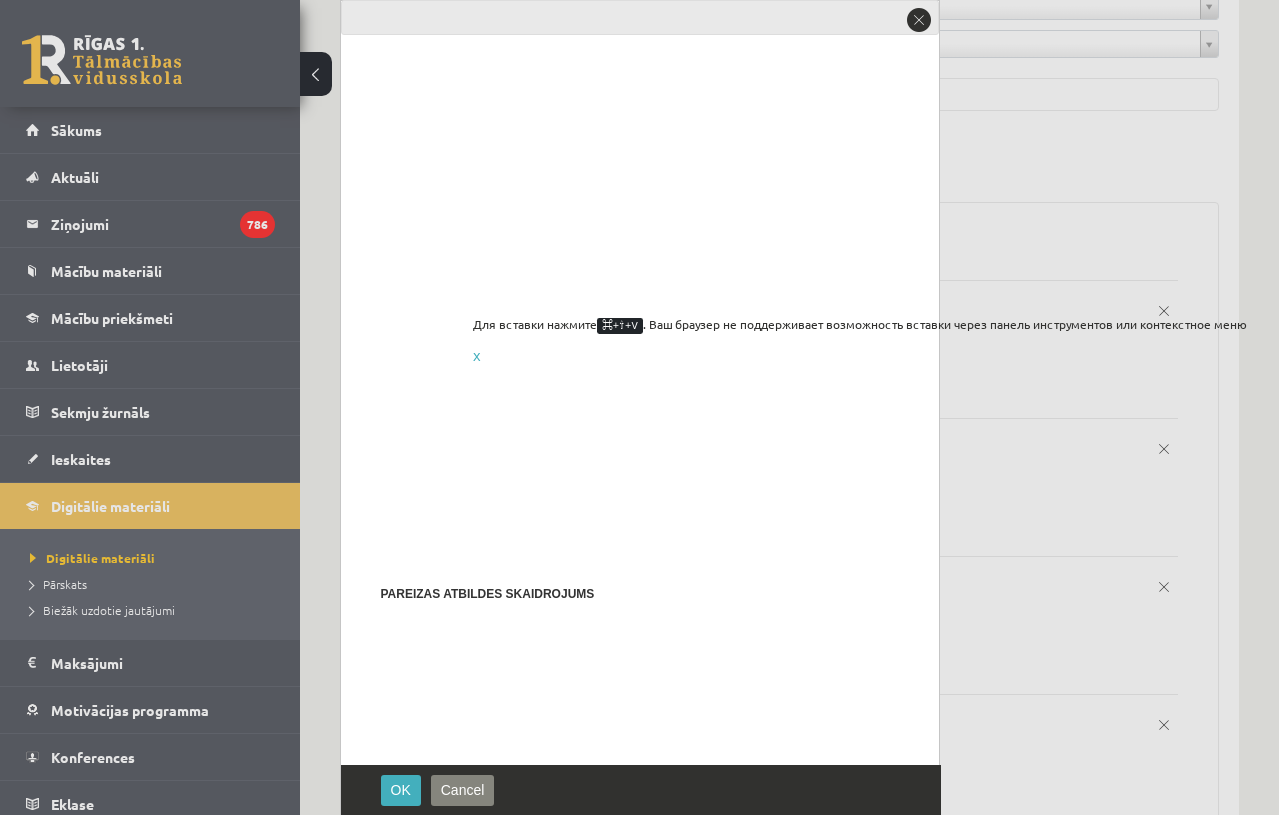 scroll, scrollTop: 362, scrollLeft: 0, axis: vertical 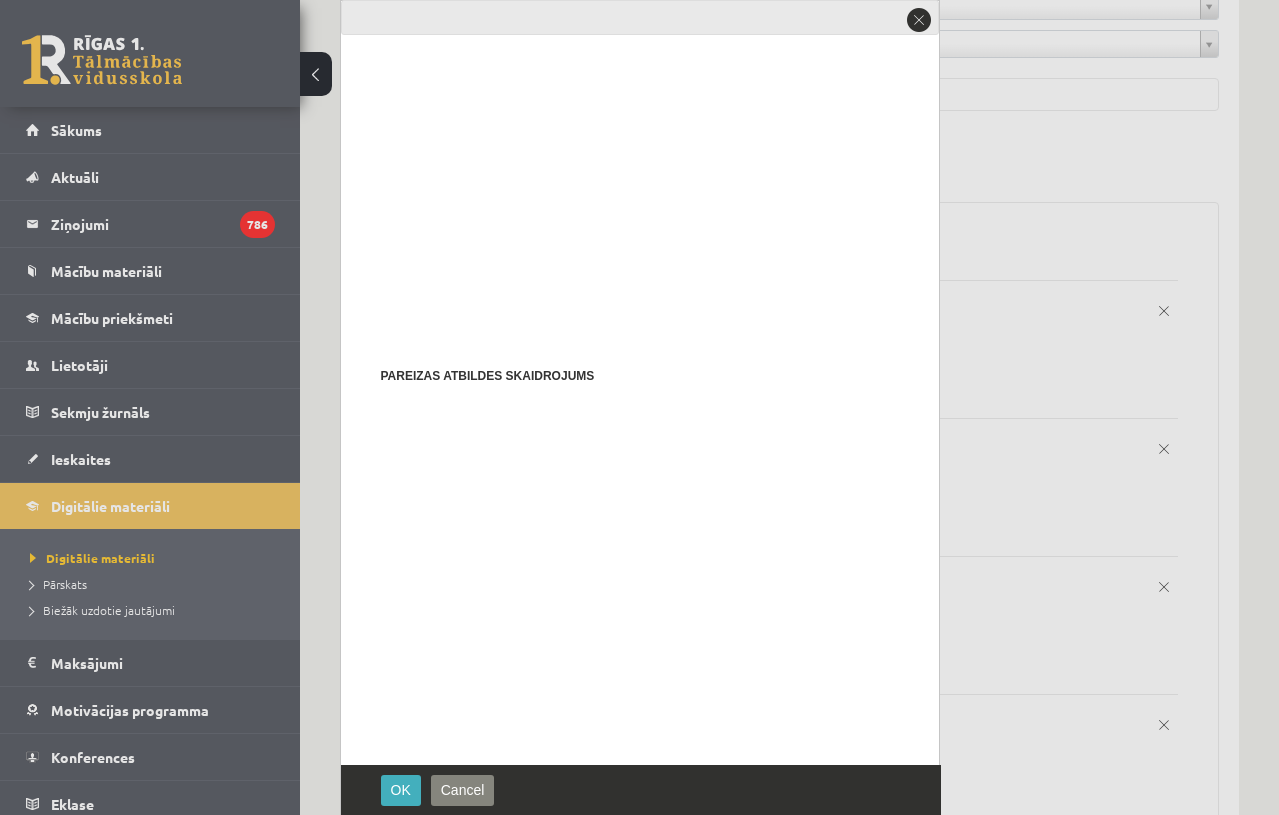 drag, startPoint x: 407, startPoint y: 664, endPoint x: 365, endPoint y: 651, distance: 43.965897 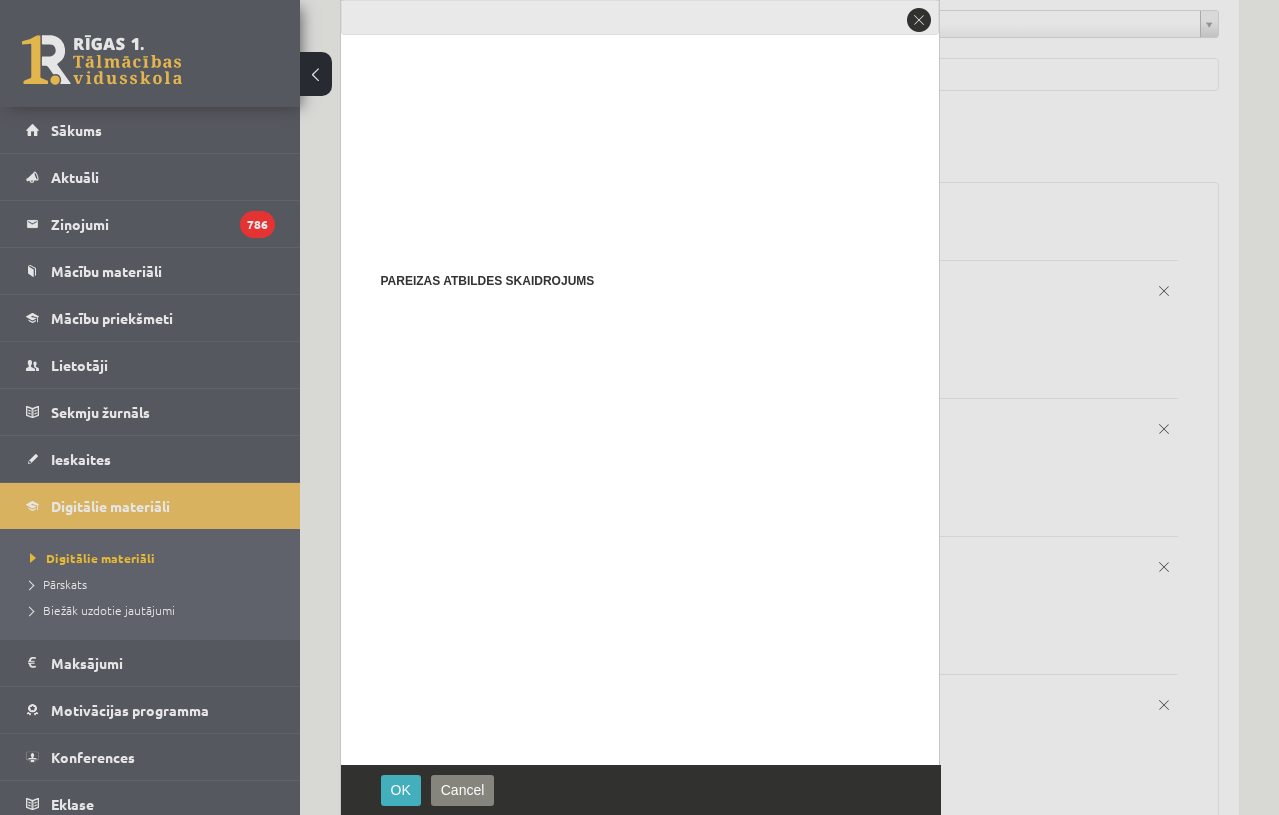 scroll, scrollTop: 653, scrollLeft: 0, axis: vertical 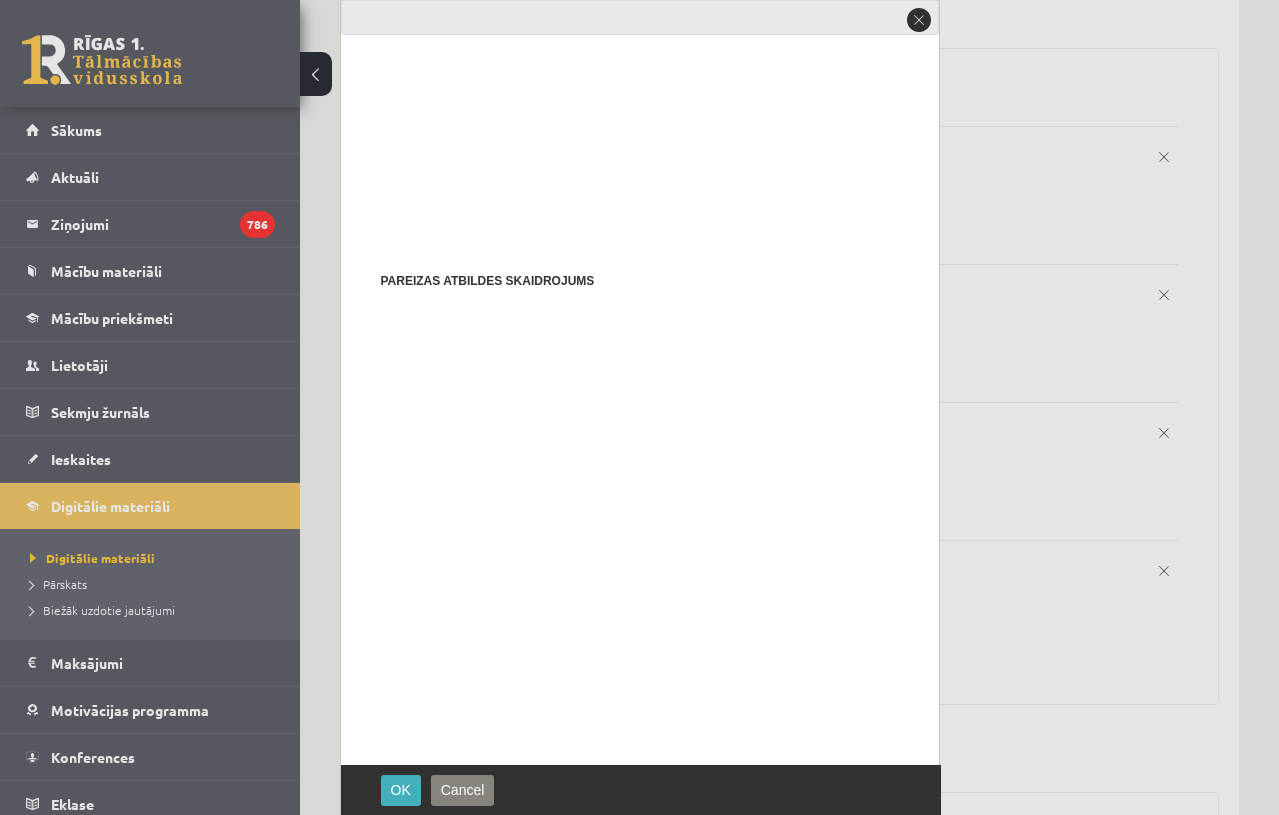 type on "*" 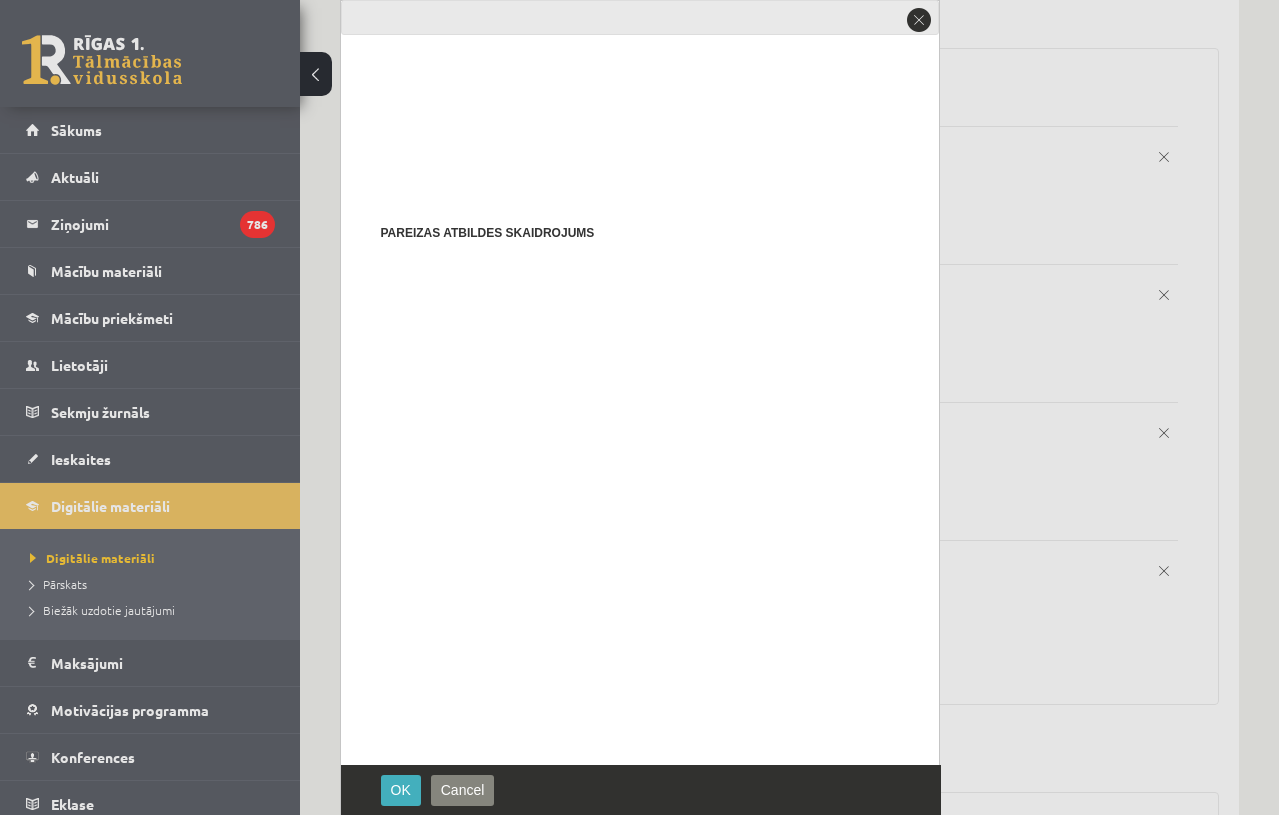 click on "Pievienot atbilžu variantu" at bounding box center [395, 1043] 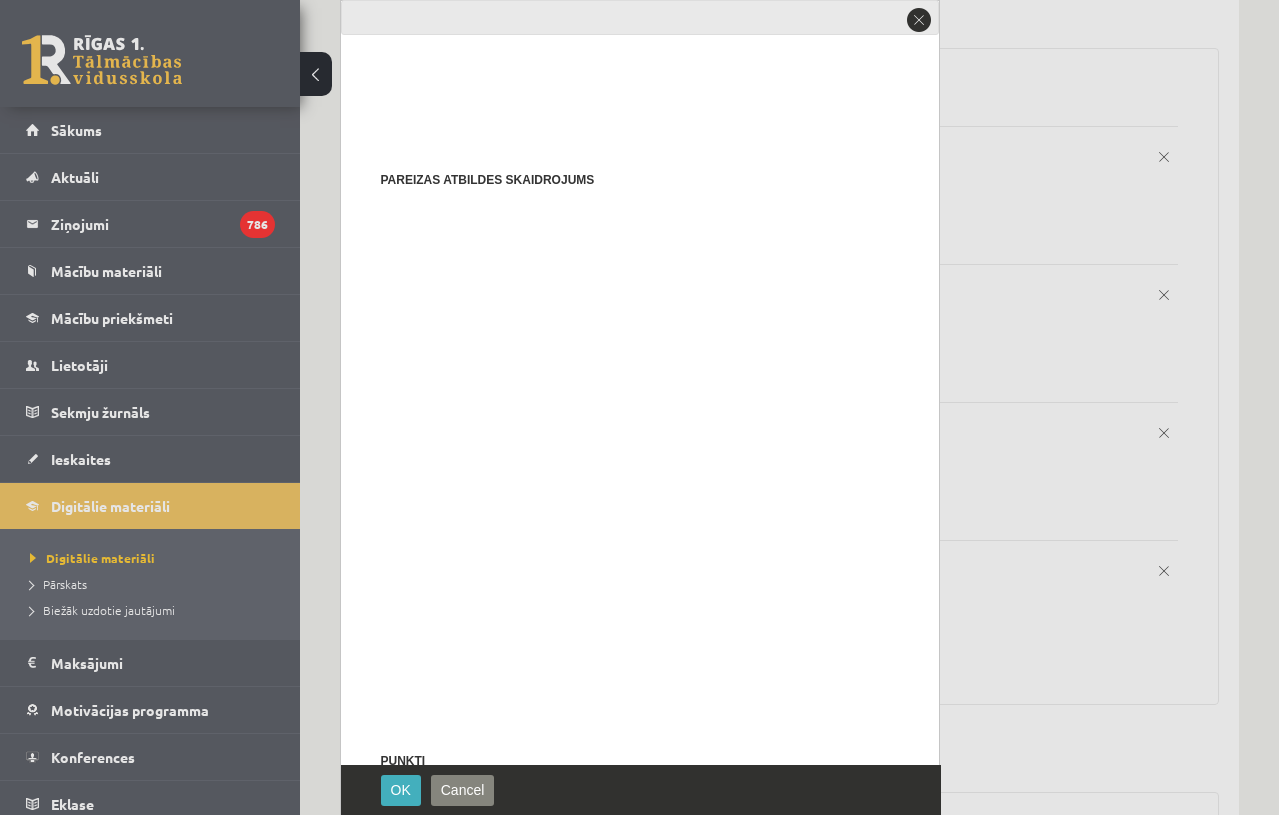 click on "Pievienot atbilžu variantu" at bounding box center [395, 1043] 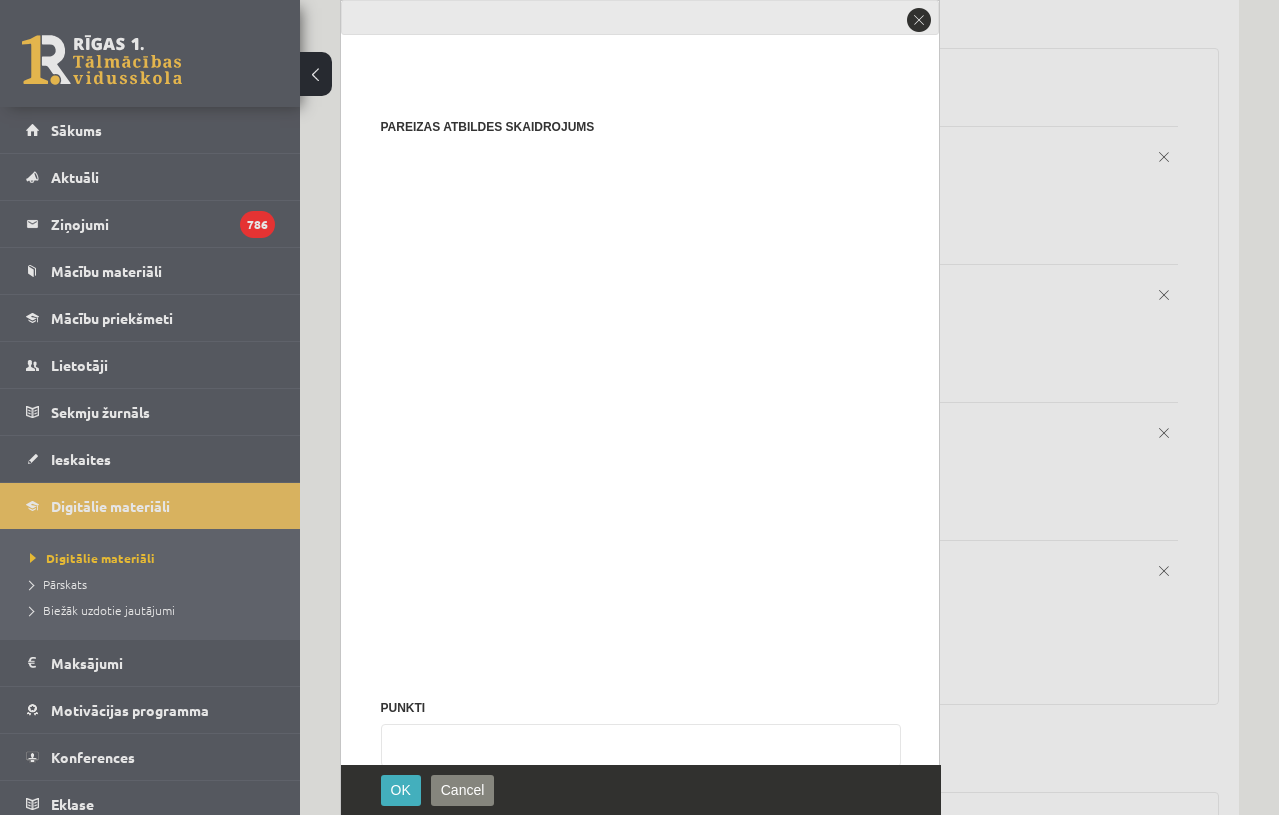 click on "Pievienot atbilžu variantu" at bounding box center [395, 1043] 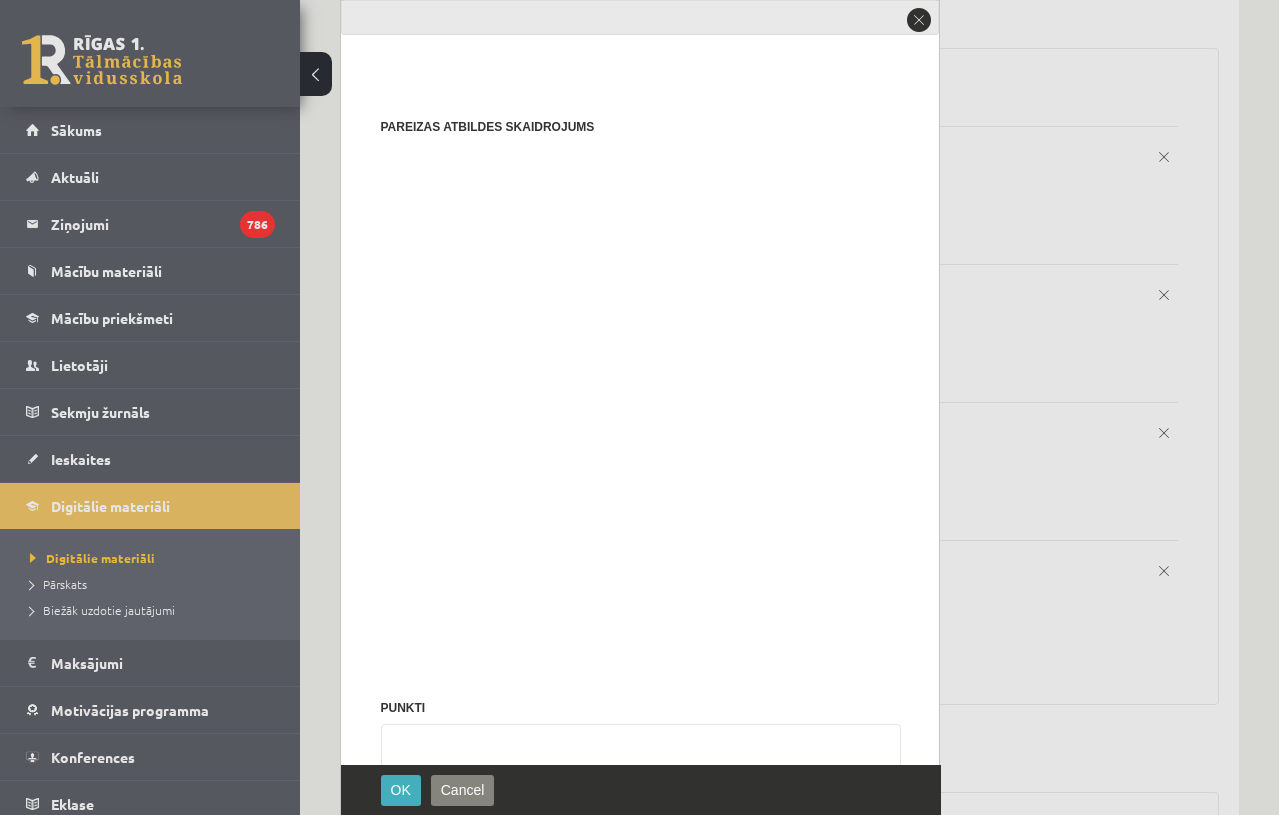 type 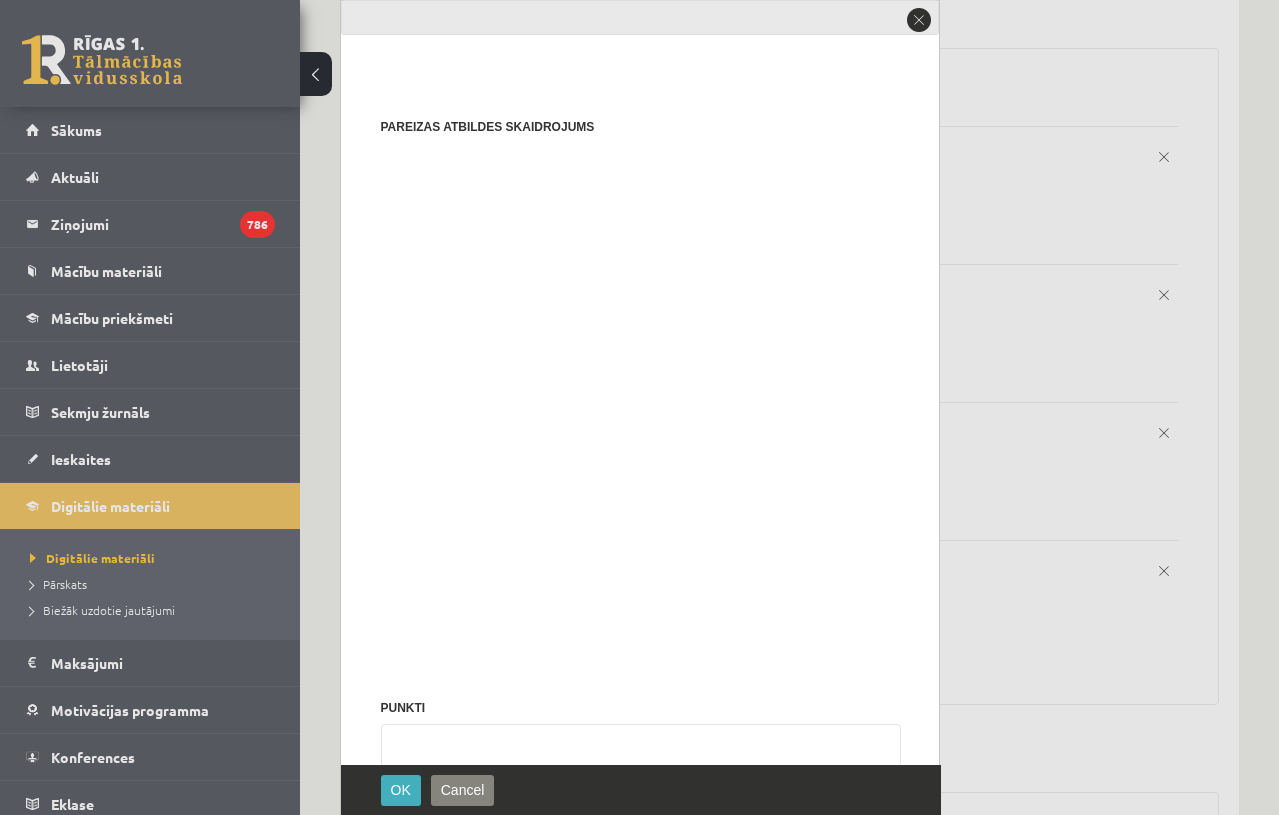 type on "**********" 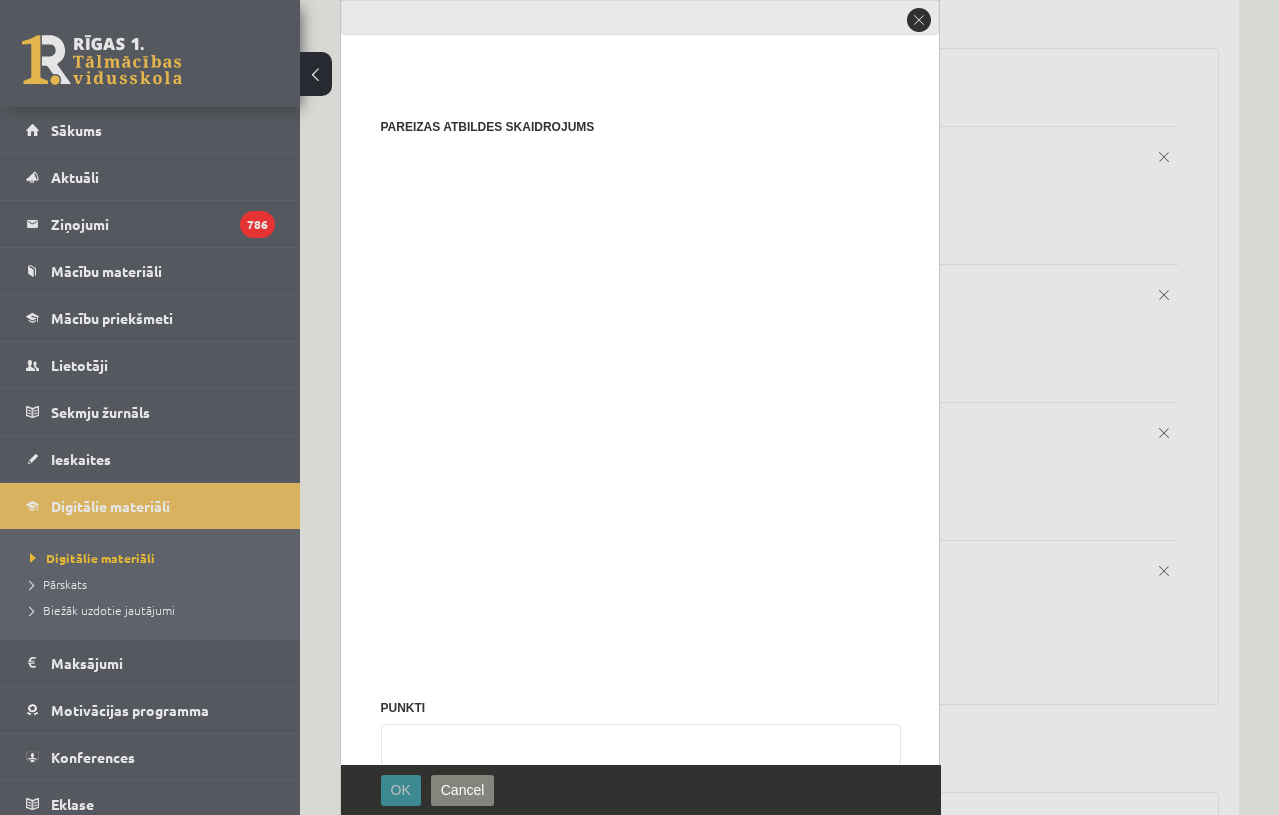 click on "OK" at bounding box center [401, 790] 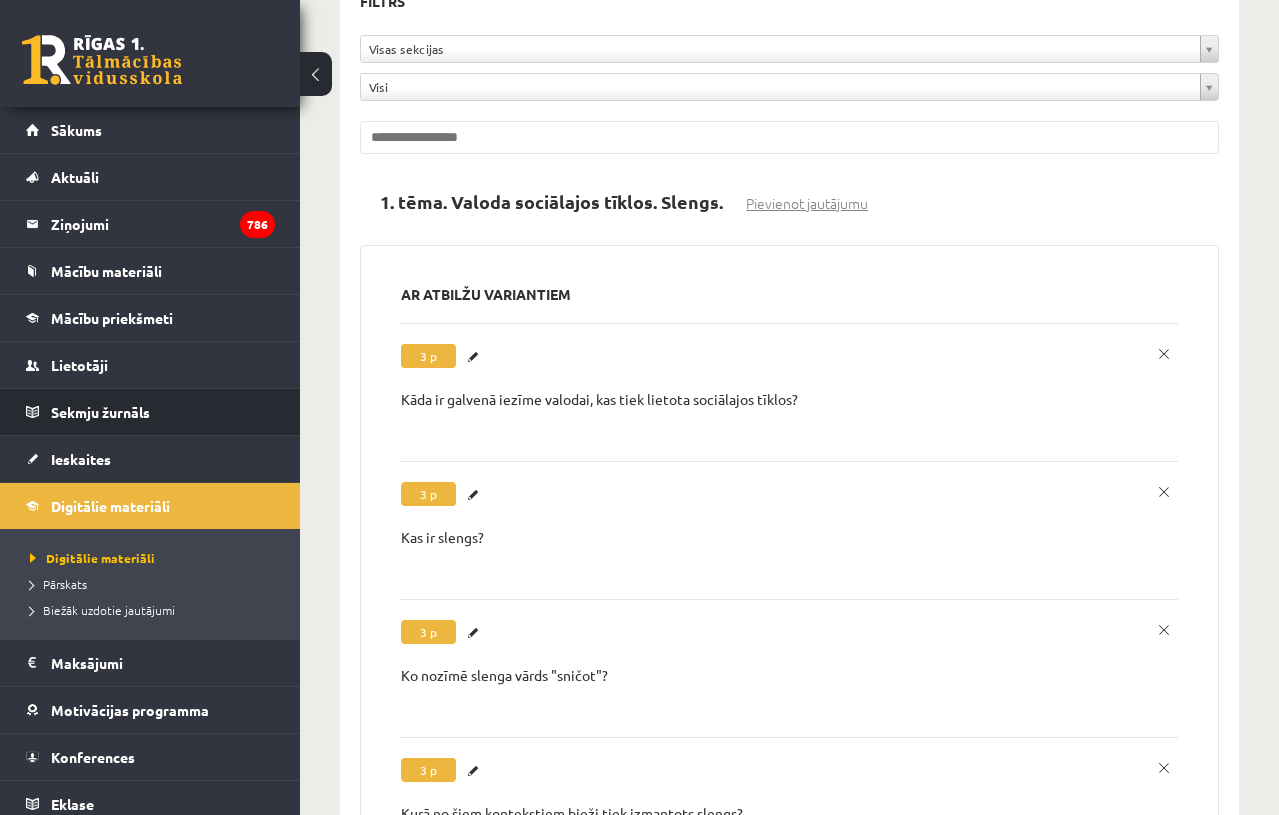 scroll, scrollTop: 306, scrollLeft: 0, axis: vertical 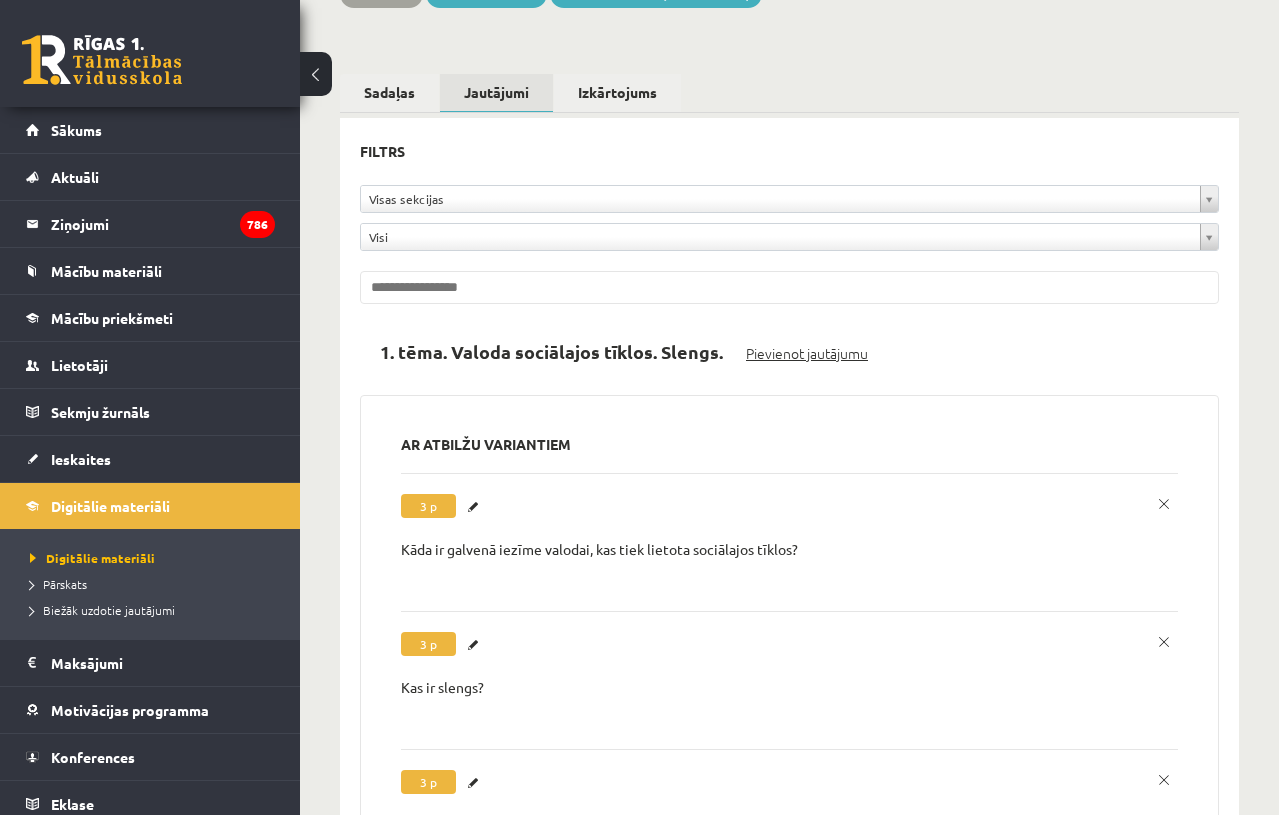 click on "Pievienot jautājumu" at bounding box center (807, 353) 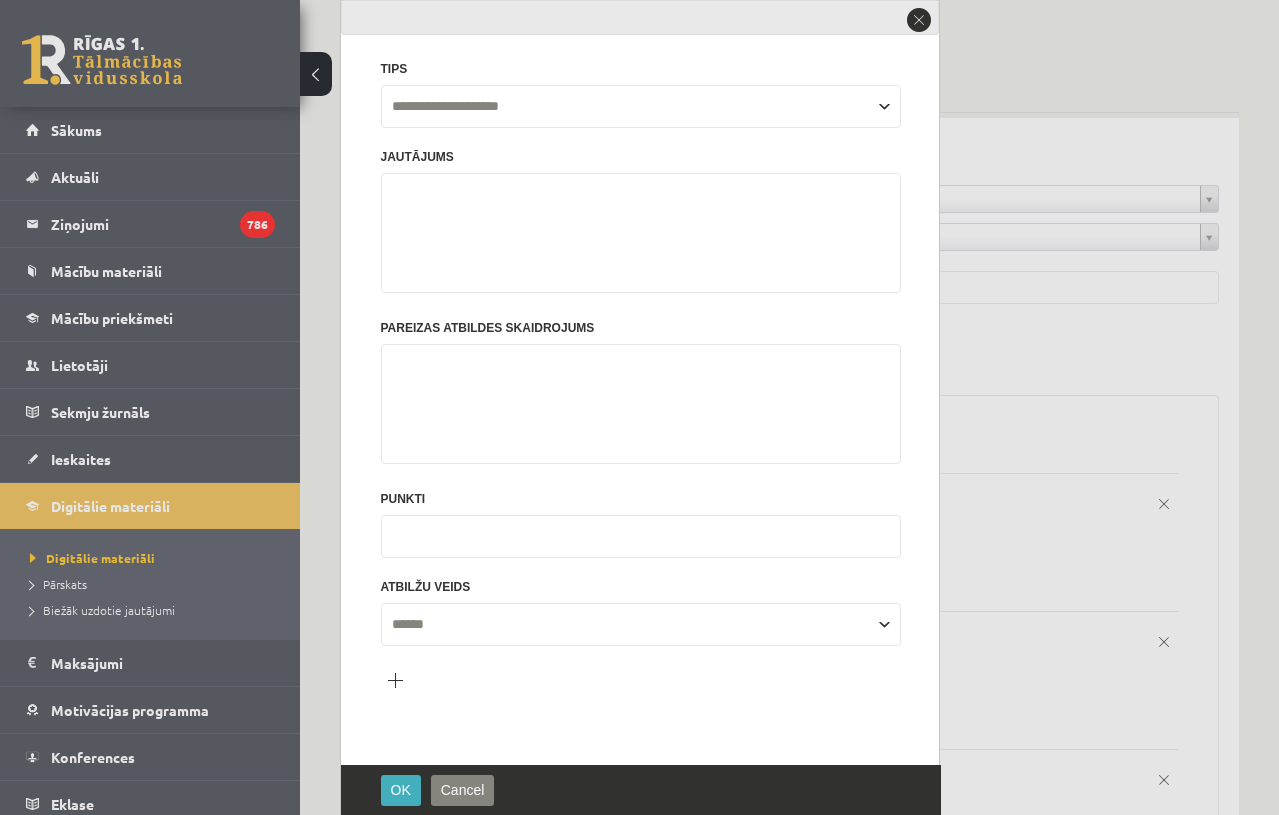 click on "**********" at bounding box center [641, 377] 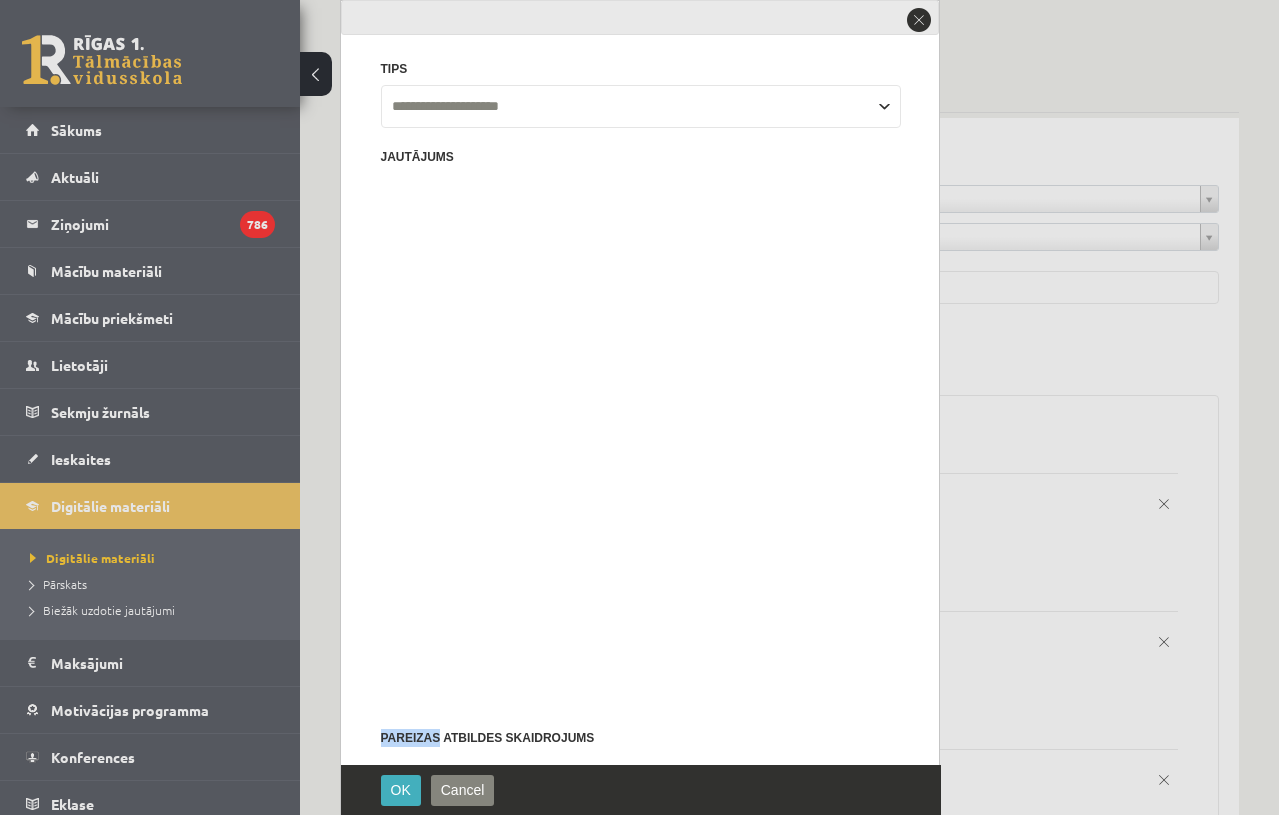 scroll, scrollTop: 0, scrollLeft: 0, axis: both 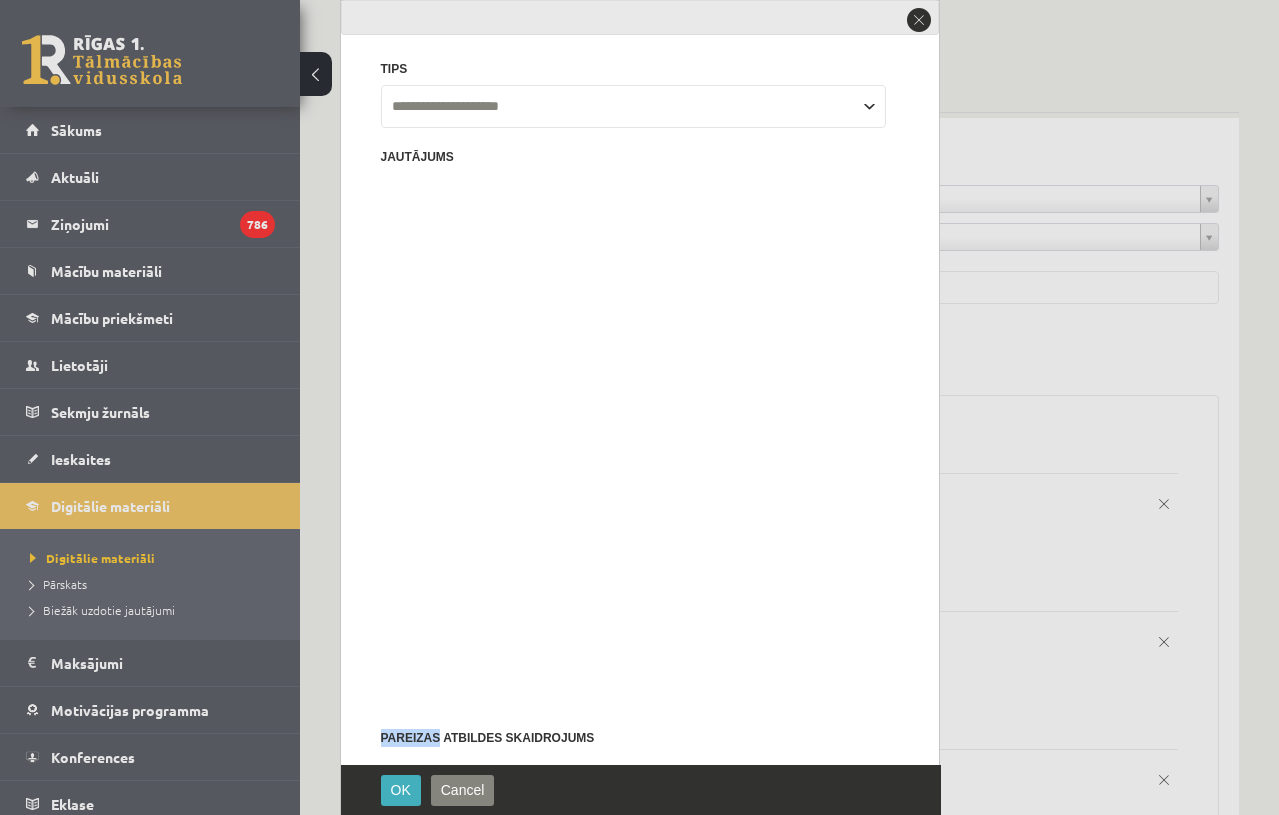 click at bounding box center (465, 225) 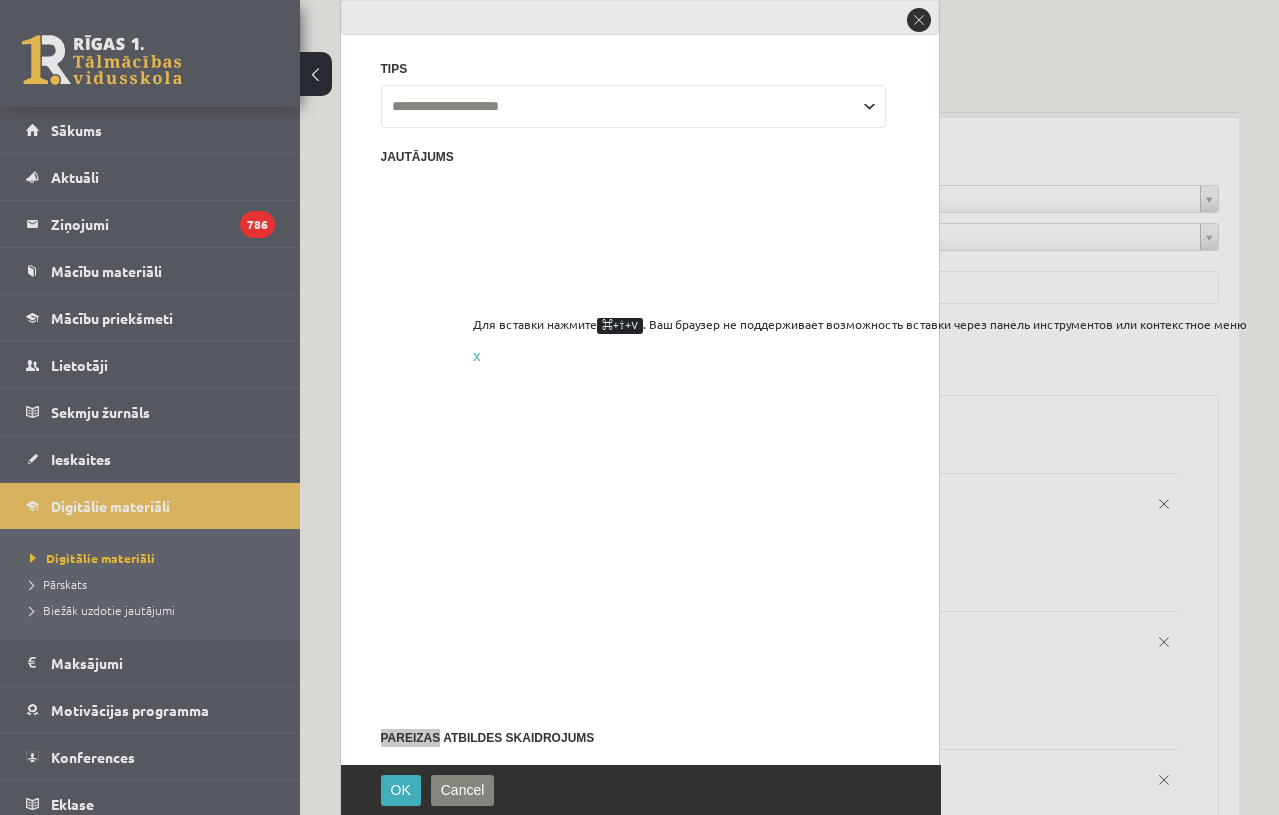 click at bounding box center (640, 533) 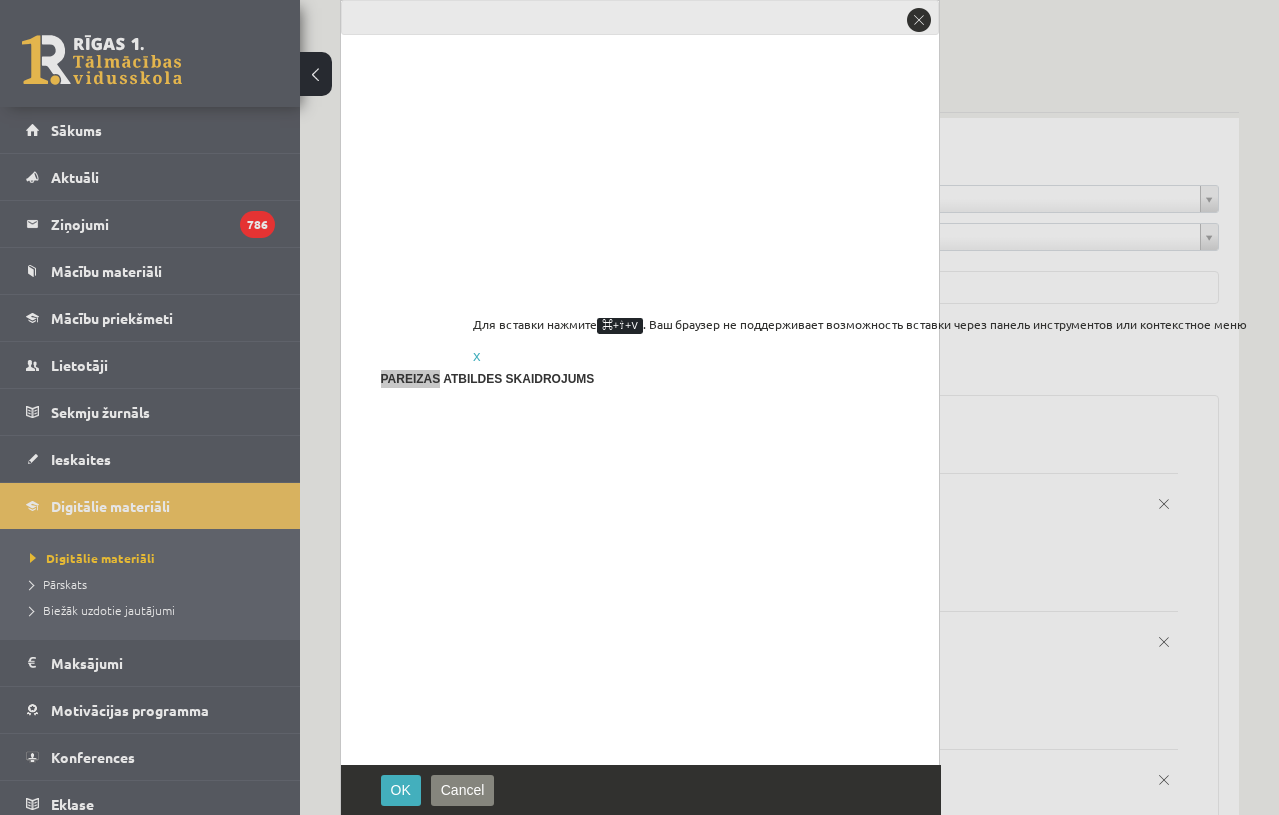 scroll, scrollTop: 381, scrollLeft: 0, axis: vertical 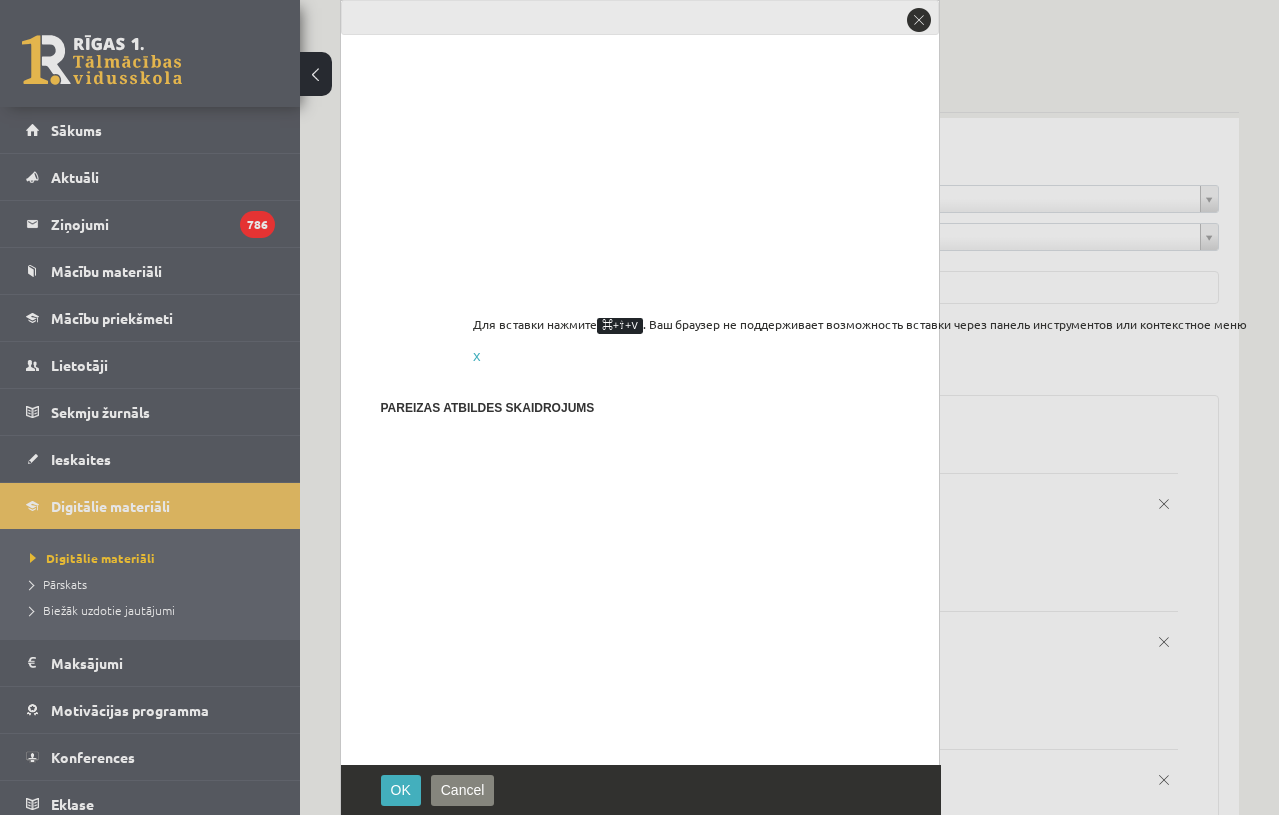 drag, startPoint x: 405, startPoint y: 693, endPoint x: 390, endPoint y: 690, distance: 15.297058 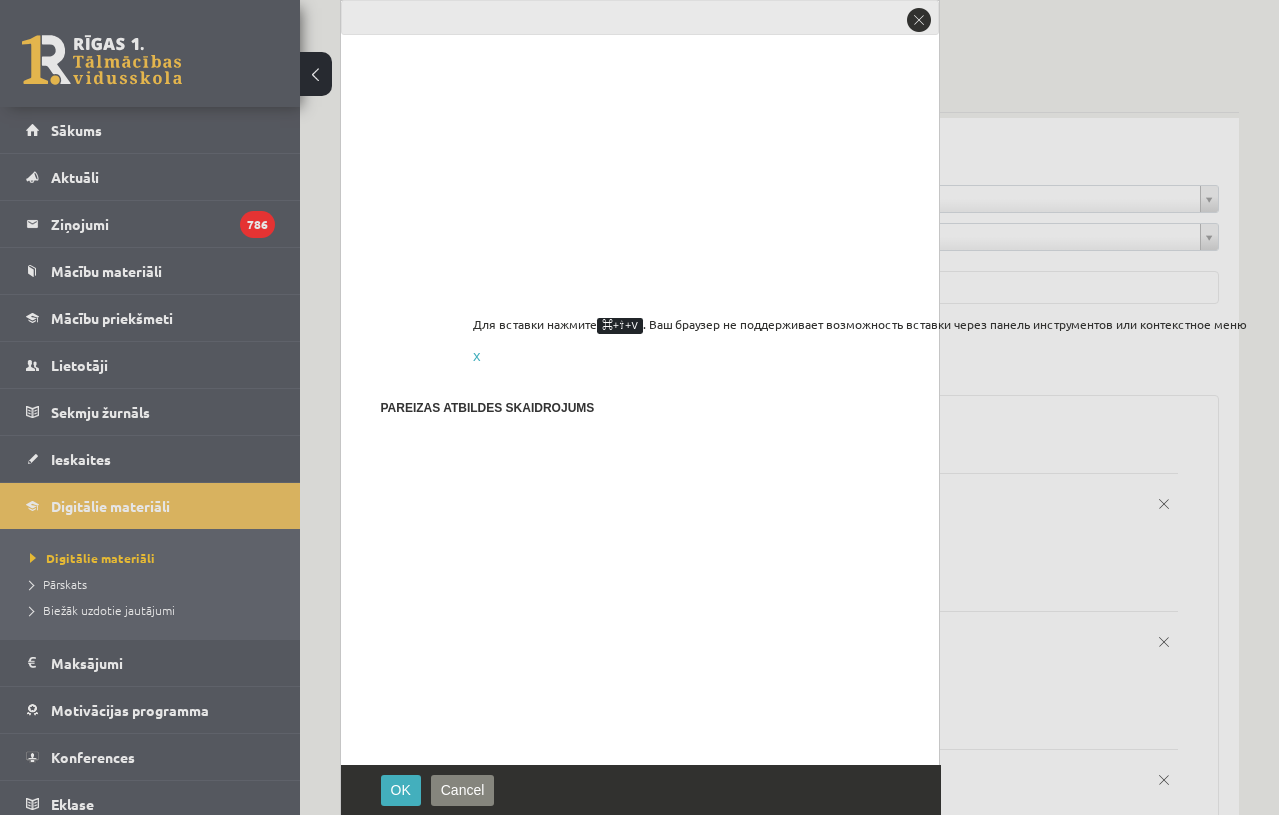 type on "*" 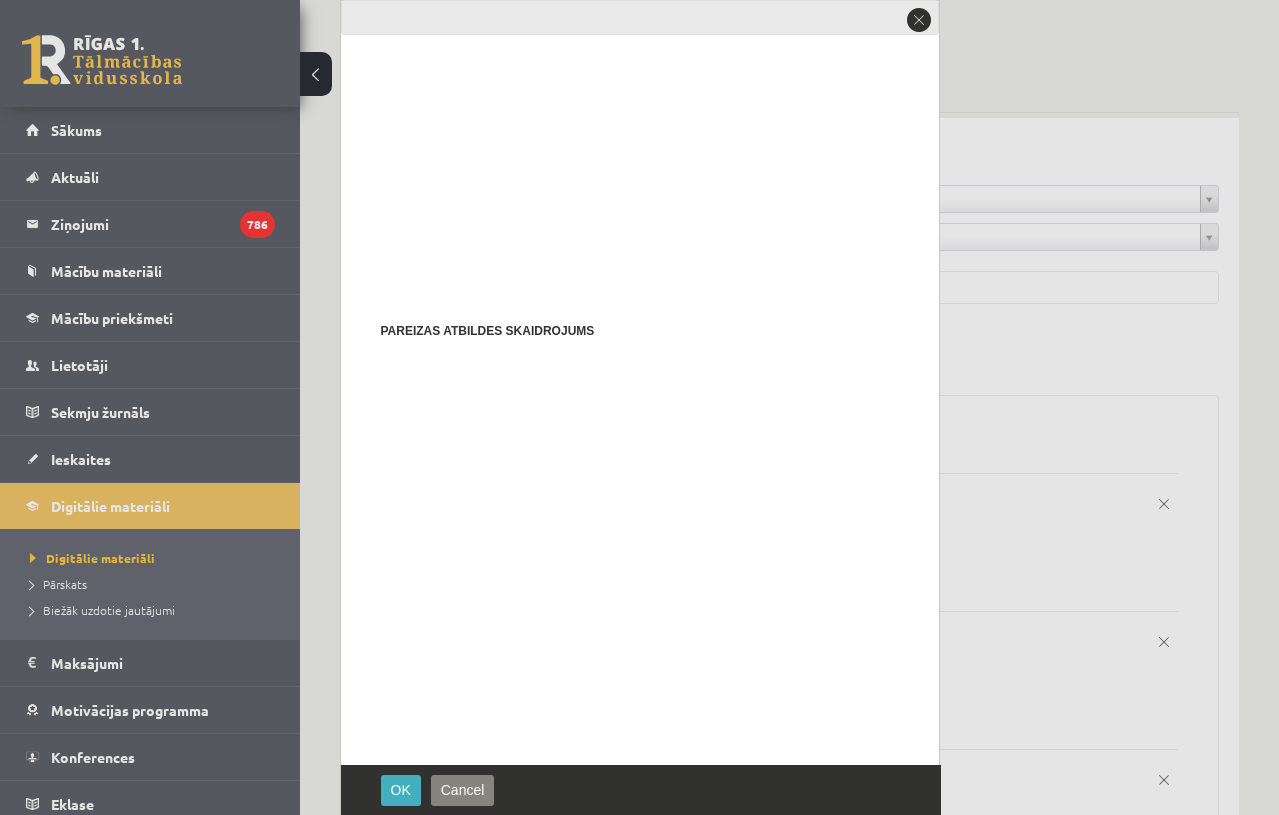 scroll, scrollTop: 457, scrollLeft: 0, axis: vertical 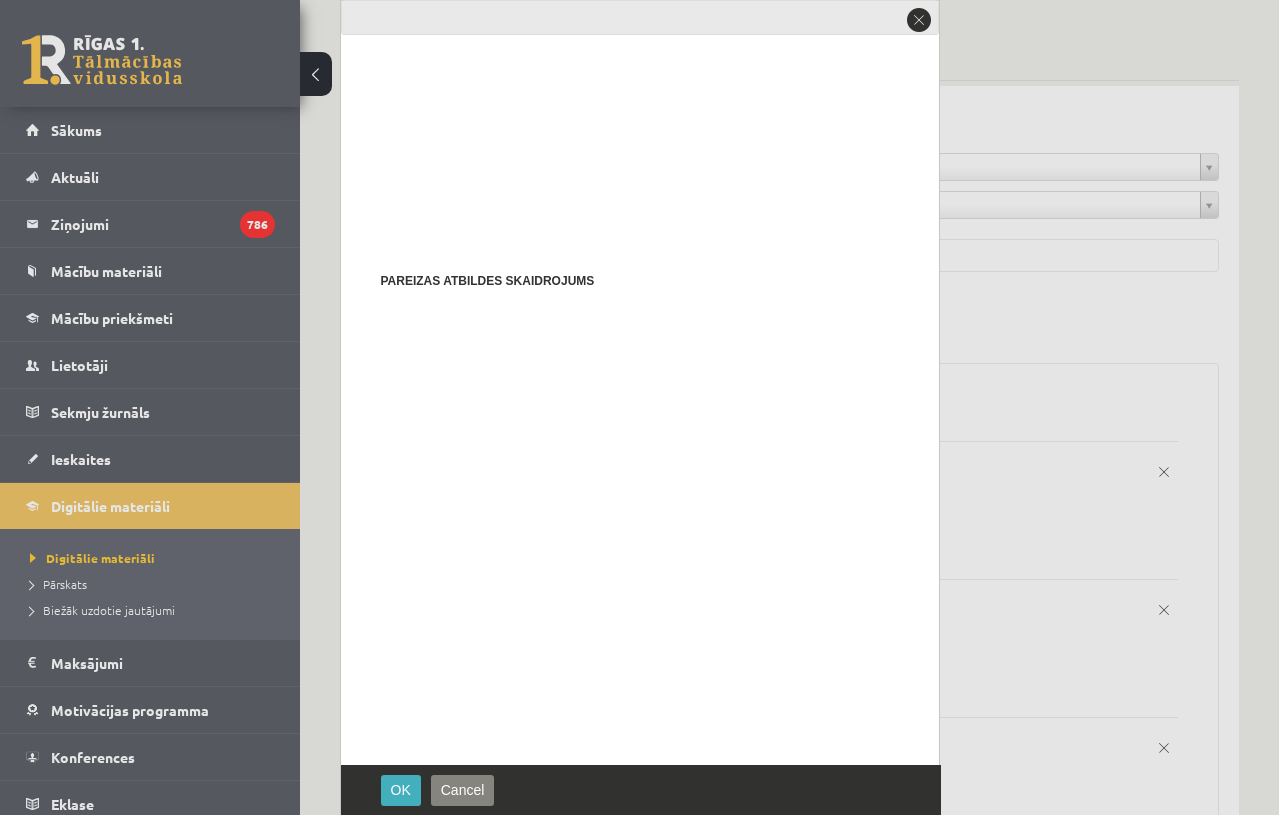 click on "Pievienot atbilžu variantu" at bounding box center (395, 1043) 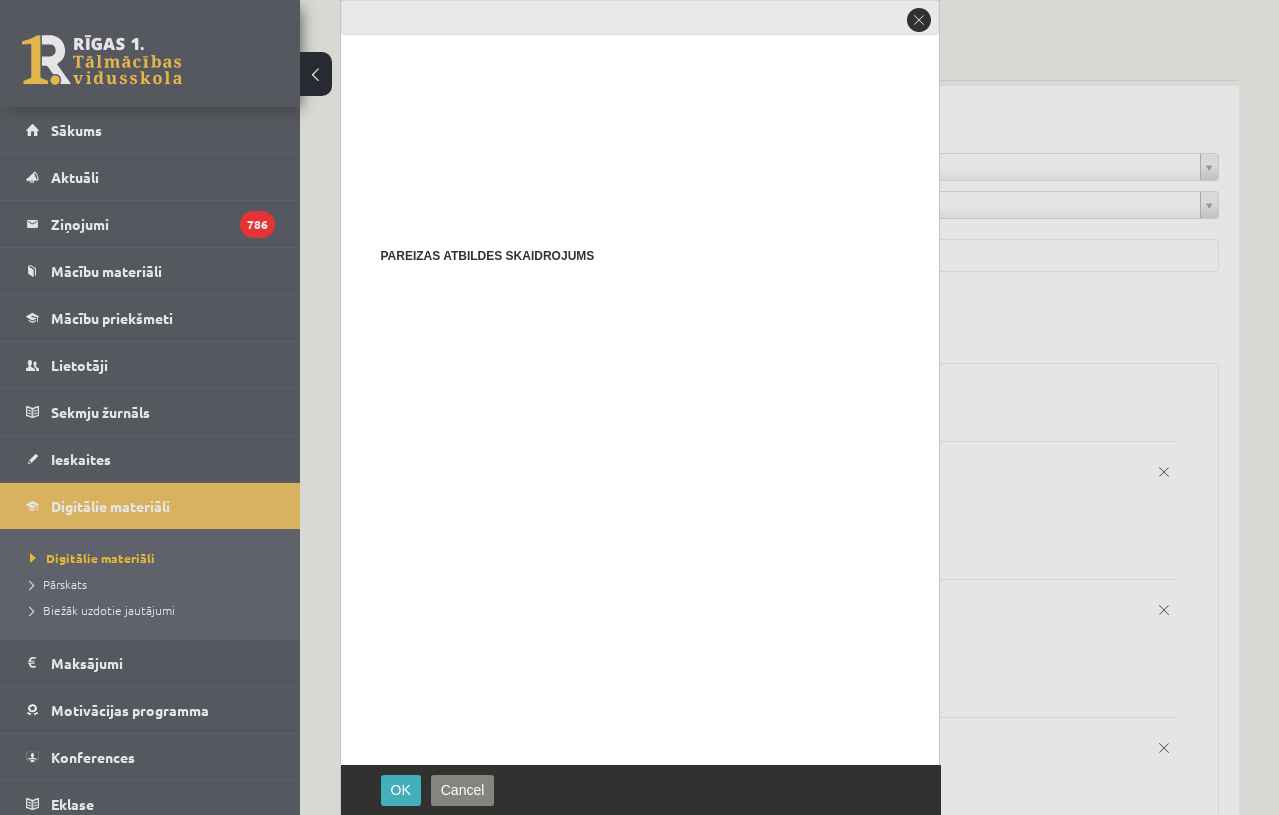 scroll, scrollTop: 505, scrollLeft: 0, axis: vertical 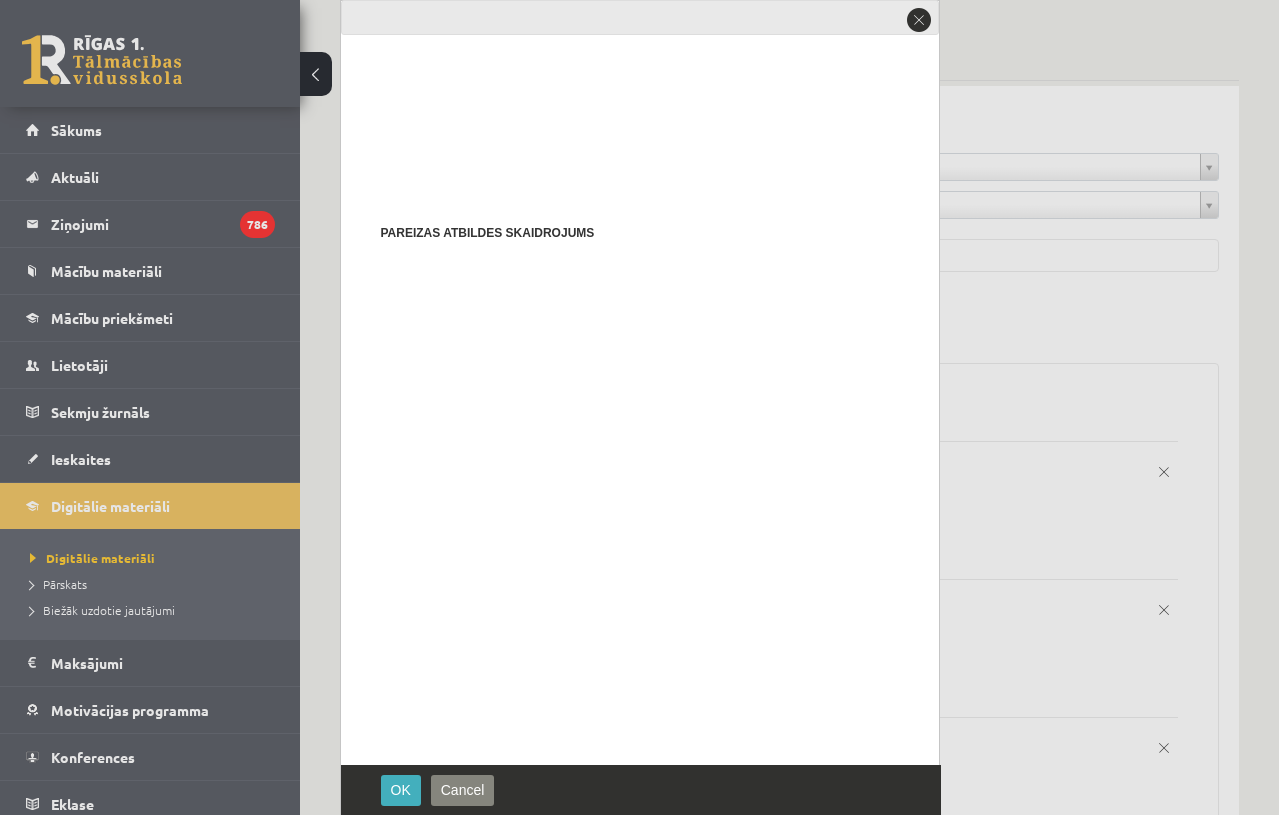 click on "Dzēst atbilžu variantu" at bounding box center (641, 997) 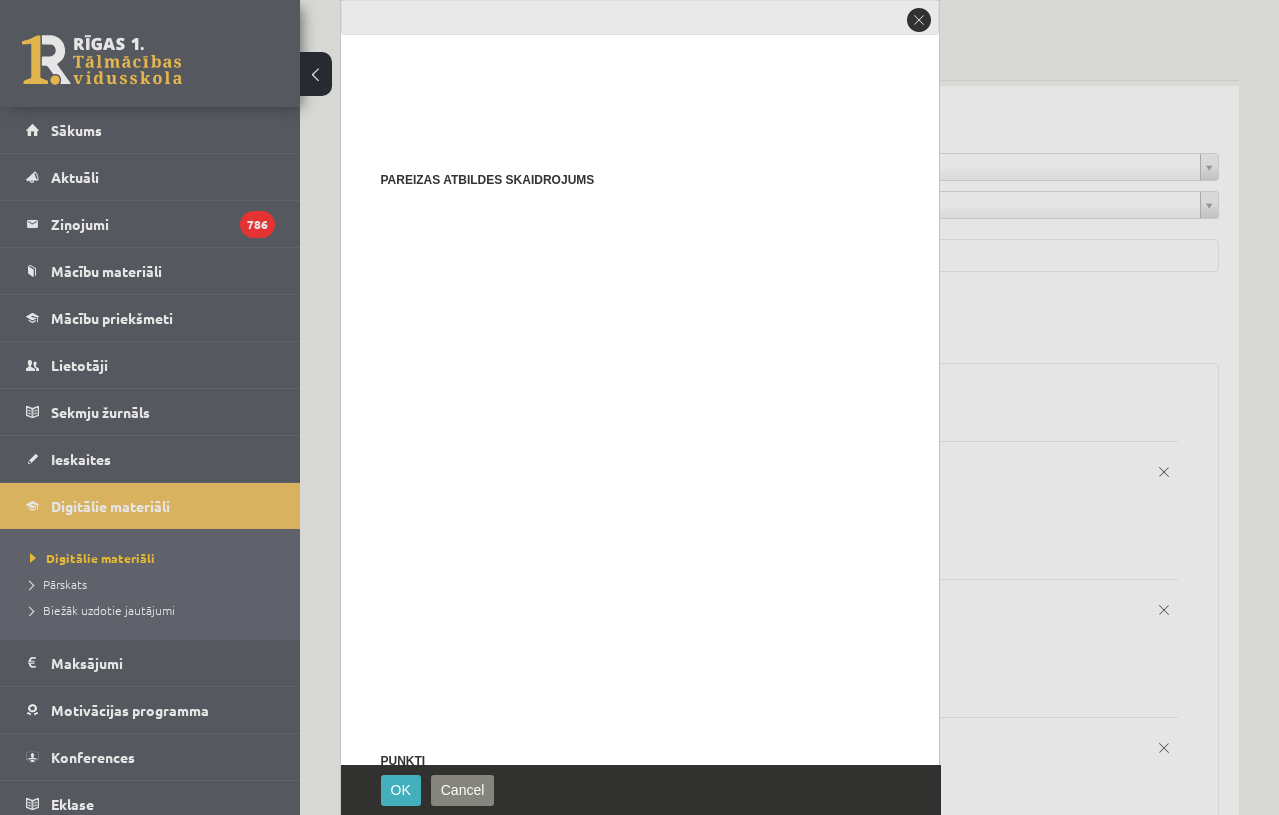 click on "Pievienot atbilžu variantu" at bounding box center [395, 1043] 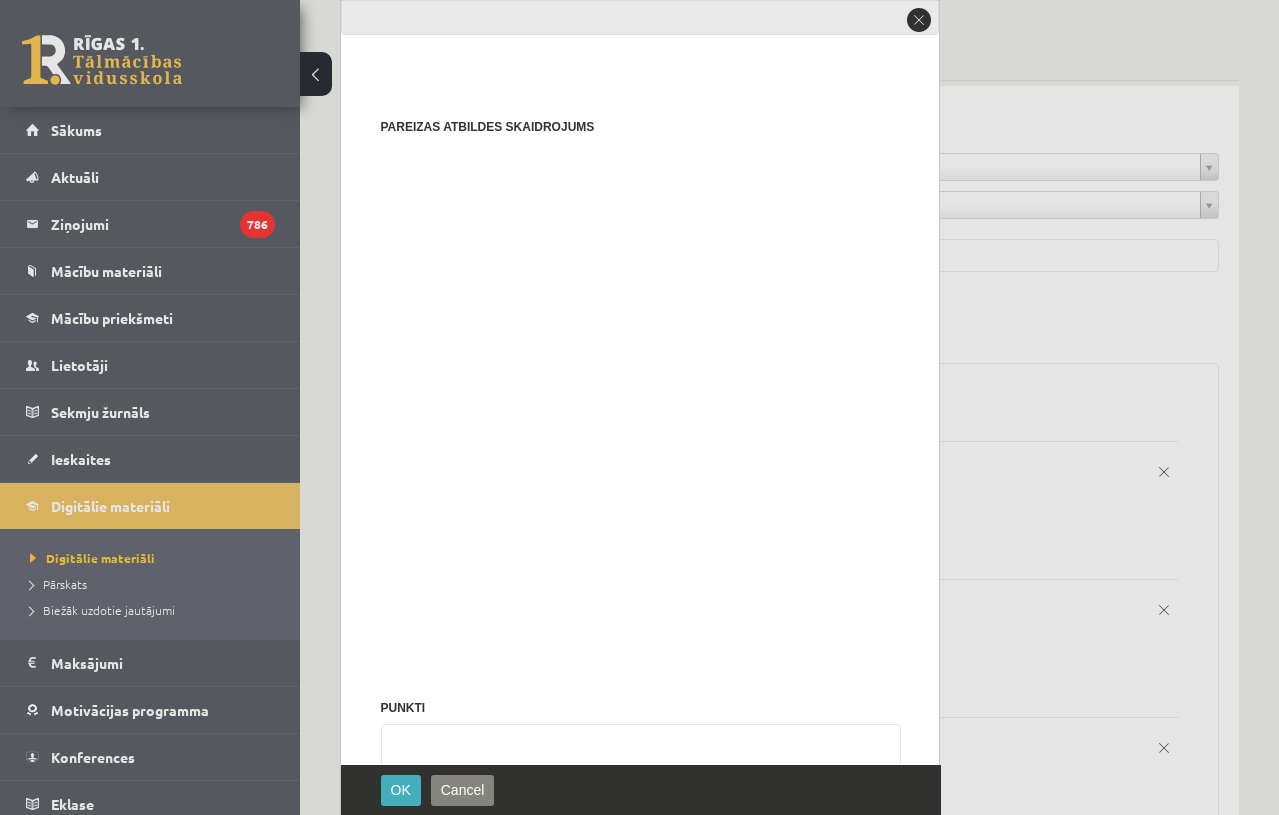 click on "Pievienot atbilžu variantu" at bounding box center [395, 1043] 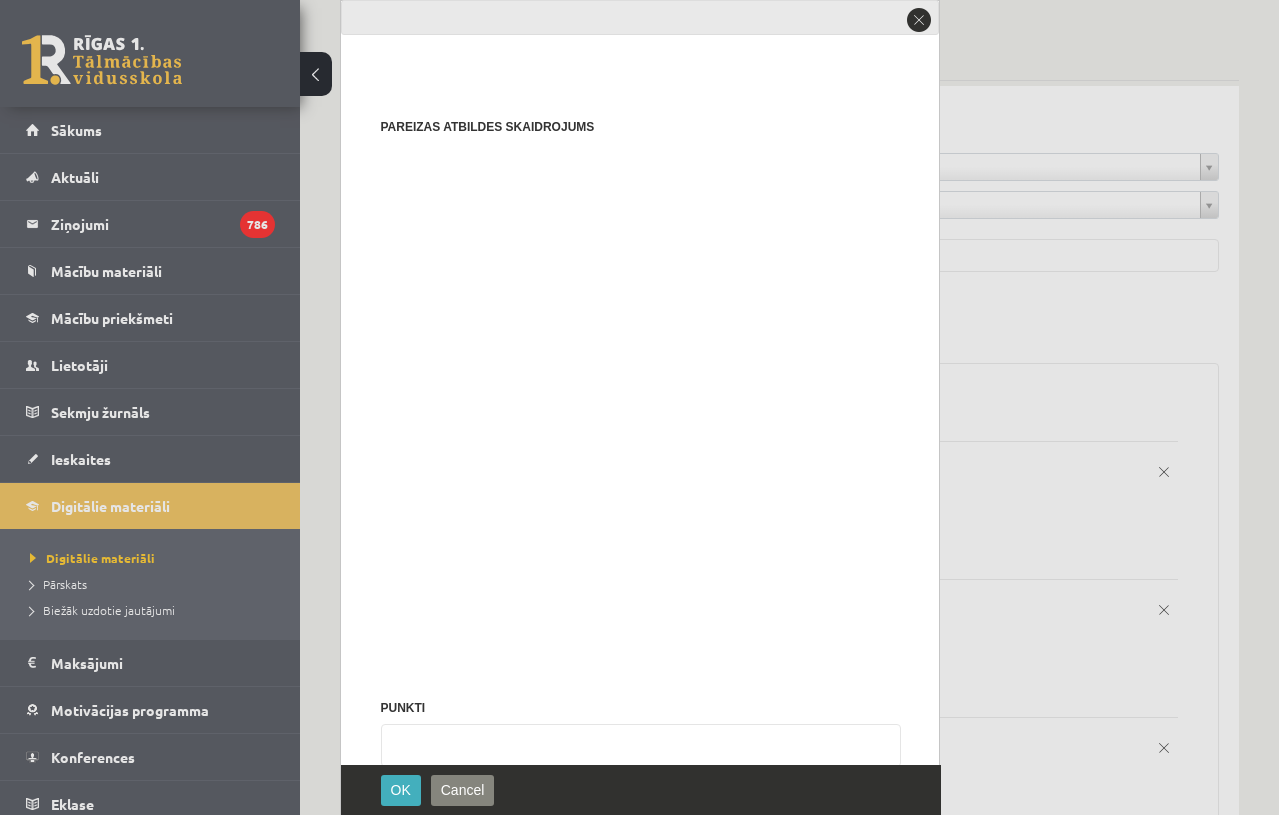 type on "*****" 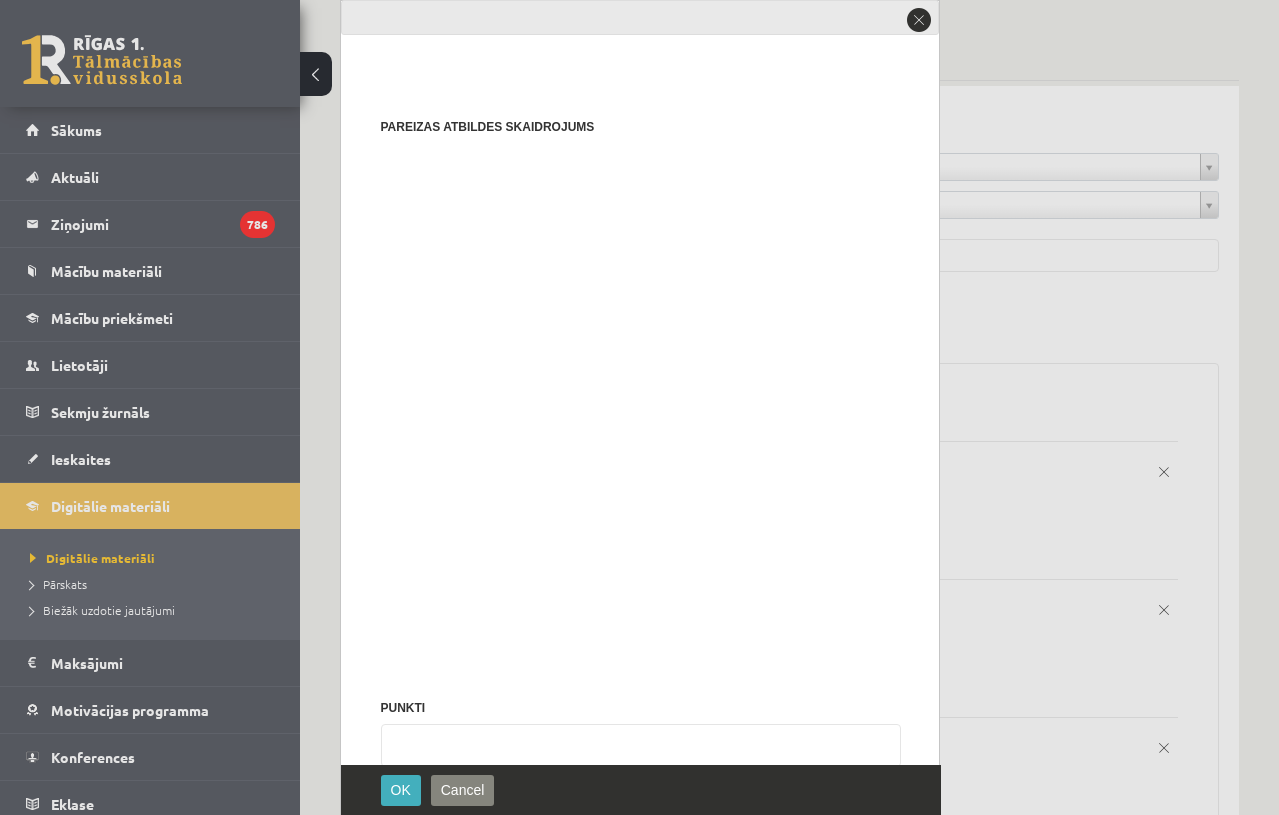 click at bounding box center (634, 944) 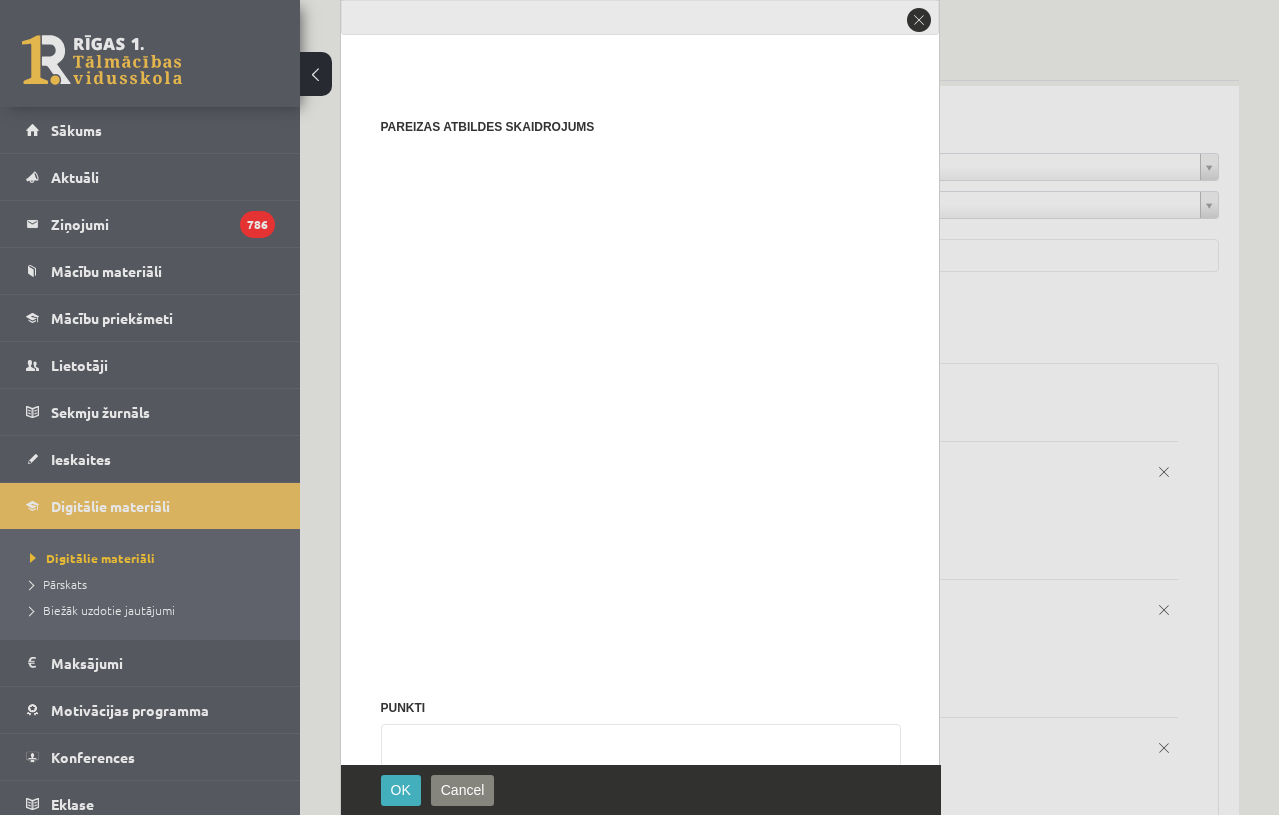 click at bounding box center [634, 997] 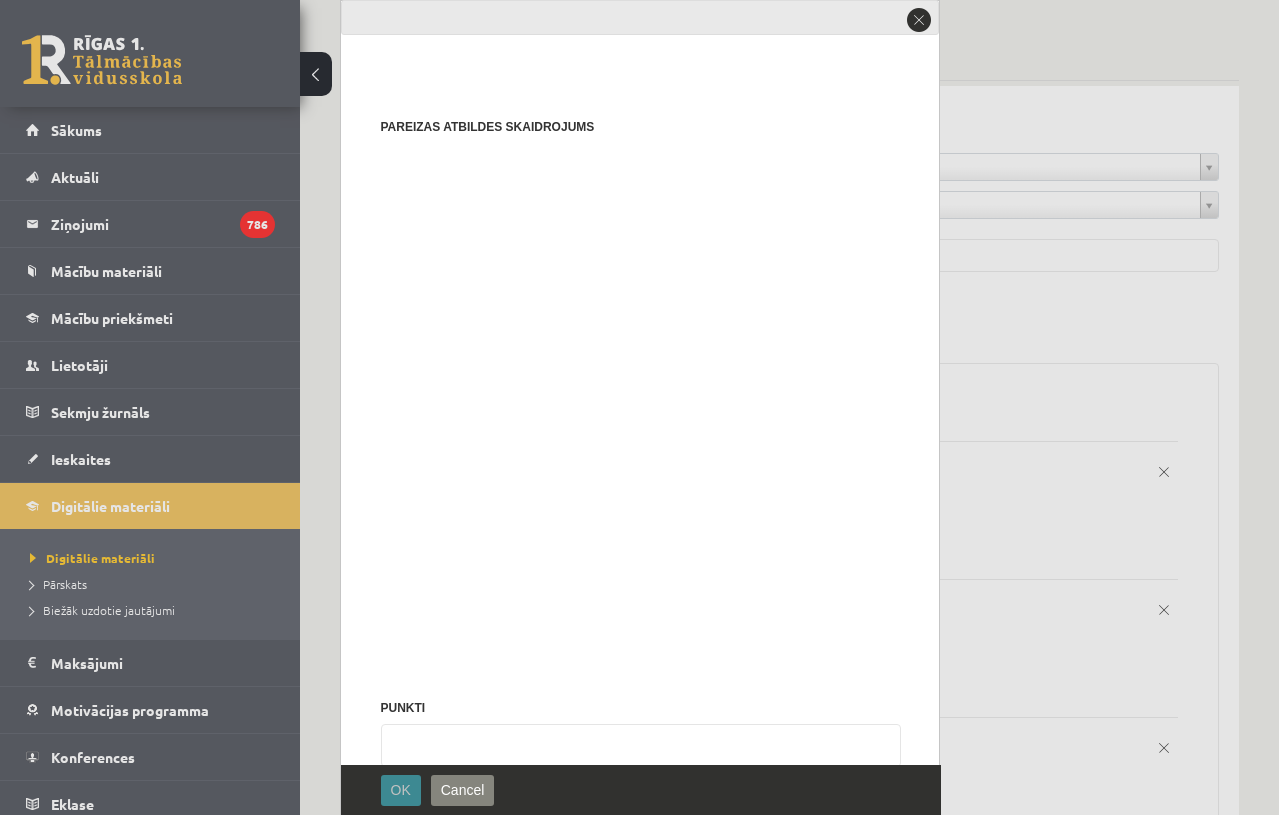 click on "OK" at bounding box center [401, 790] 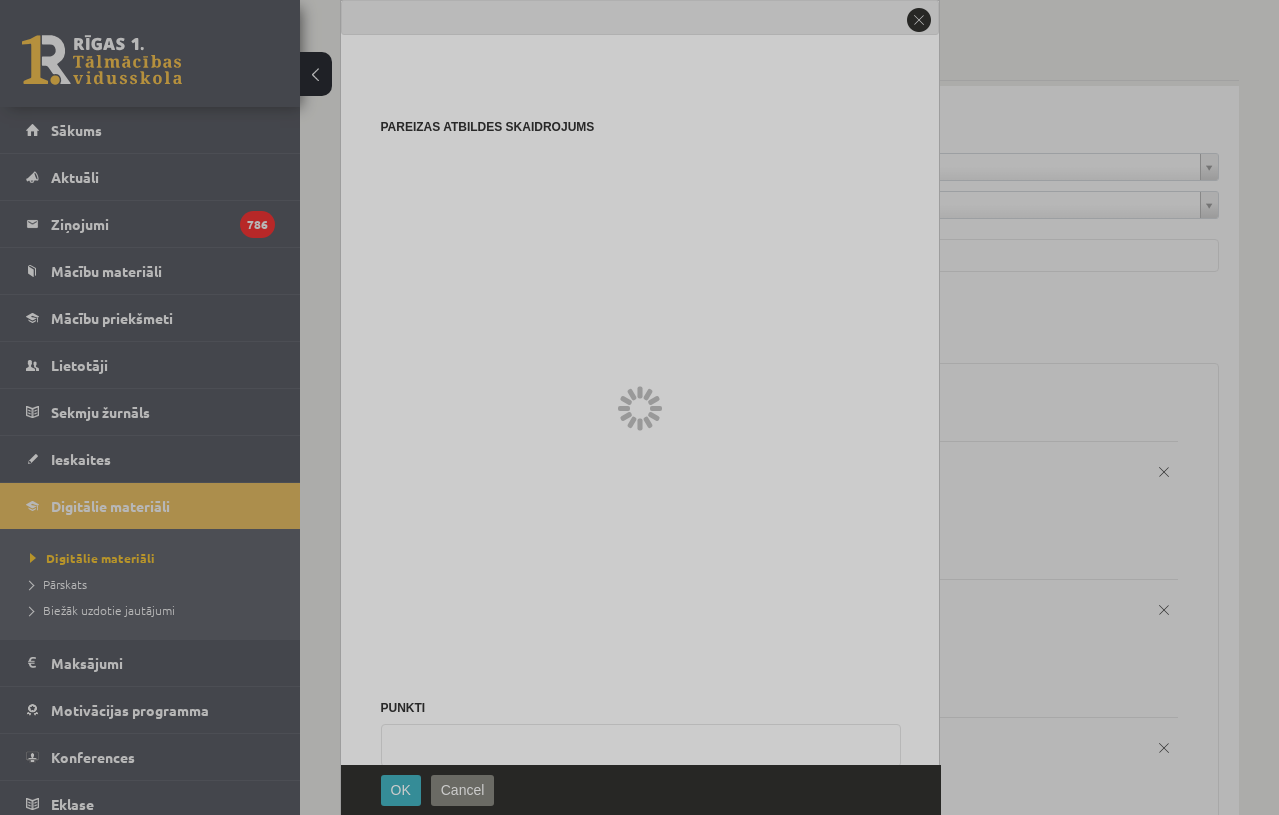 scroll, scrollTop: 0, scrollLeft: 0, axis: both 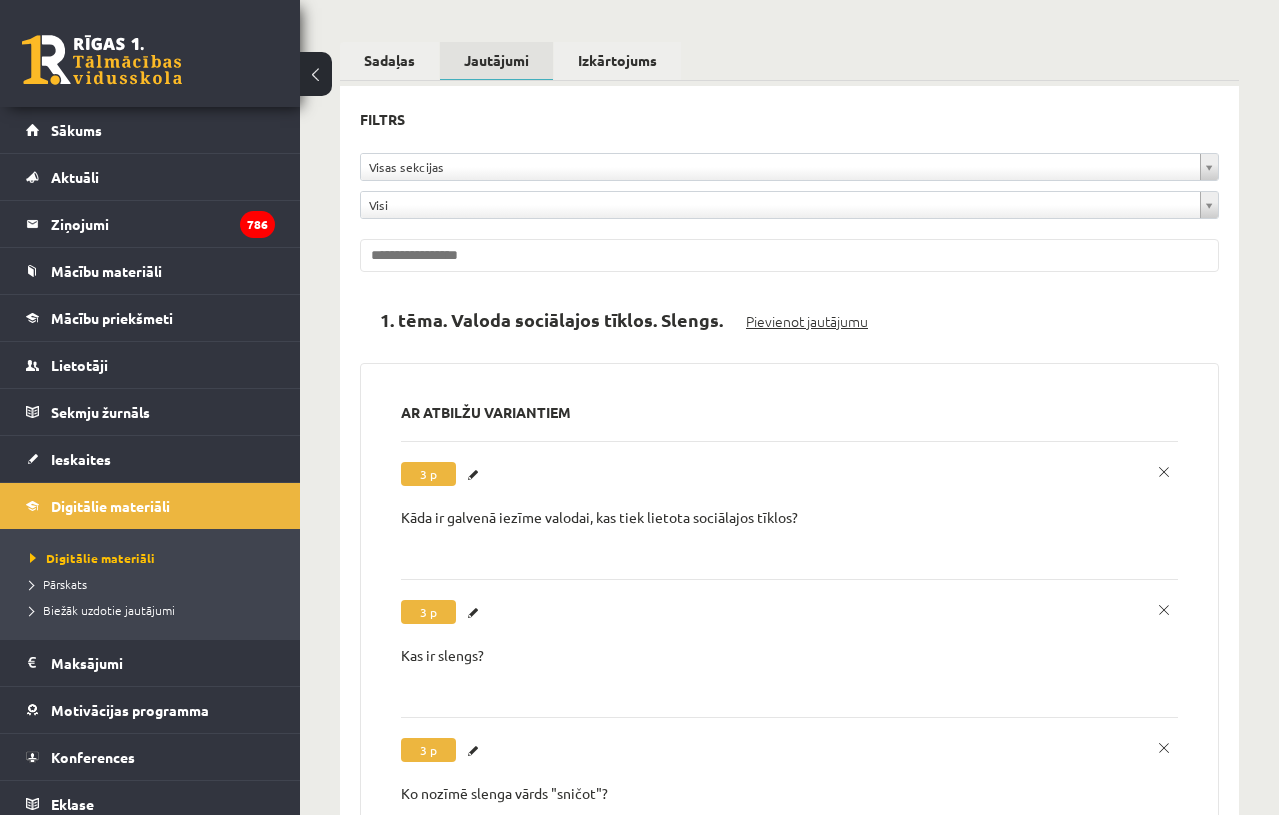 click on "Pievienot jautājumu" at bounding box center [807, 321] 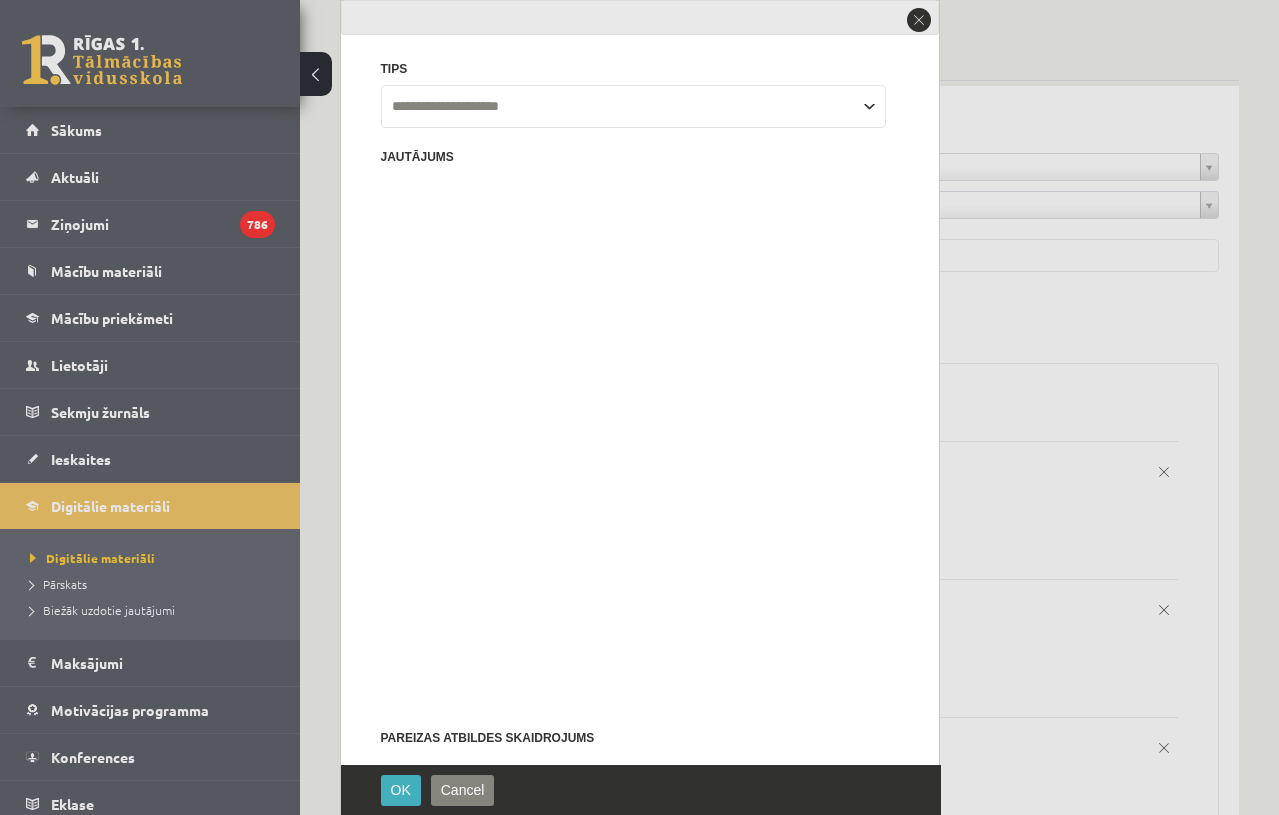 scroll, scrollTop: 0, scrollLeft: 0, axis: both 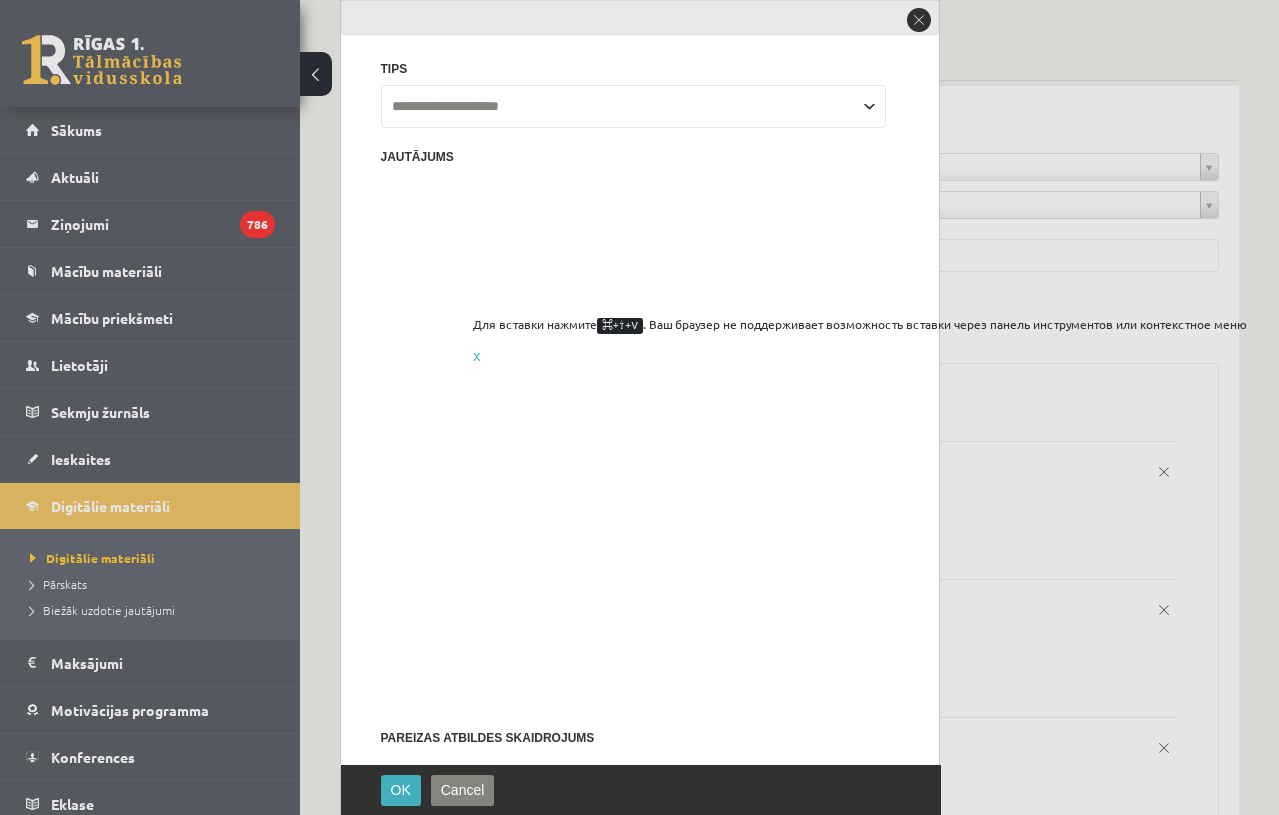 click at bounding box center [640, 533] 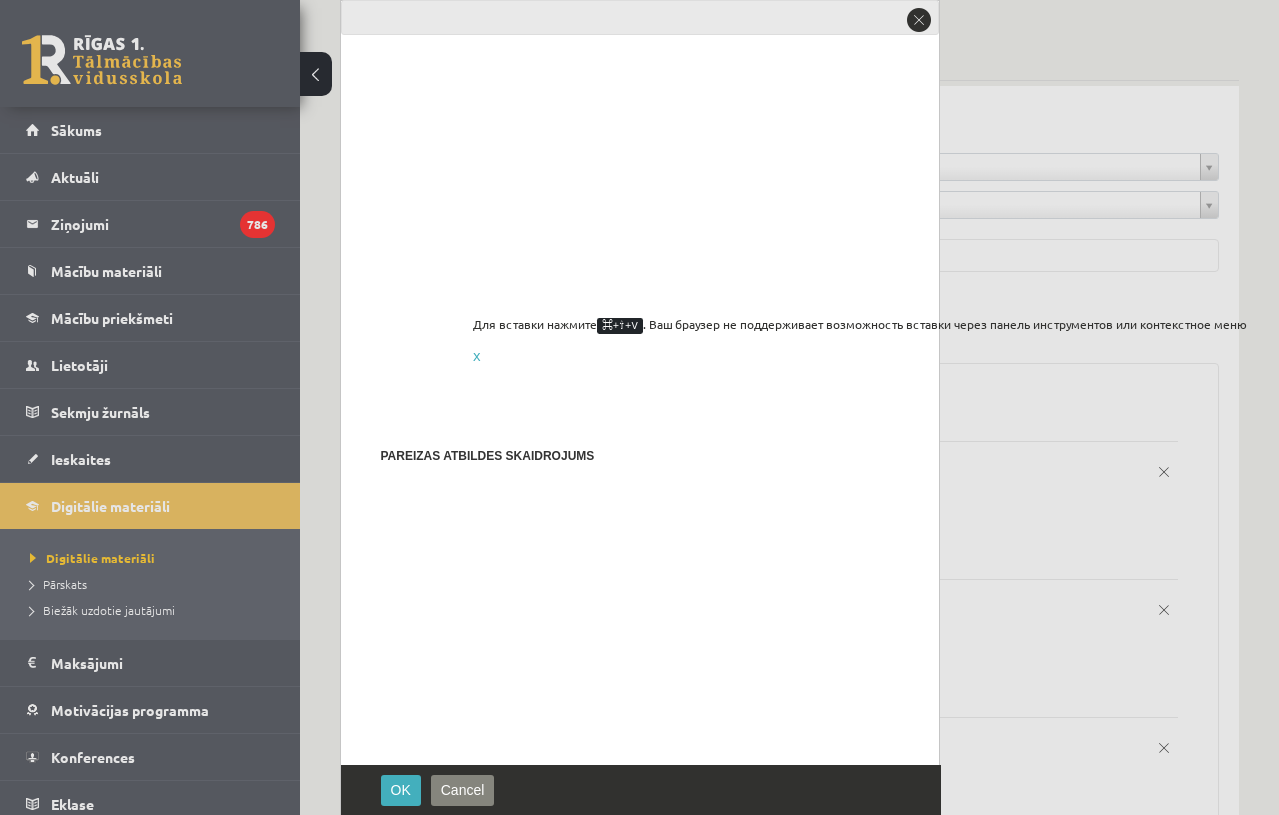 scroll, scrollTop: 457, scrollLeft: 0, axis: vertical 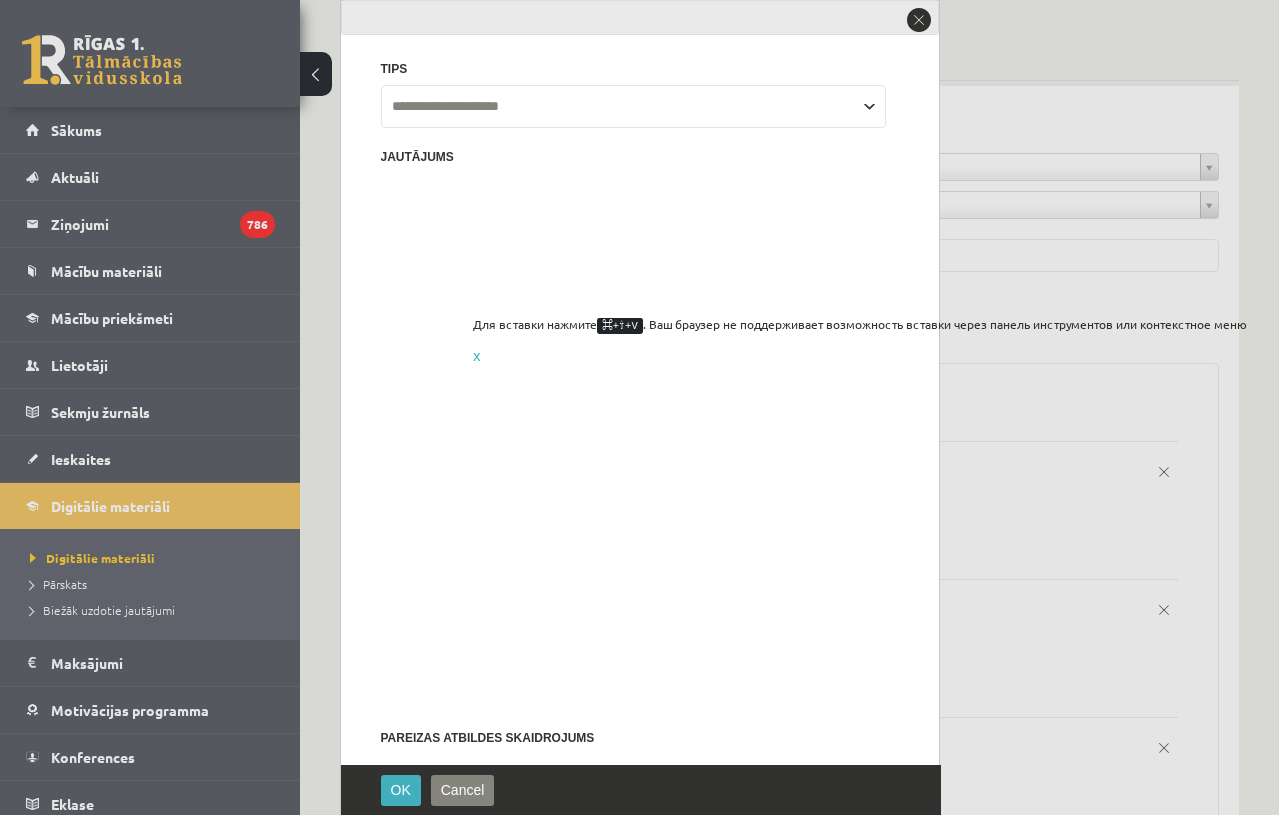 drag, startPoint x: 411, startPoint y: 563, endPoint x: 373, endPoint y: 561, distance: 38.052597 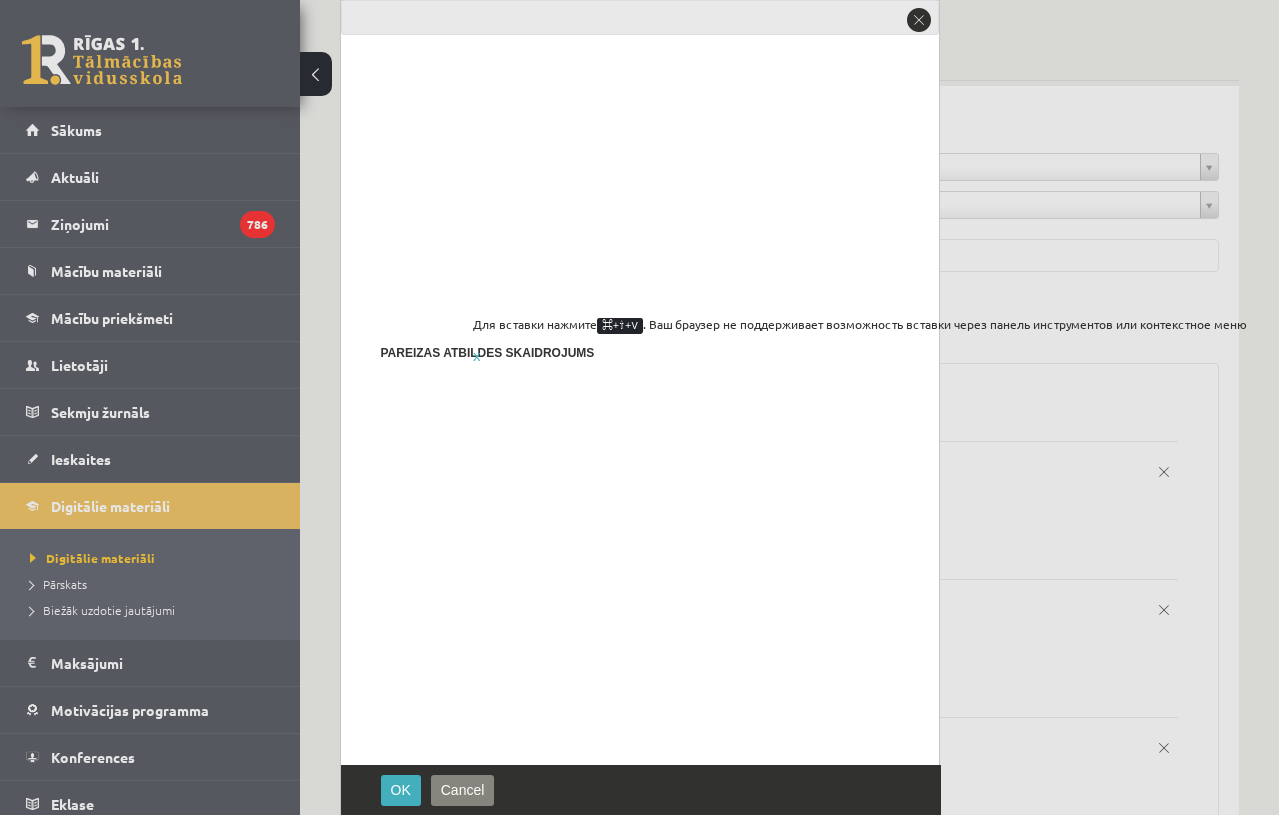 drag, startPoint x: 408, startPoint y: 638, endPoint x: 387, endPoint y: 634, distance: 21.377558 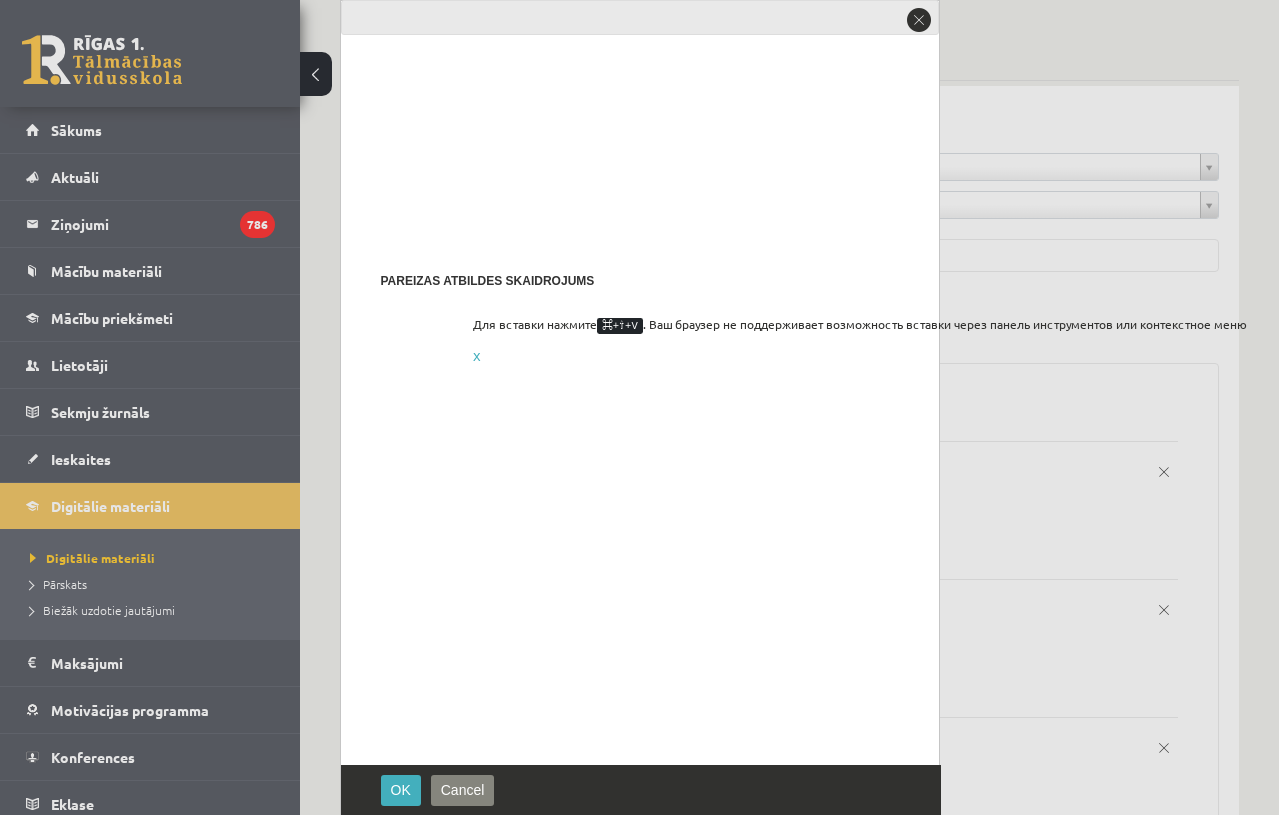 type on "*" 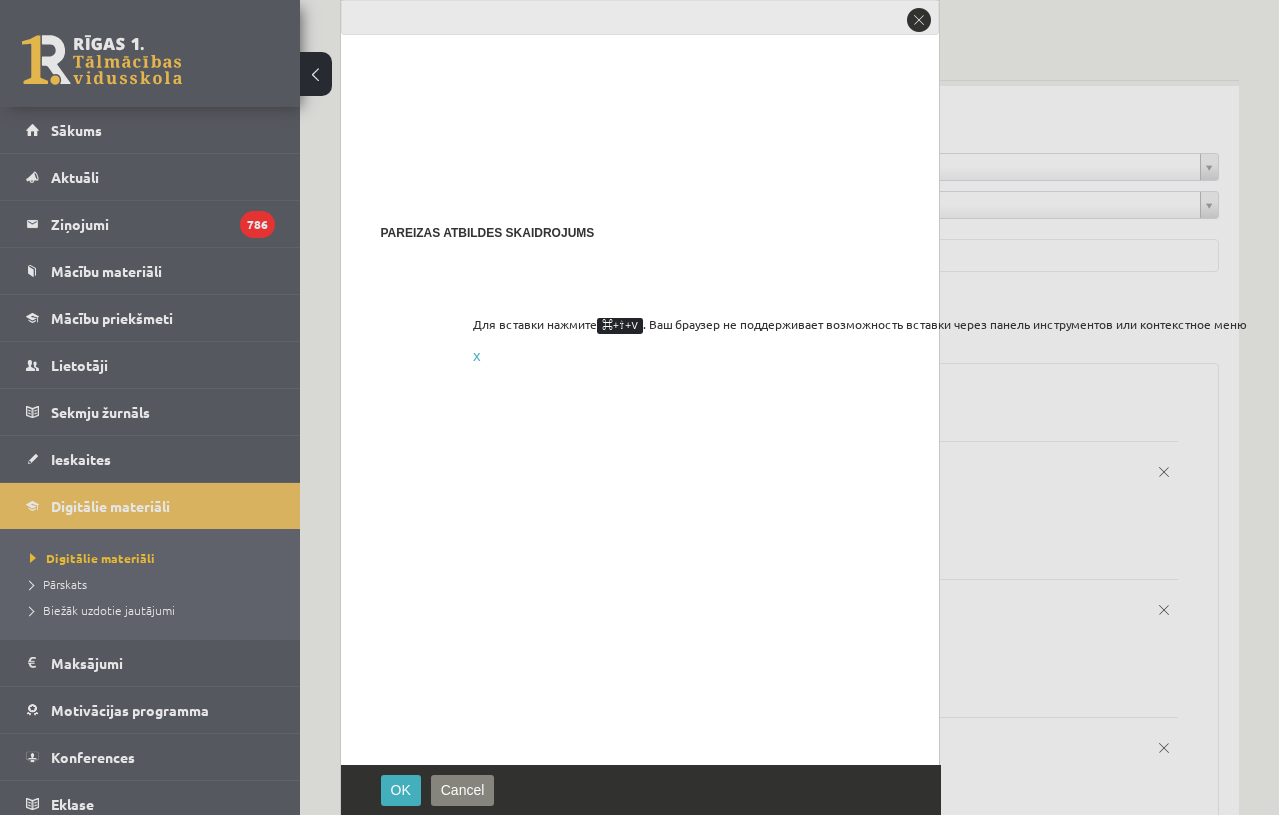 click on "Pievienot atbilžu variantu" at bounding box center [395, 1043] 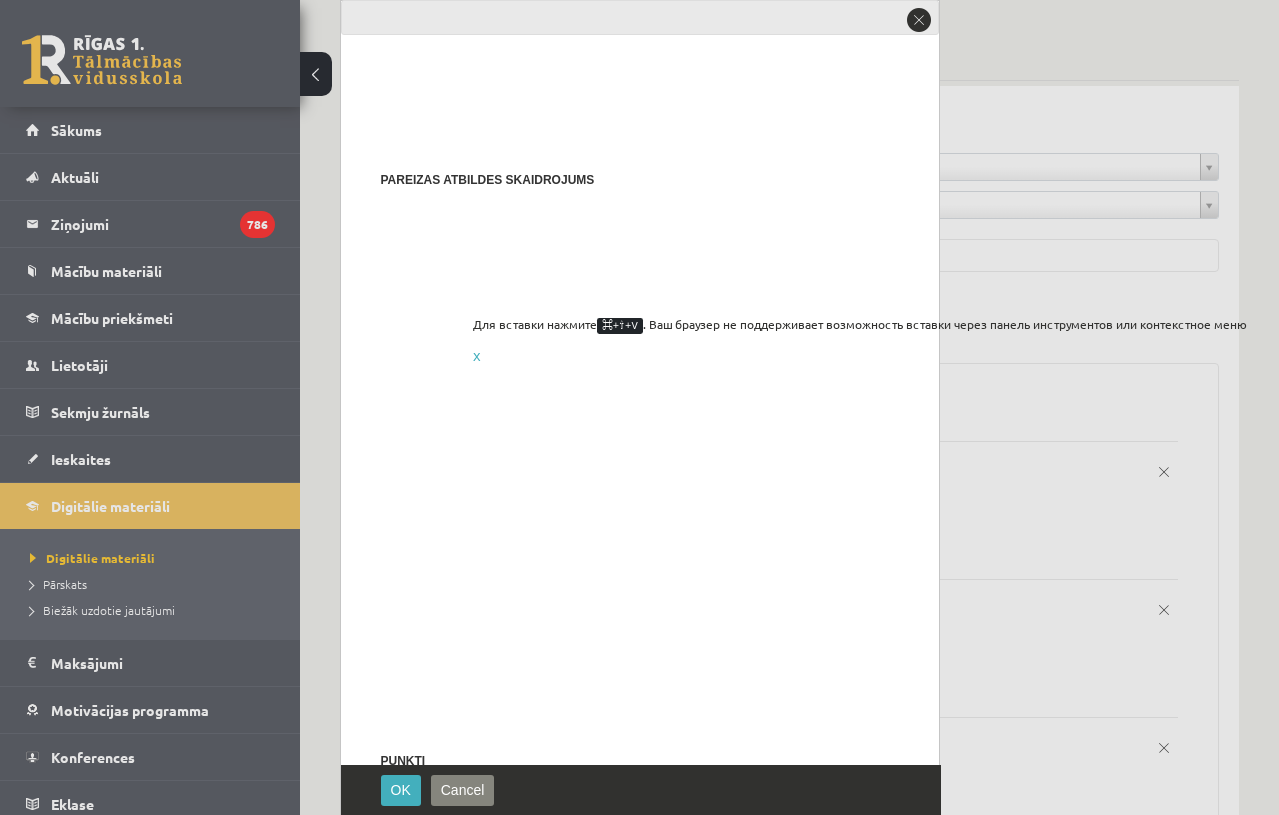 click on "Pievienot atbilžu variantu" at bounding box center [395, 1043] 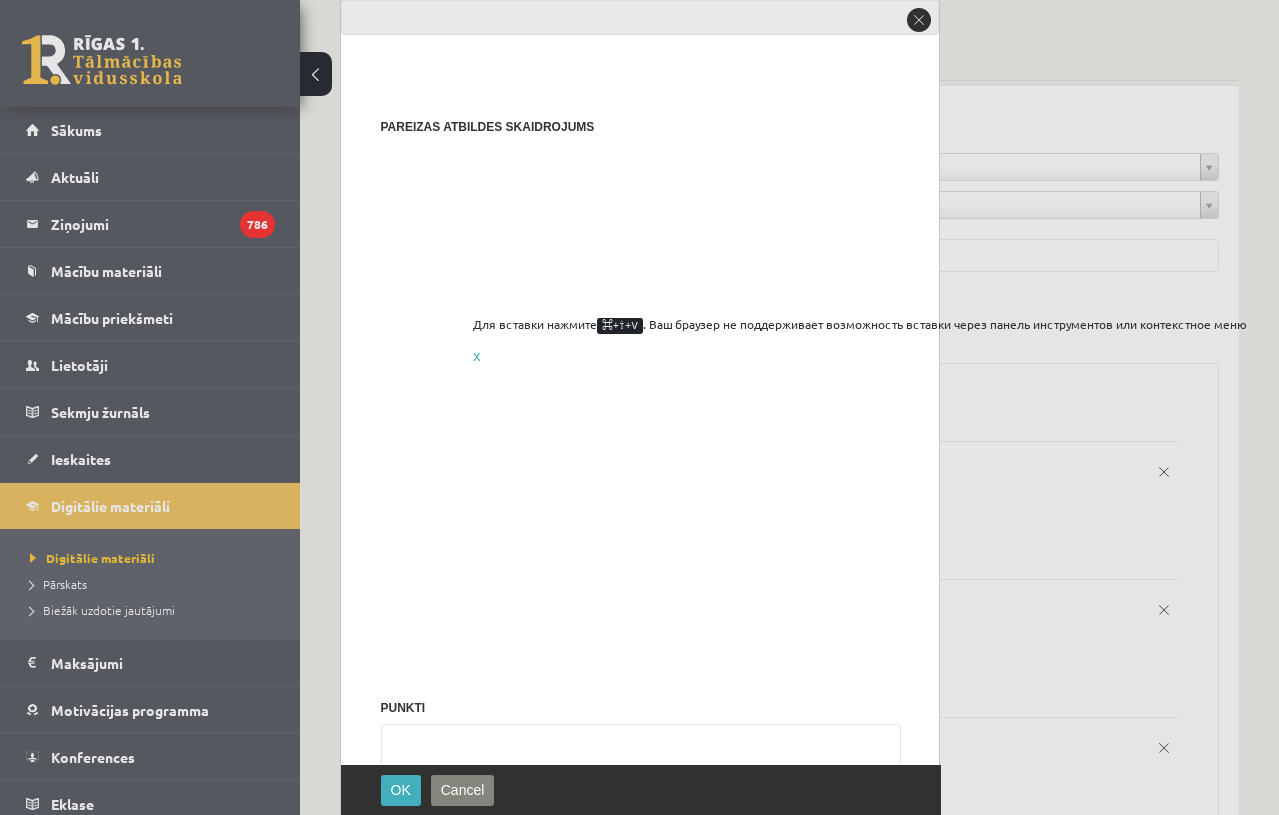click on "Pievienot atbilžu variantu" at bounding box center (395, 1043) 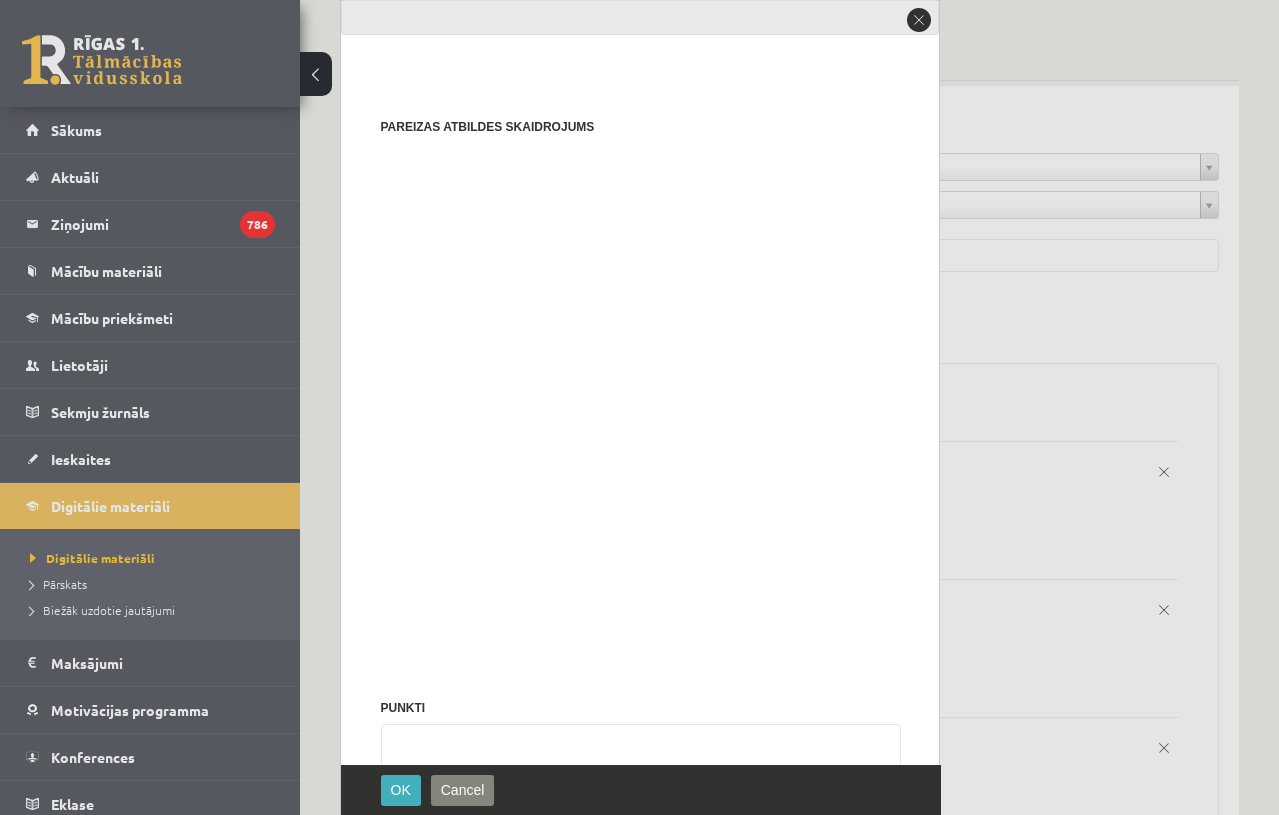 click at bounding box center [634, 891] 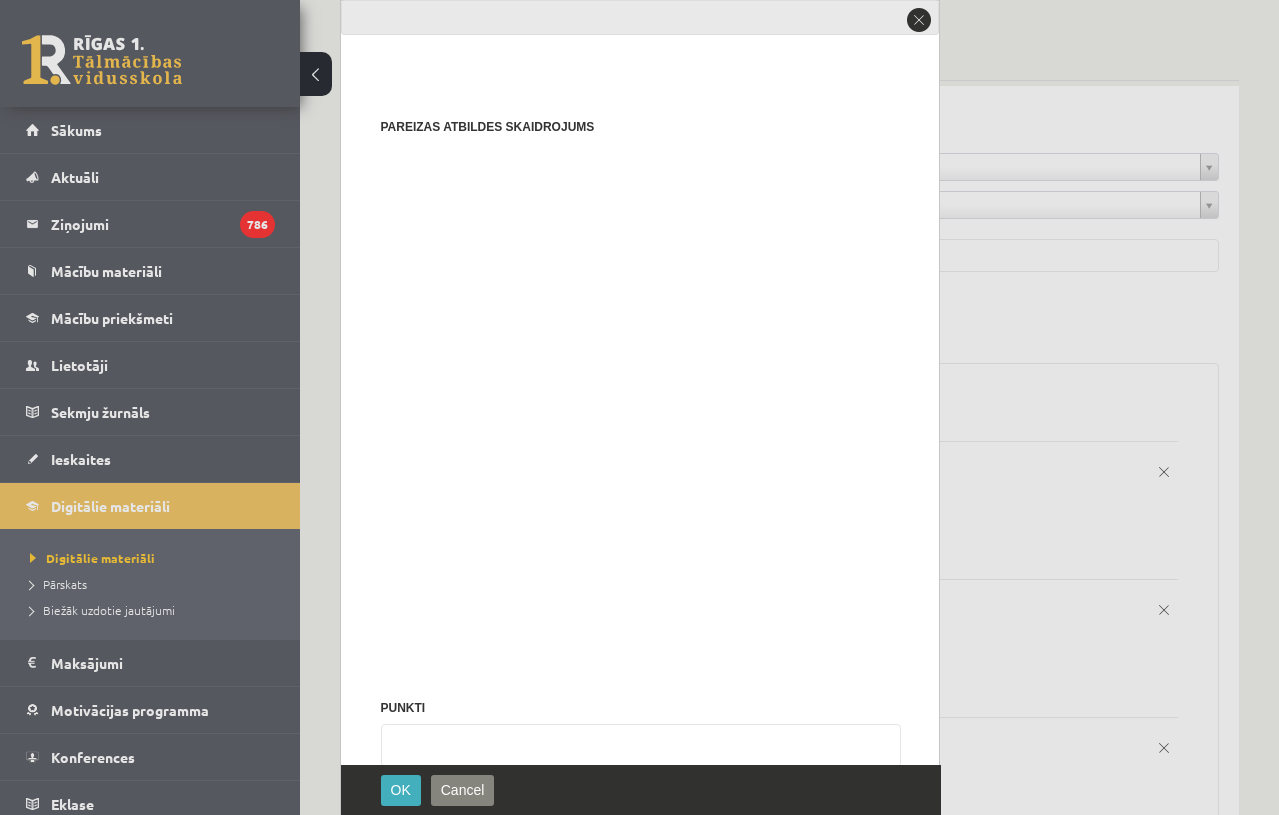 click at bounding box center (634, 944) 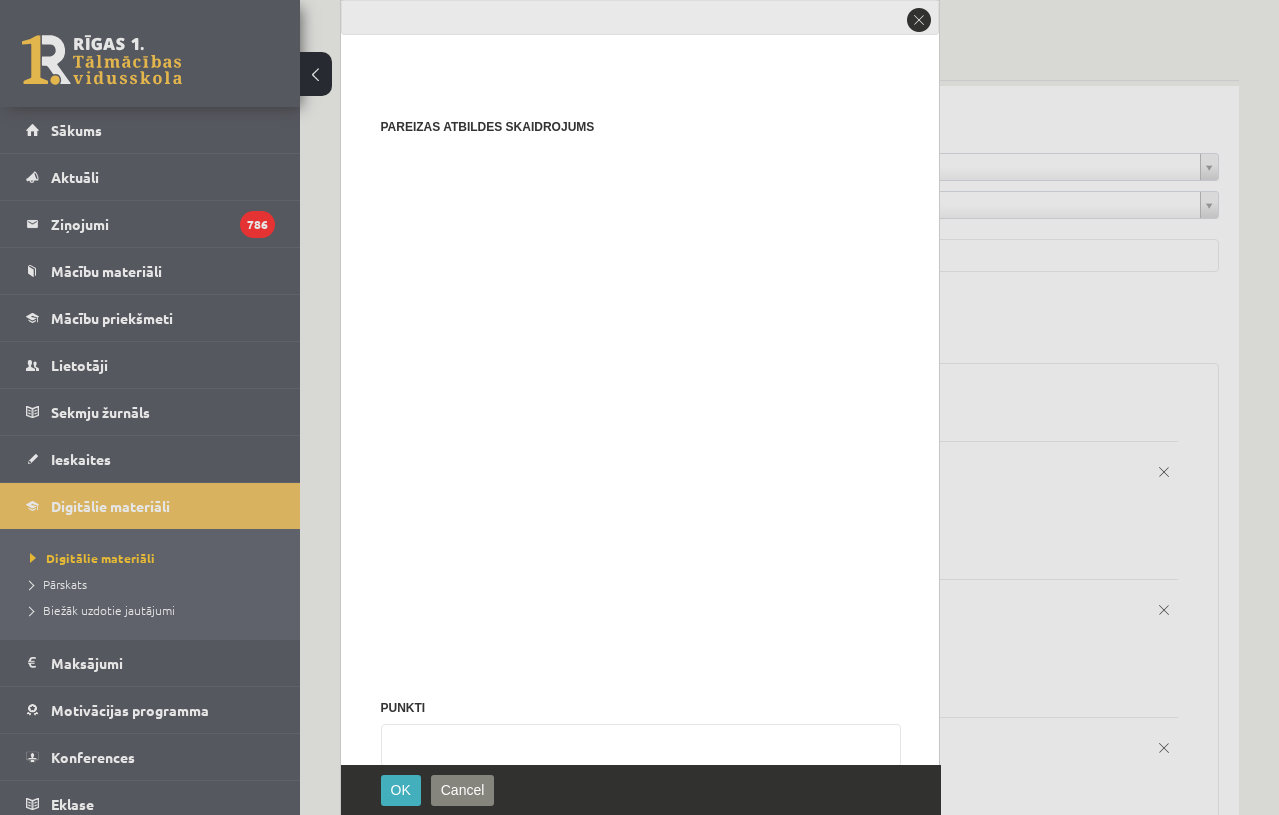 click at bounding box center [634, 997] 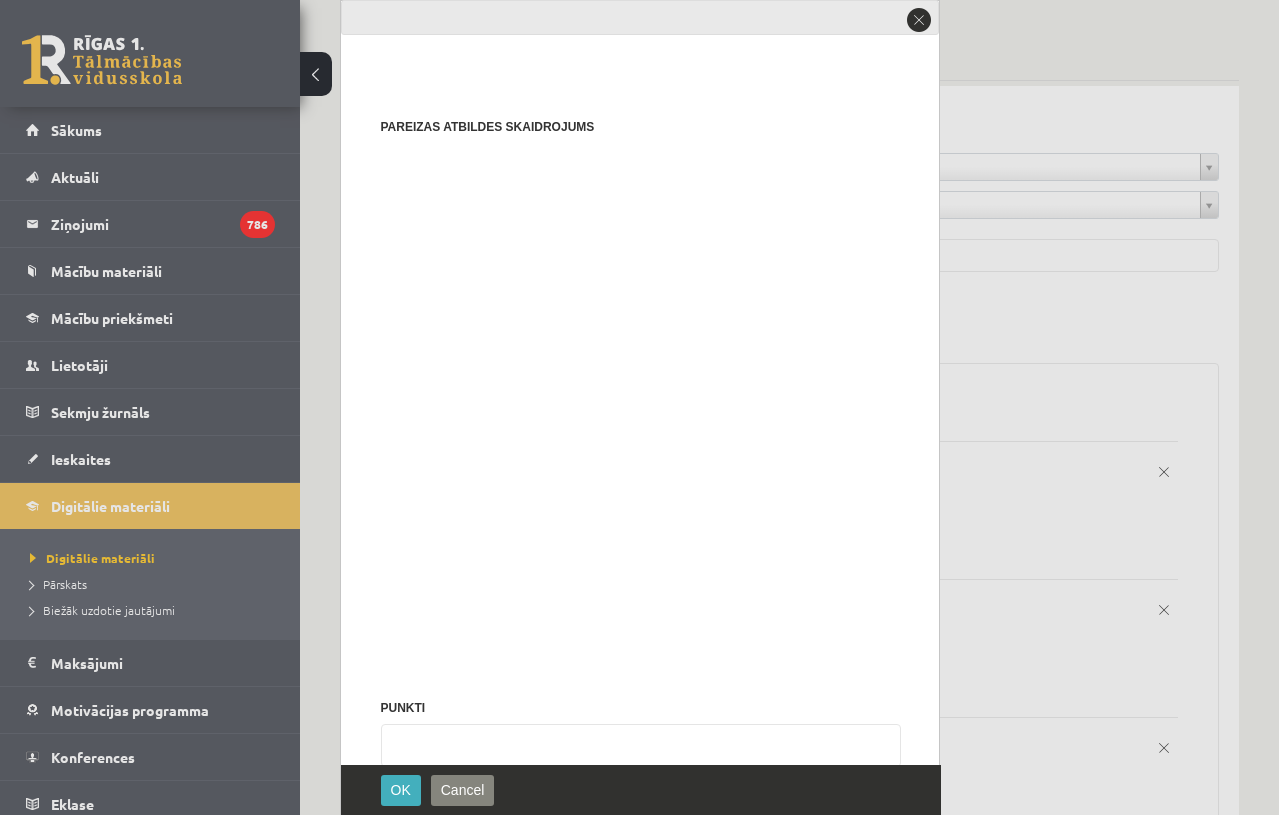 type on "**********" 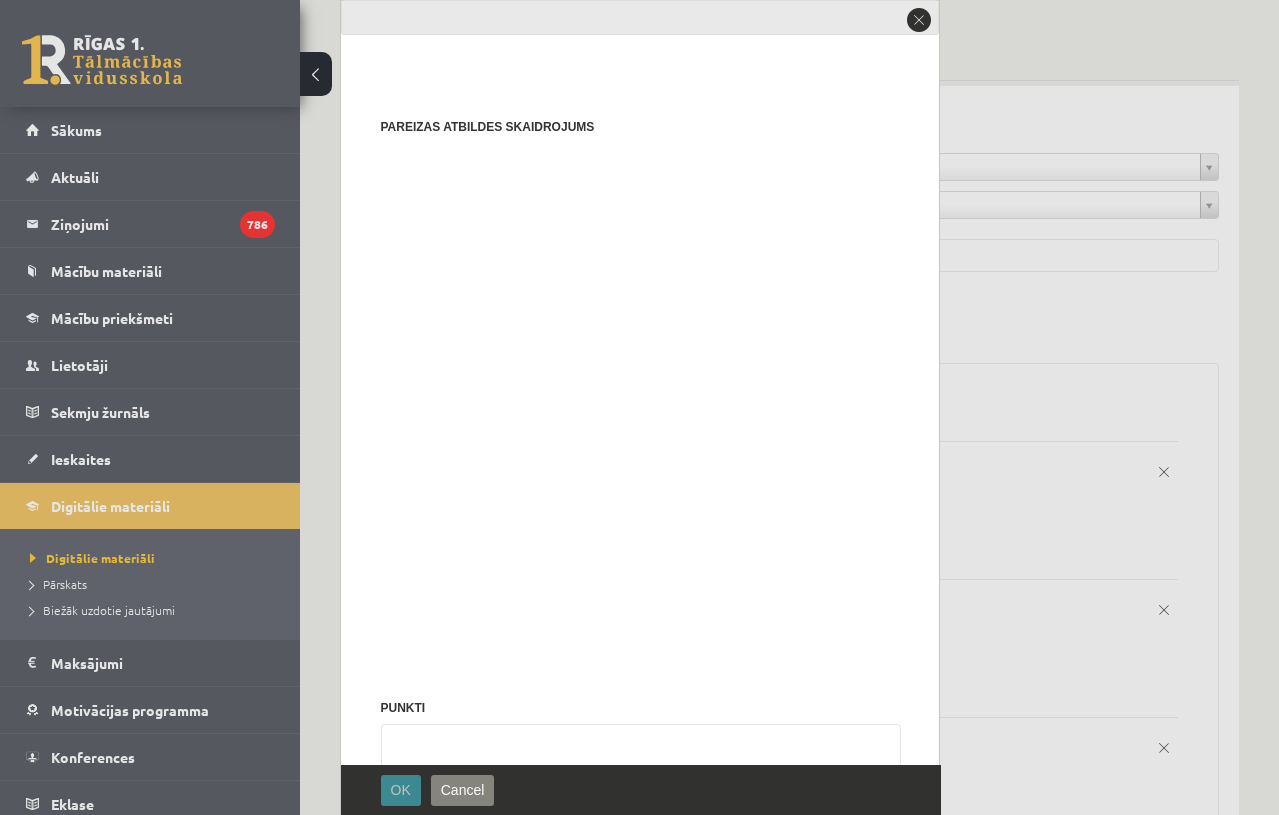 click on "OK" at bounding box center [401, 790] 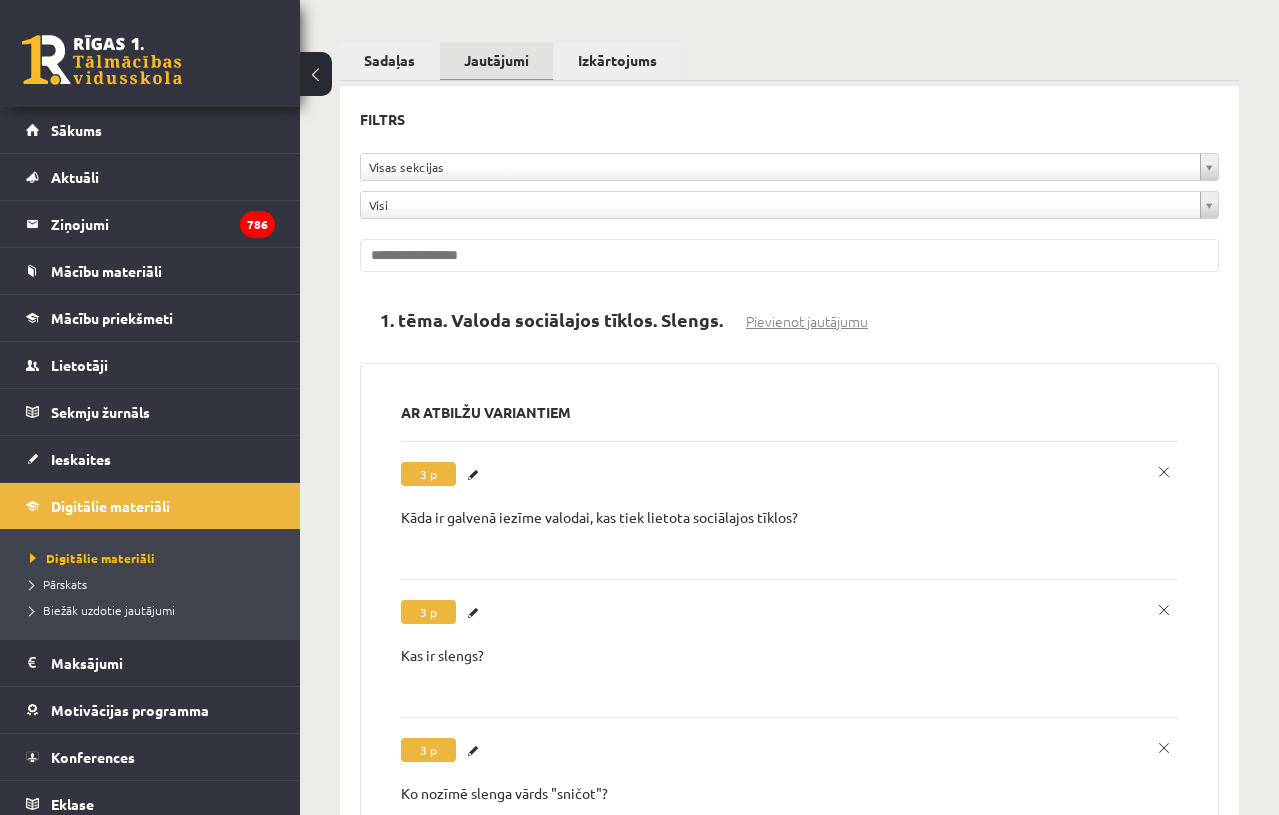 scroll, scrollTop: 0, scrollLeft: 0, axis: both 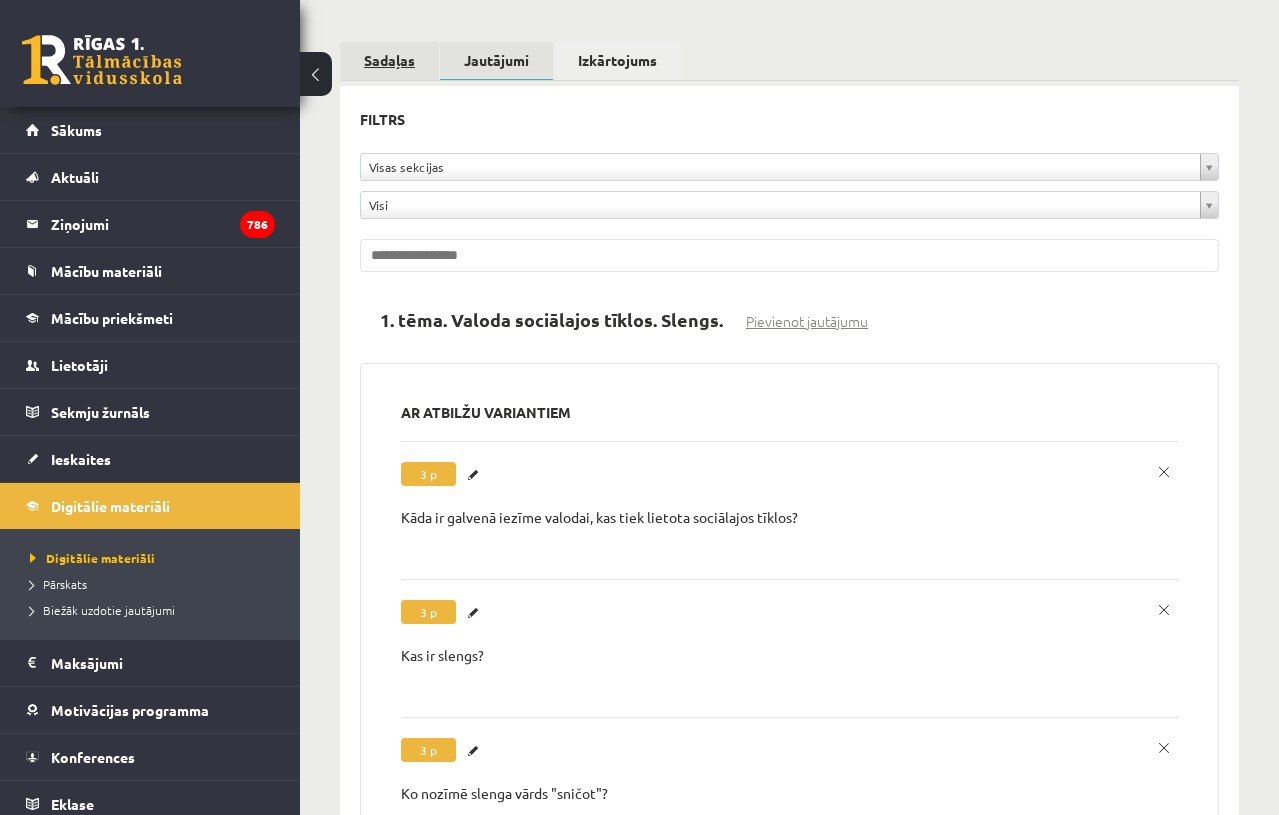 click on "Sadaļas" at bounding box center [389, 60] 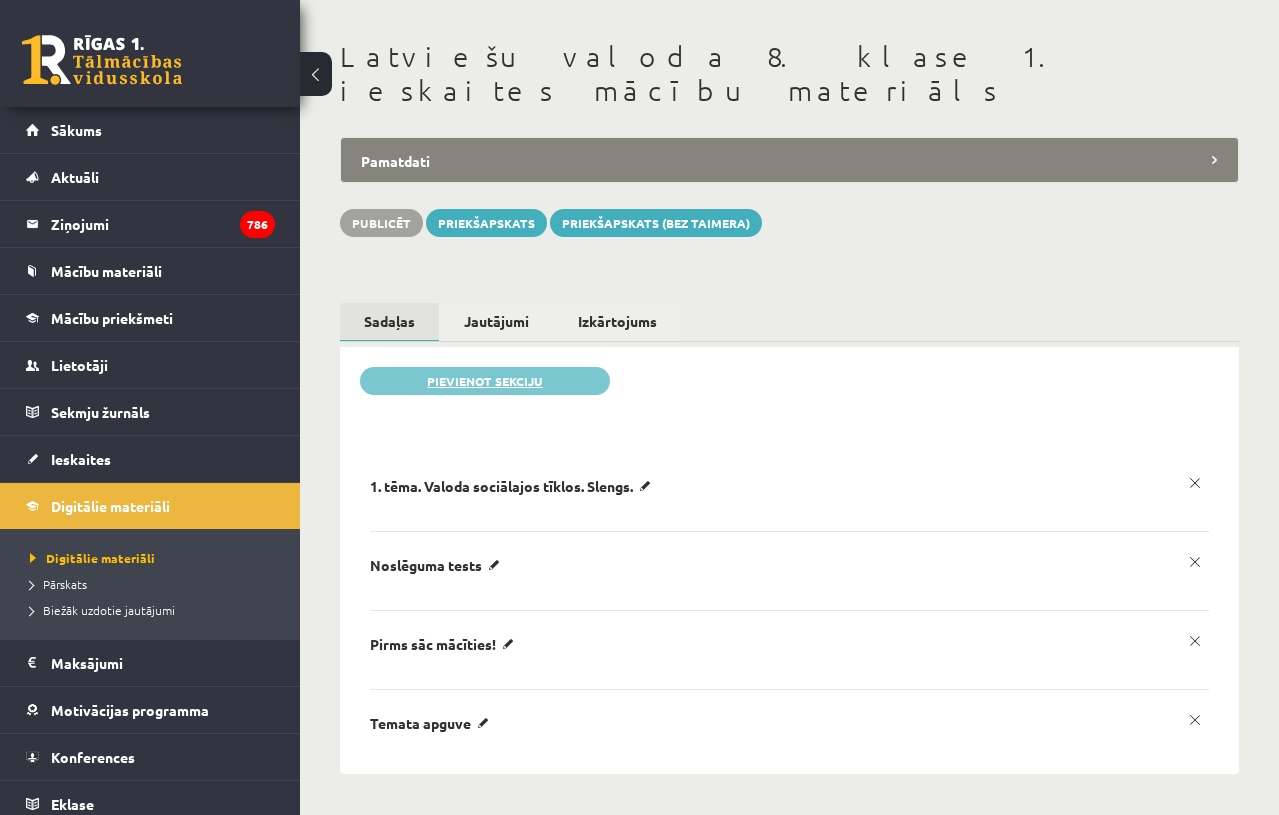 scroll, scrollTop: 43, scrollLeft: 0, axis: vertical 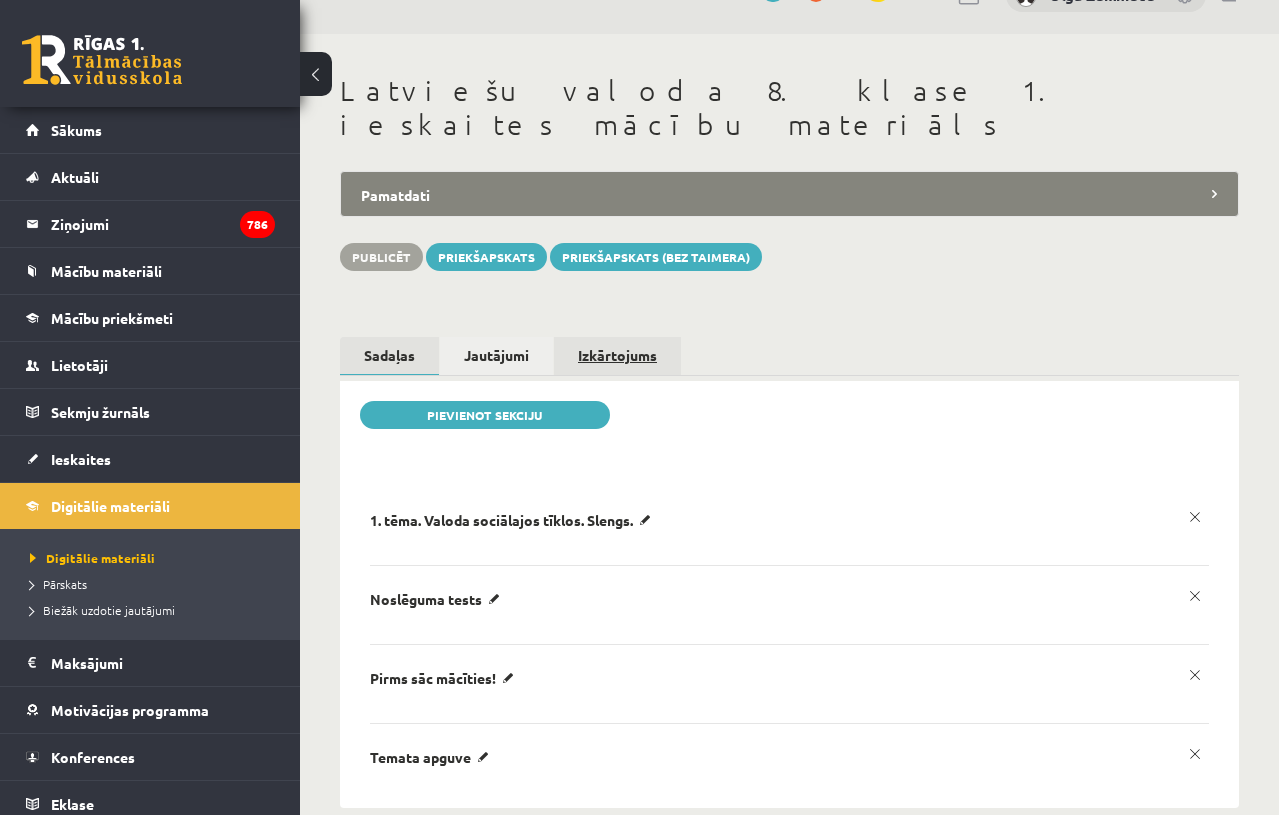 click on "Izkārtojums" at bounding box center (617, 355) 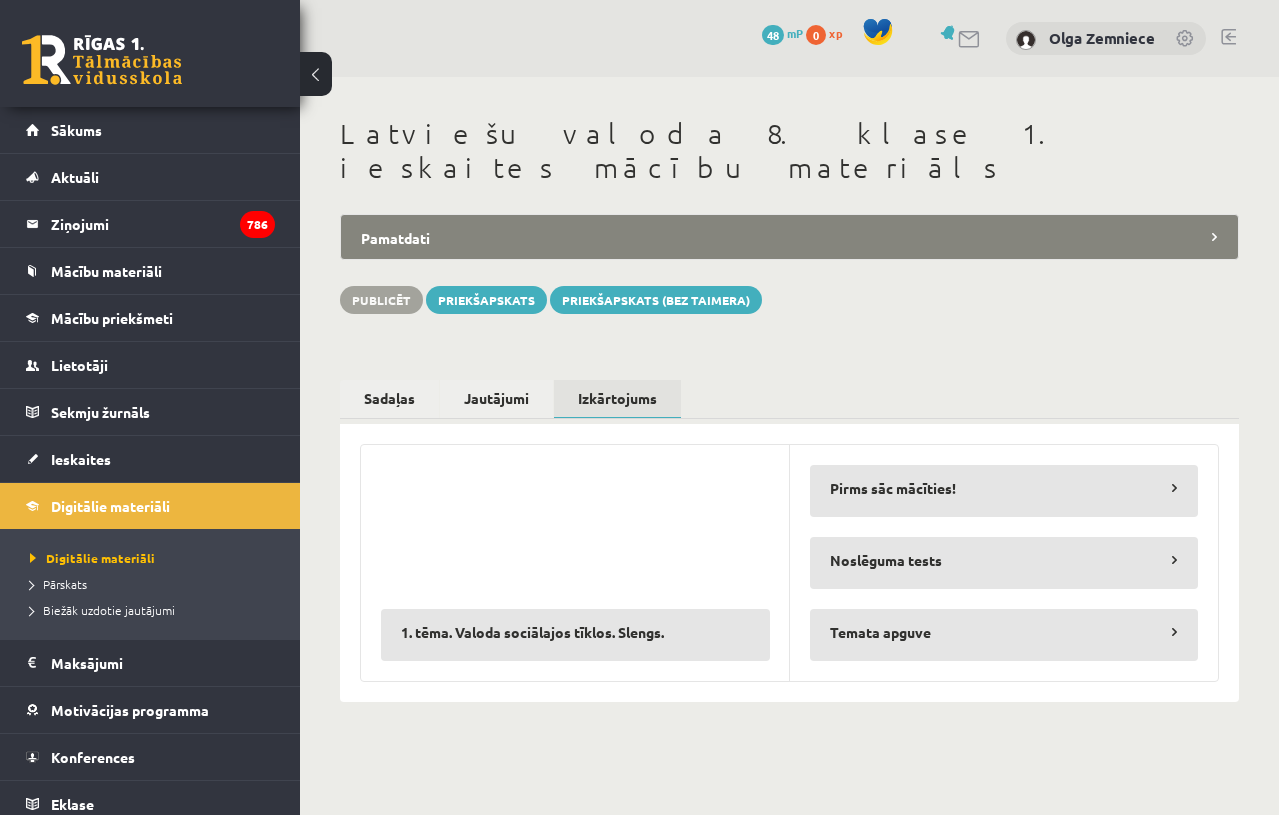 scroll, scrollTop: 0, scrollLeft: 0, axis: both 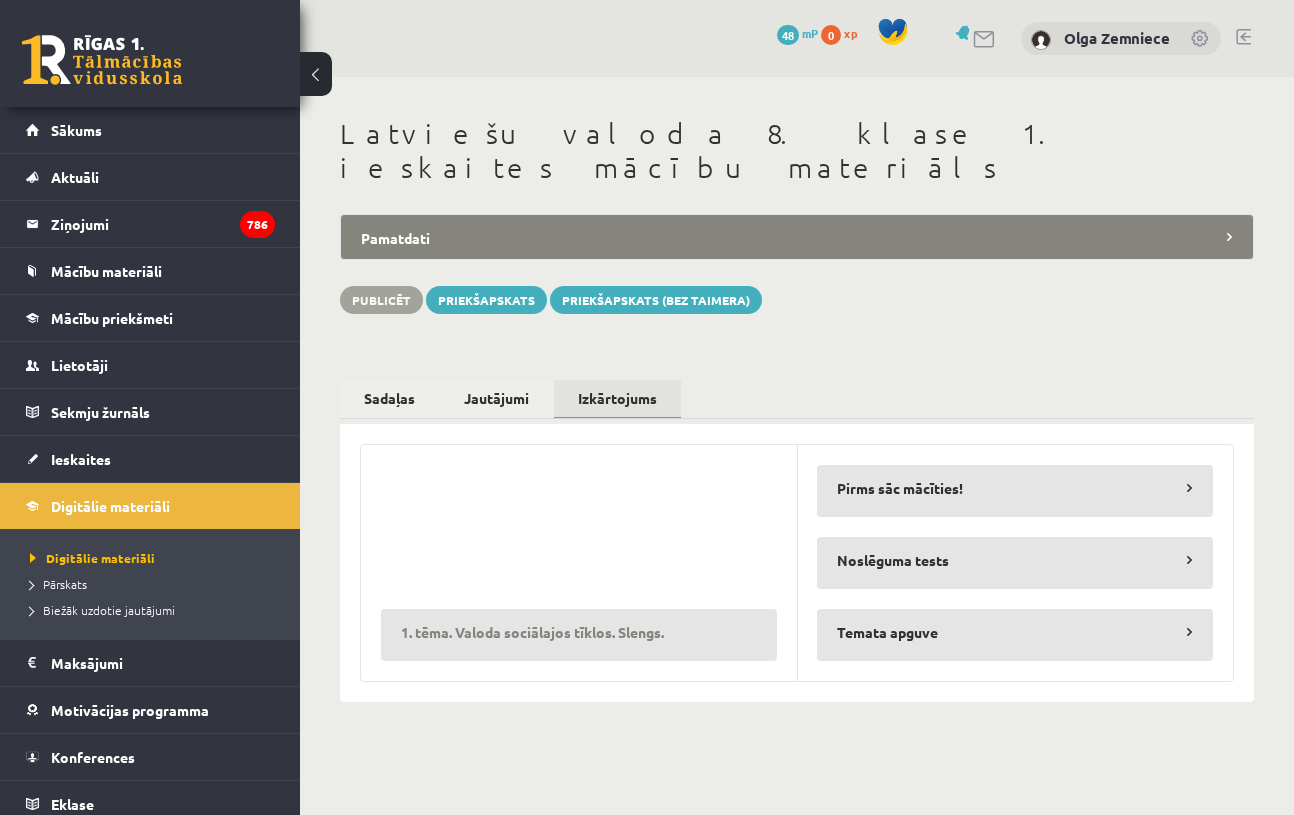 type 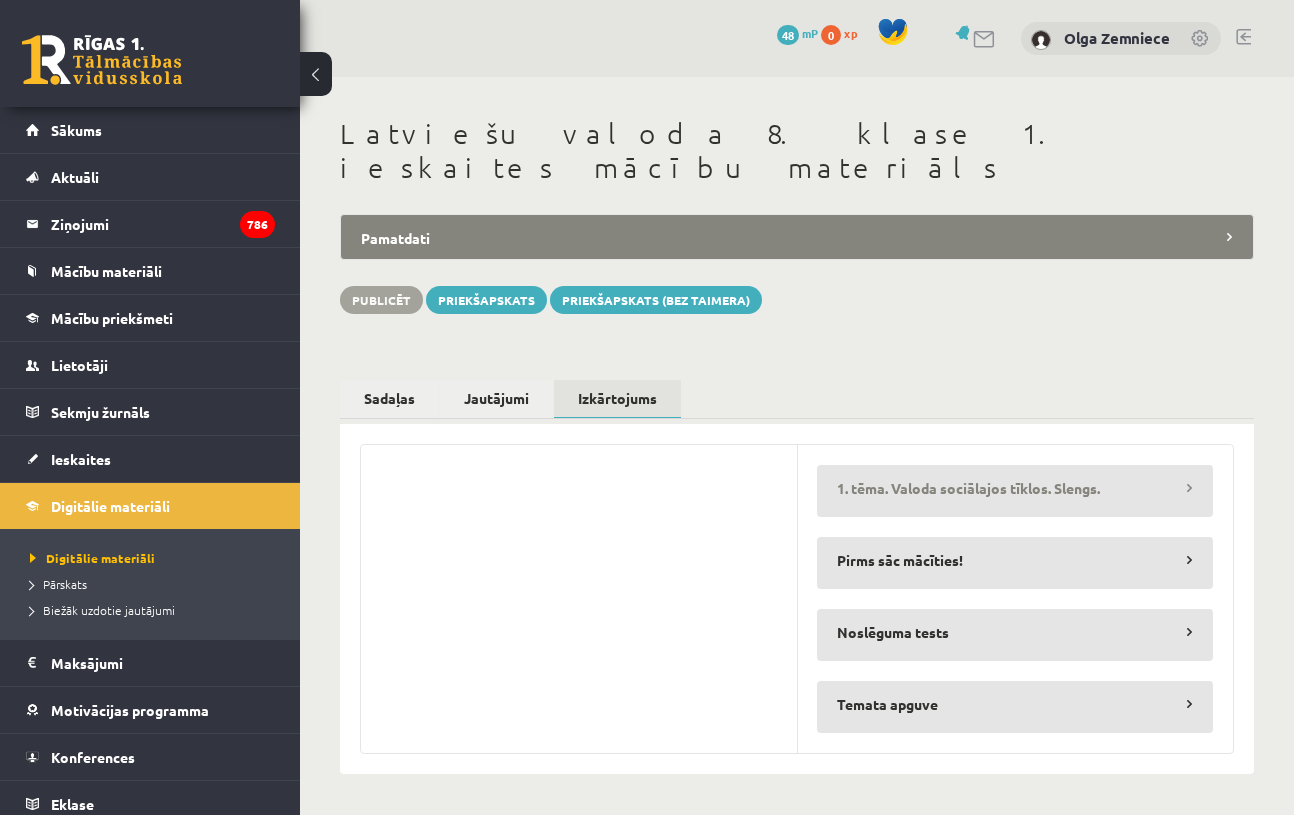 click on "1. tēma. Valoda sociālajos tīklos. Slengs." at bounding box center [1015, 488] 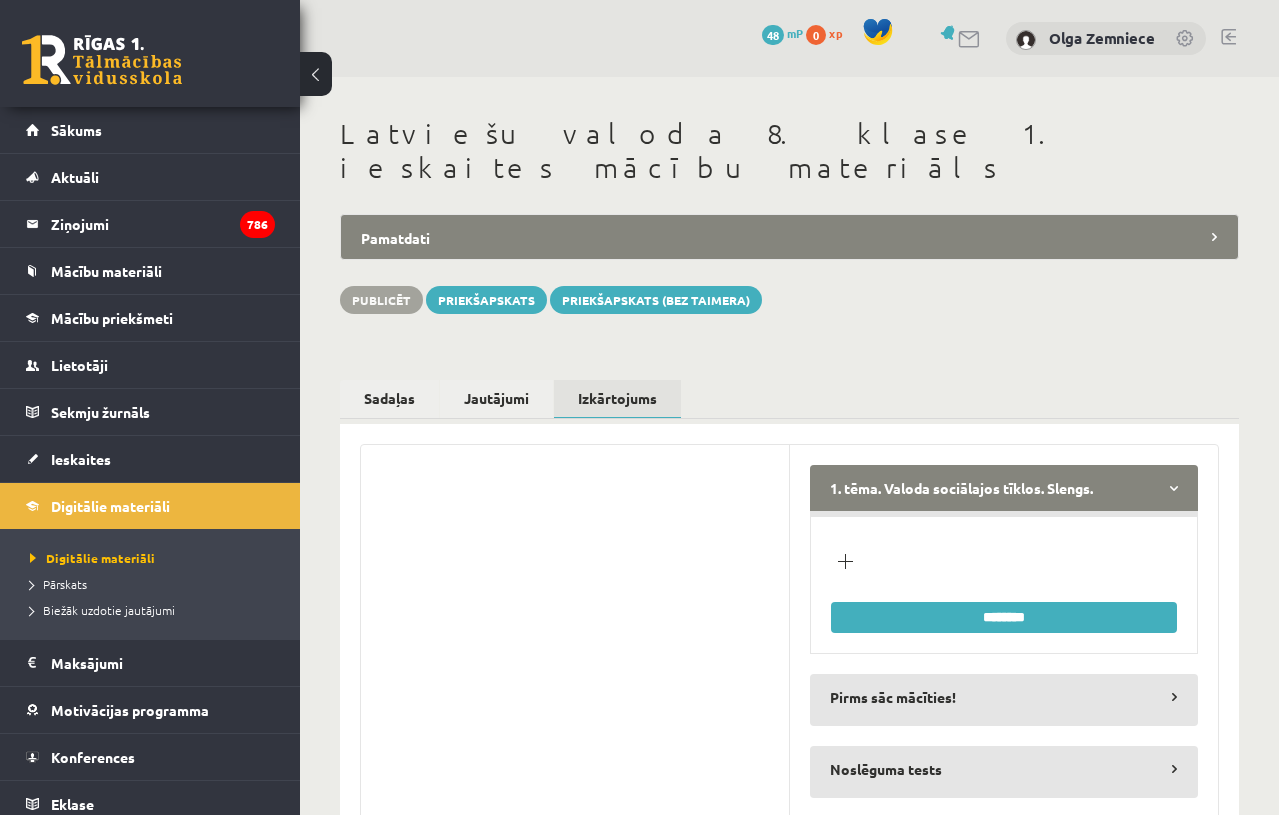 click on "Pievienot jautājumu veidu
********" at bounding box center [1004, 585] 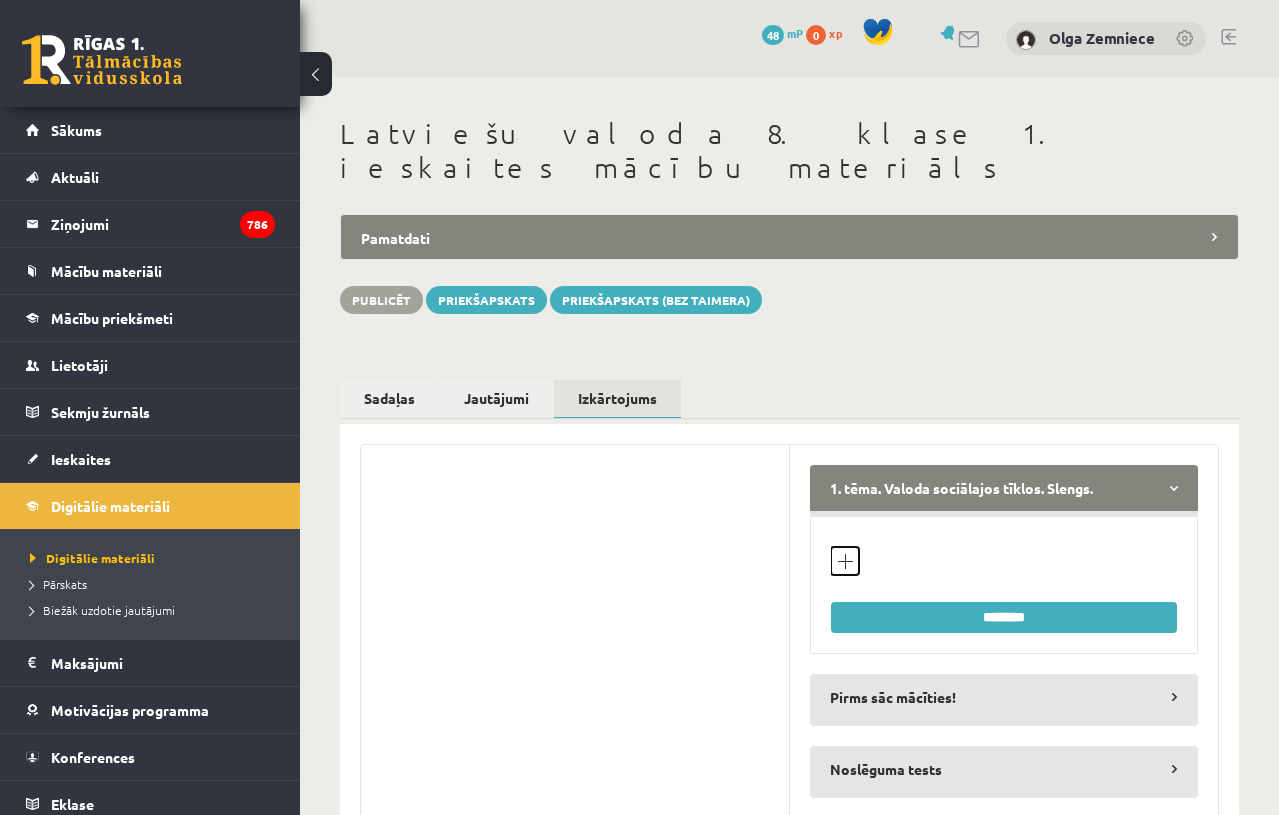 click on "Pievienot jautājumu veidu" at bounding box center [845, 561] 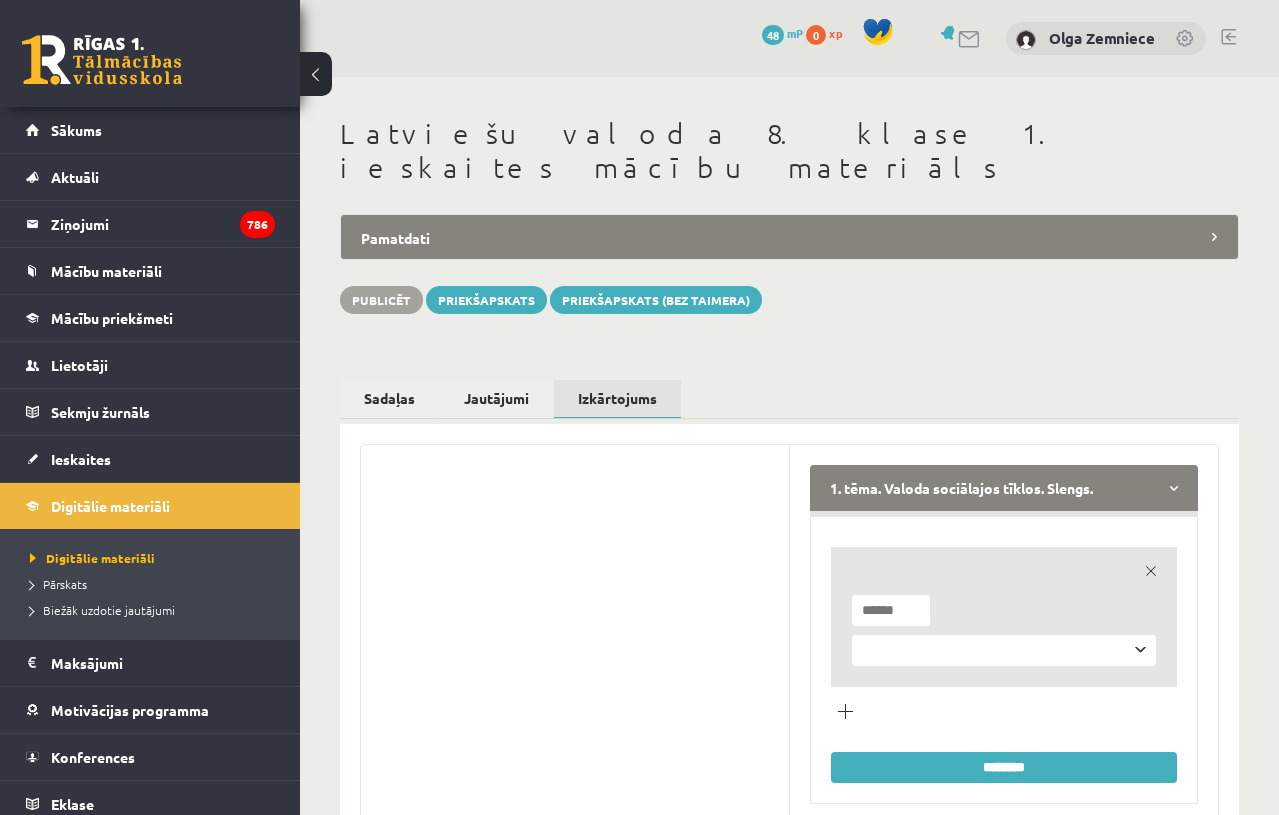 click on "**********" at bounding box center (1004, 650) 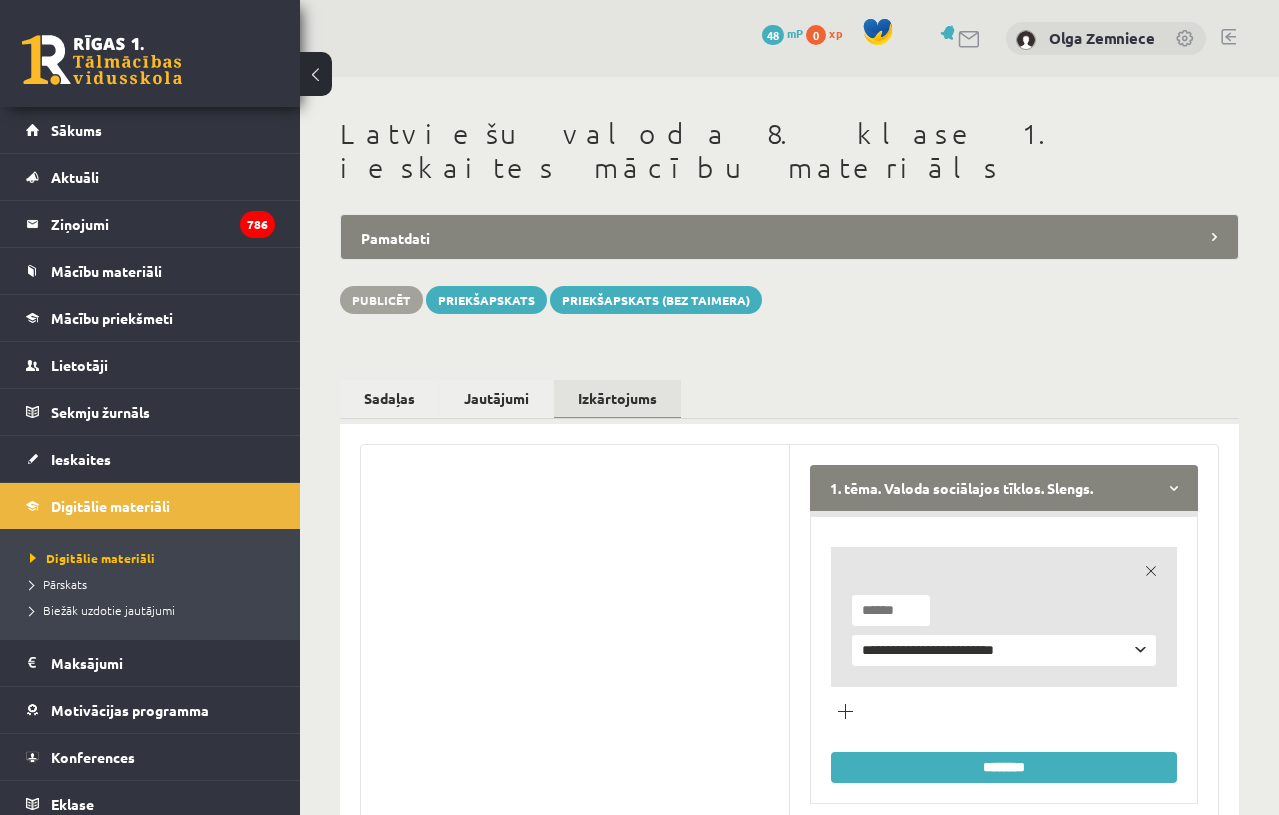 click on "*" at bounding box center (891, 610) 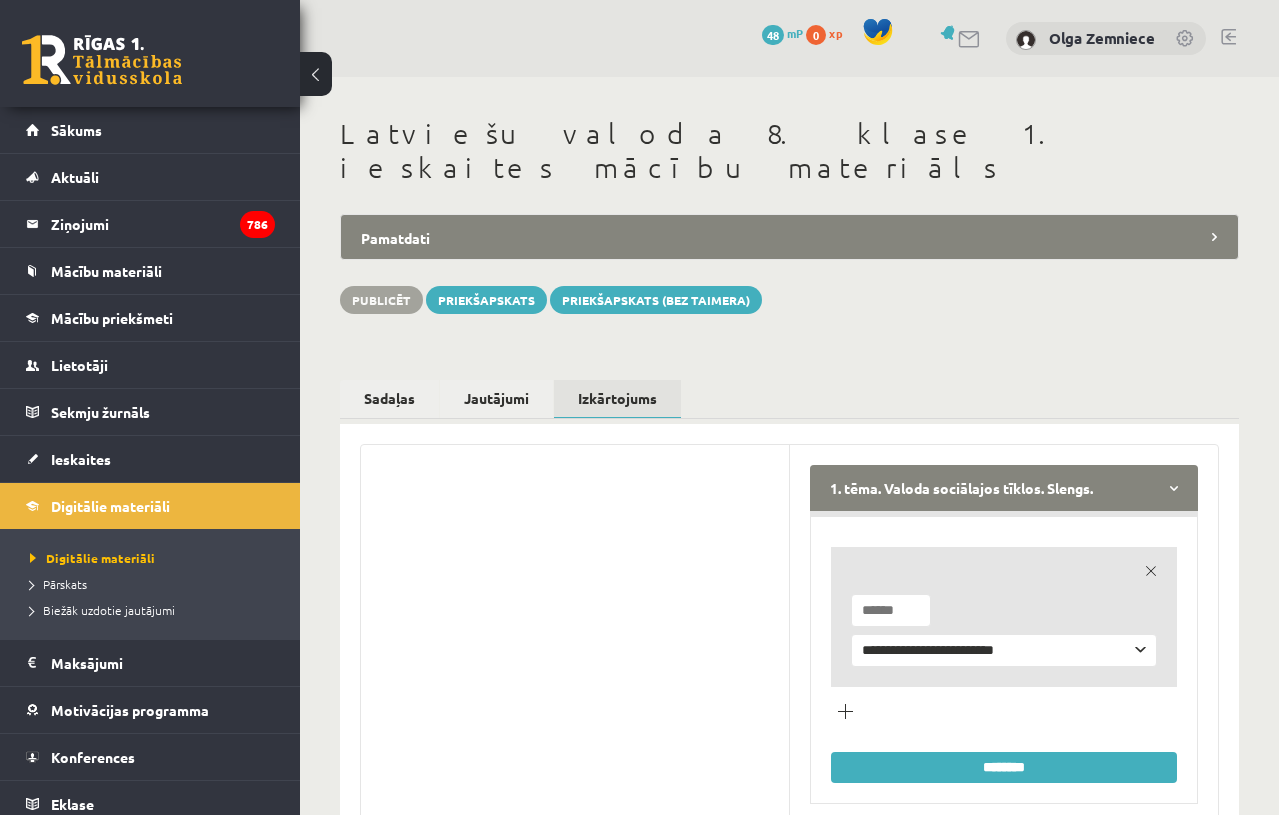 click on "*" at bounding box center [891, 610] 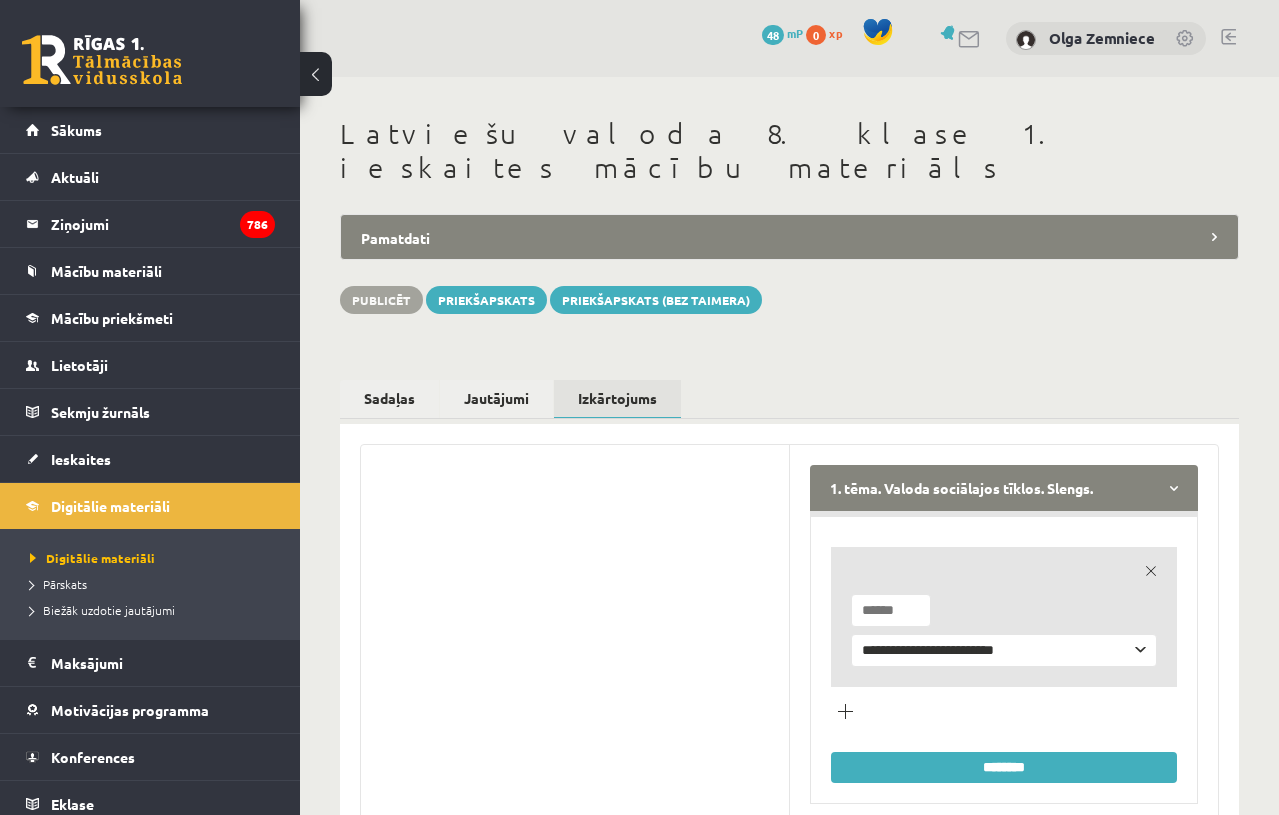 click on "*" at bounding box center (891, 610) 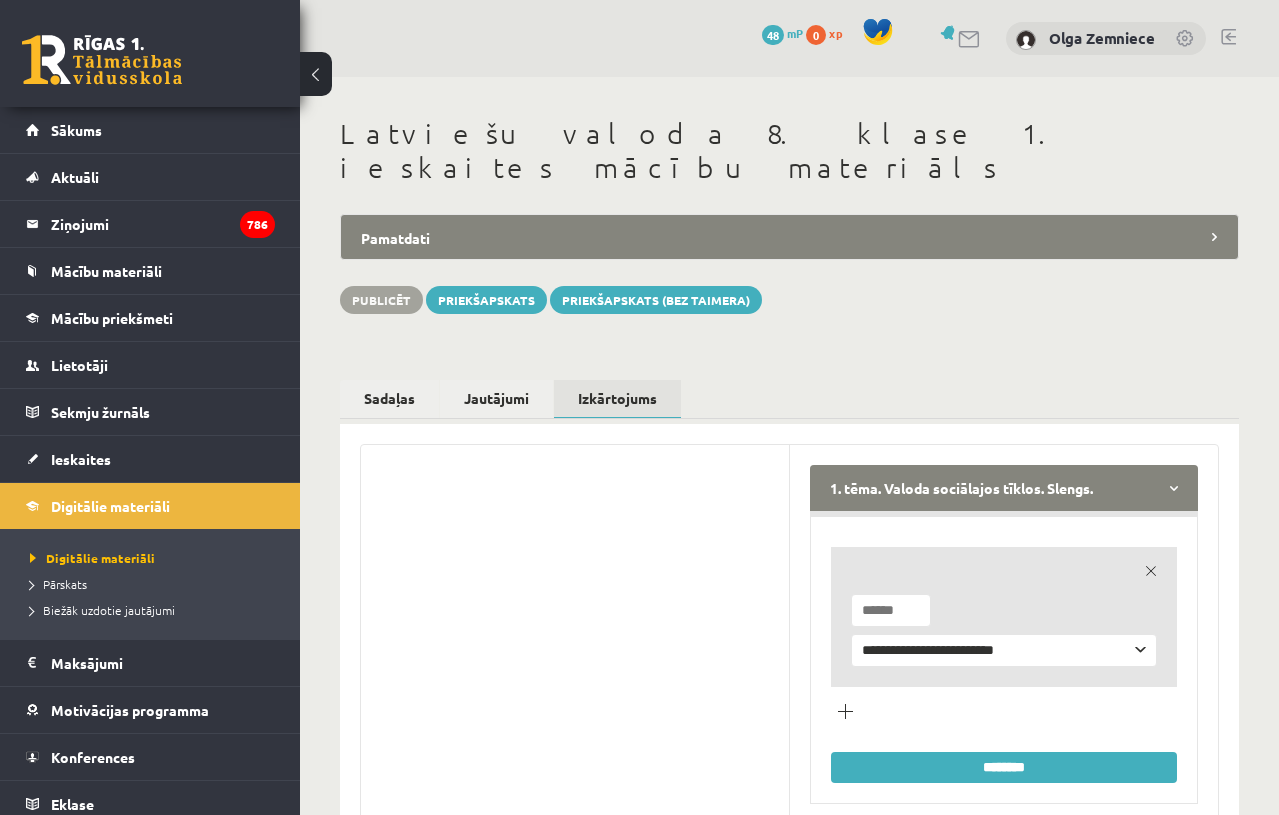 click on "*" at bounding box center (891, 610) 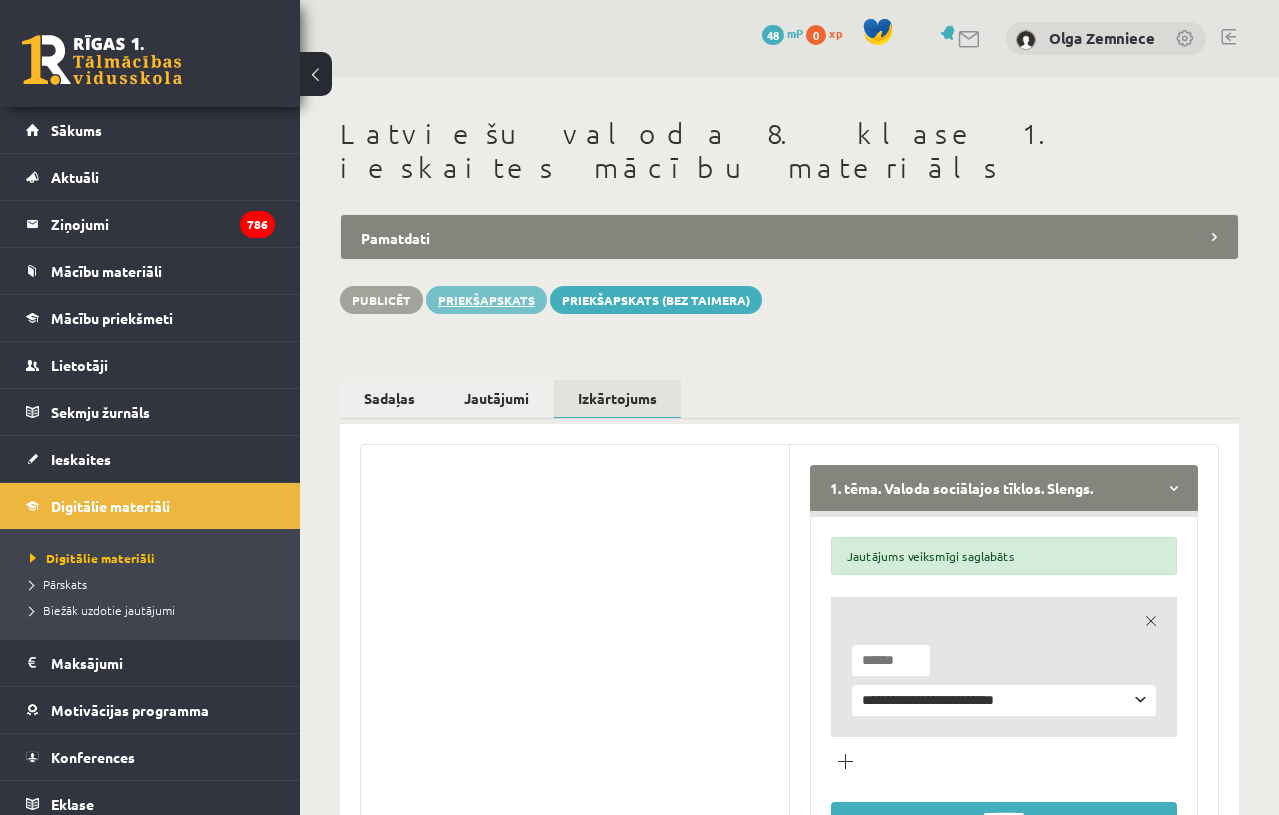click on "Priekšapskats" at bounding box center (486, 300) 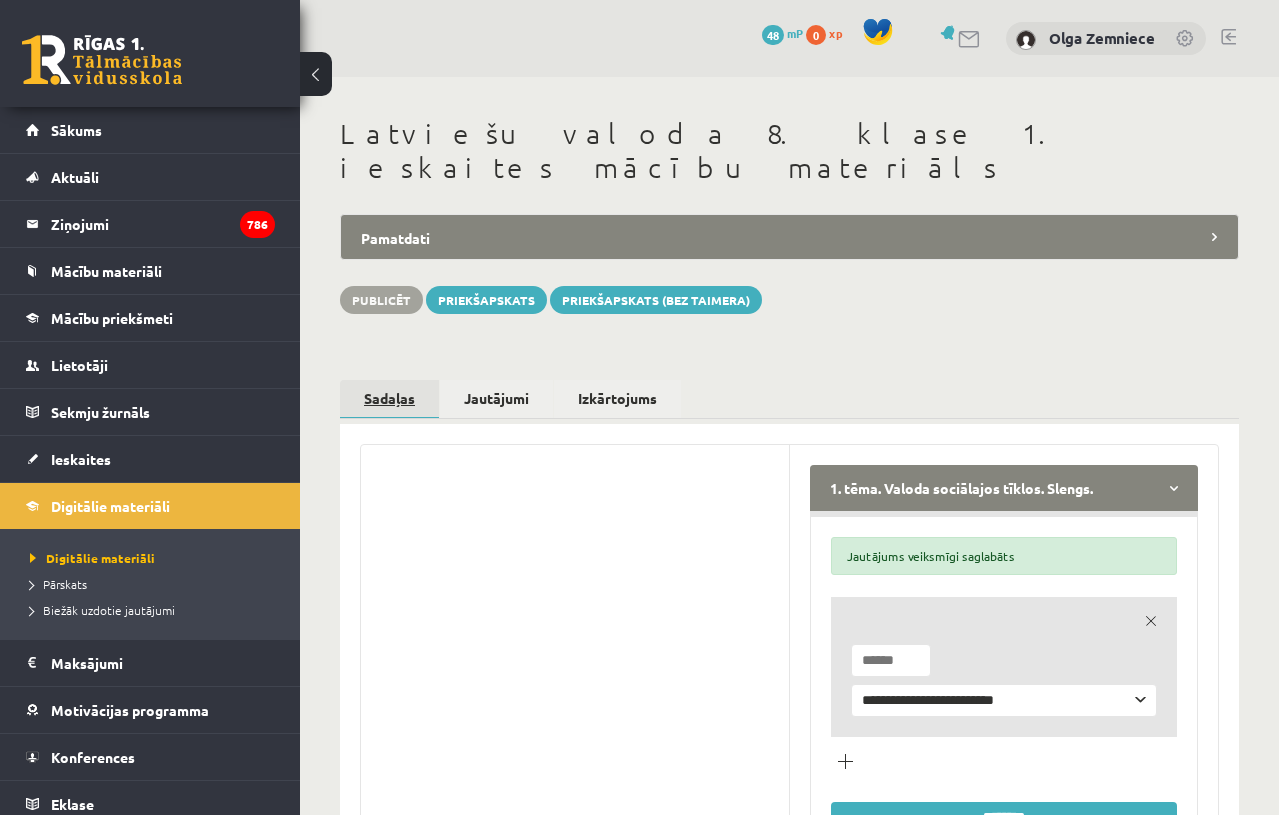 click on "Sadaļas" at bounding box center [389, 399] 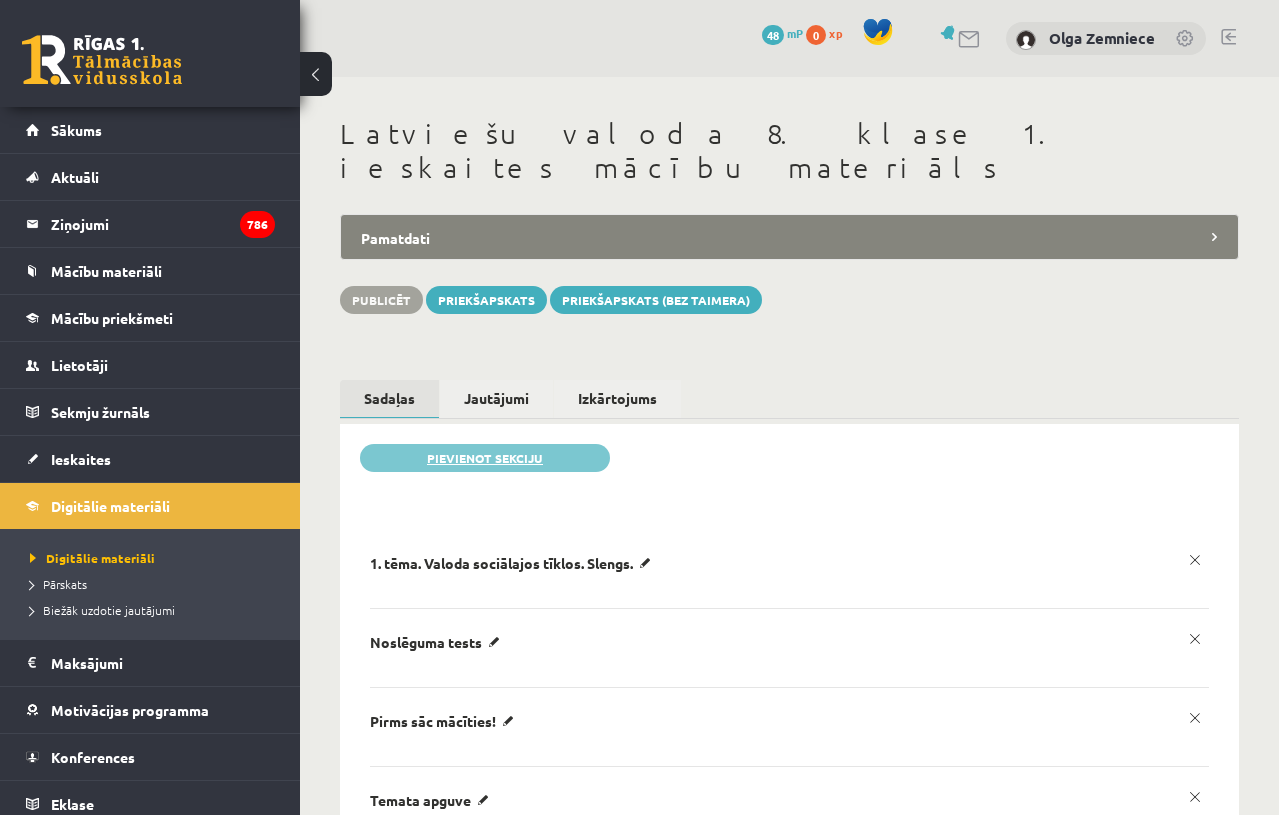 click on "Pievienot sekciju" at bounding box center (485, 458) 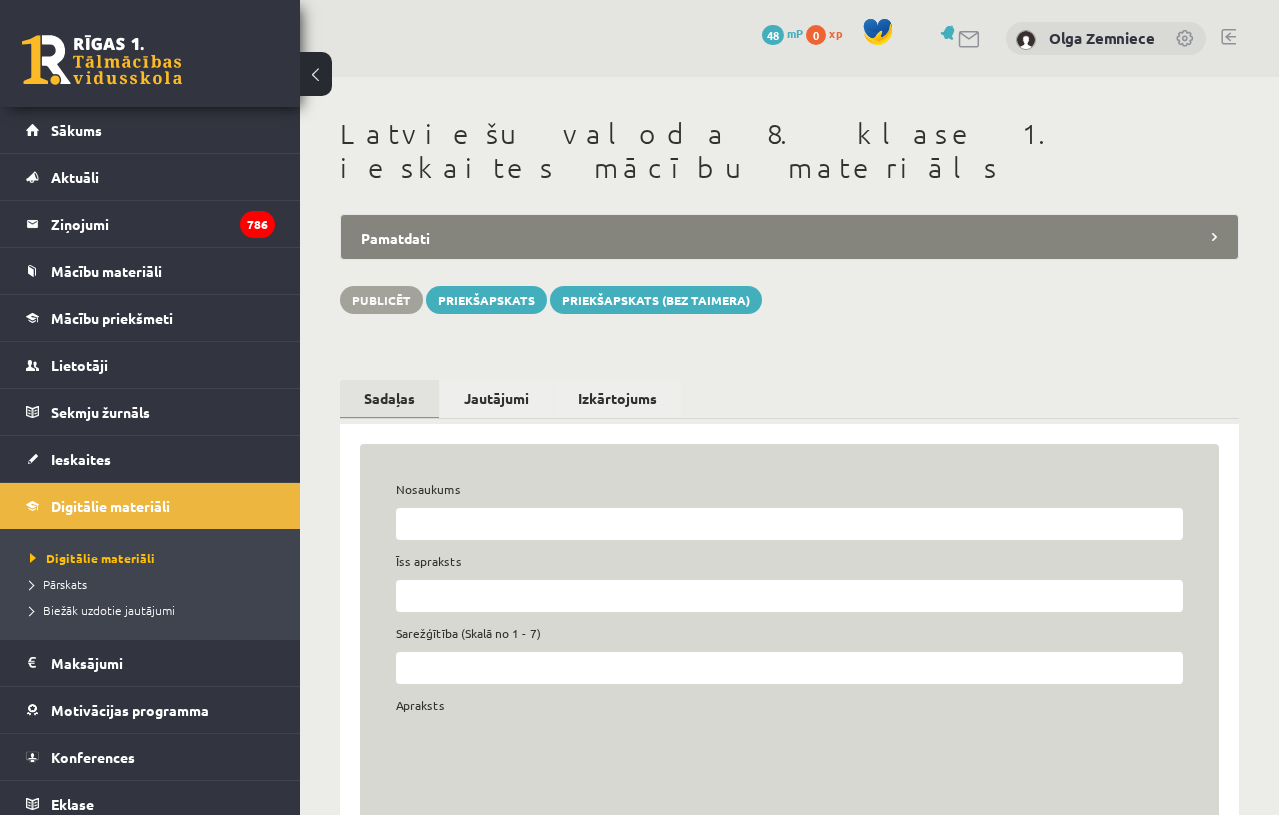 scroll, scrollTop: 0, scrollLeft: 0, axis: both 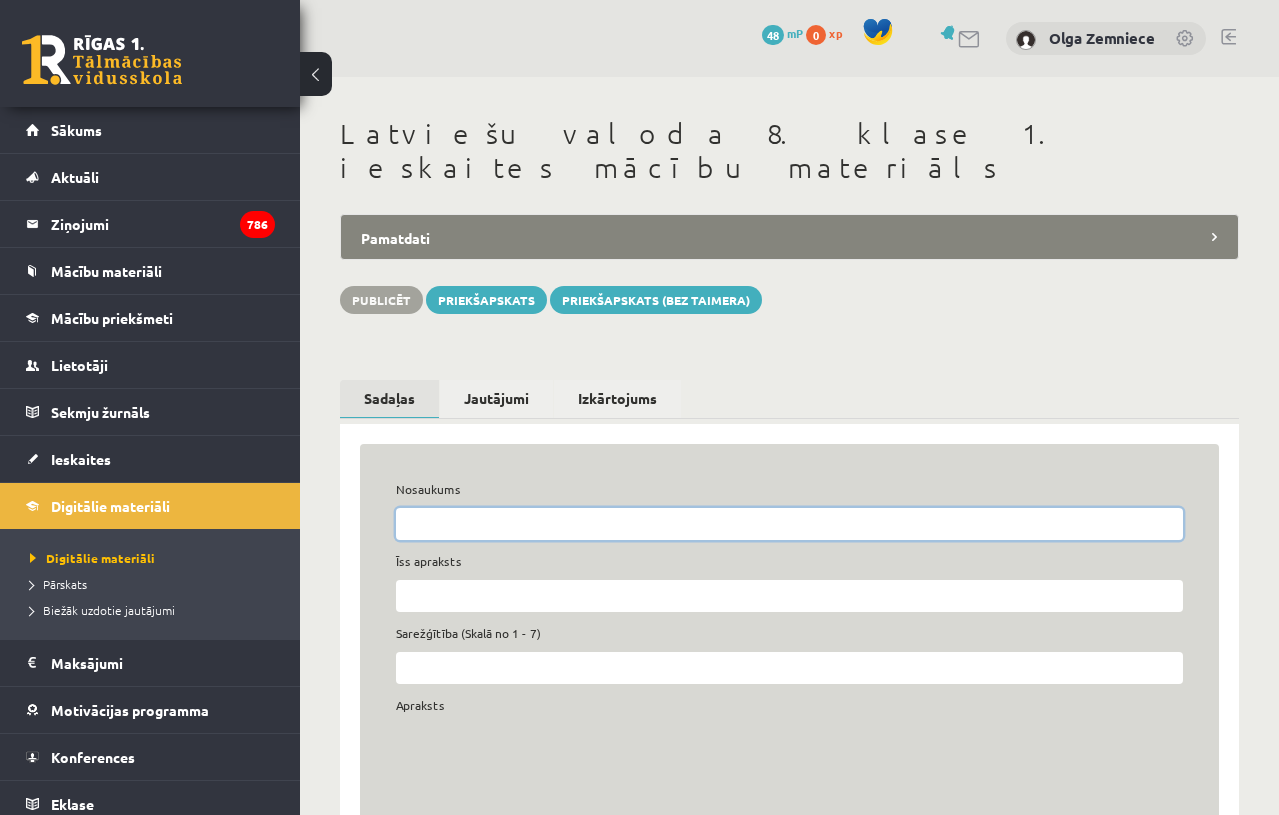 click on "Nosaukums" at bounding box center (789, 524) 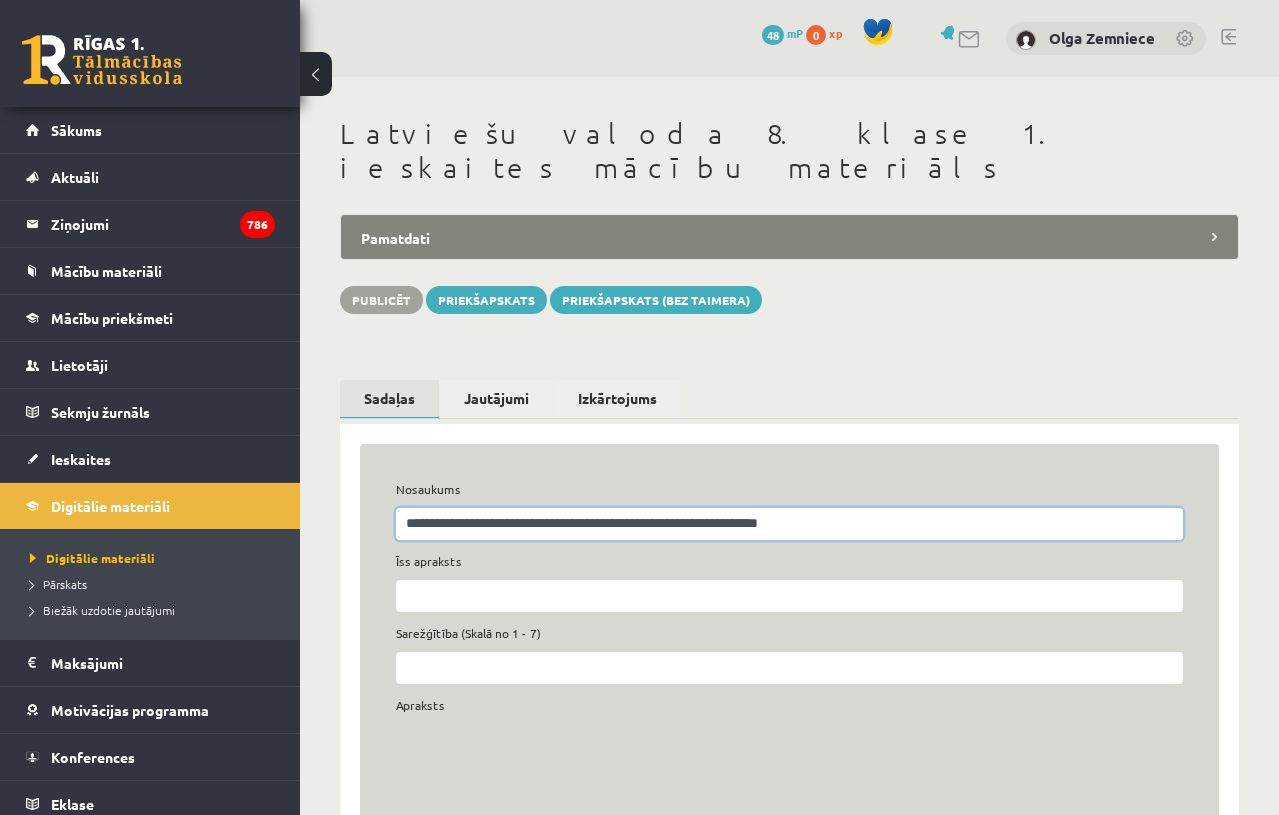 click on "**********" at bounding box center (789, 524) 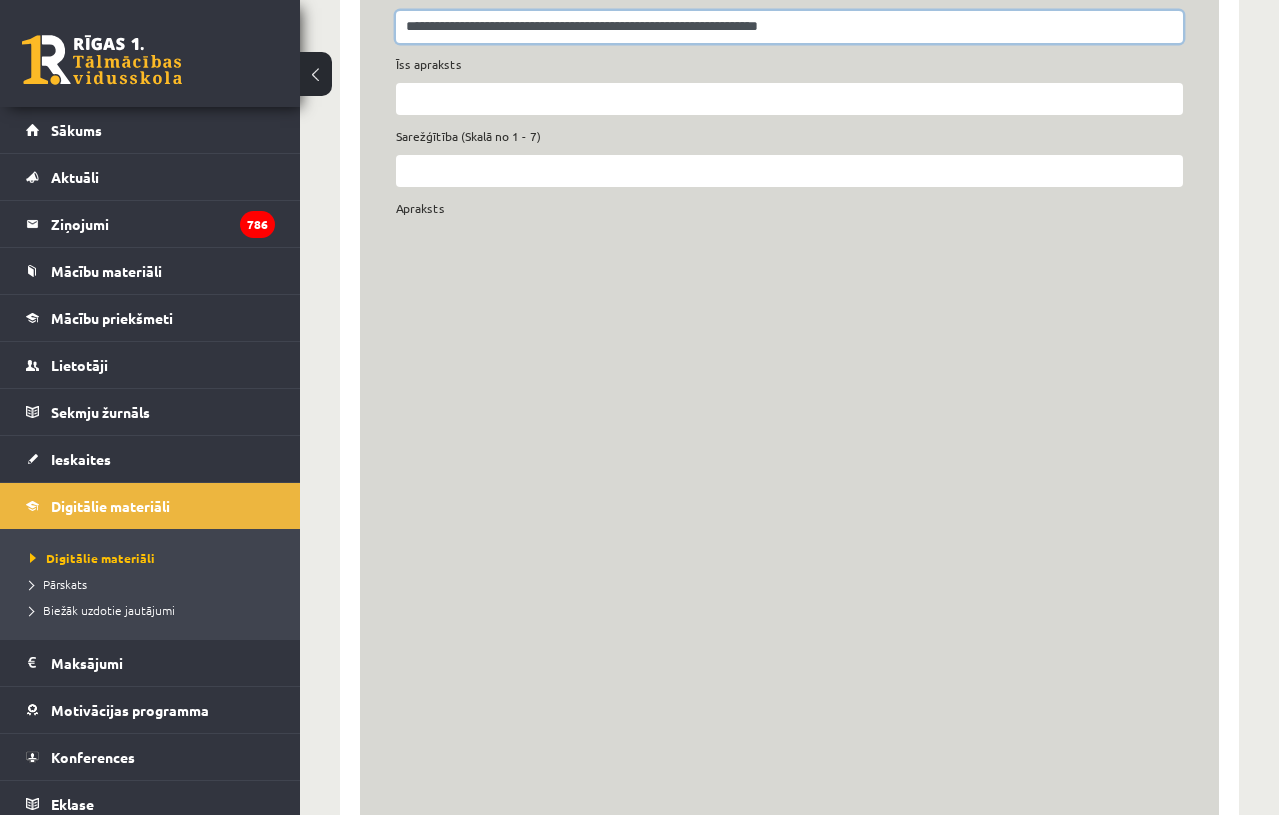 scroll, scrollTop: 656, scrollLeft: 0, axis: vertical 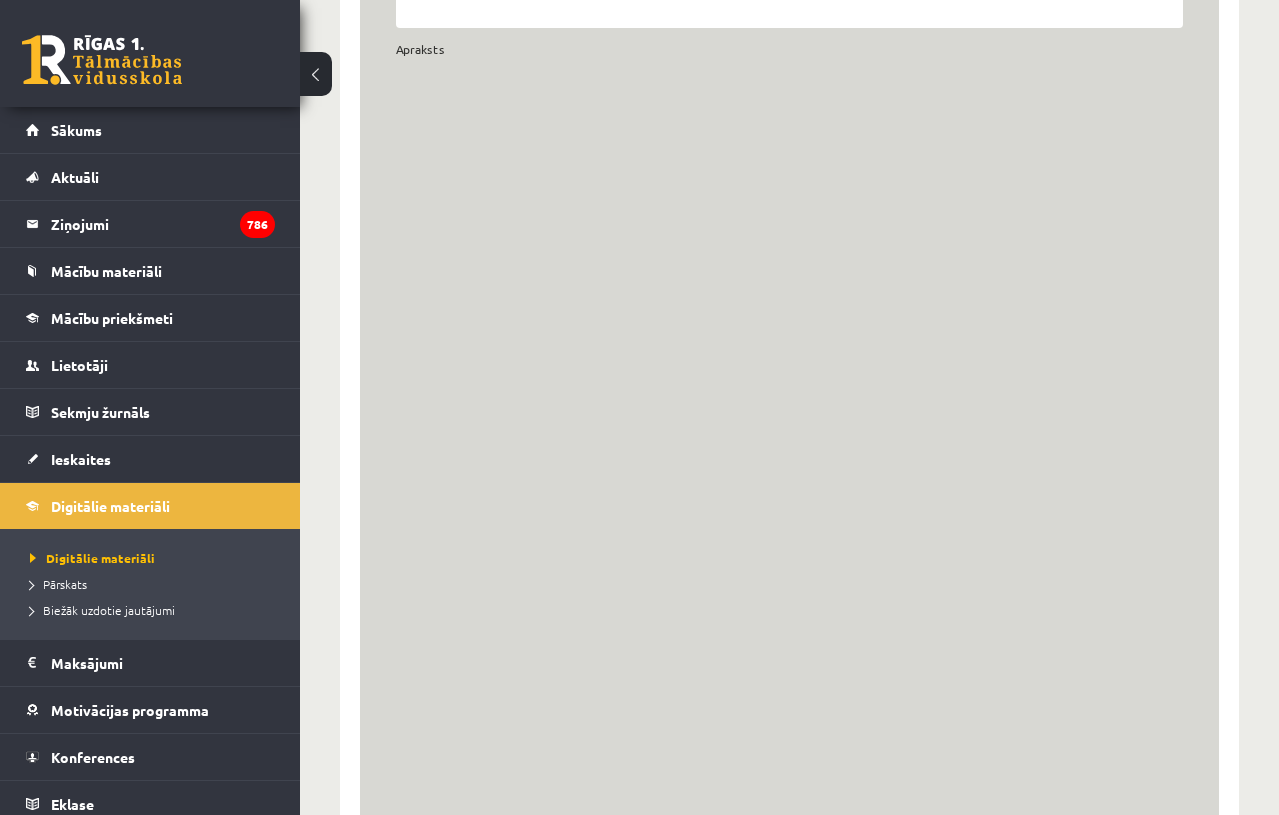 type on "**********" 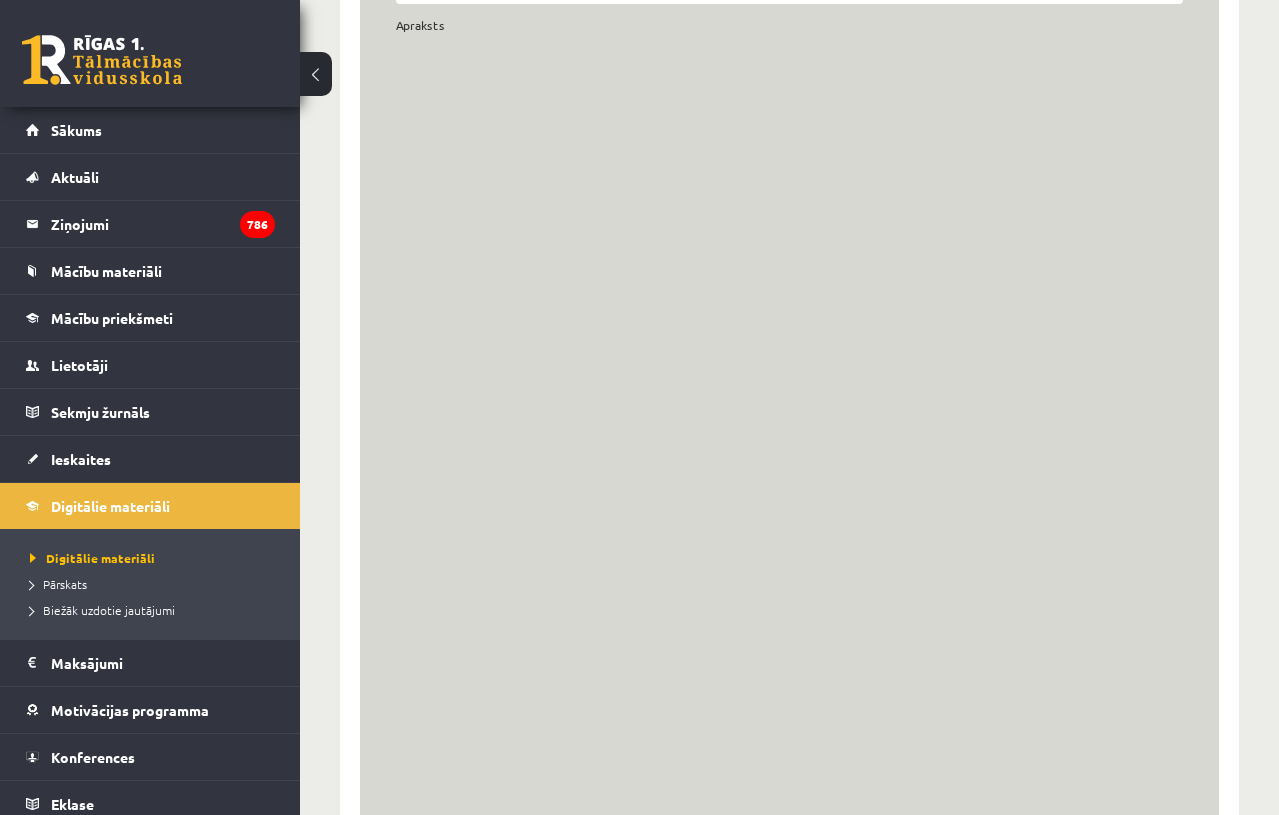 scroll, scrollTop: 0, scrollLeft: 0, axis: both 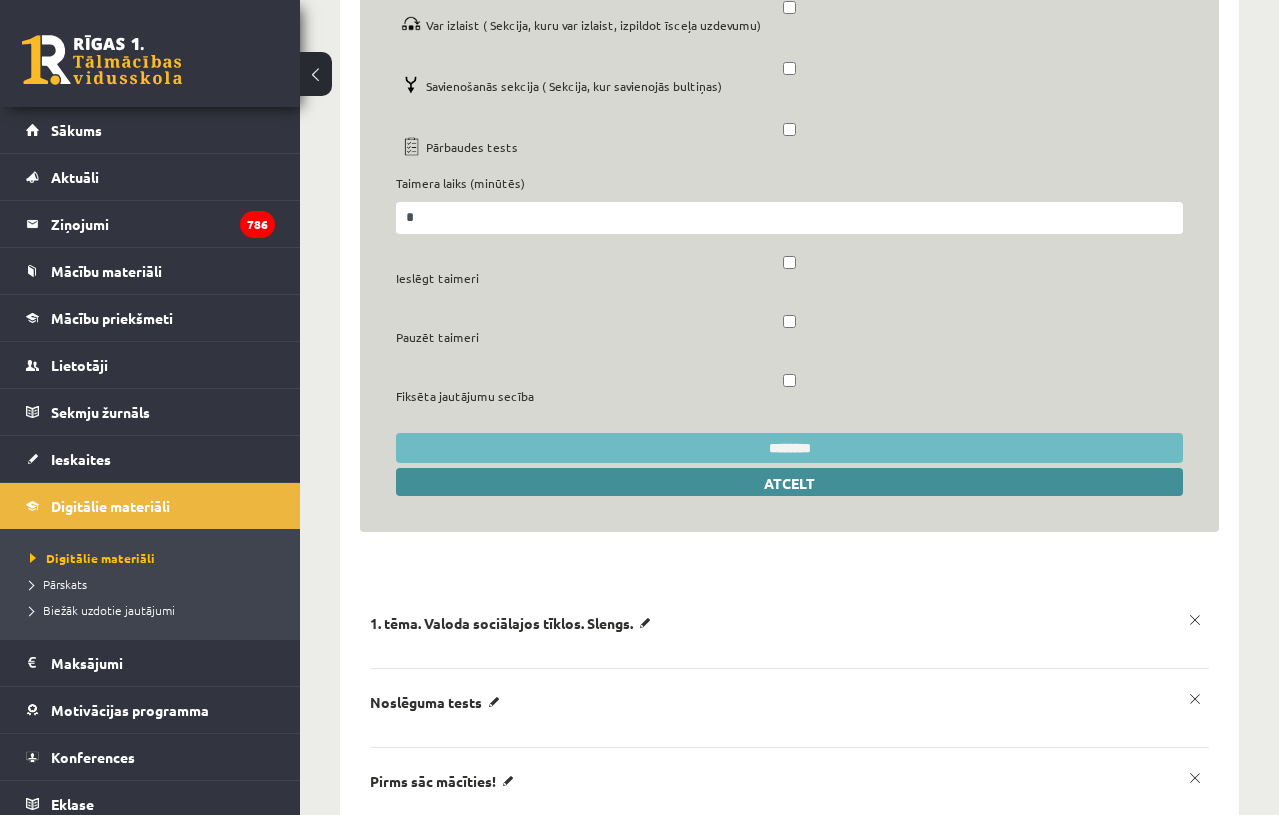 type on "**********" 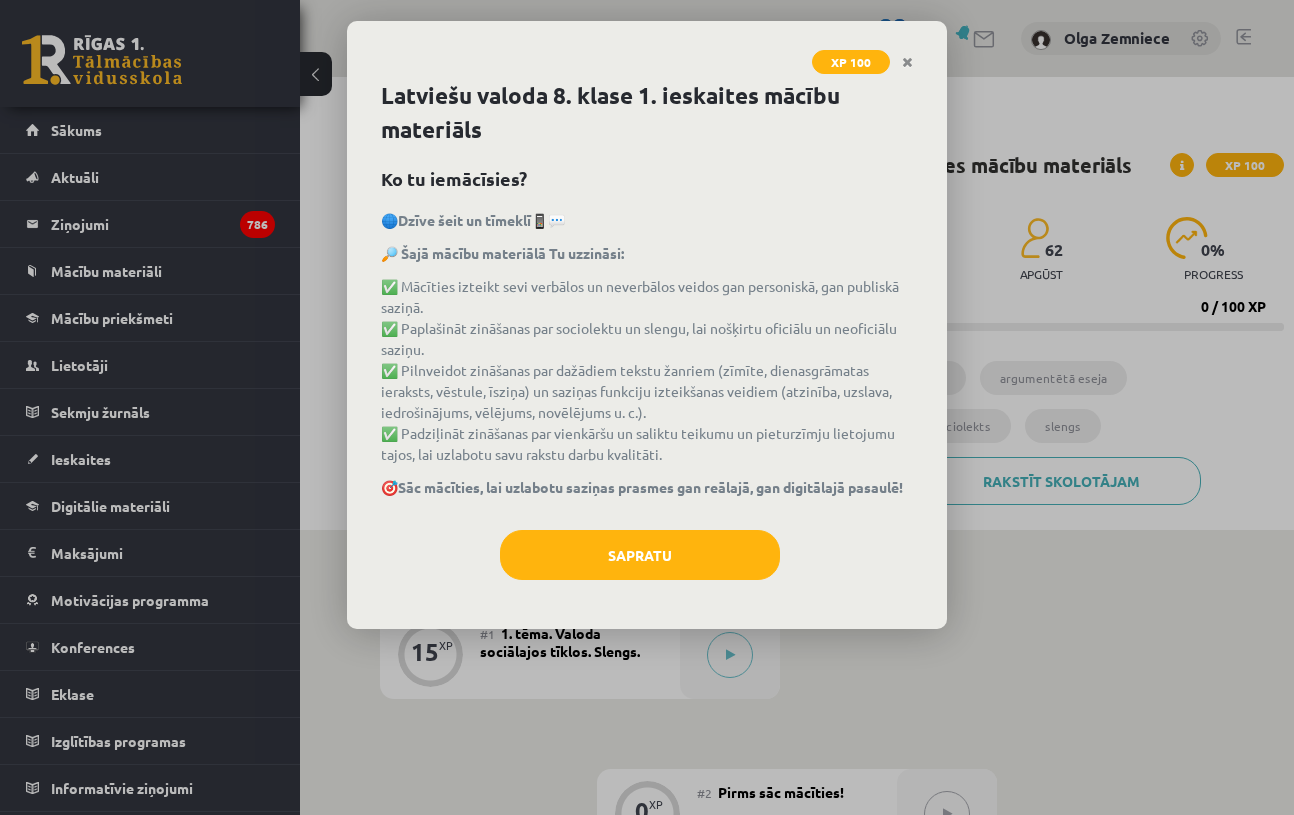 scroll, scrollTop: 0, scrollLeft: 0, axis: both 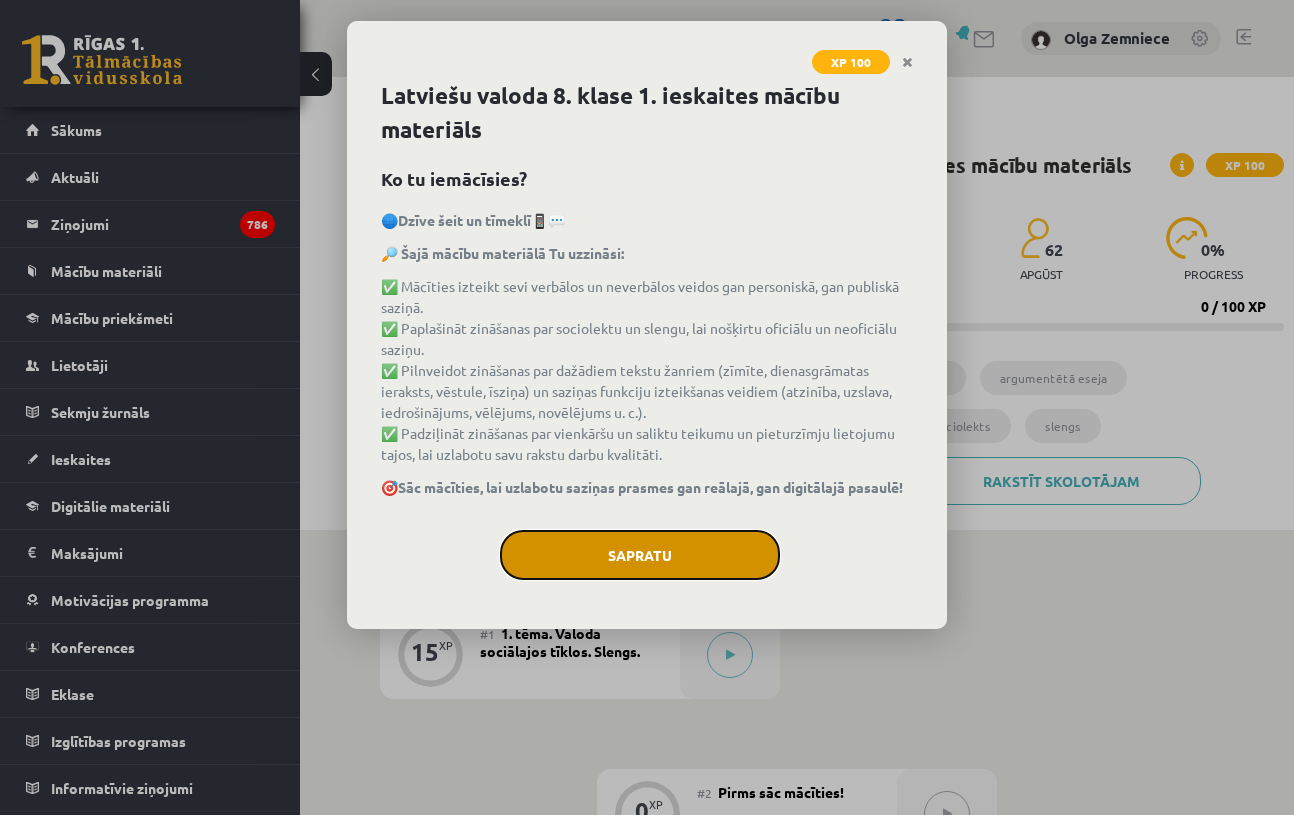 click on "Sapratu" 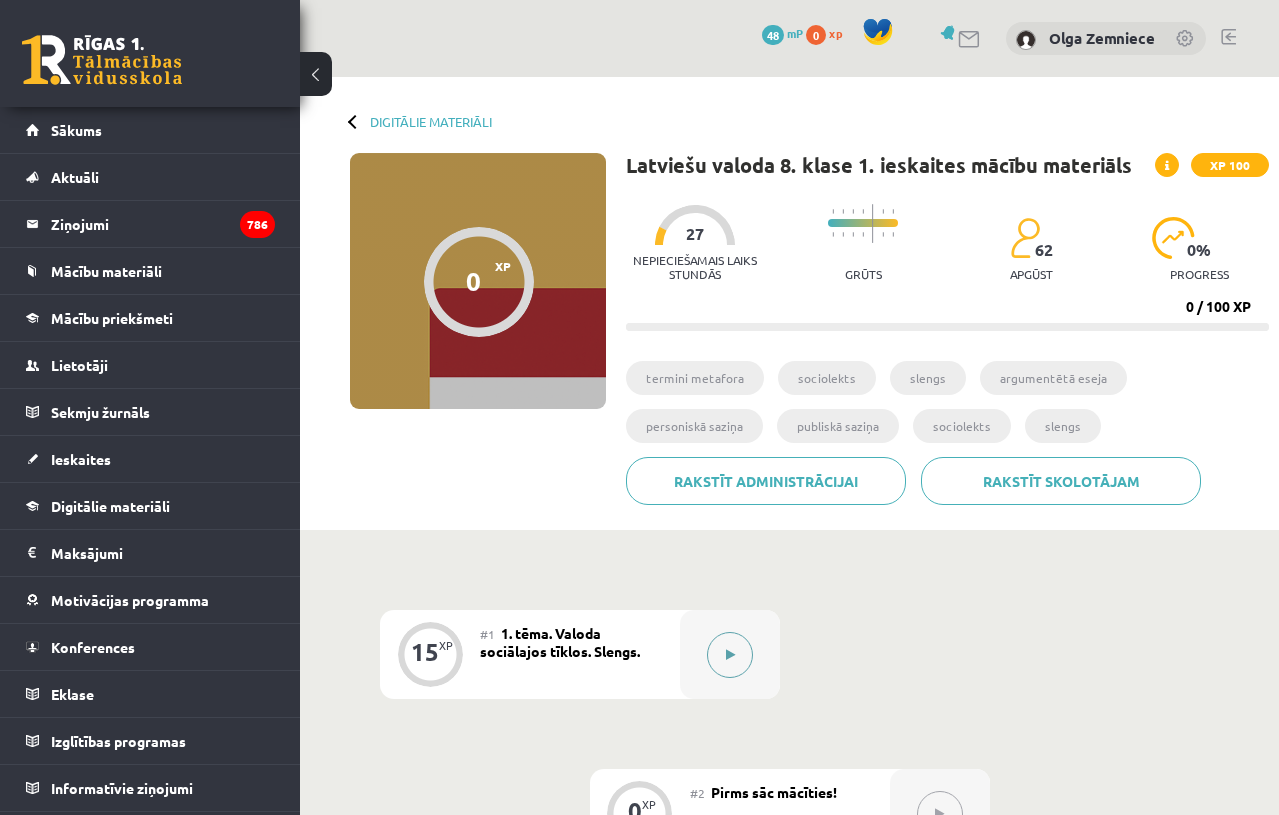 click 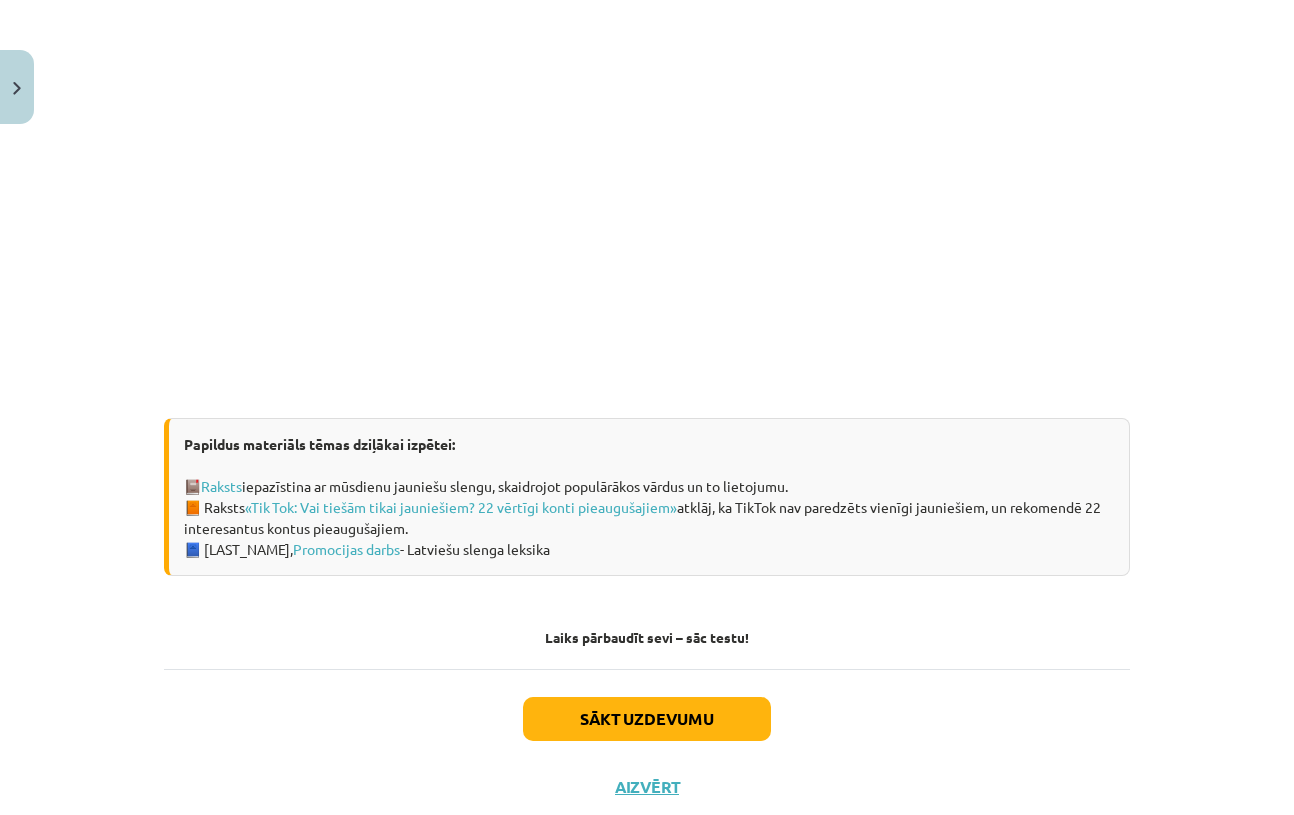 scroll, scrollTop: 1110, scrollLeft: 0, axis: vertical 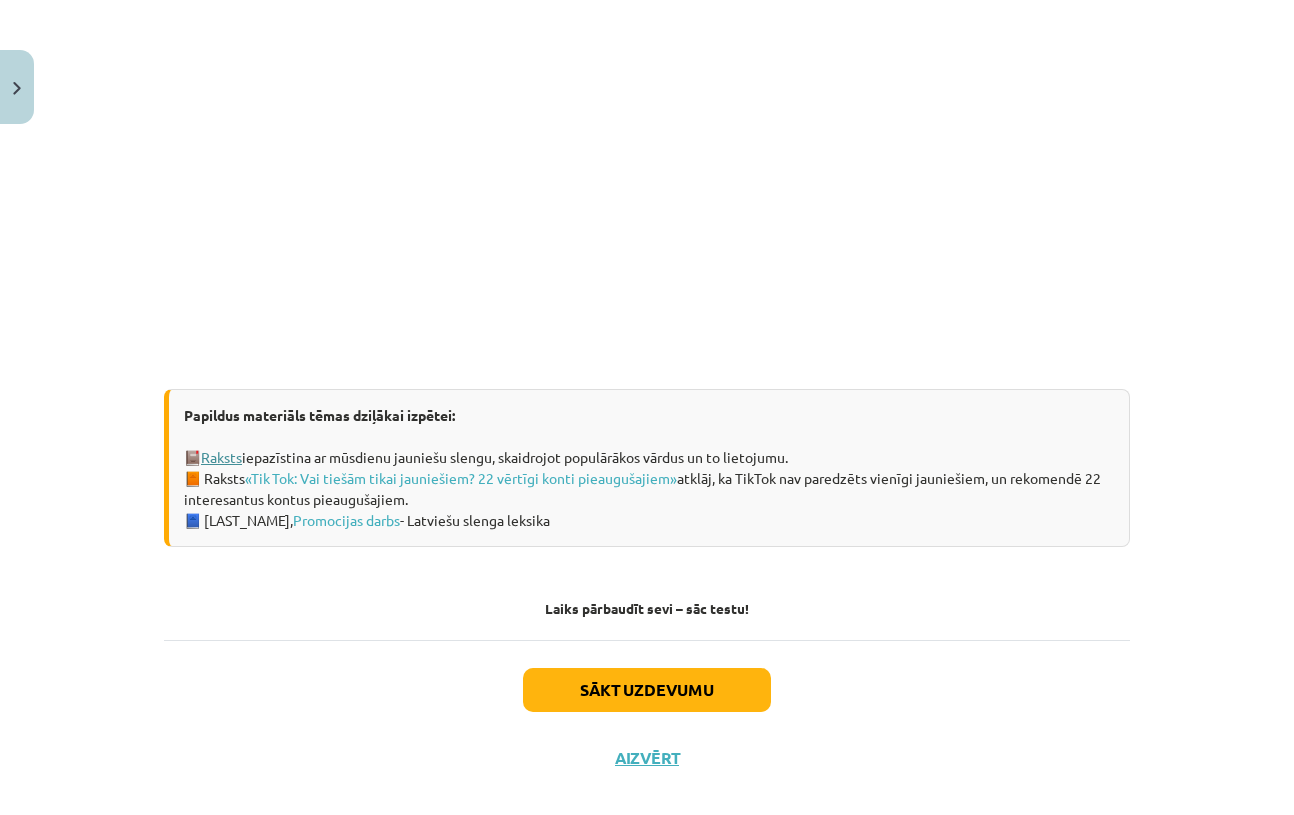 click on "Raksts" 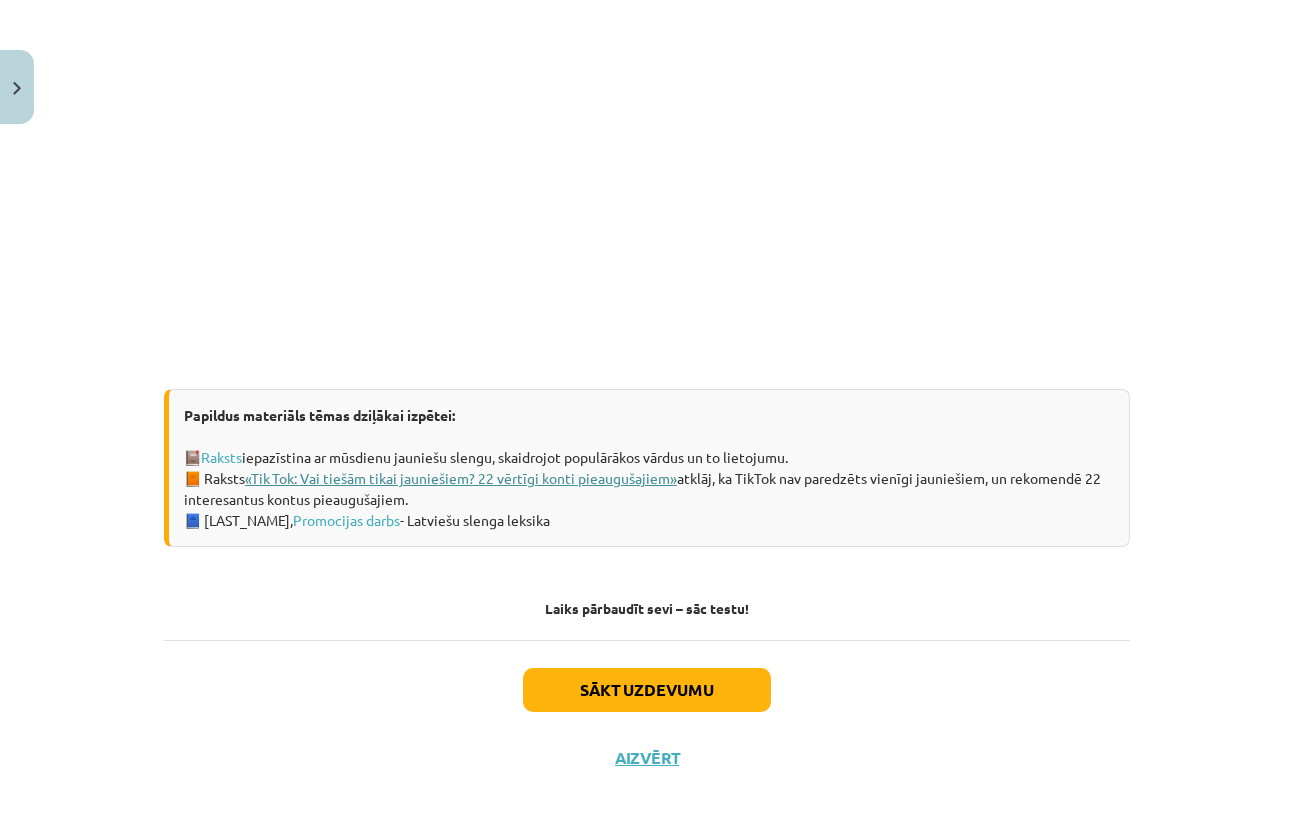 click on "«Tik Tok: Vai tiešām tikai jauniešiem? 22 vērtīgi konti pieaugušajiem»" 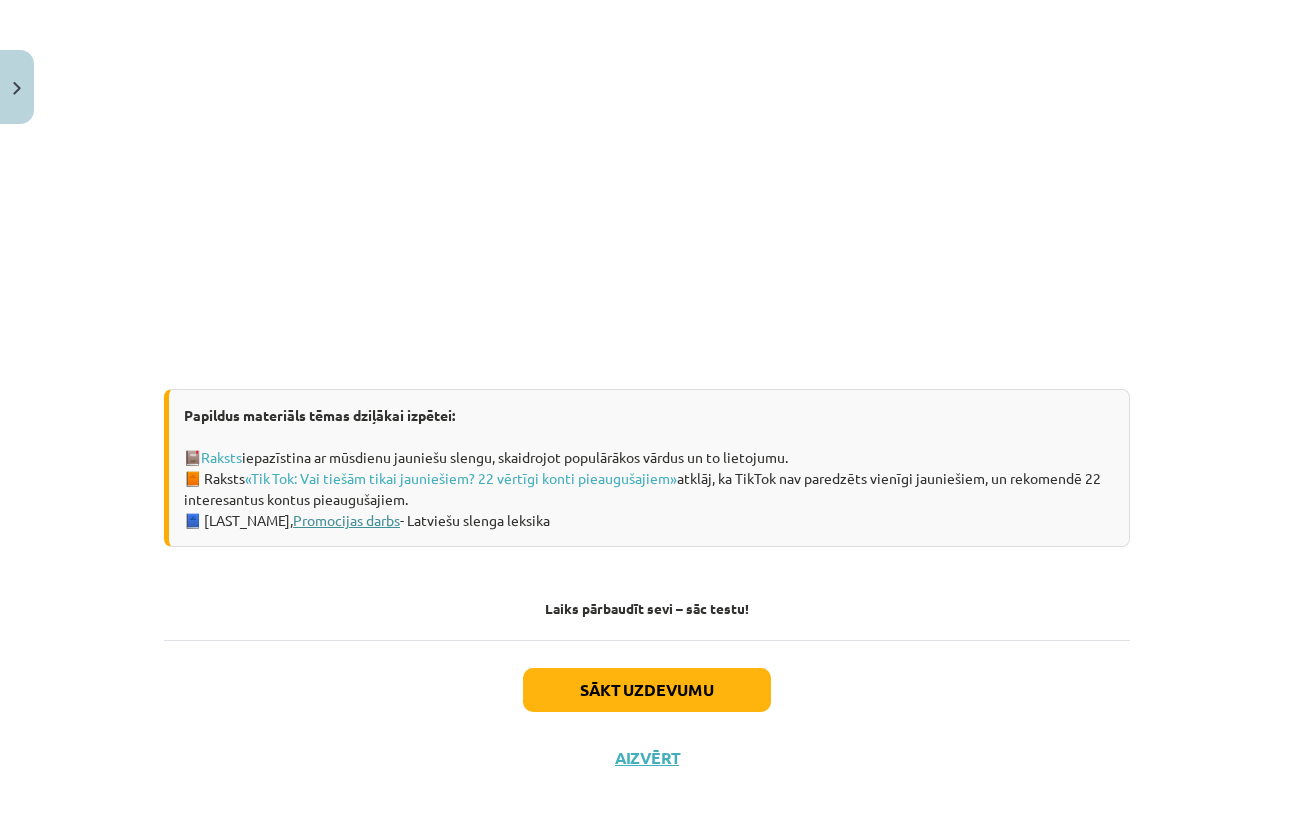 click on "Promocijas darbs" 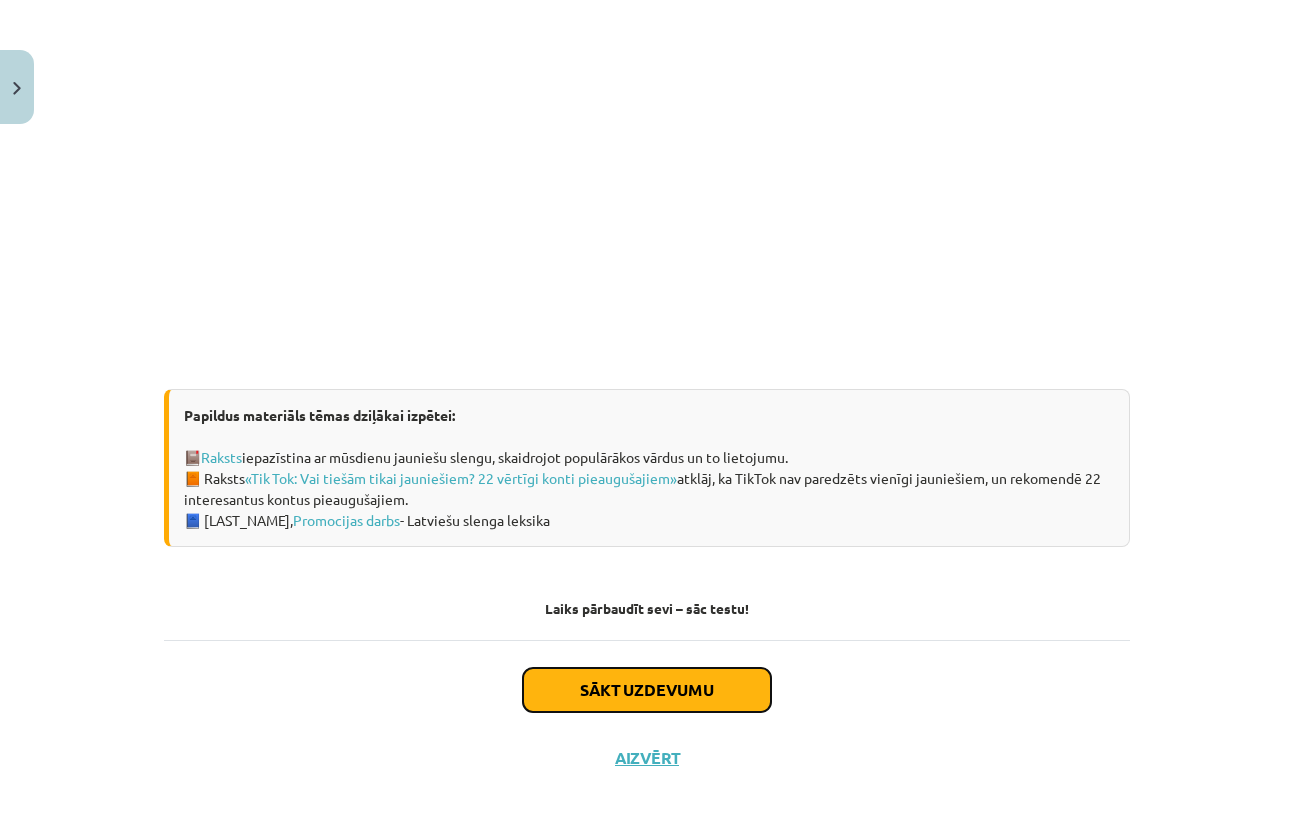 click on "Sākt uzdevumu" 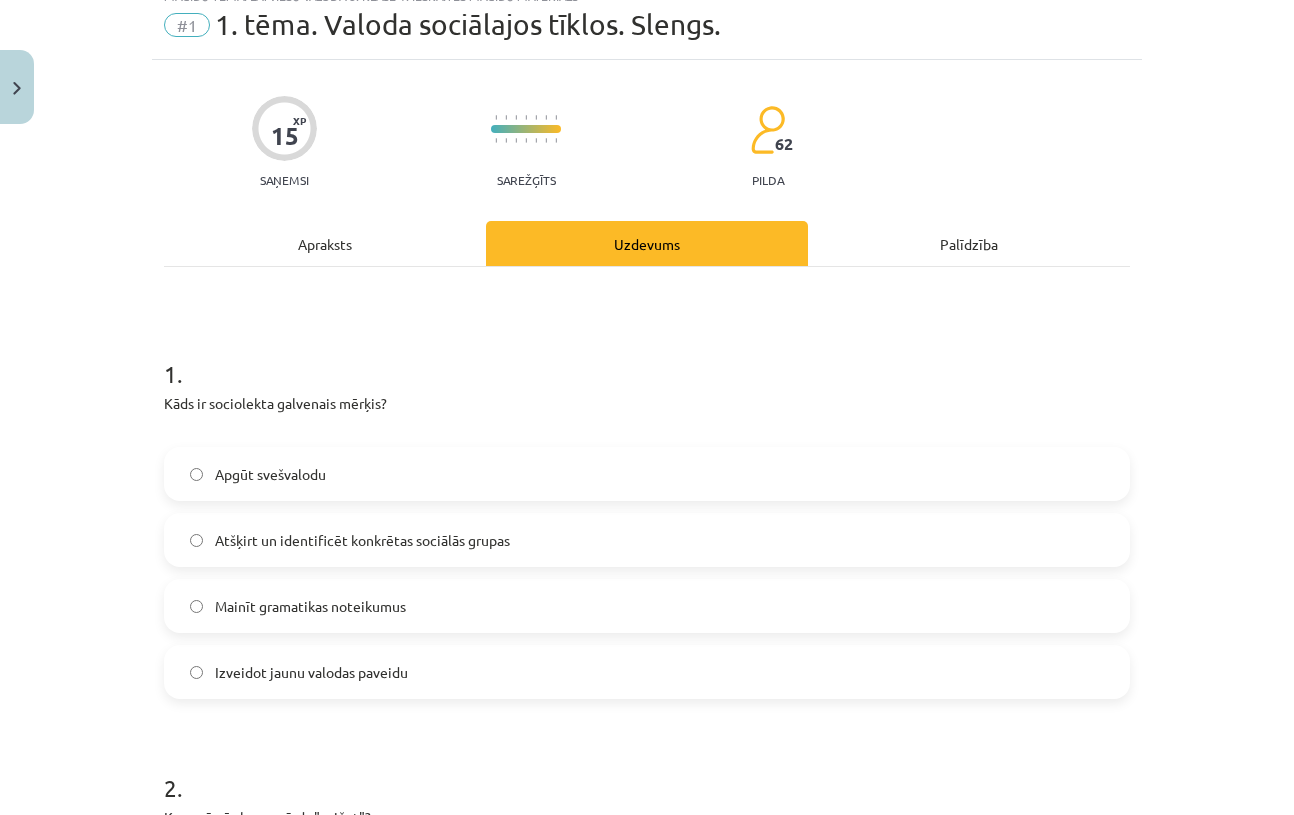 scroll, scrollTop: 50, scrollLeft: 0, axis: vertical 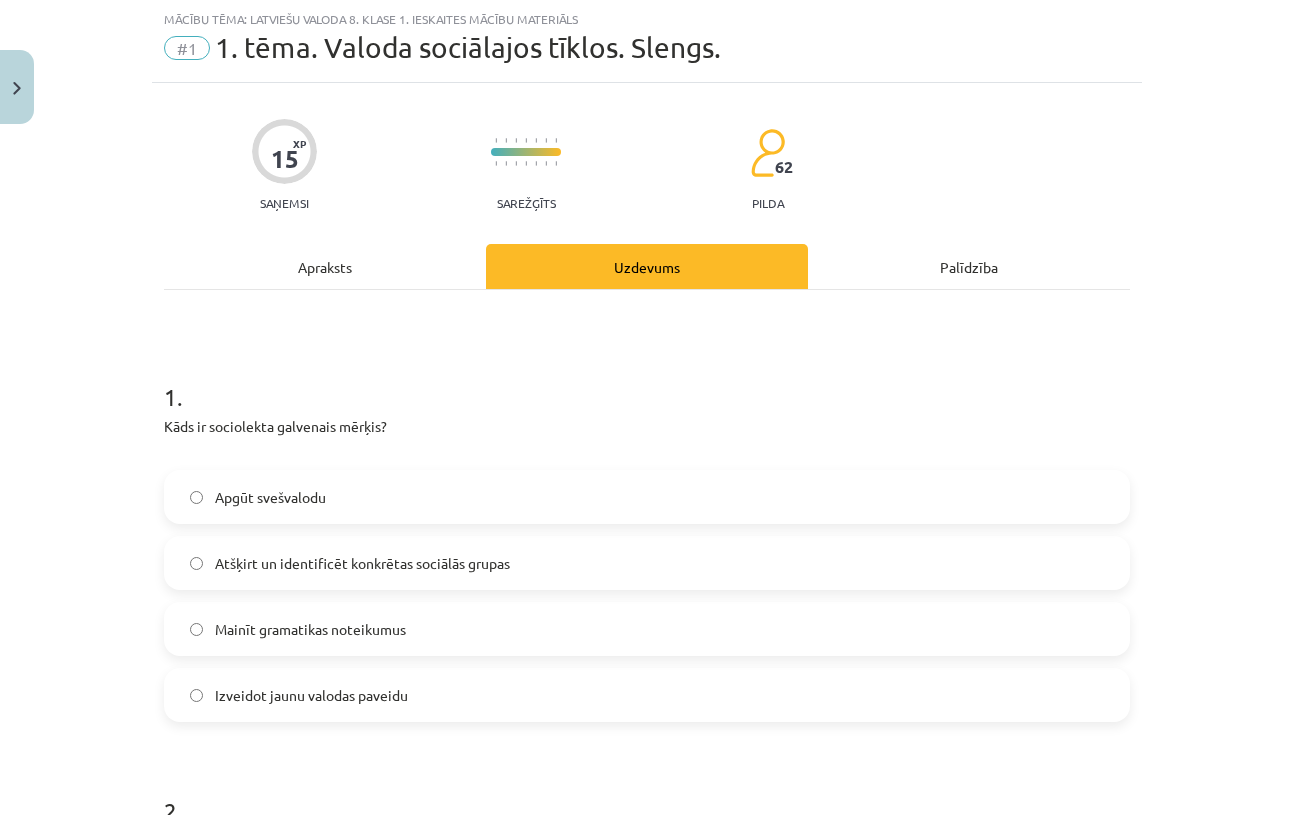 click on "Mainīt gramatikas noteikumus" 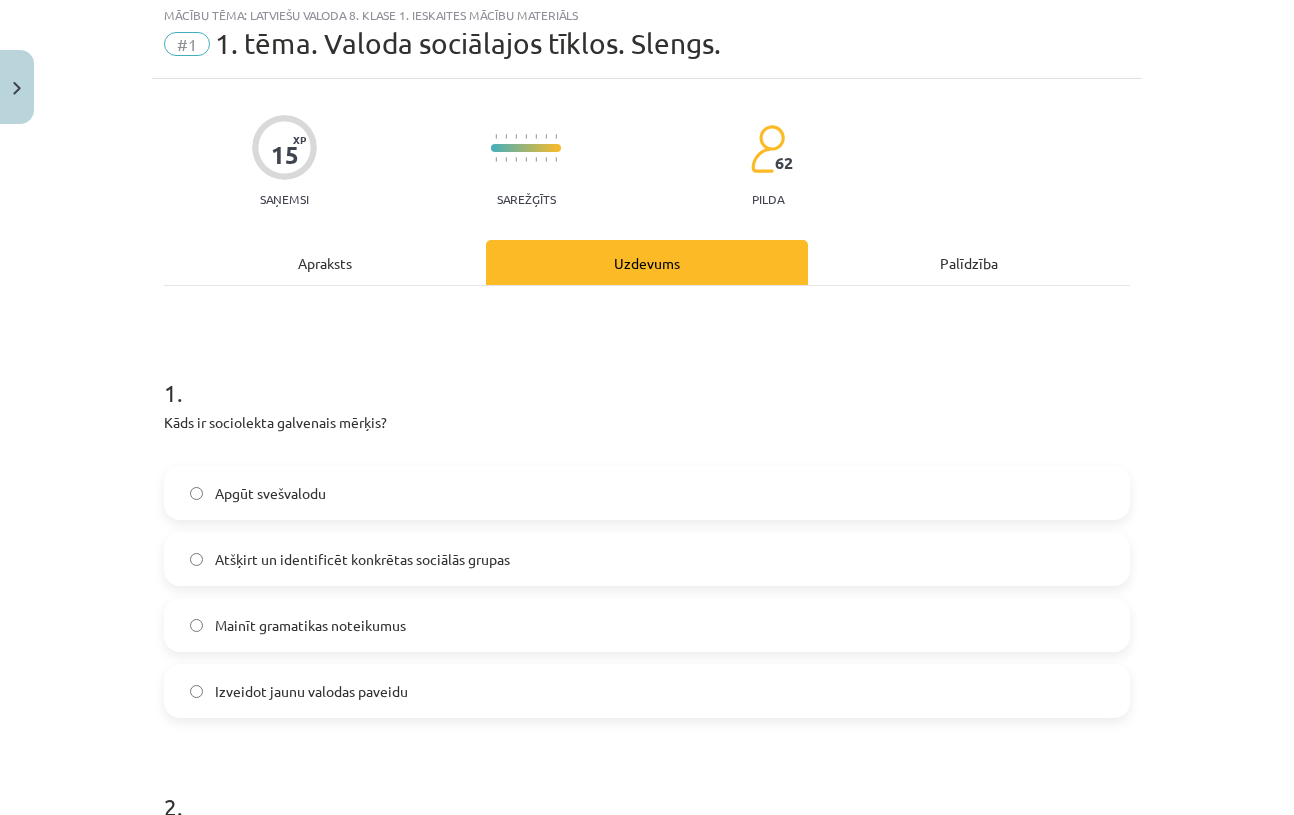 click on "Mainīt gramatikas noteikumus" 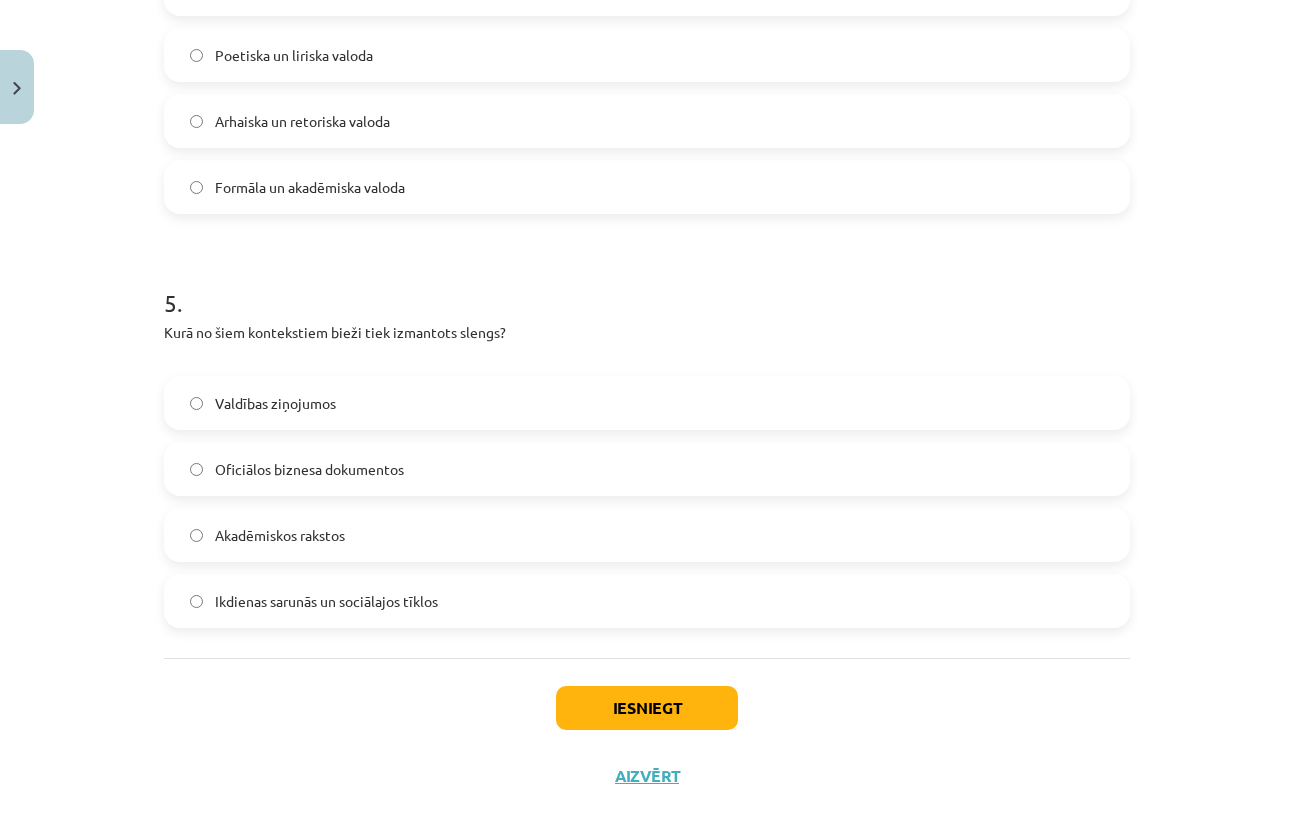 scroll, scrollTop: 1845, scrollLeft: 0, axis: vertical 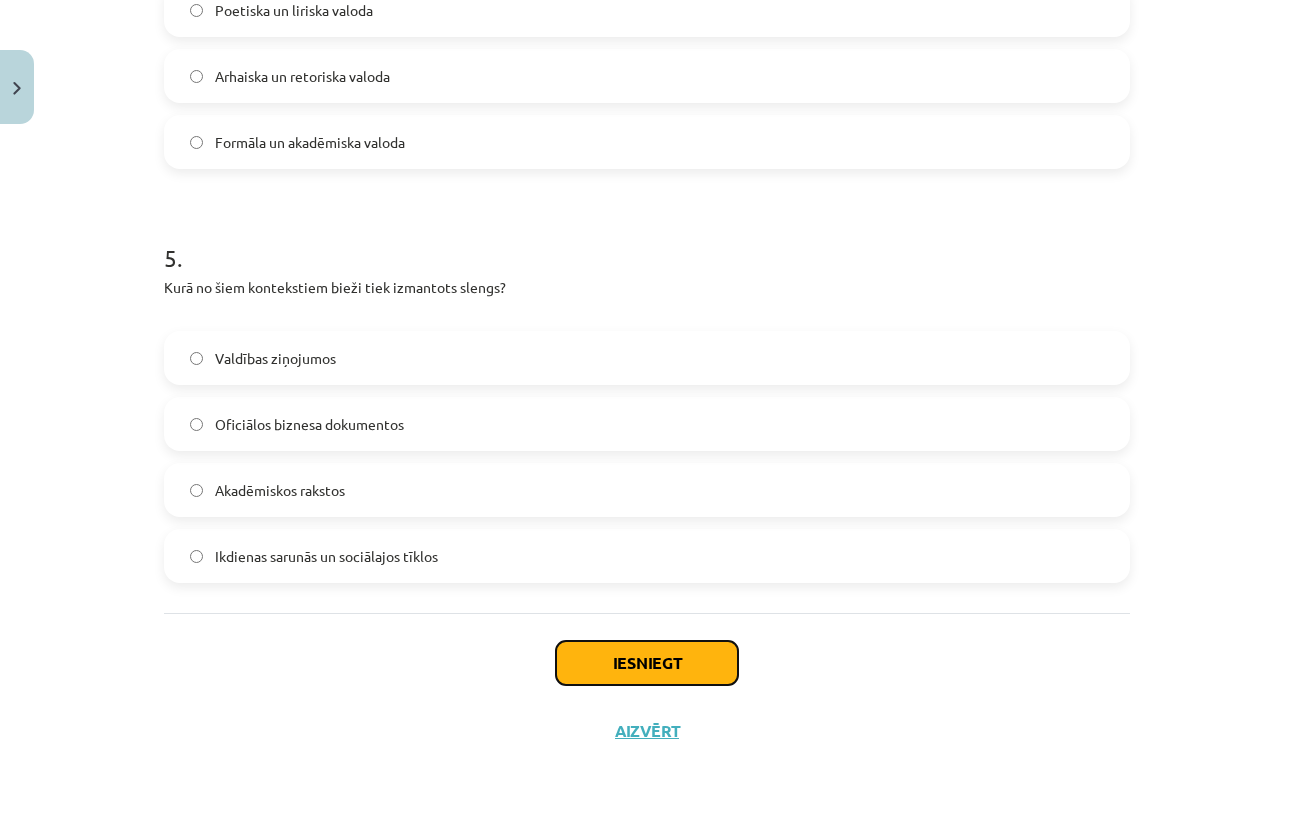 click on "Iesniegt" 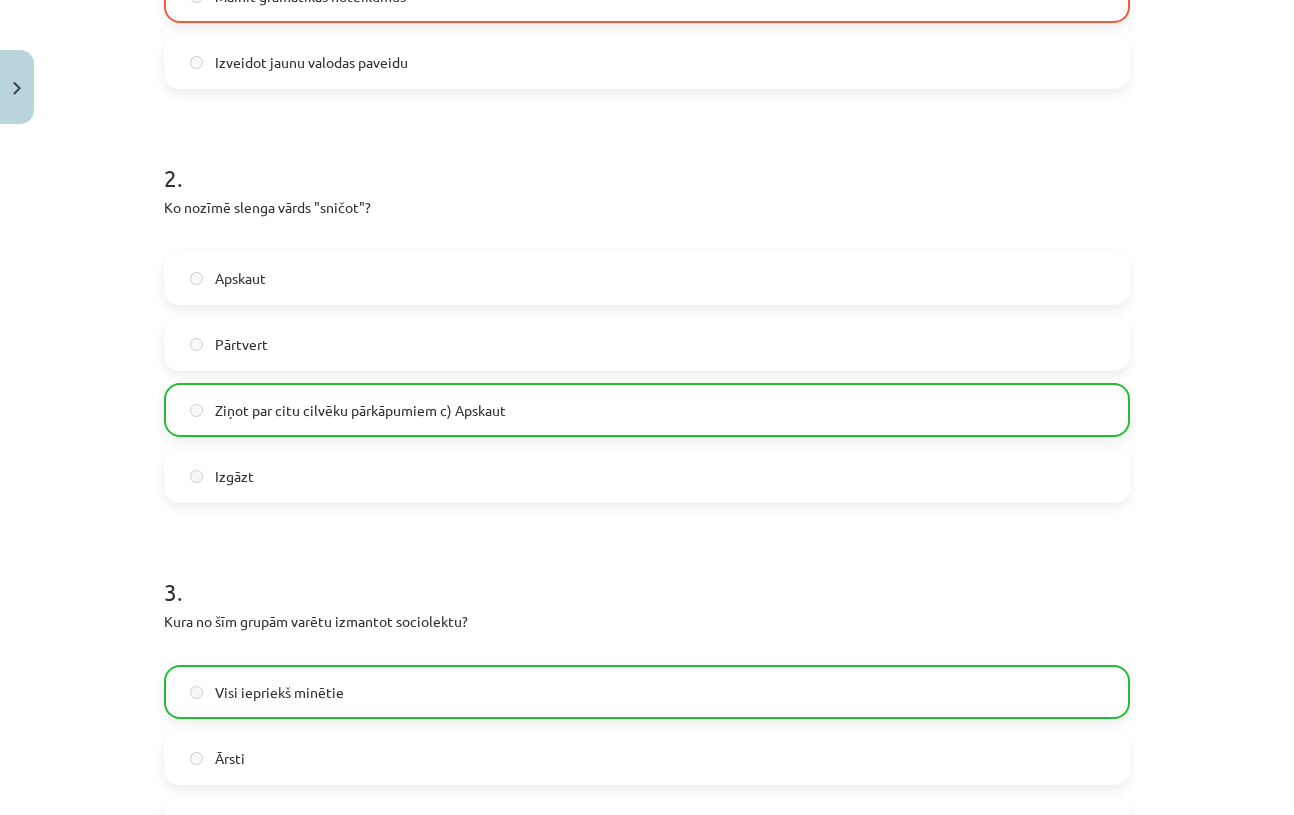 scroll, scrollTop: 0, scrollLeft: 0, axis: both 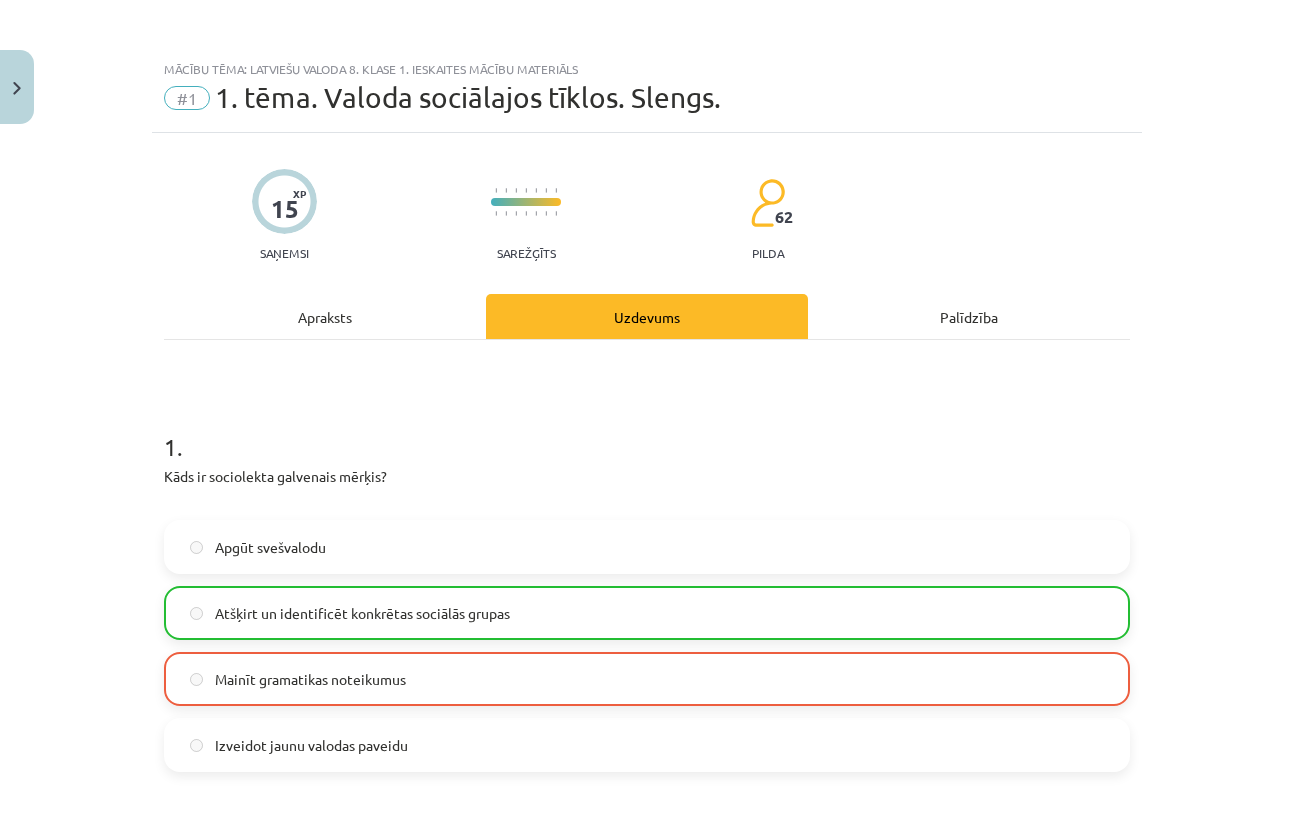 click on "Apraksts" 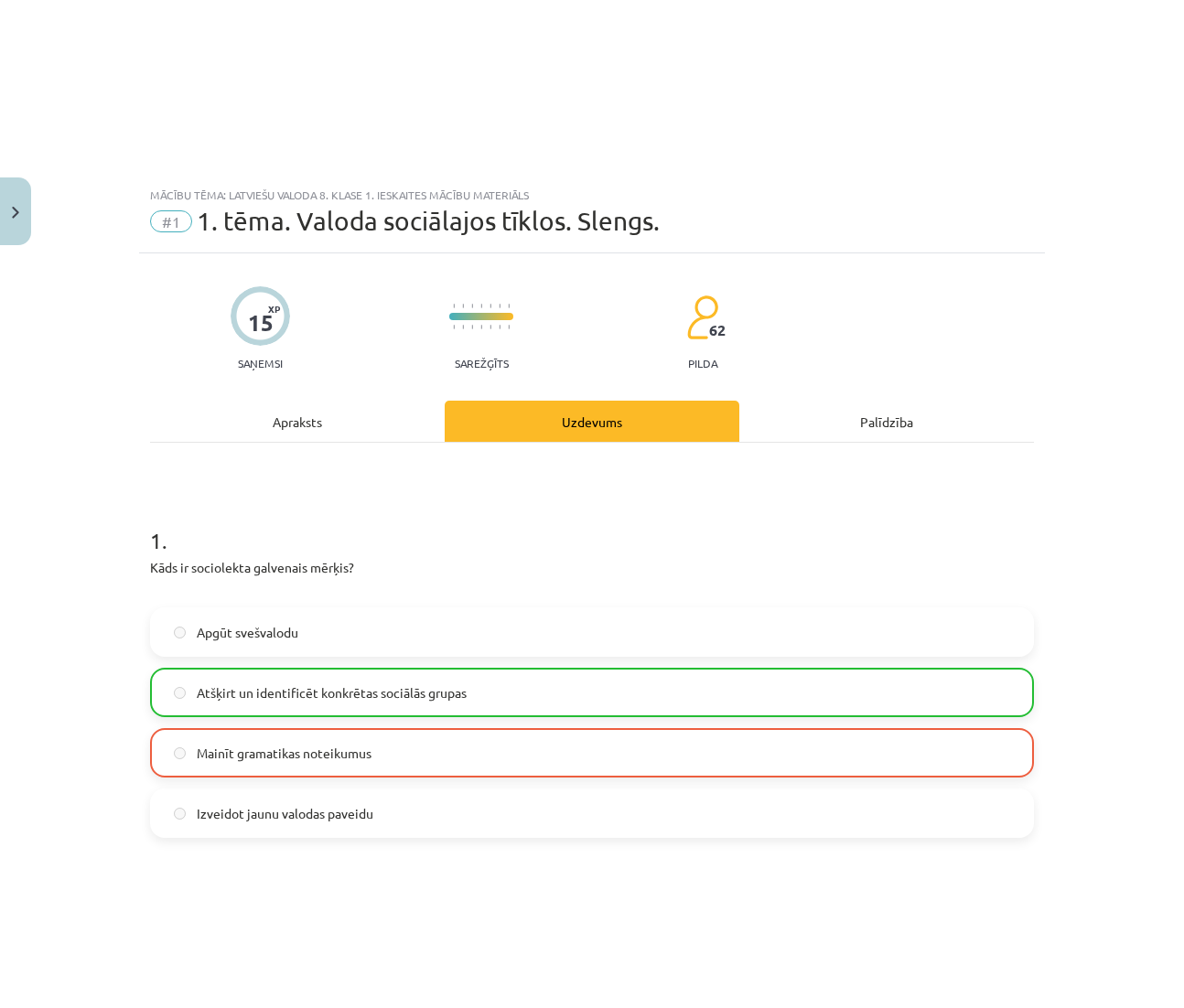scroll, scrollTop: 46, scrollLeft: 0, axis: vertical 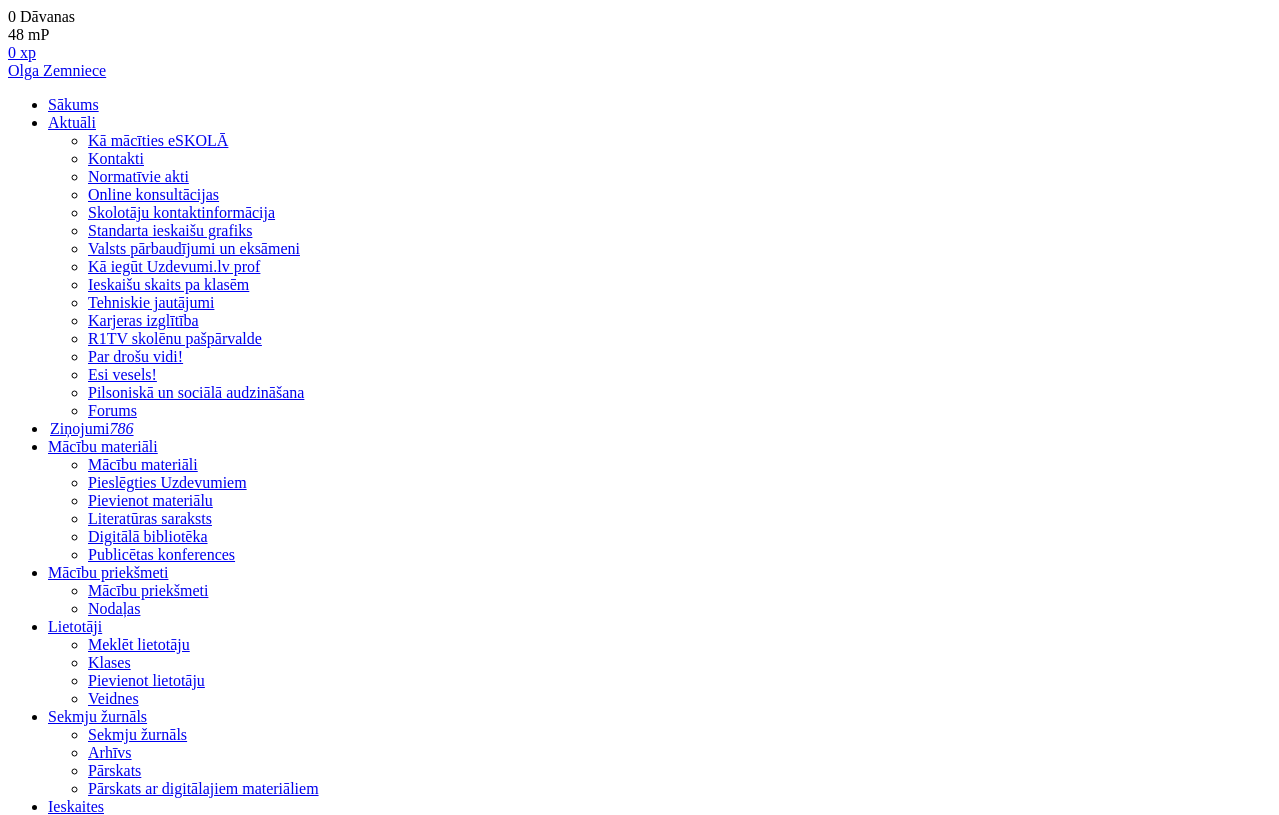 click on "2. tēma. Personīgā dienasgrāmata. Metafora. Darbības vārda izteiksmes." at bounding box center [659, 3494] 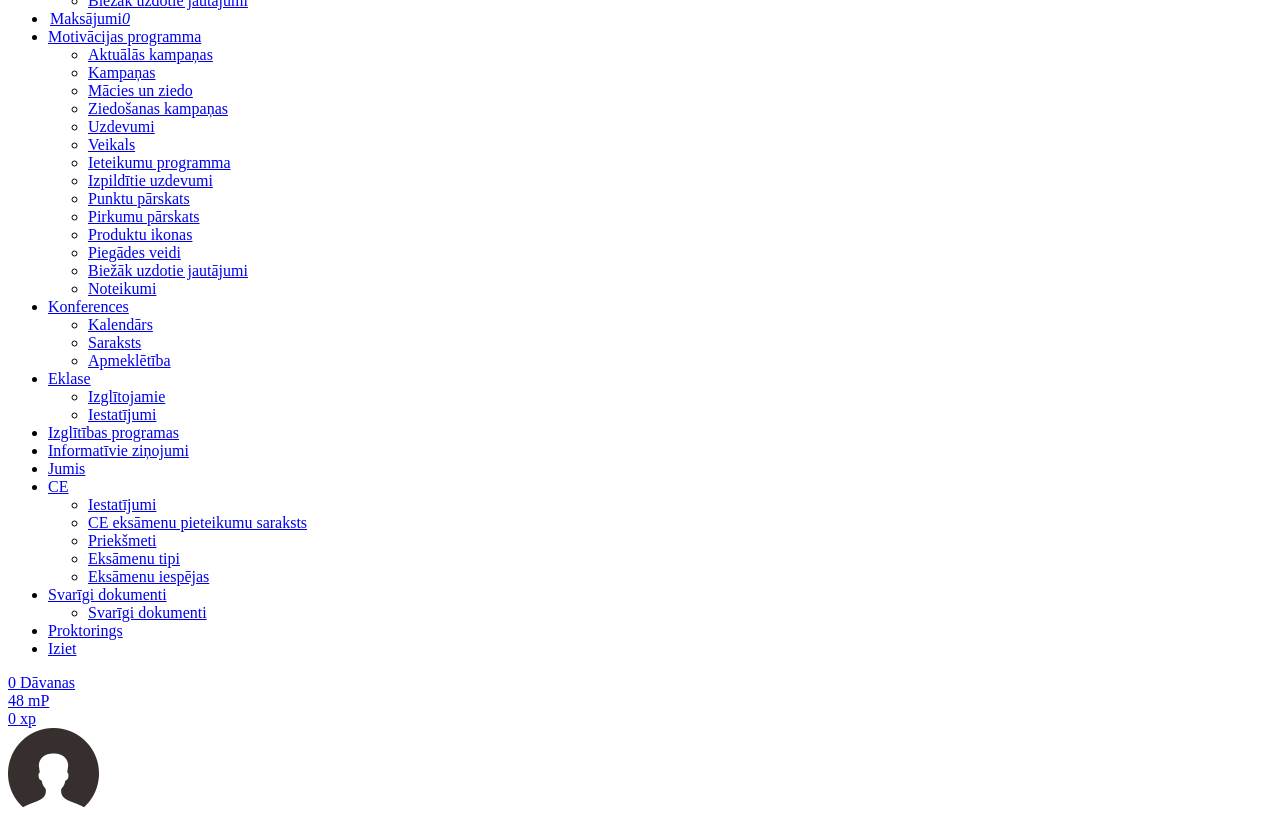 scroll, scrollTop: 0, scrollLeft: 0, axis: both 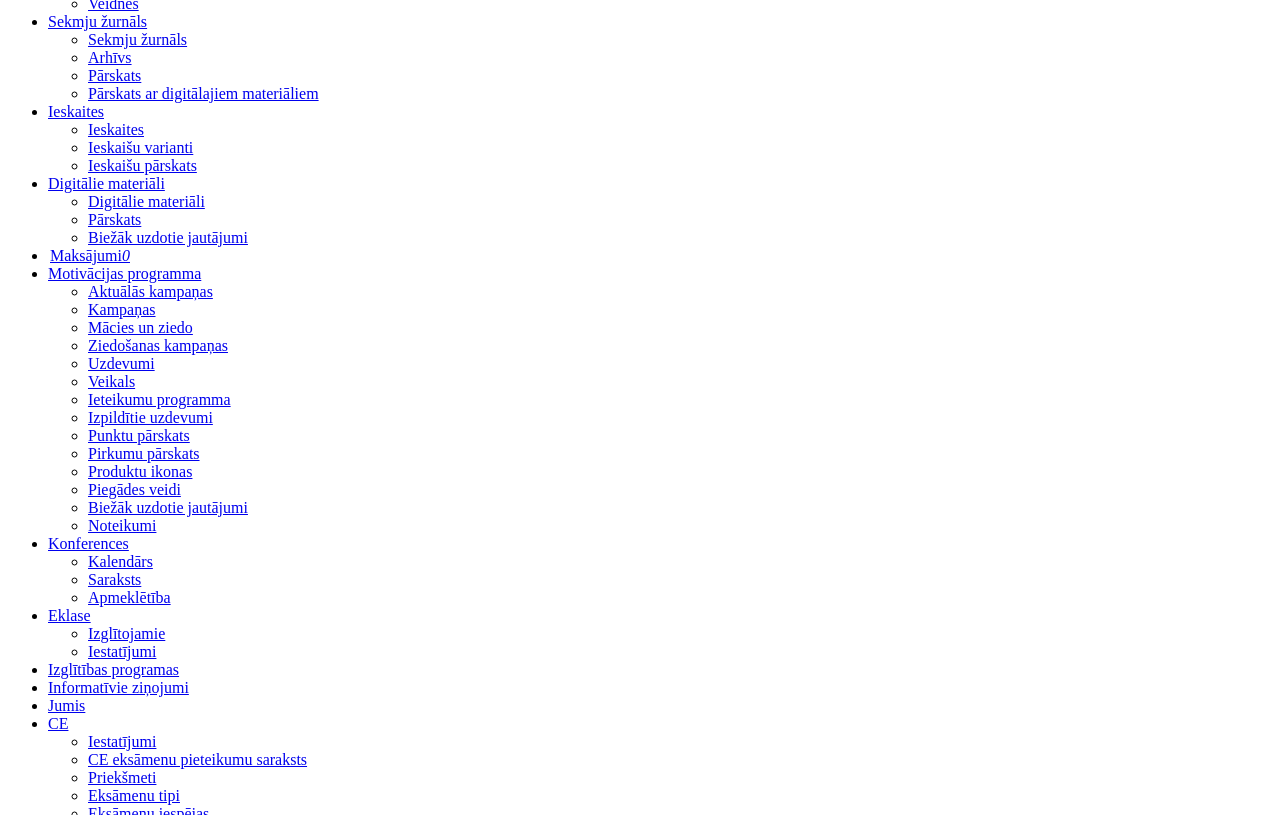 click on "**" at bounding box center [659, 6172] 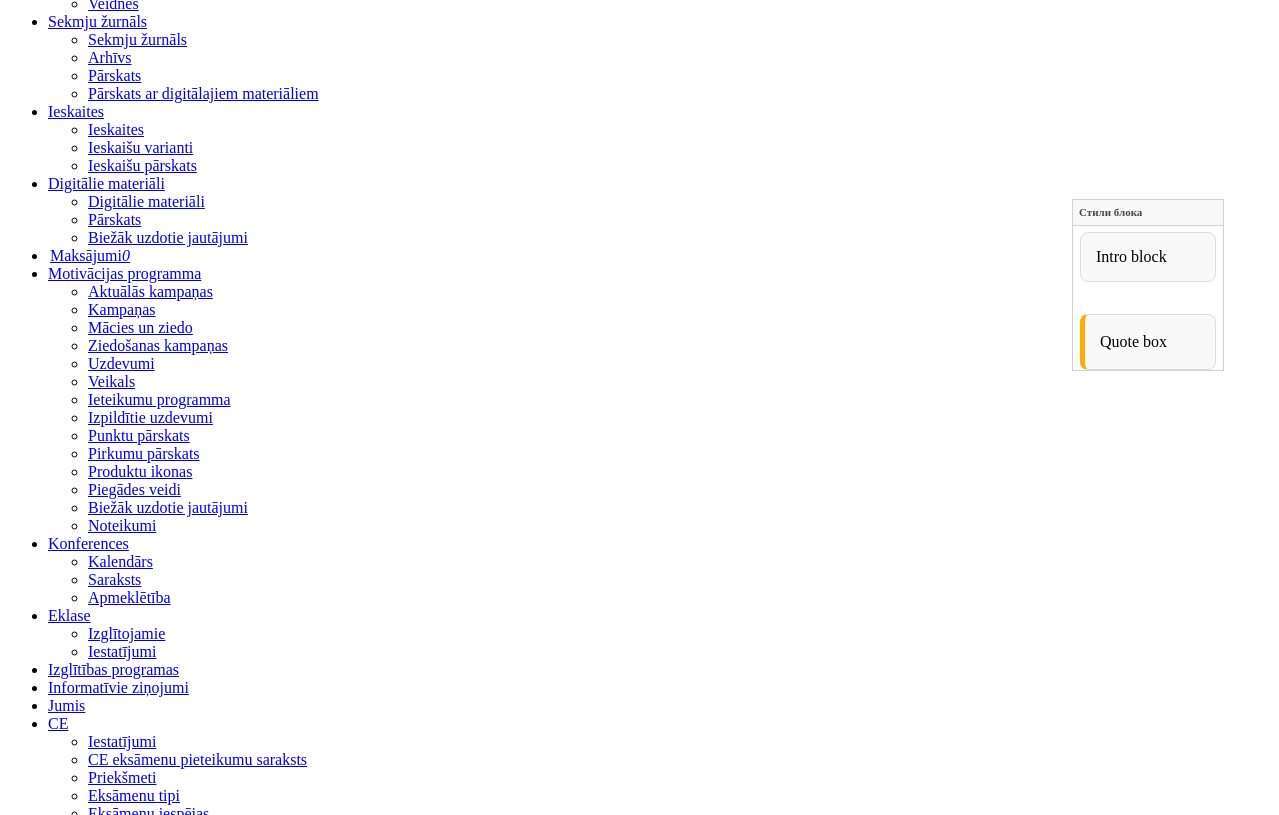 scroll, scrollTop: 0, scrollLeft: 0, axis: both 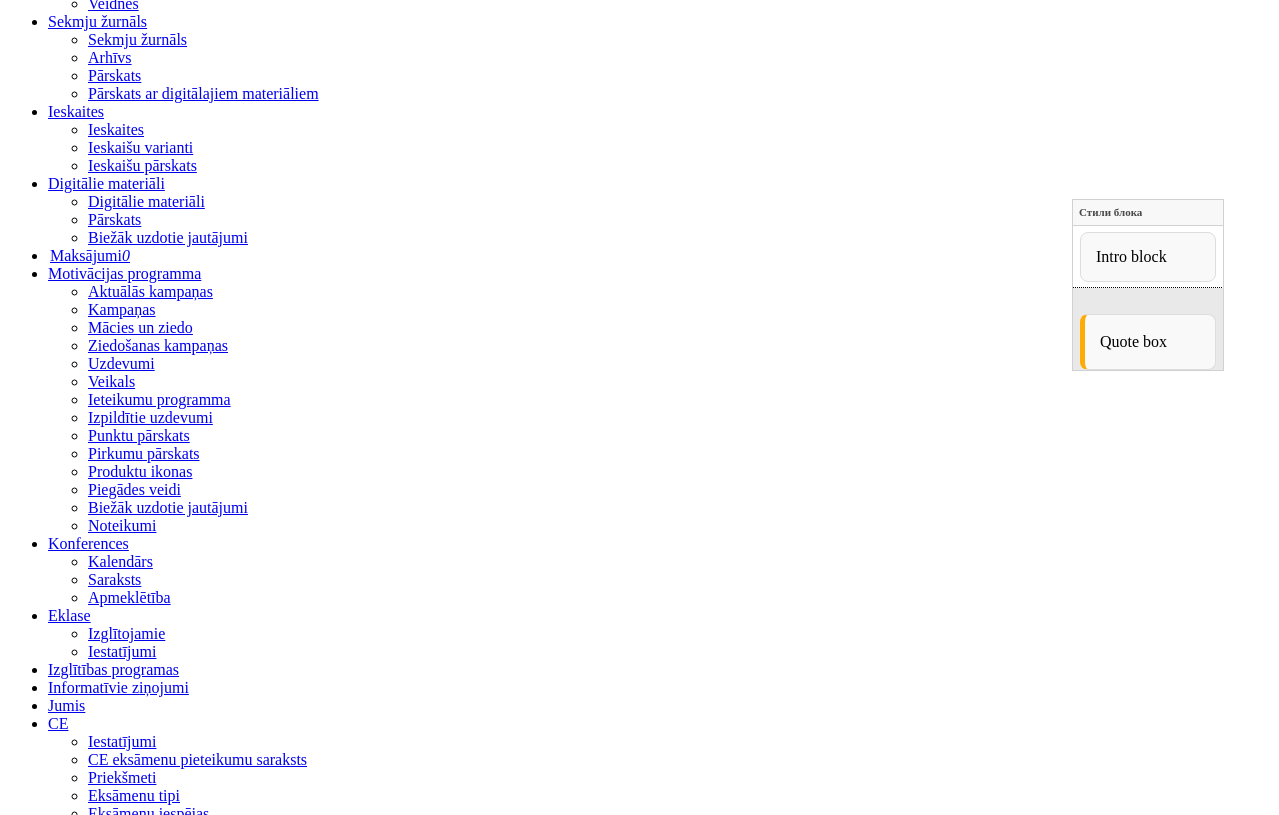 drag, startPoint x: 1133, startPoint y: 331, endPoint x: 1814, endPoint y: 304, distance: 681.53503 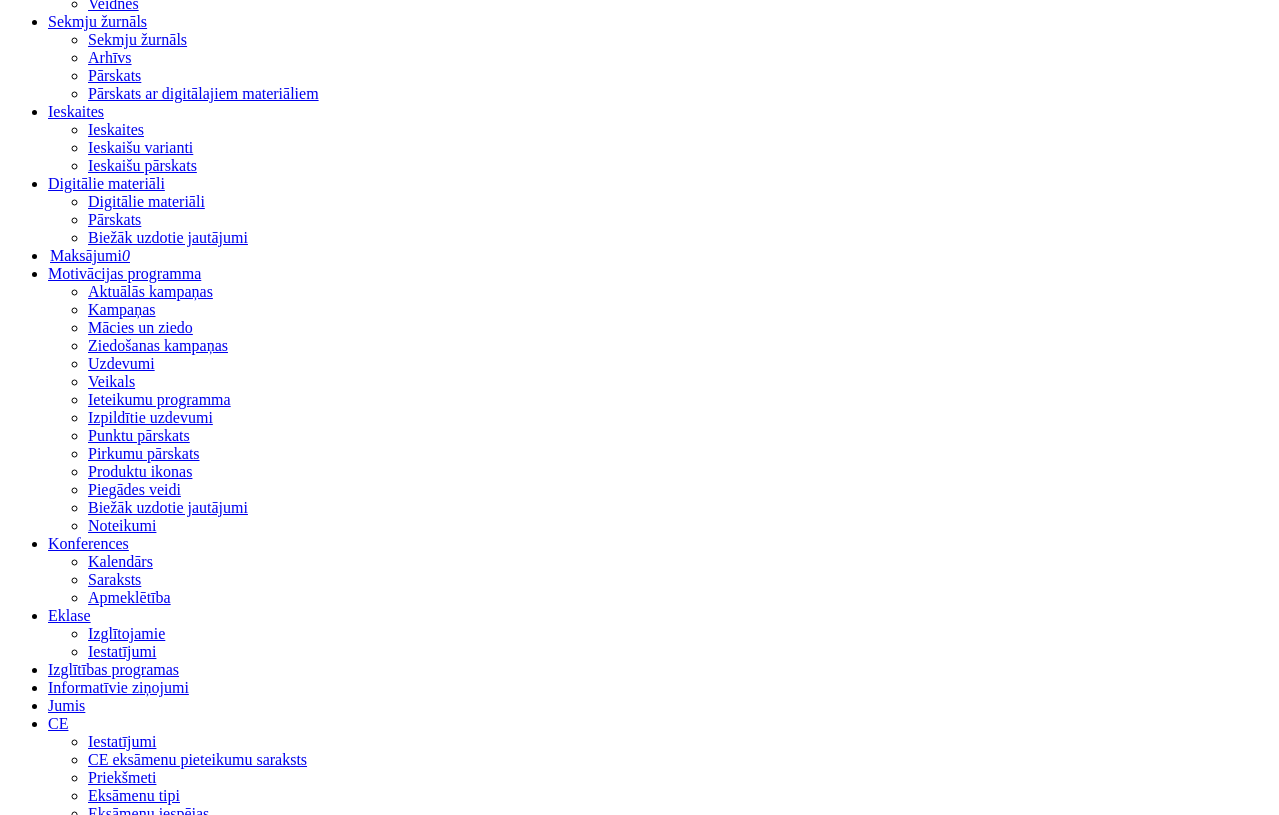 click at bounding box center (659, 6289) 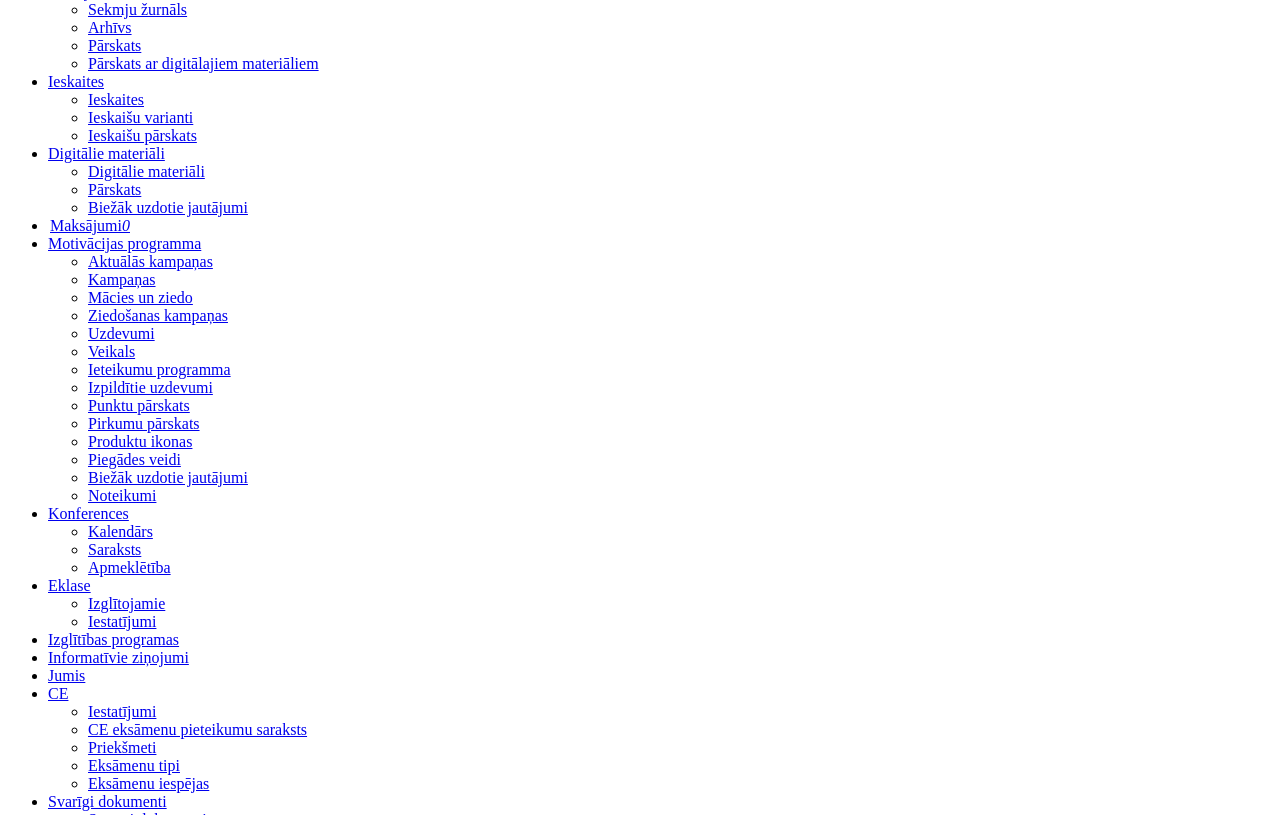 scroll, scrollTop: 734, scrollLeft: 0, axis: vertical 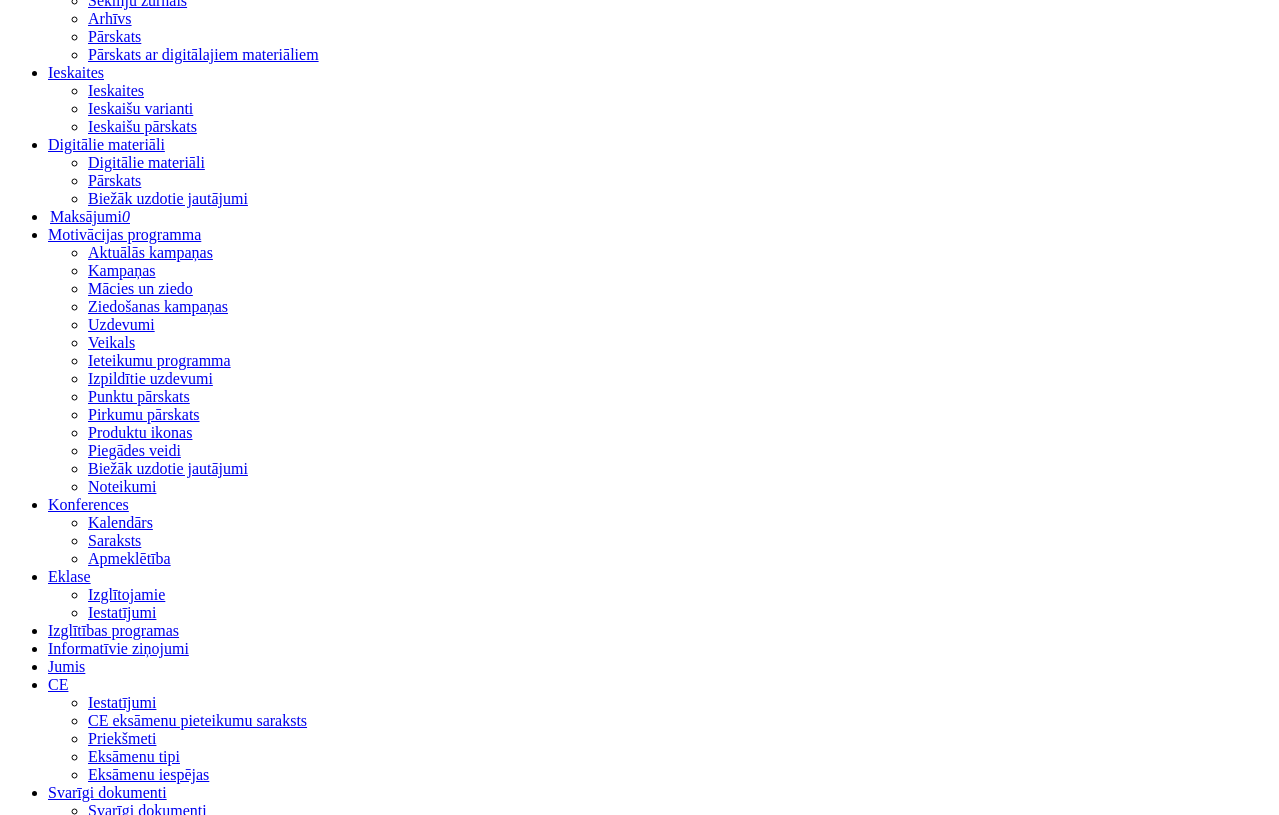 click on "**********" at bounding box center (121, 6572) 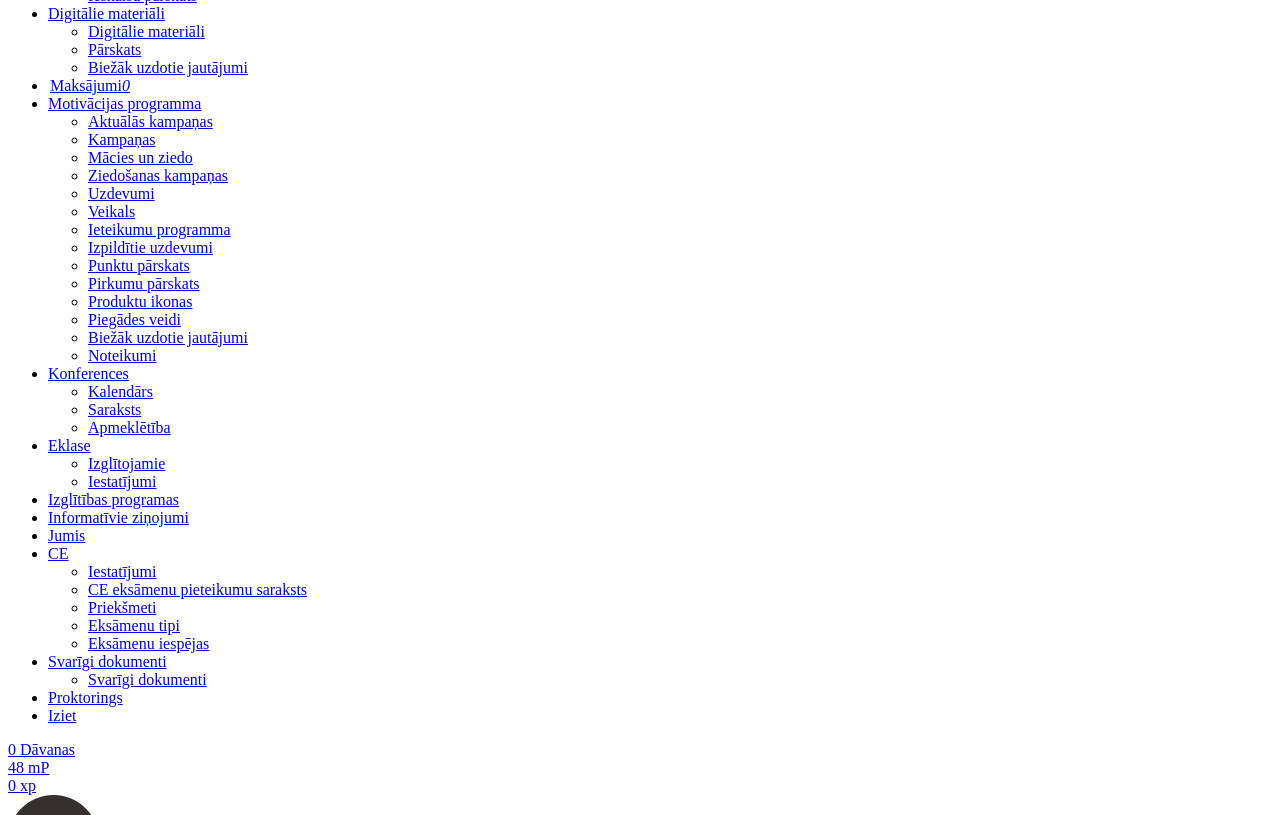 scroll, scrollTop: 873, scrollLeft: 0, axis: vertical 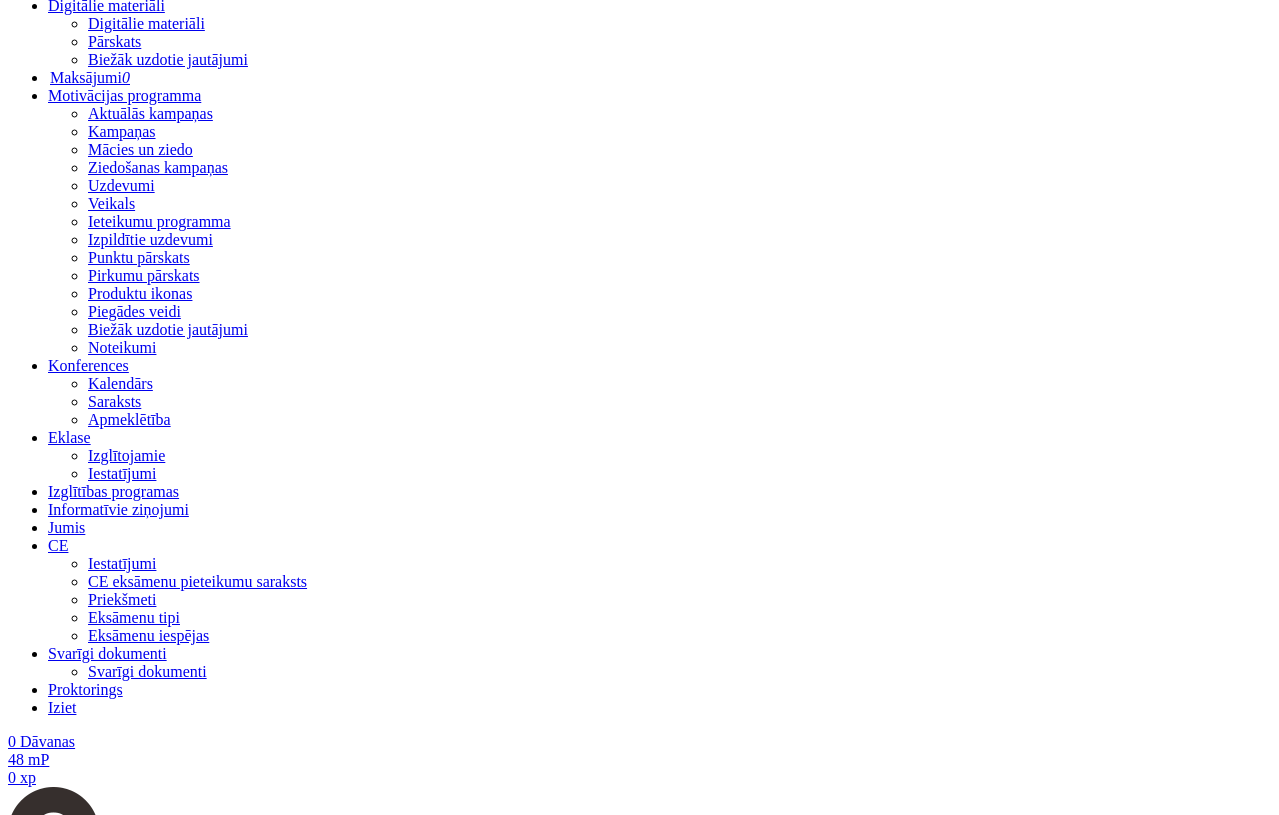 drag, startPoint x: 56, startPoint y: 6446, endPoint x: 121, endPoint y: 6454, distance: 65.490456 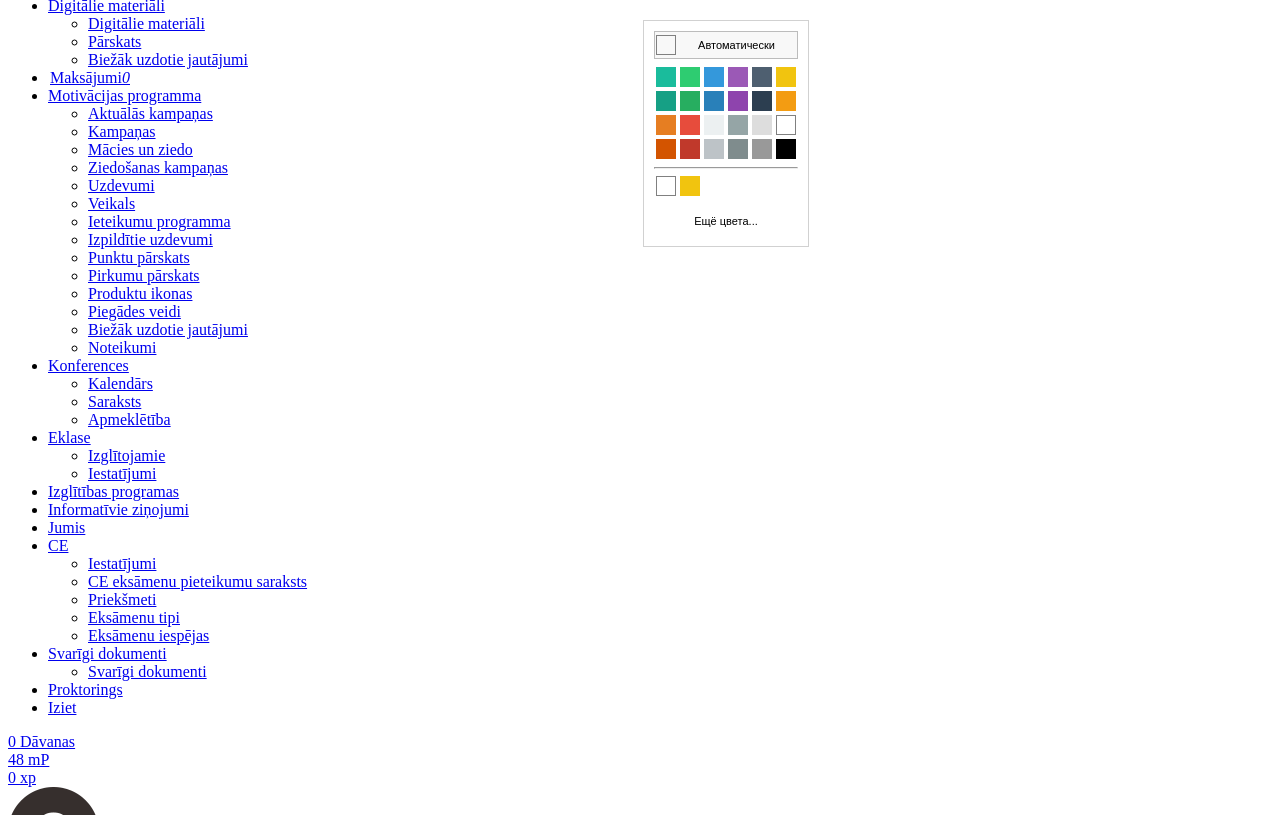 scroll, scrollTop: 0, scrollLeft: 0, axis: both 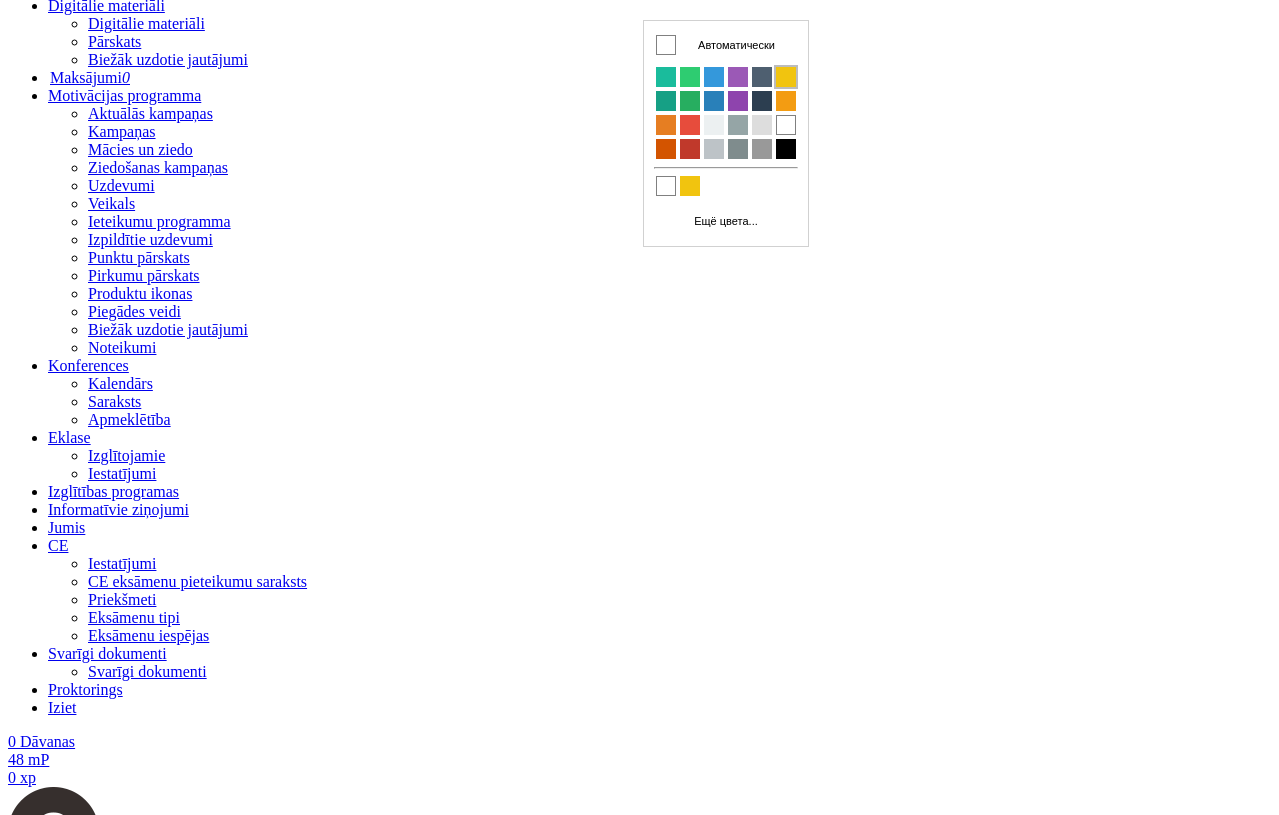 drag, startPoint x: 784, startPoint y: 70, endPoint x: 993, endPoint y: 213, distance: 253.23901 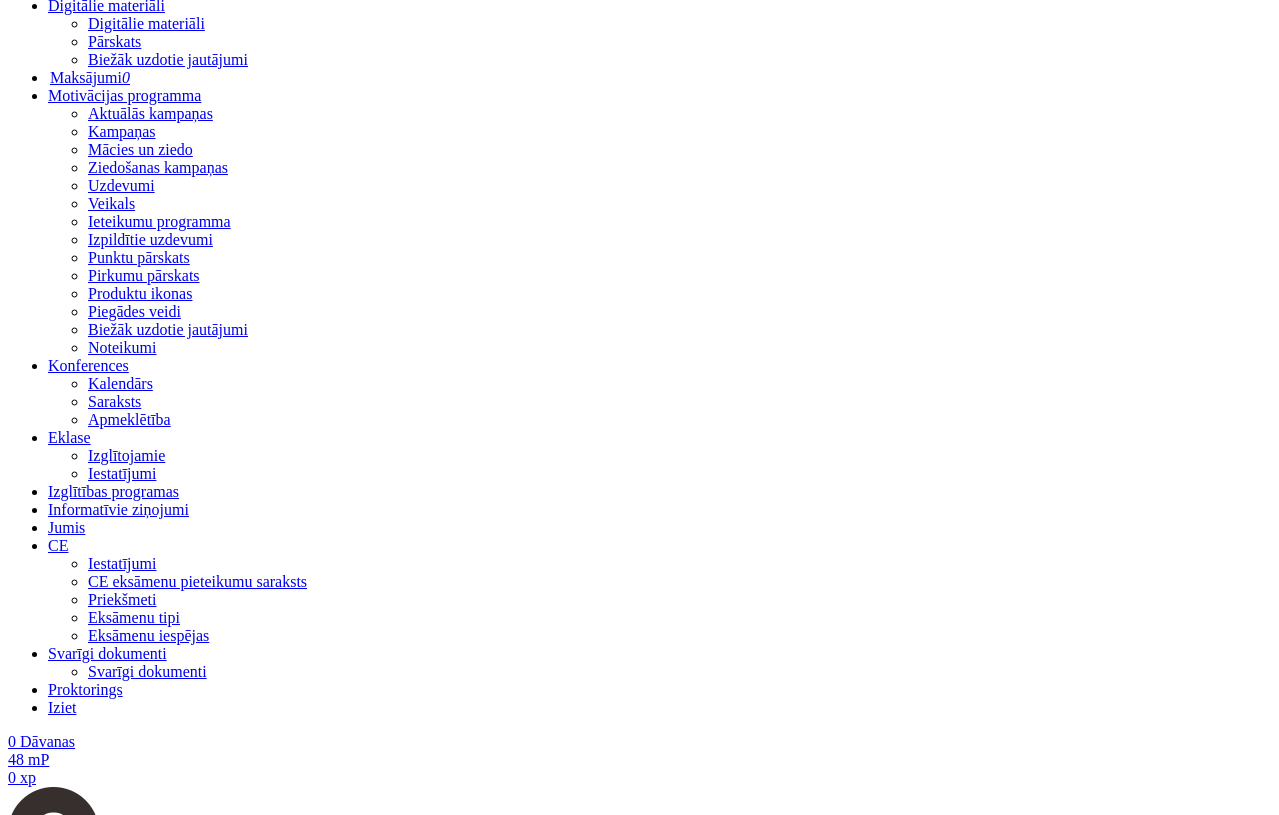 click on "**********" at bounding box center (118, 6510) 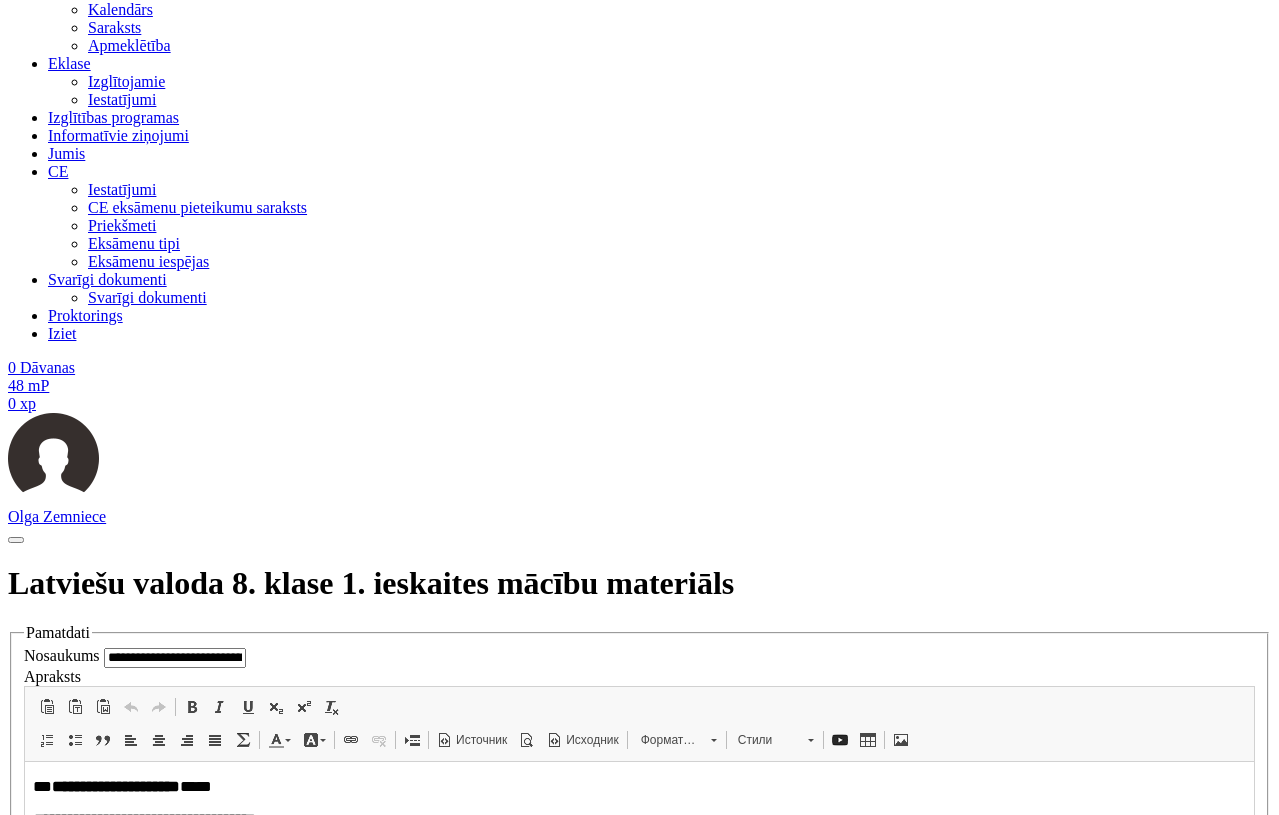 scroll, scrollTop: 1276, scrollLeft: 0, axis: vertical 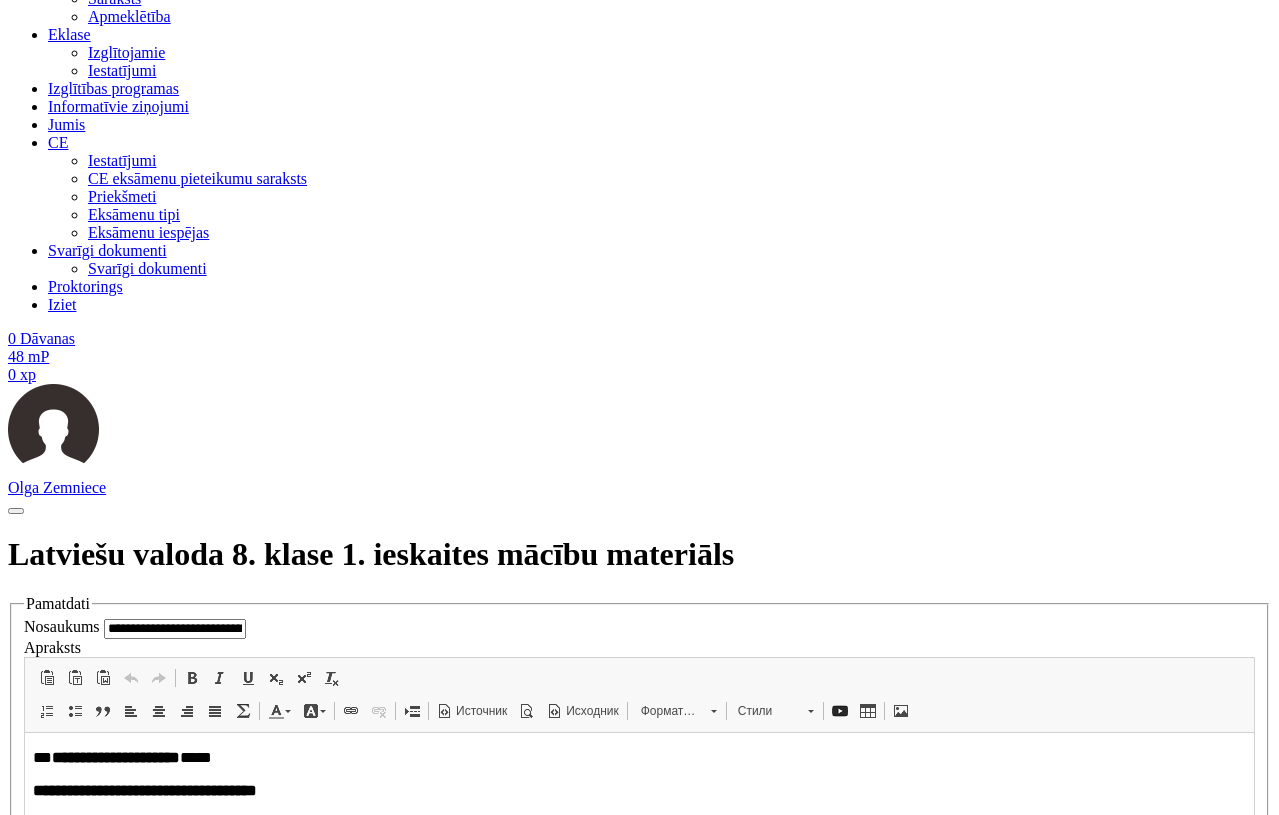drag, startPoint x: 687, startPoint y: 6153, endPoint x: 243, endPoint y: 6154, distance: 444.00113 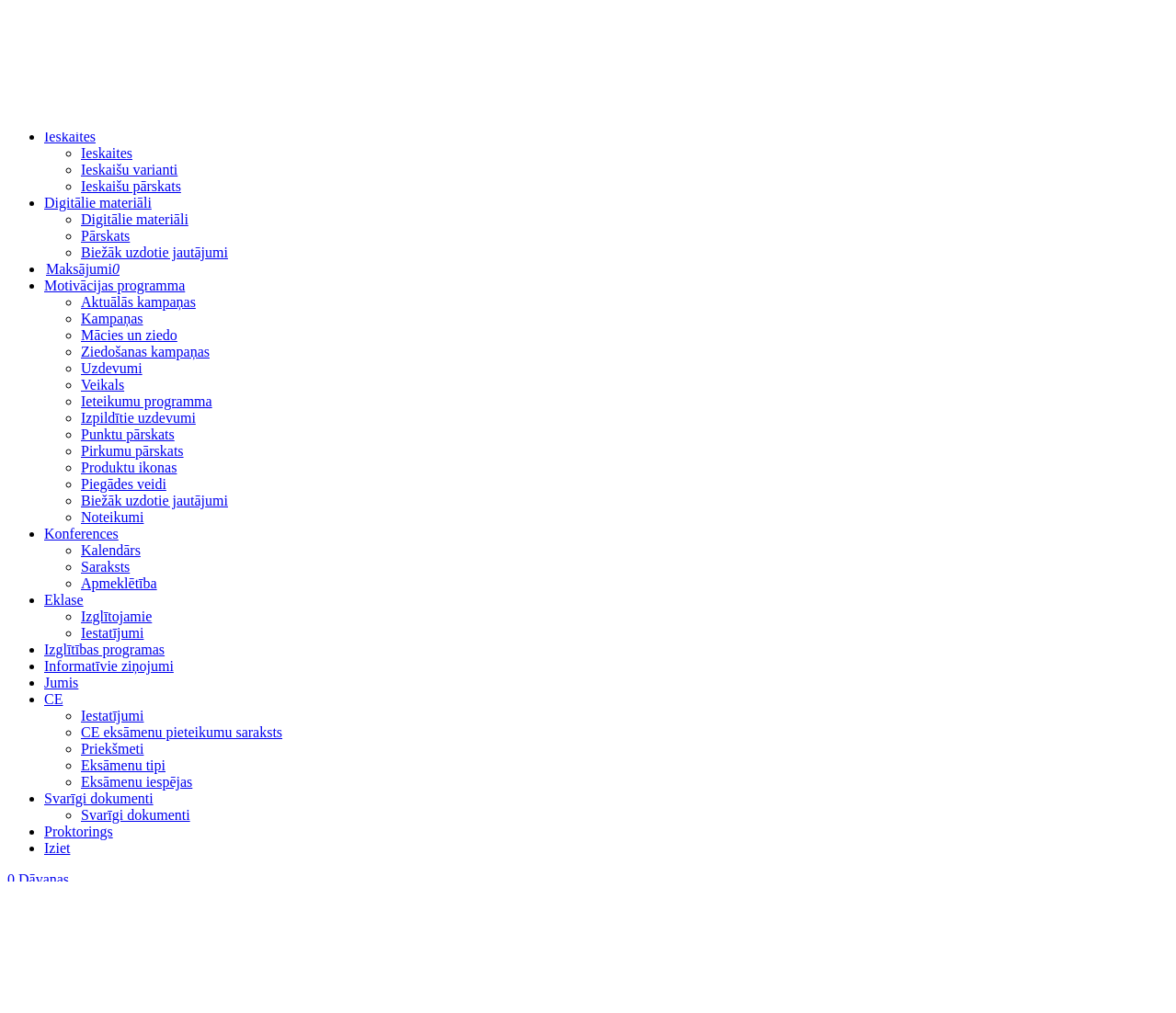 scroll, scrollTop: 741, scrollLeft: 0, axis: vertical 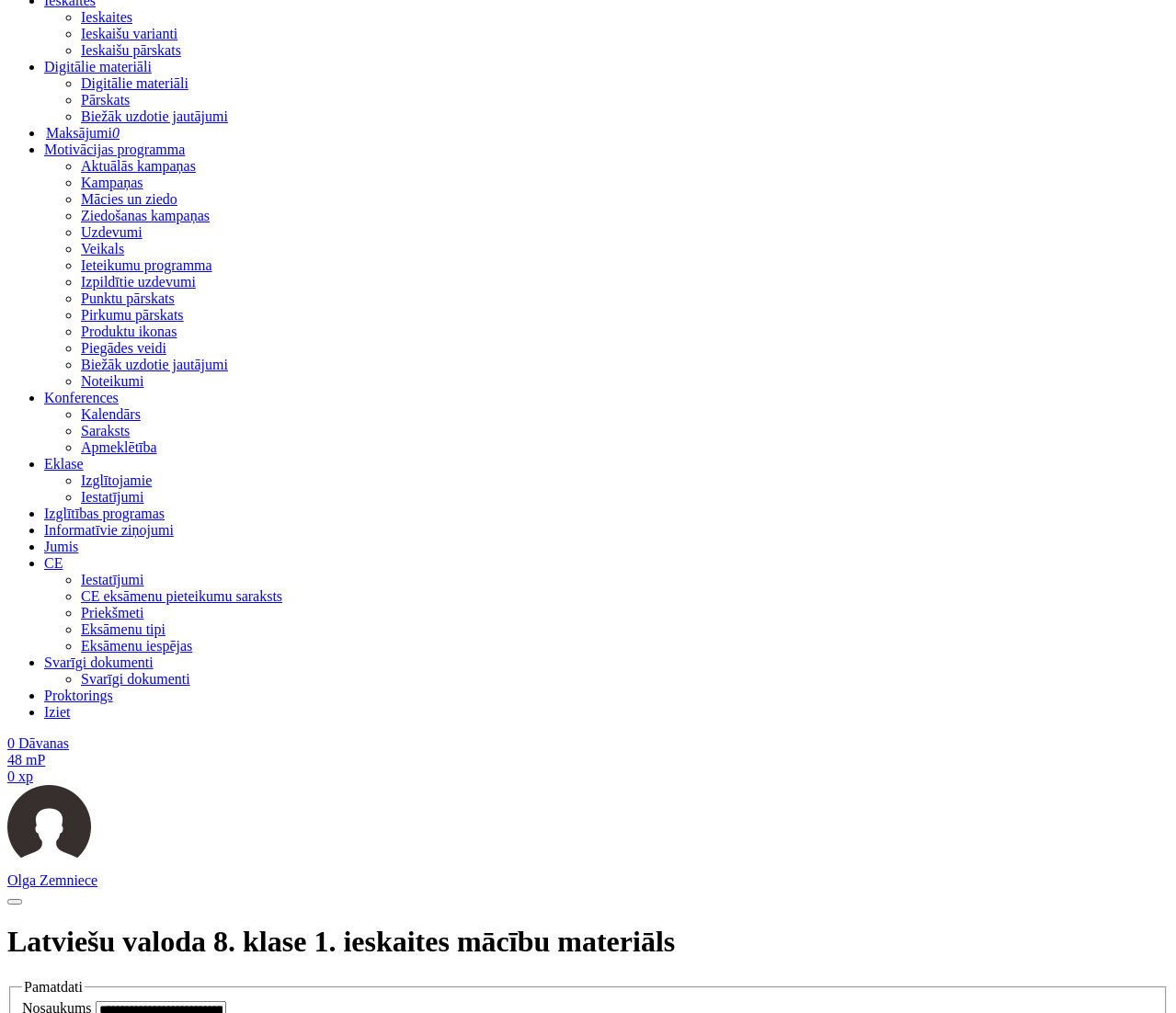 click at bounding box center (91, 5443) 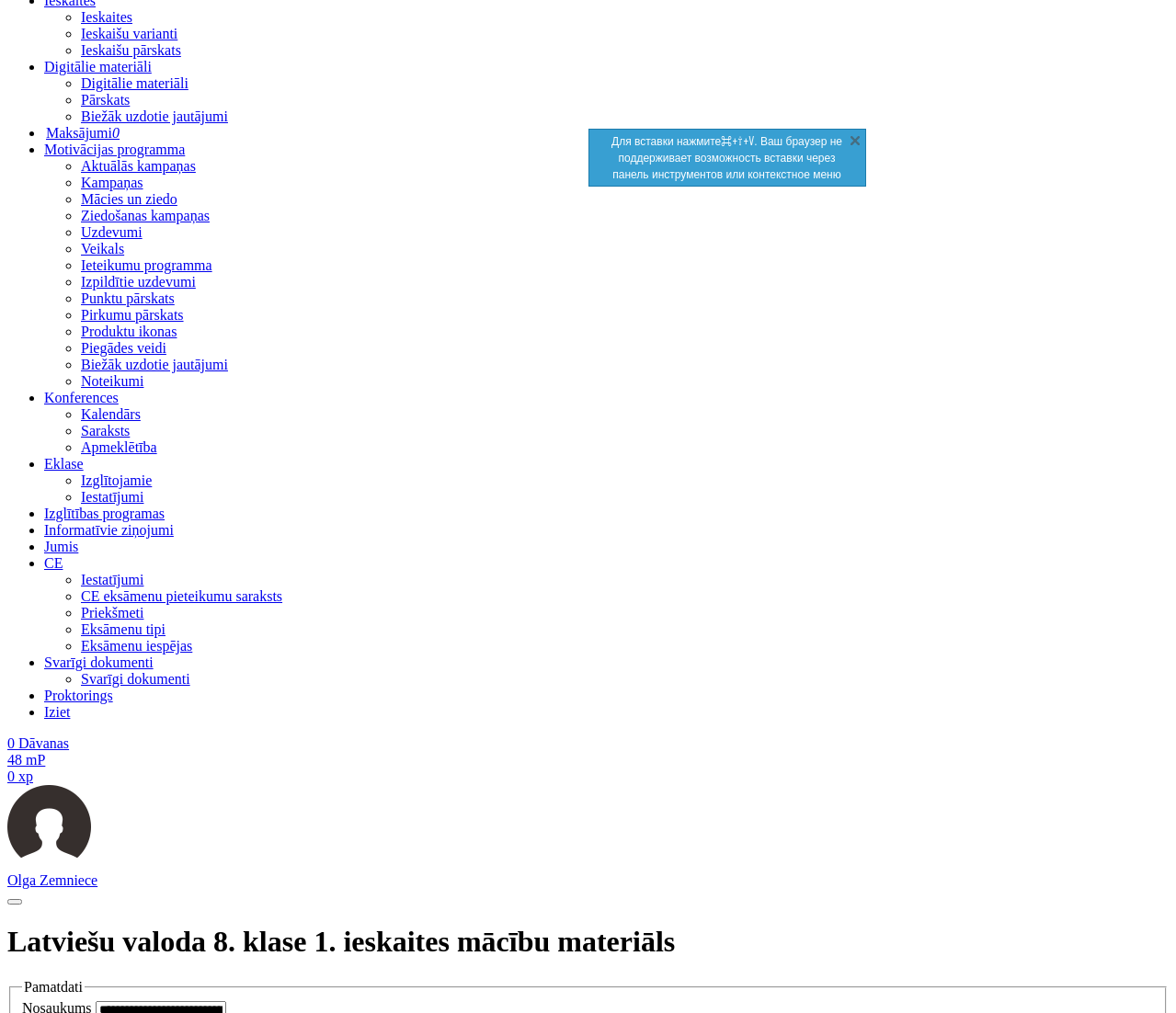 drag, startPoint x: 497, startPoint y: 6069, endPoint x: 520, endPoint y: 6076, distance: 24.04163 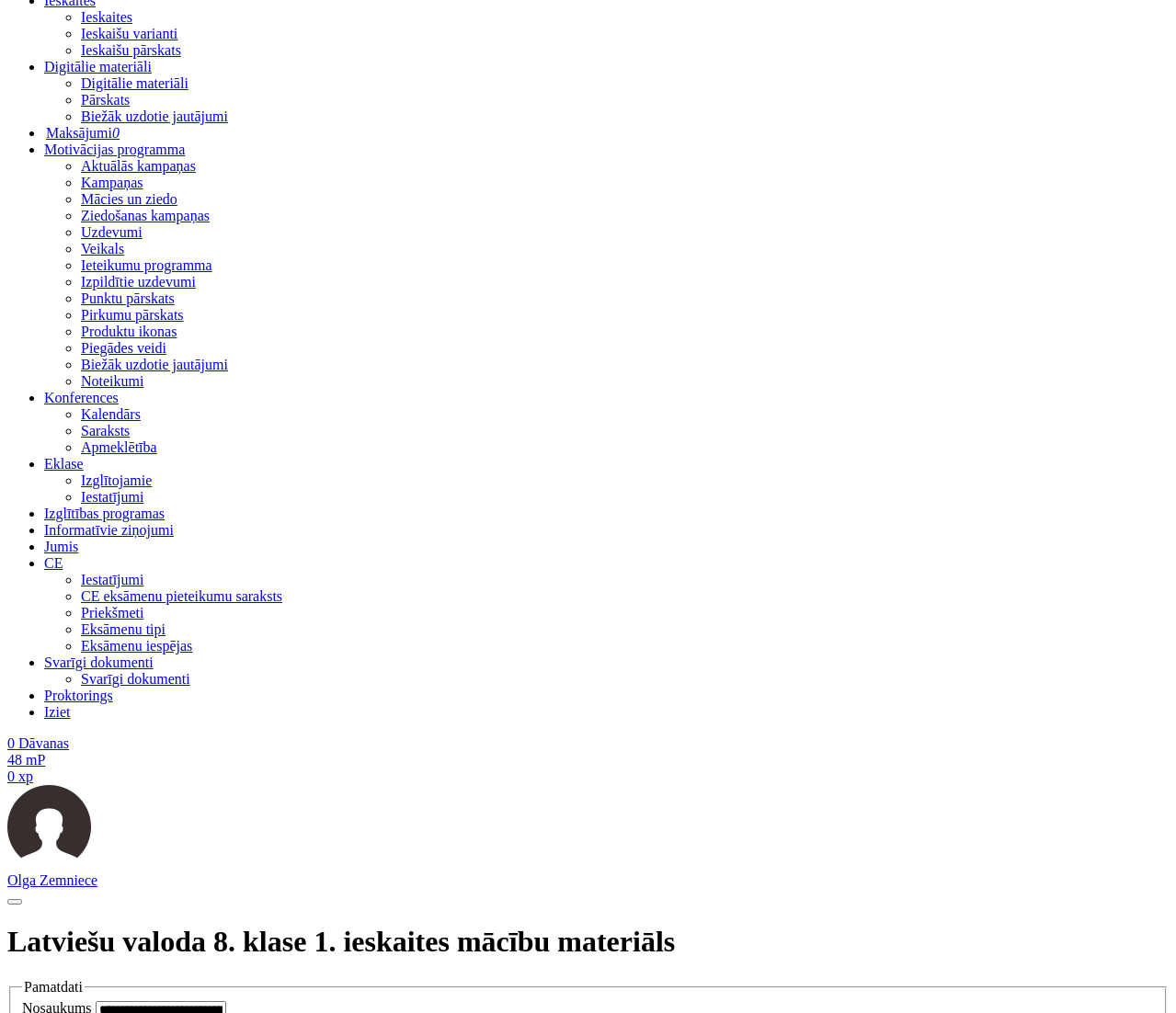 click on "**********" at bounding box center (274, 6078) 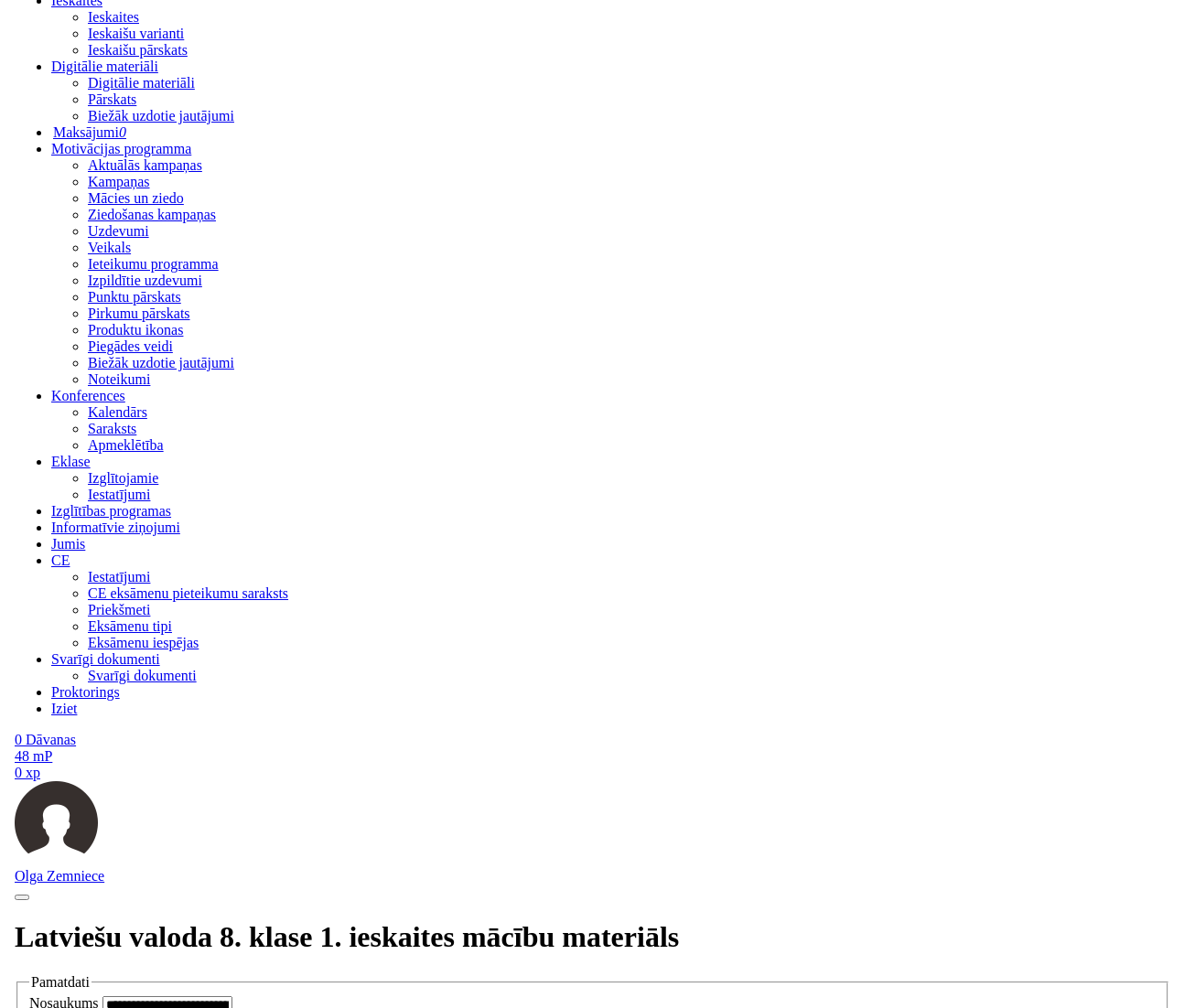 scroll, scrollTop: 1702, scrollLeft: 0, axis: vertical 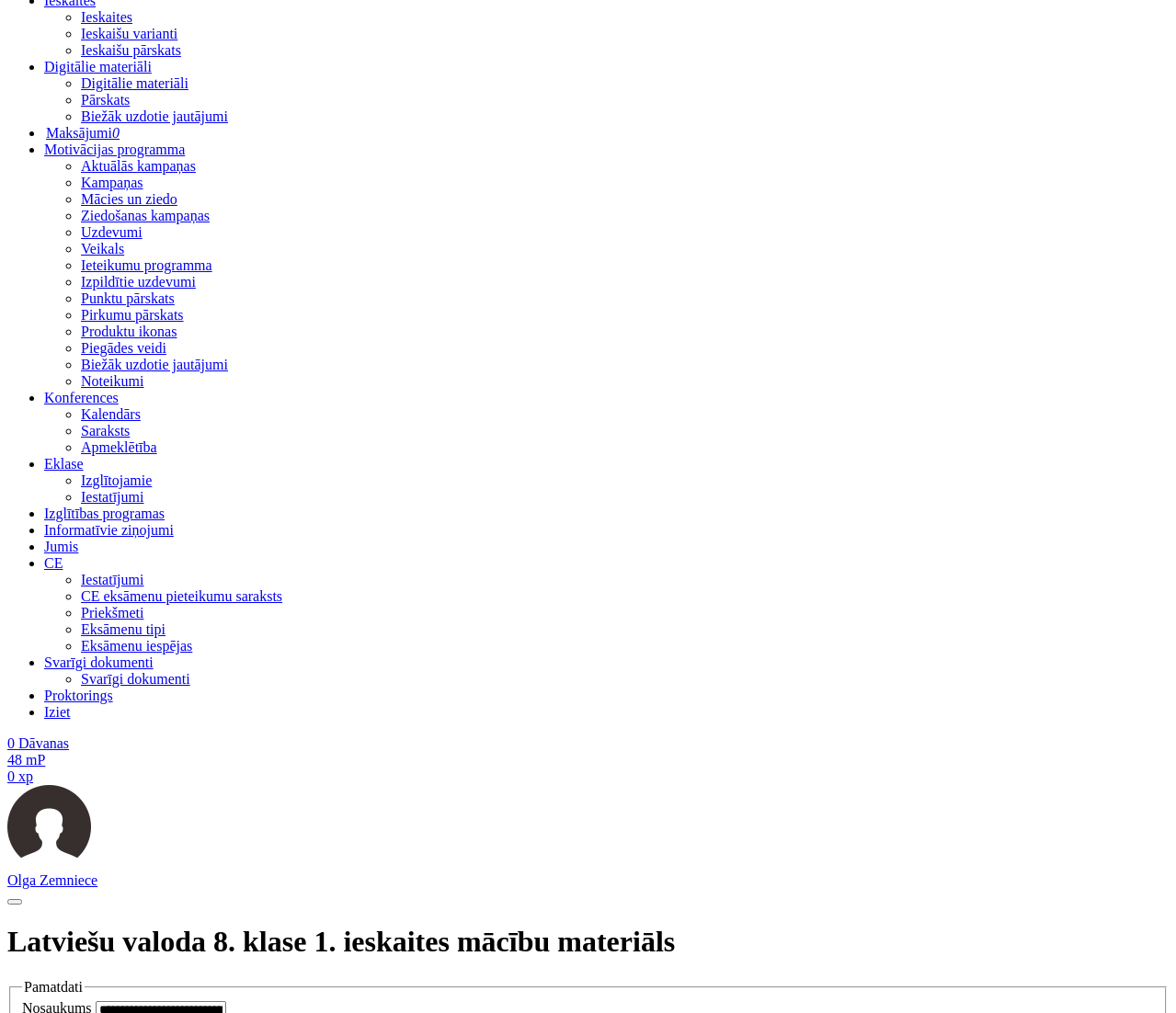 drag, startPoint x: 493, startPoint y: 6079, endPoint x: 525, endPoint y: 6083, distance: 32.24903 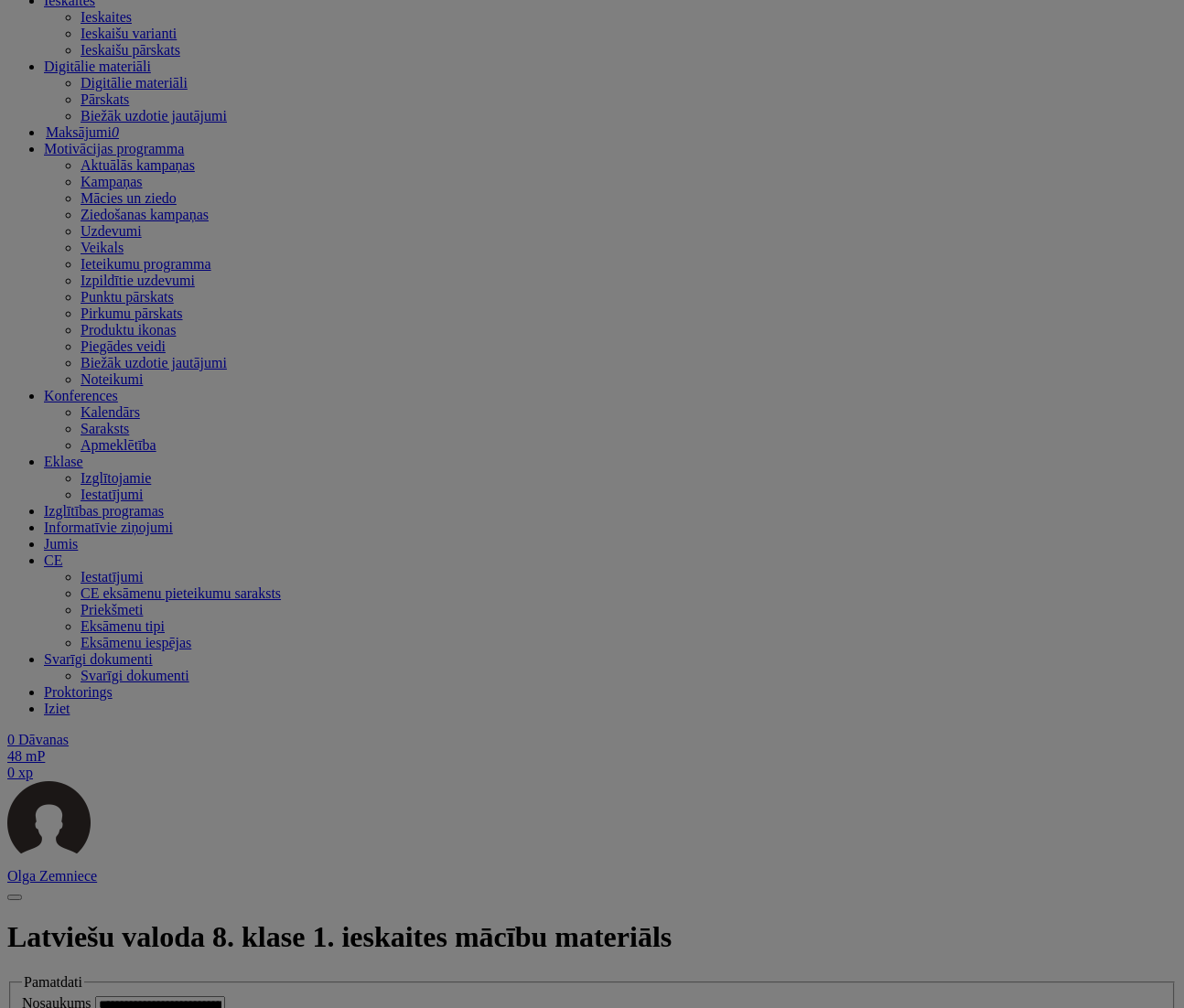 scroll, scrollTop: 1716, scrollLeft: 0, axis: vertical 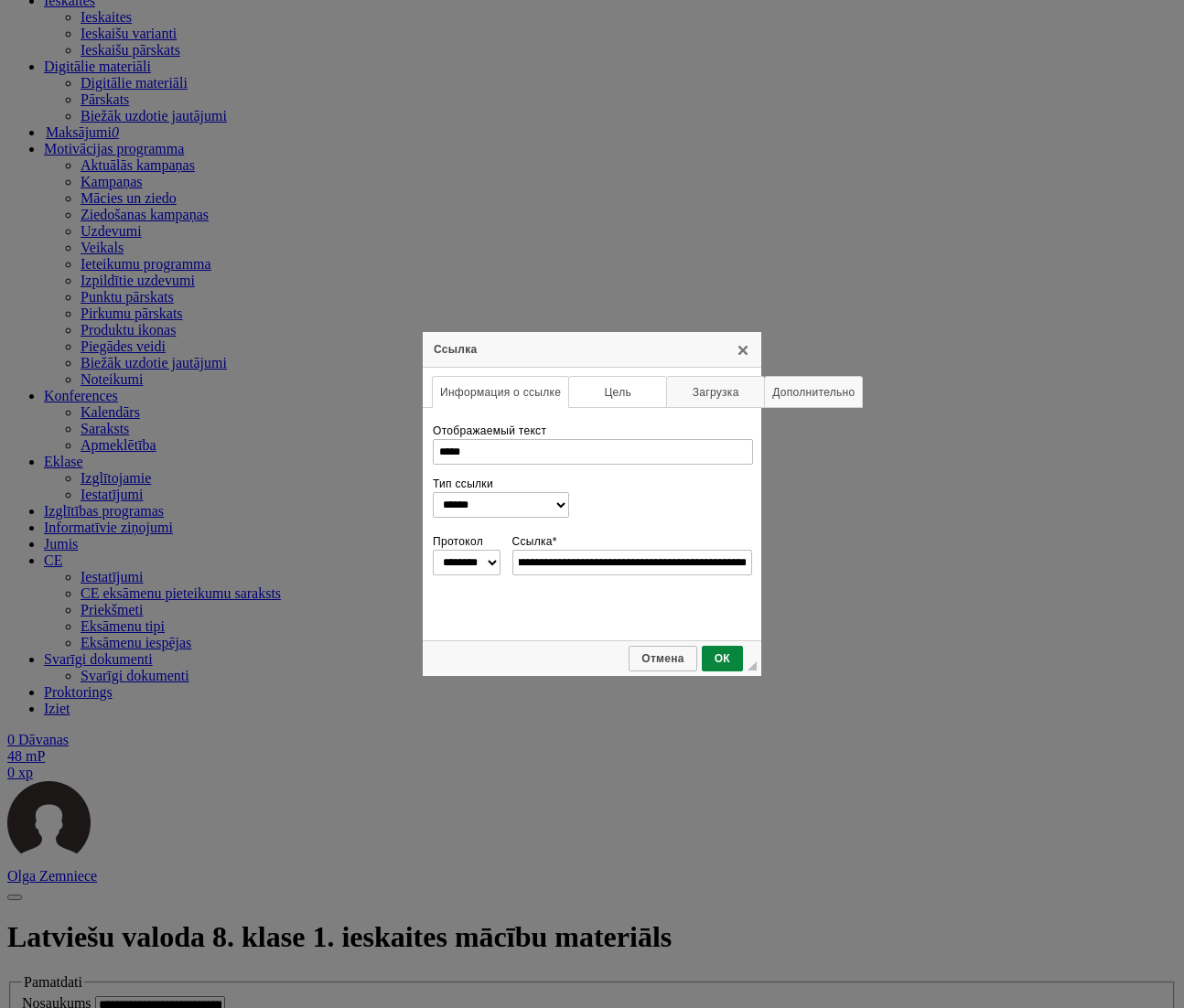 type on "**********" 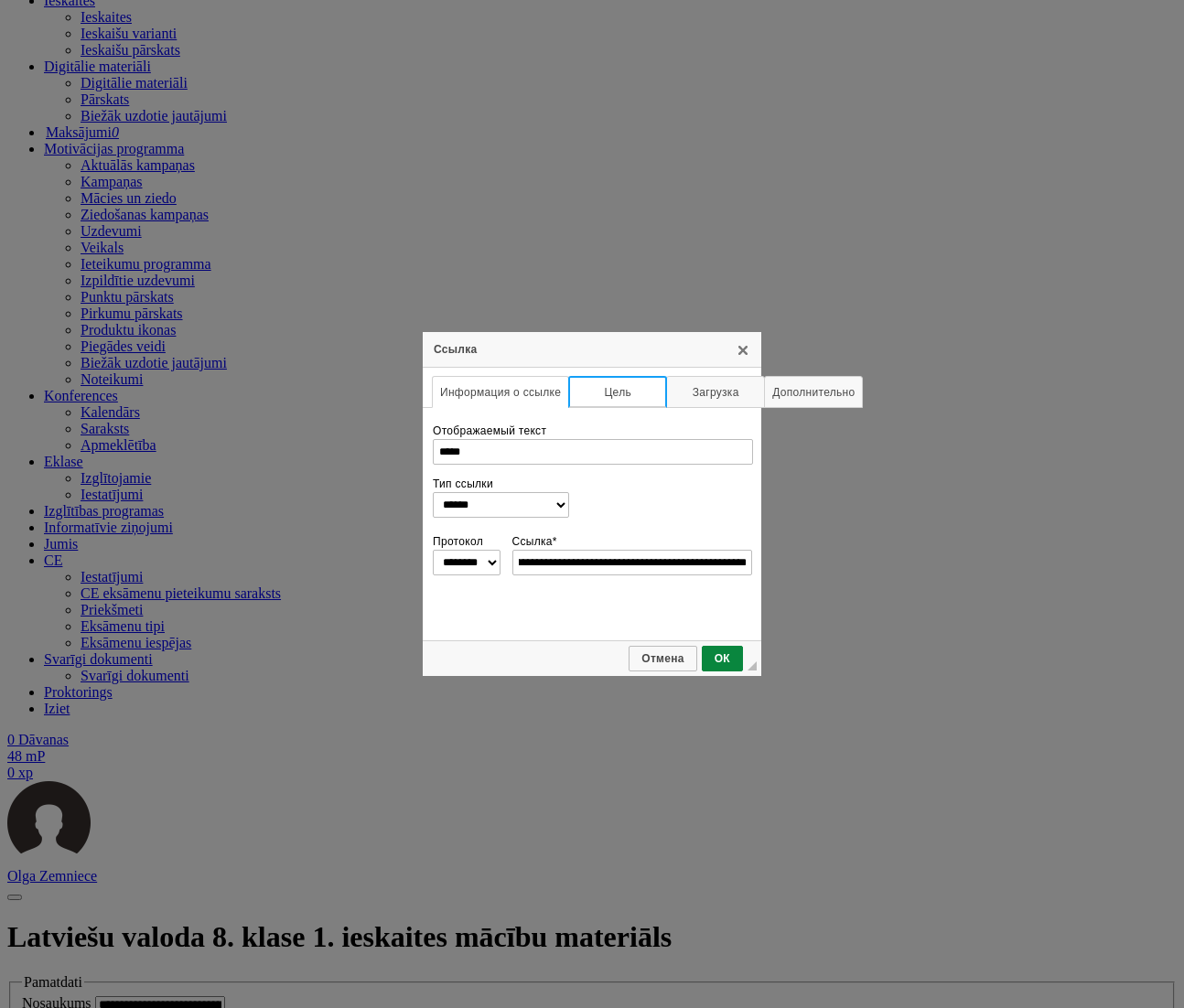 click on "Цель" at bounding box center [618, 391] 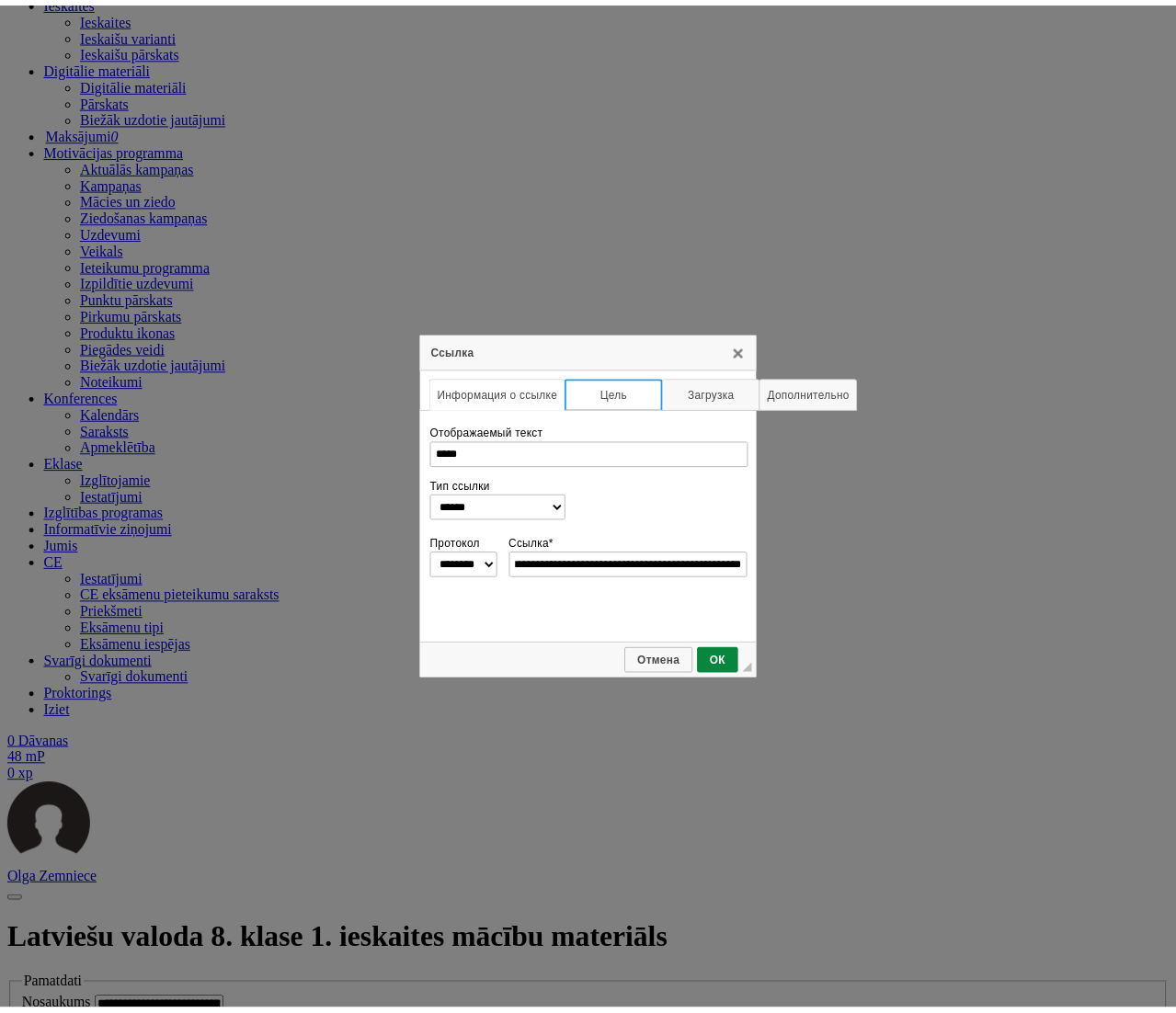 scroll, scrollTop: 0, scrollLeft: 0, axis: both 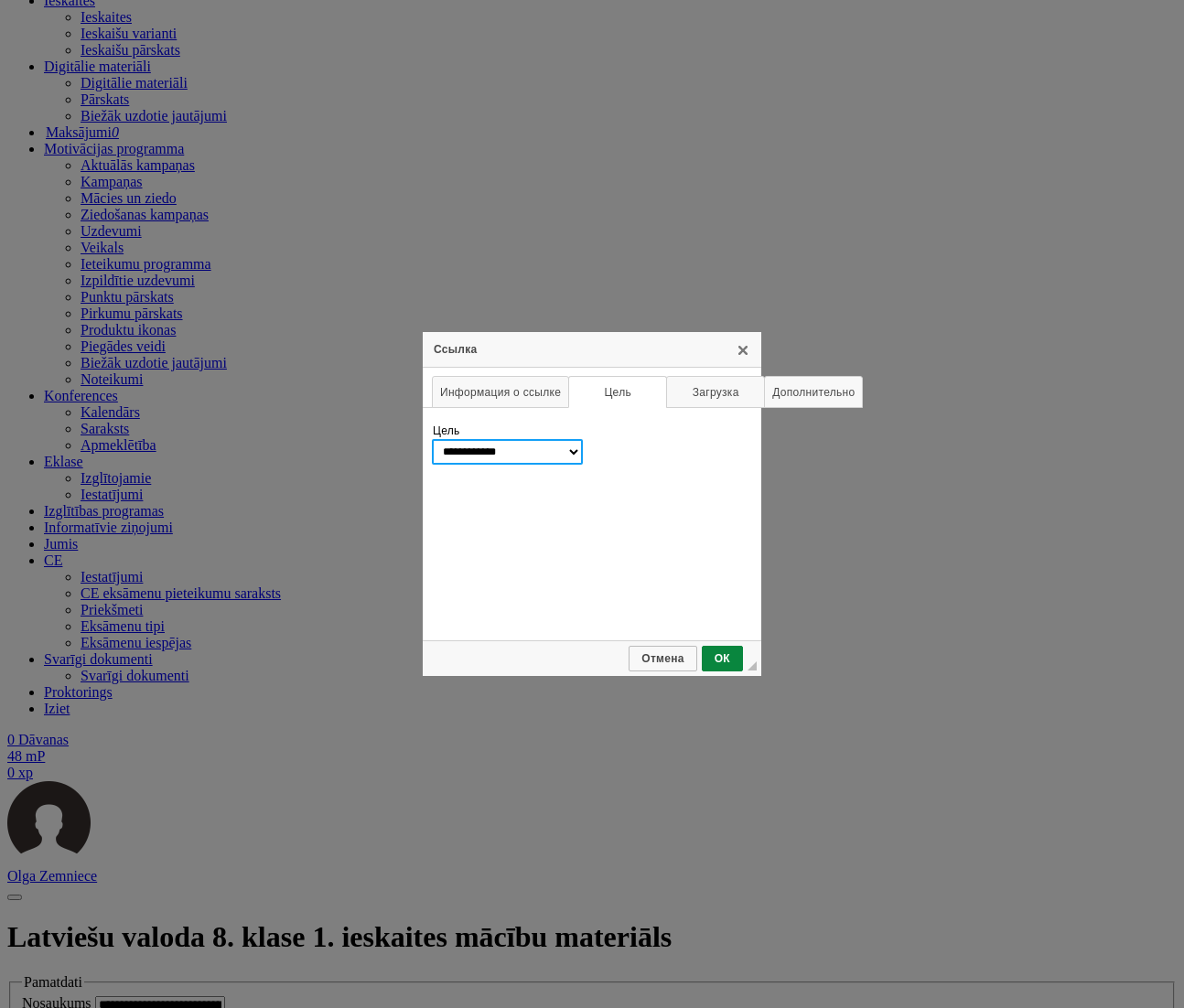 click on "**********" at bounding box center [507, 452] 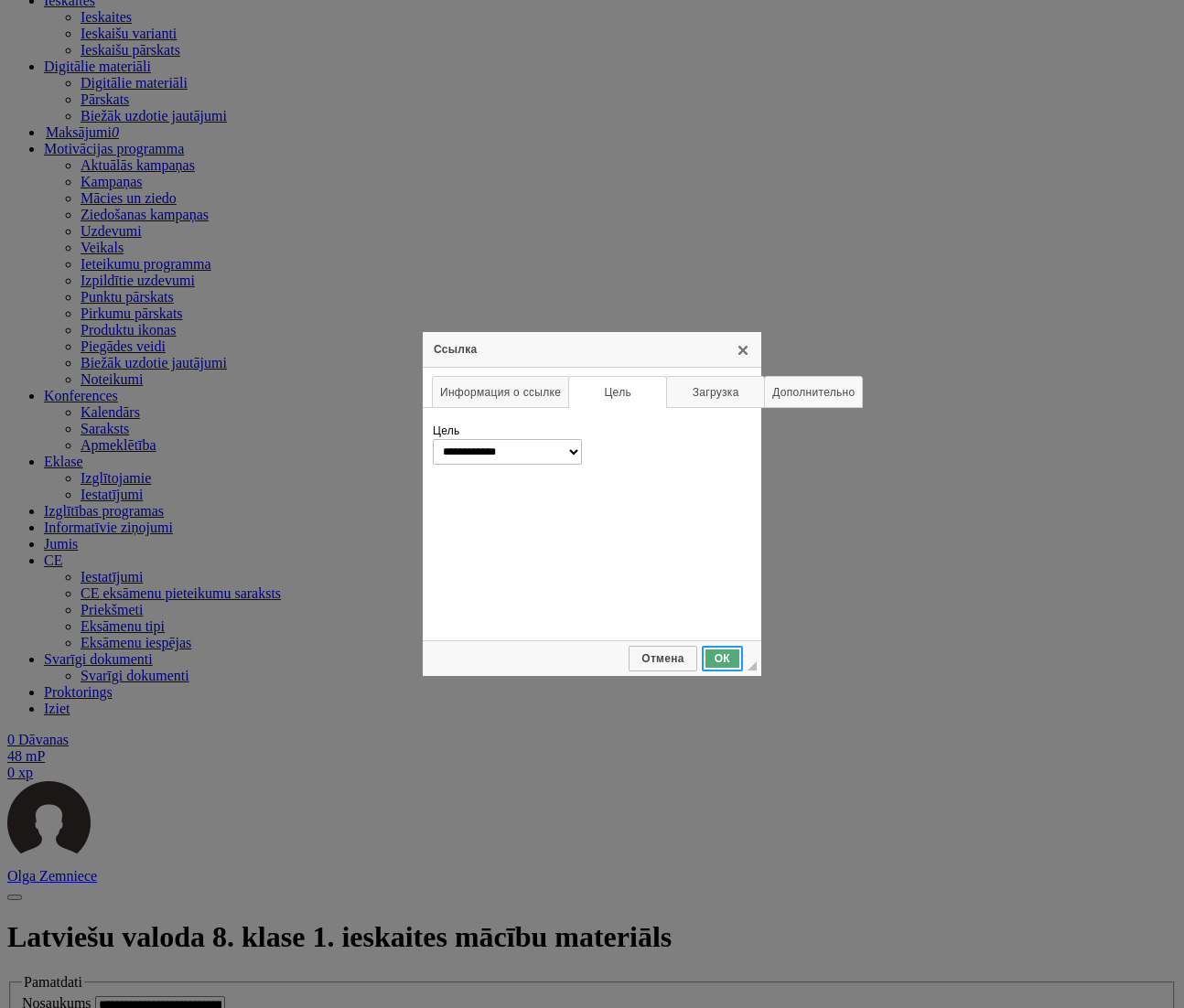 click on "ОК" at bounding box center (722, 659) 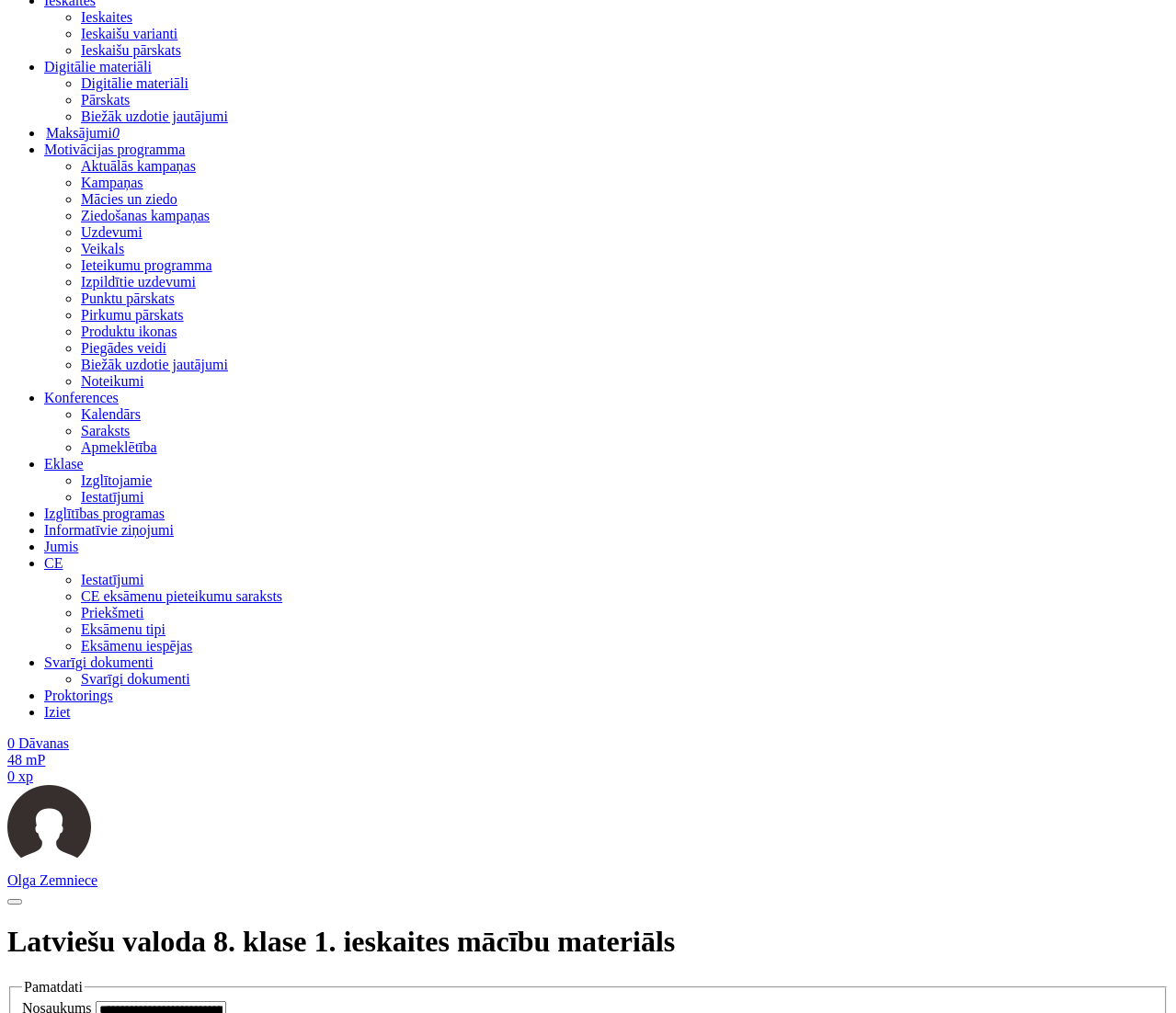 scroll, scrollTop: 1711, scrollLeft: 0, axis: vertical 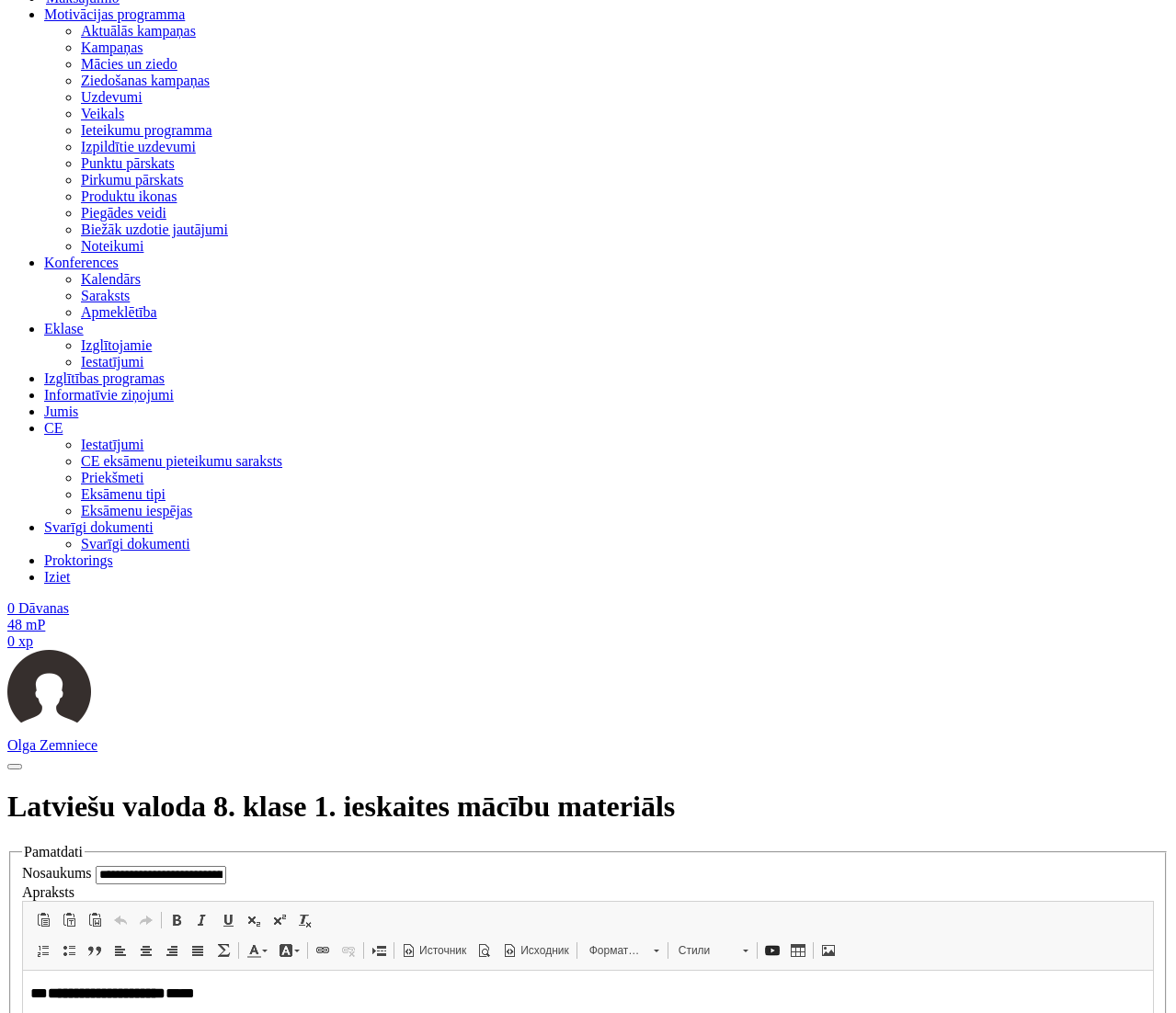 click on "**********" at bounding box center (423, 5979) 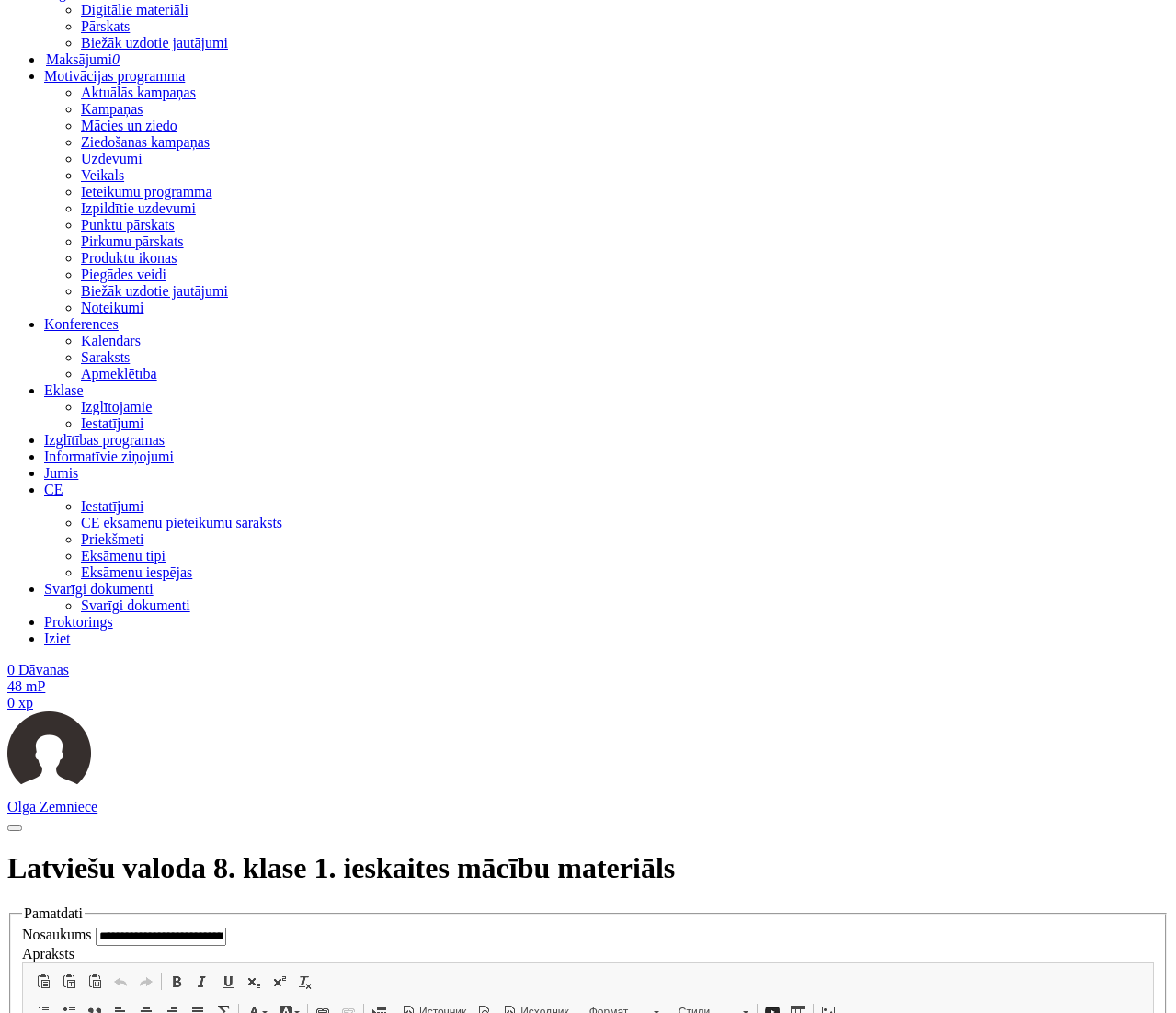 scroll, scrollTop: 670, scrollLeft: 0, axis: vertical 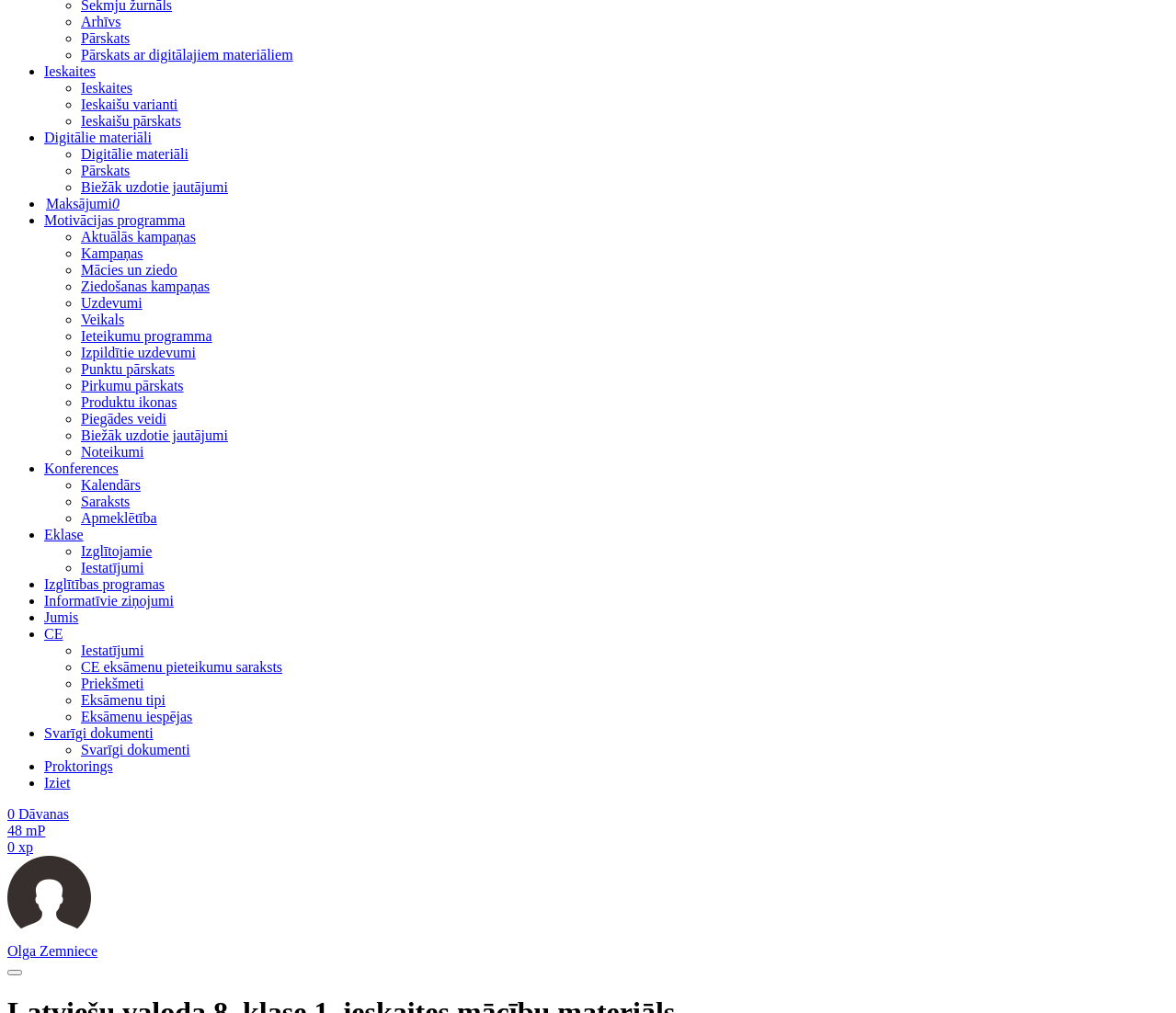 click at bounding box center (168, 5544) 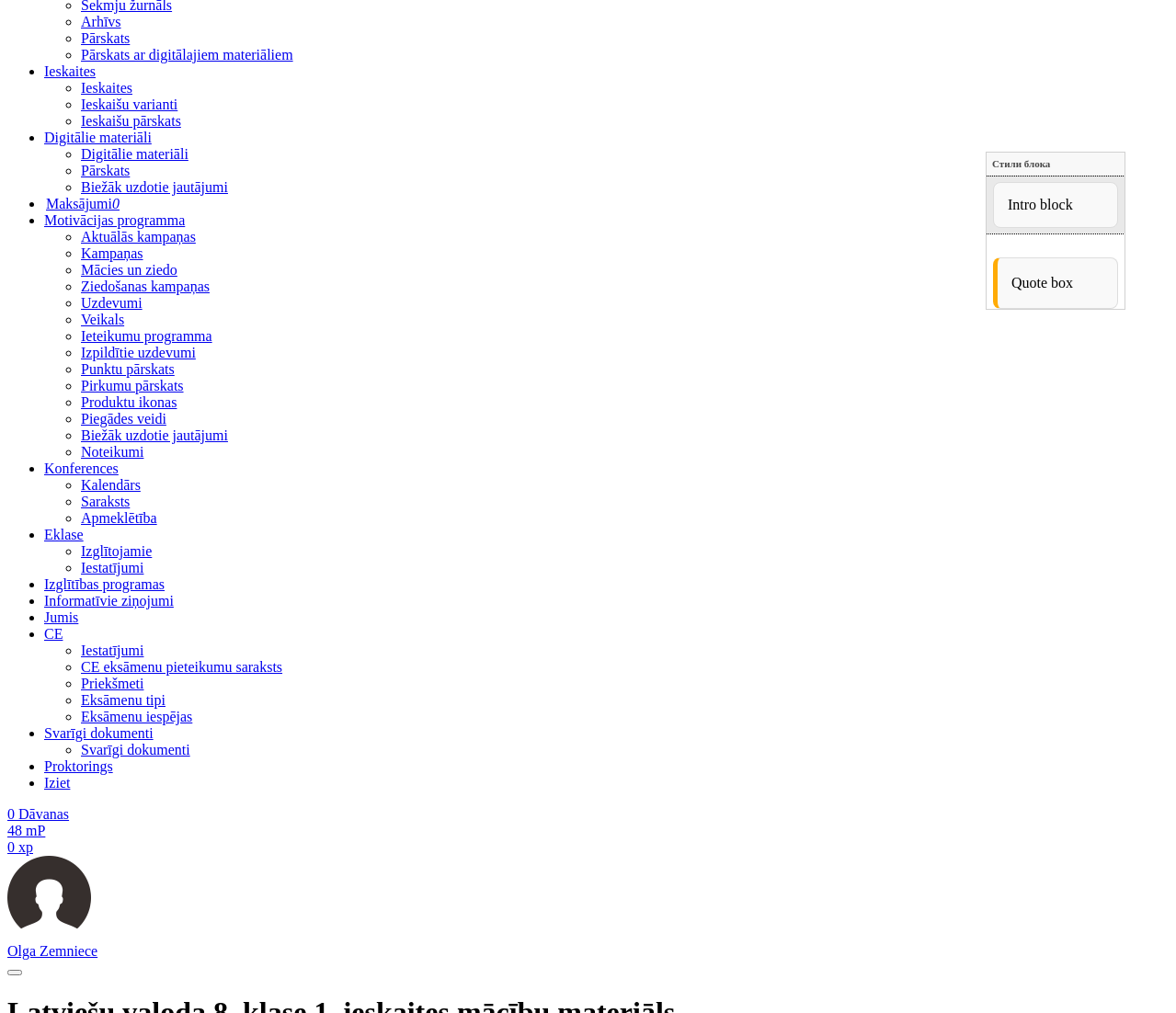 click on "Обычное" at bounding box center [634, 5544] 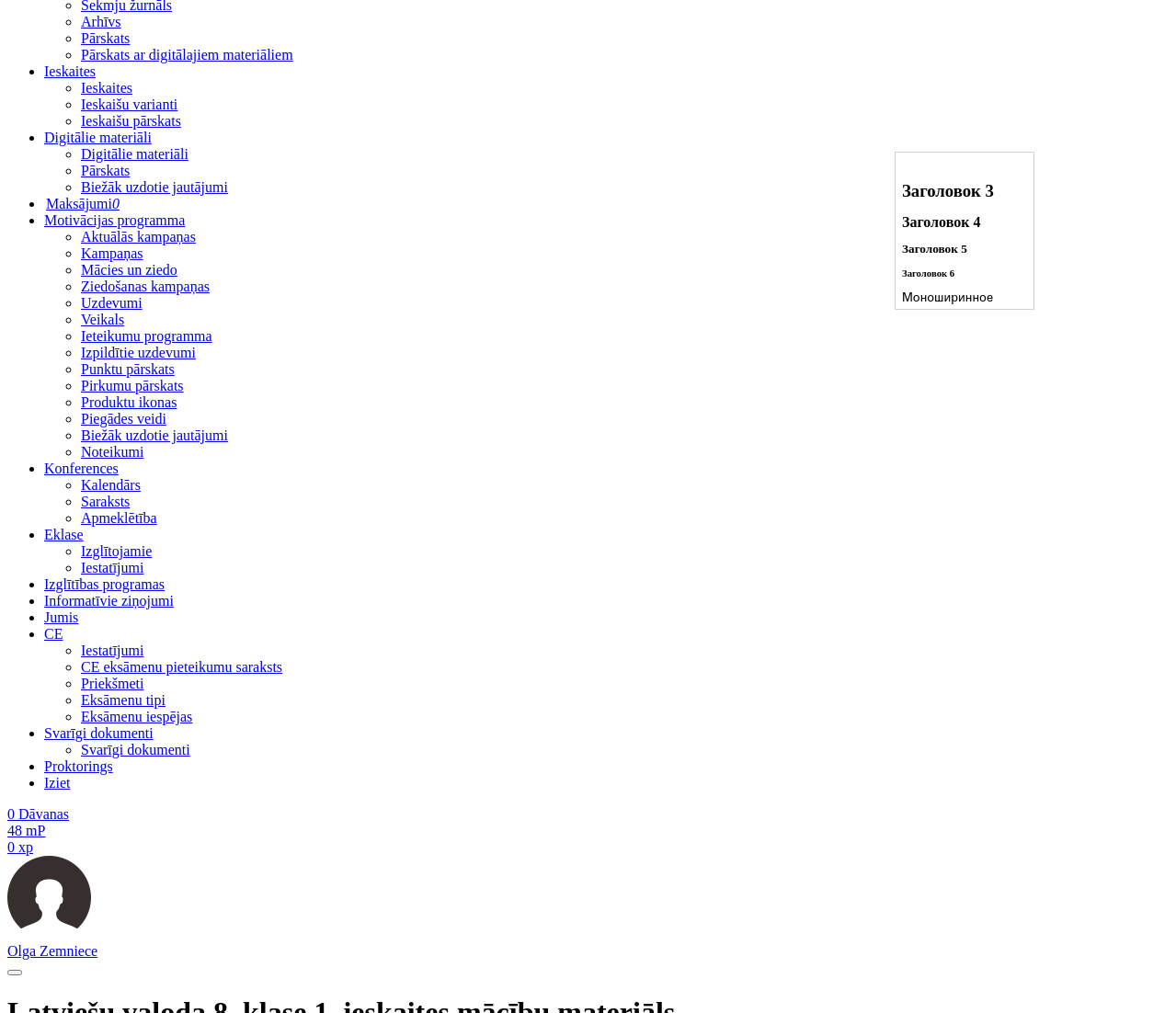 scroll, scrollTop: 237, scrollLeft: 0, axis: vertical 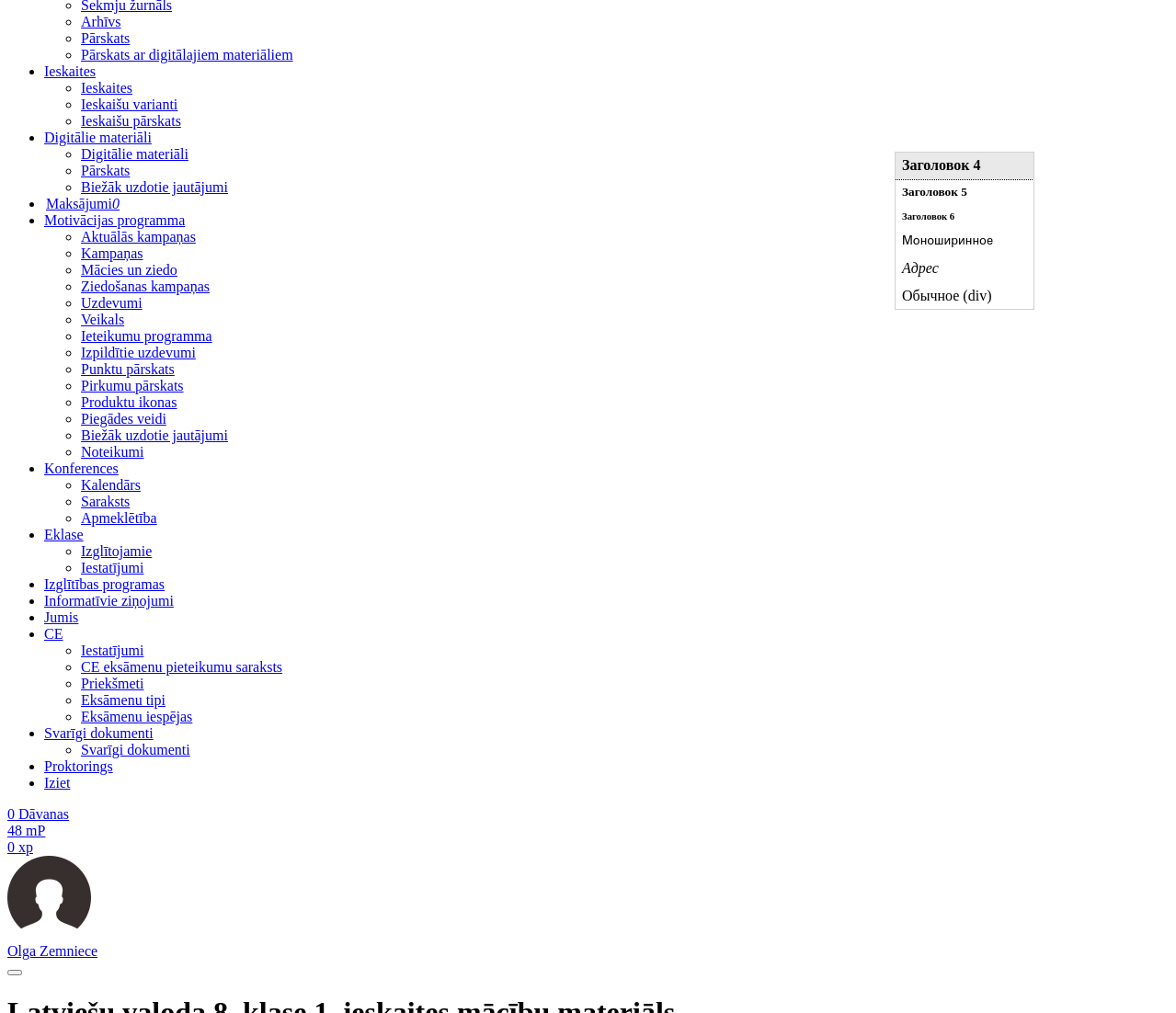 click on "Заголовок 4" at bounding box center [964, 165] 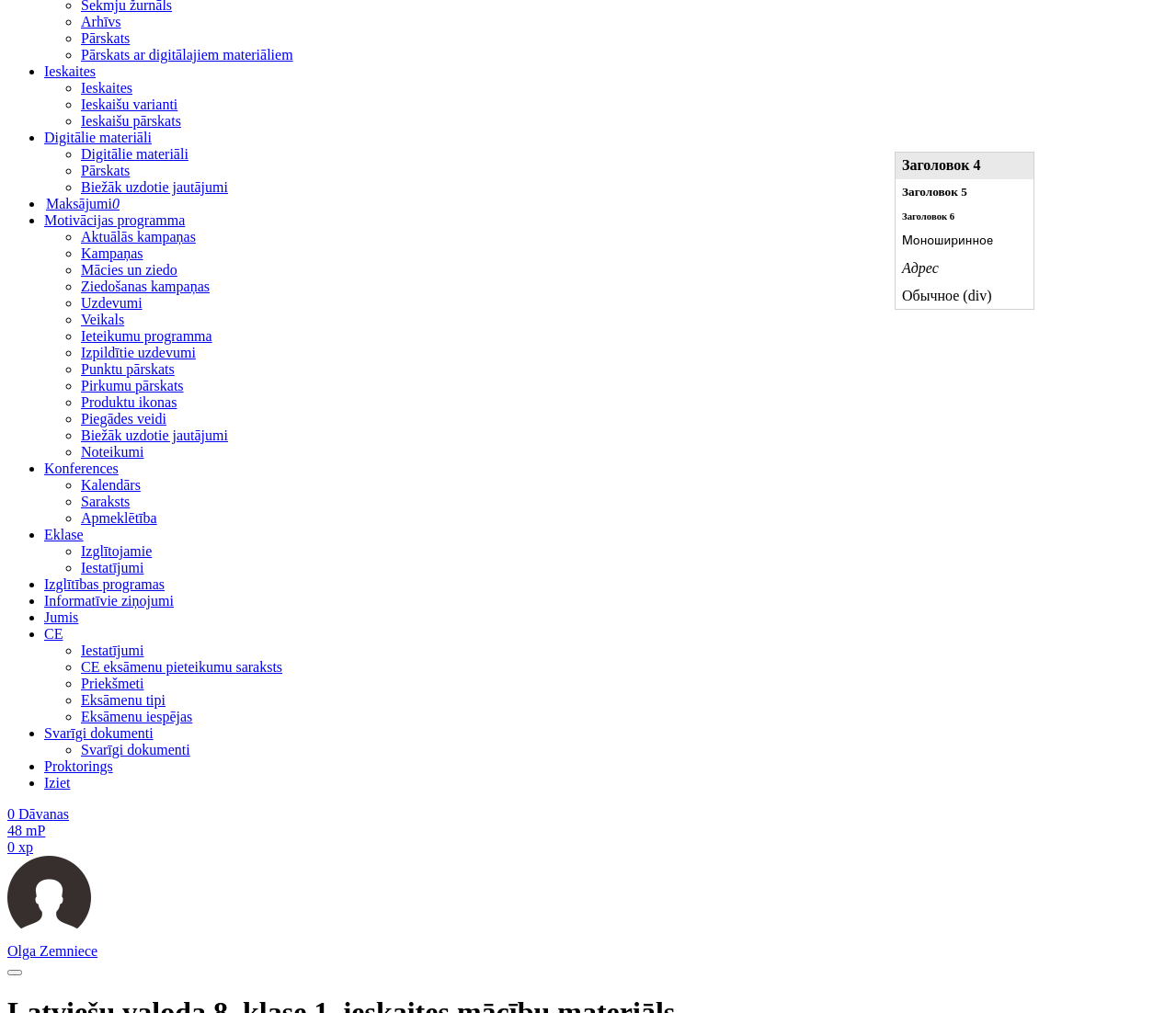 scroll, scrollTop: 0, scrollLeft: 0, axis: both 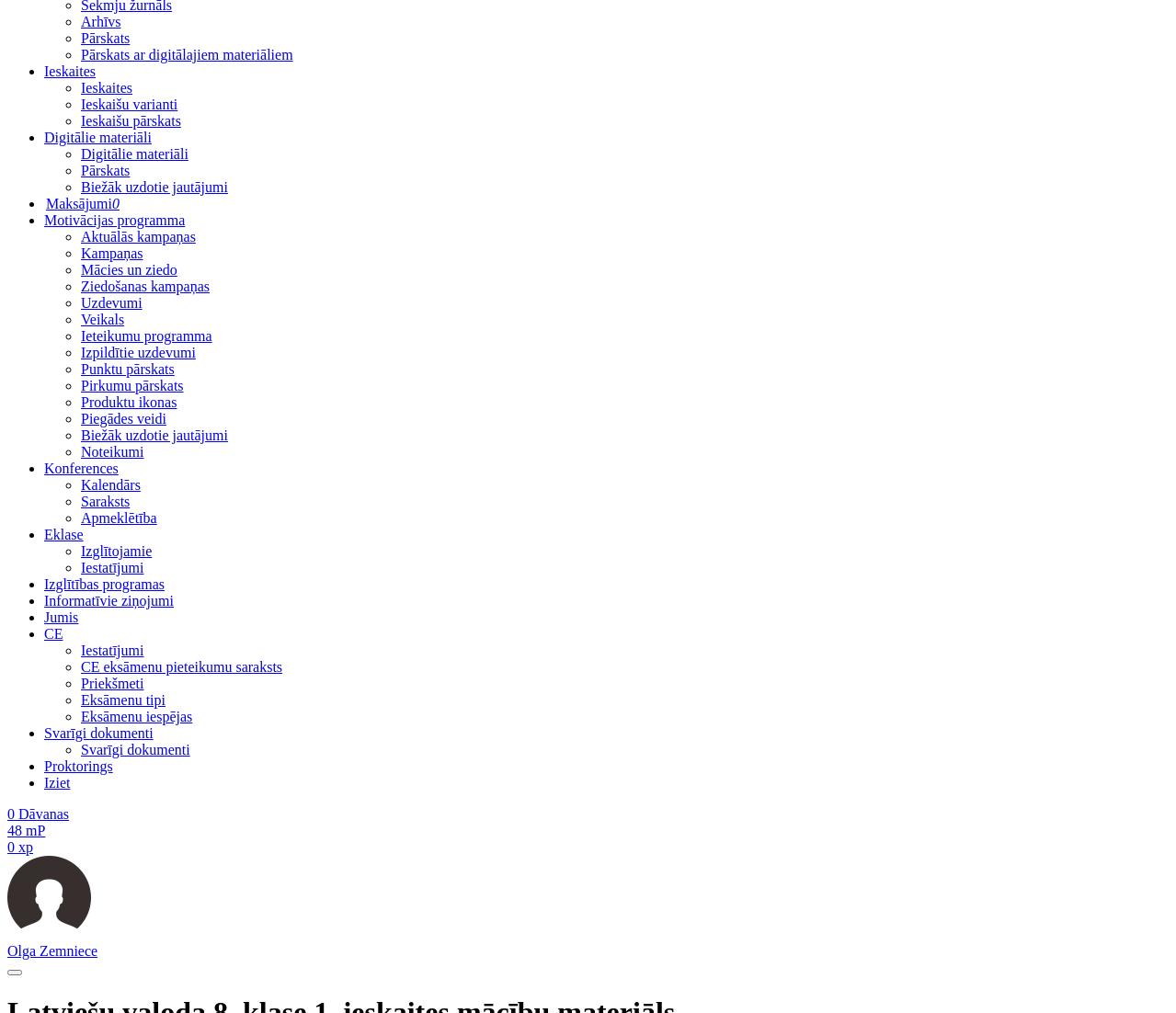 click at bounding box center (199, 5514) 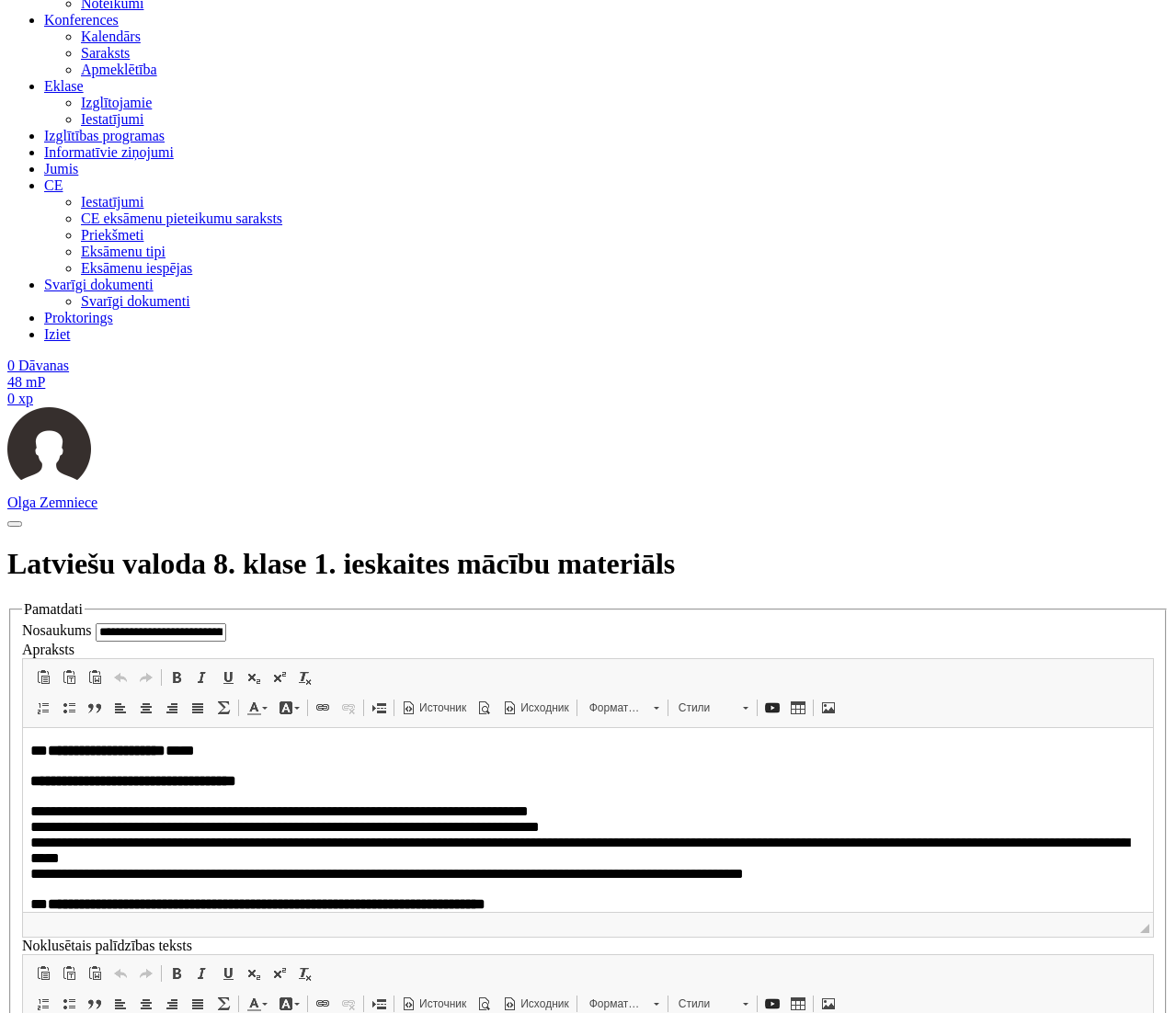 scroll, scrollTop: 1122, scrollLeft: 0, axis: vertical 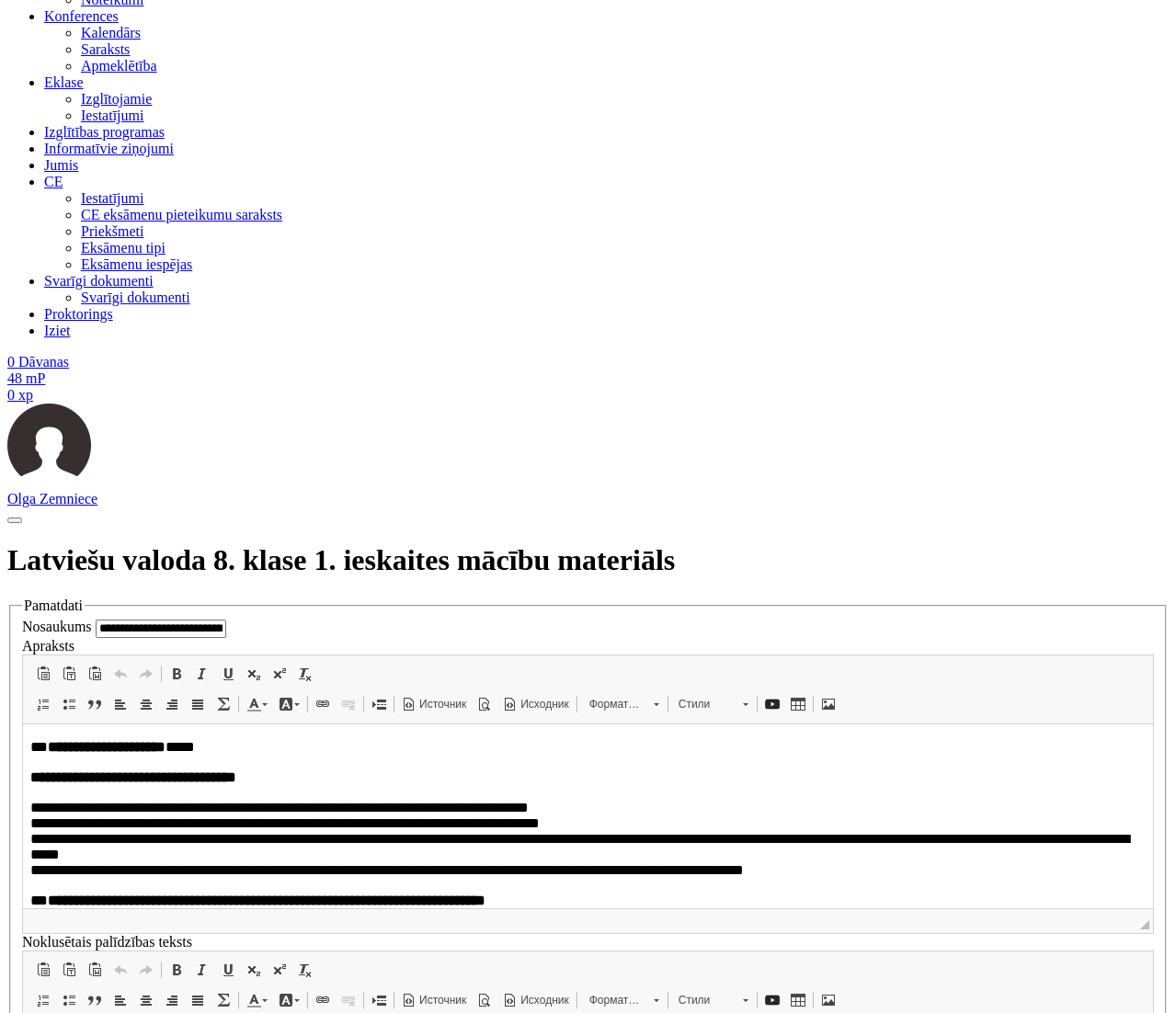 click on "**********" at bounding box center [606, 4559] 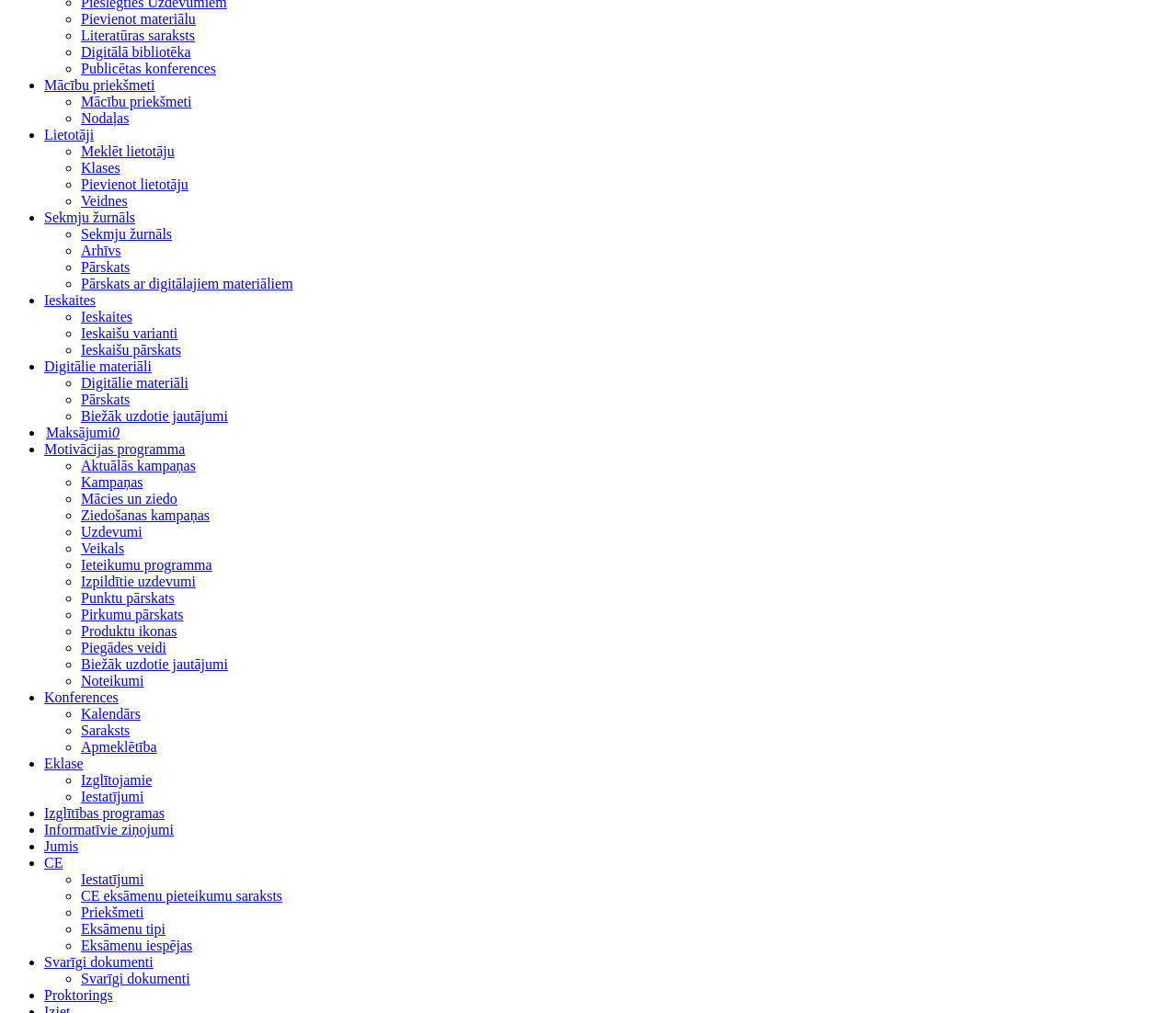 scroll, scrollTop: 451, scrollLeft: 0, axis: vertical 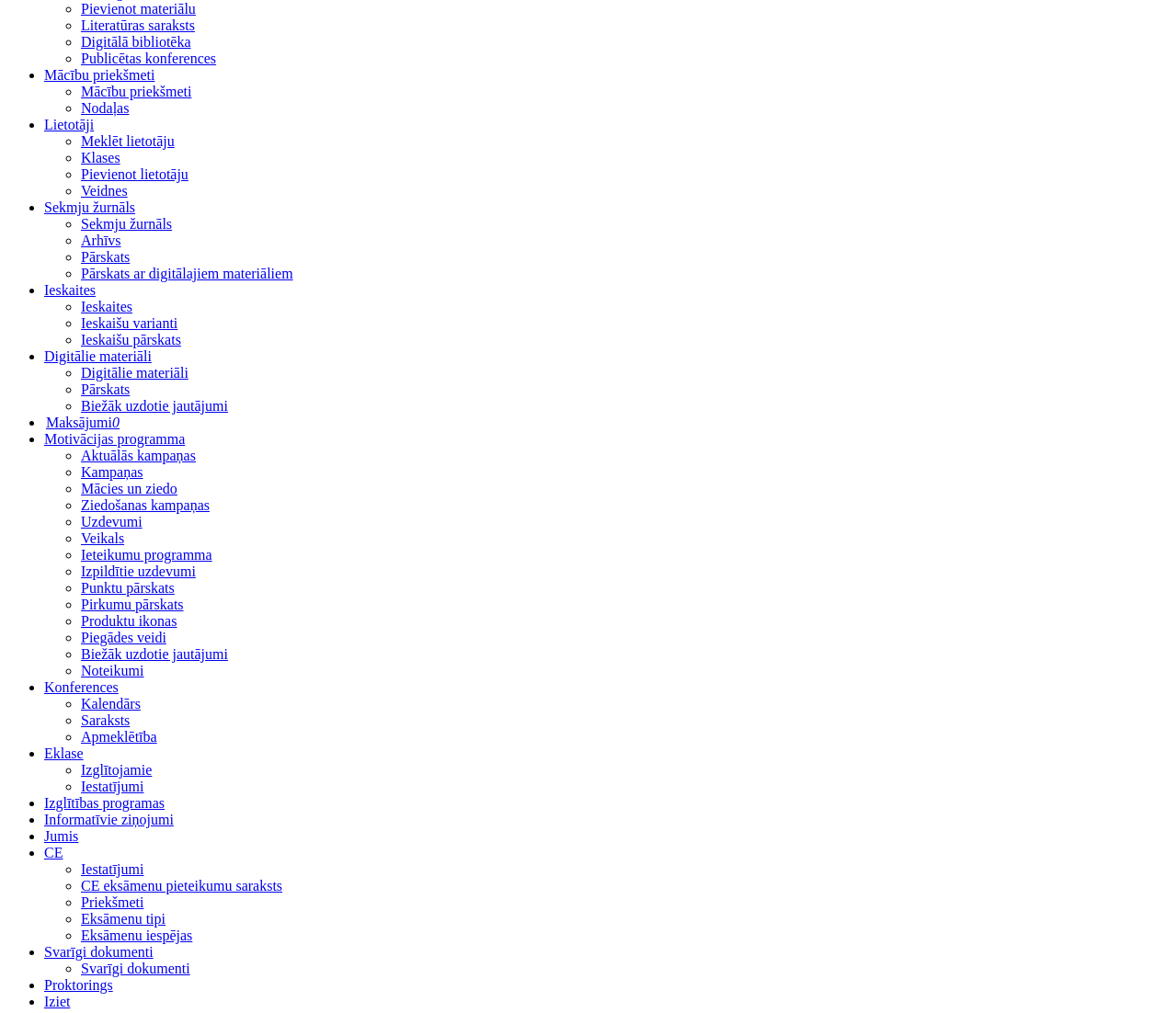 click on "Стили" at bounding box center (724, 5763) 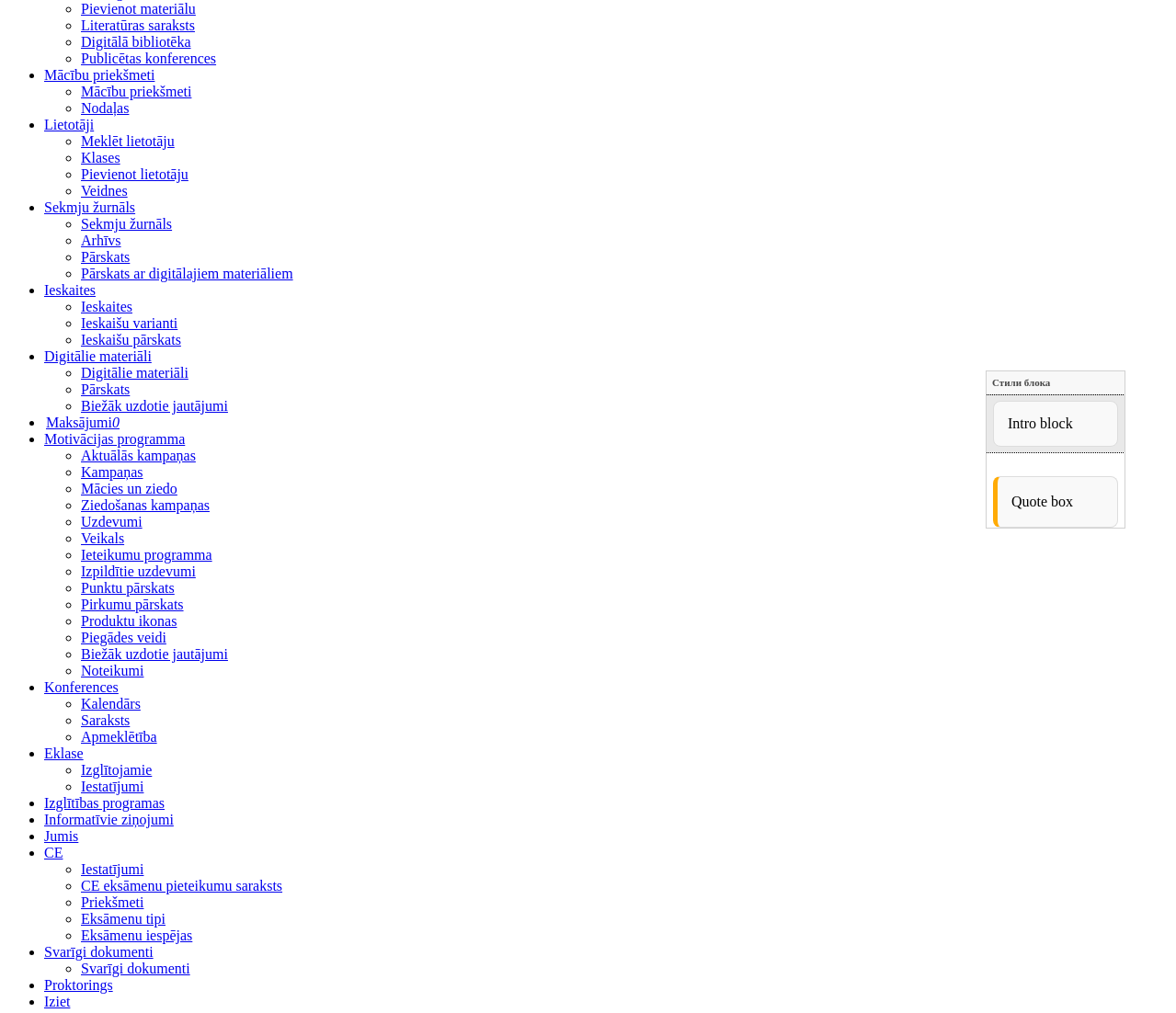 click on "Intro block" at bounding box center (1055, 424) 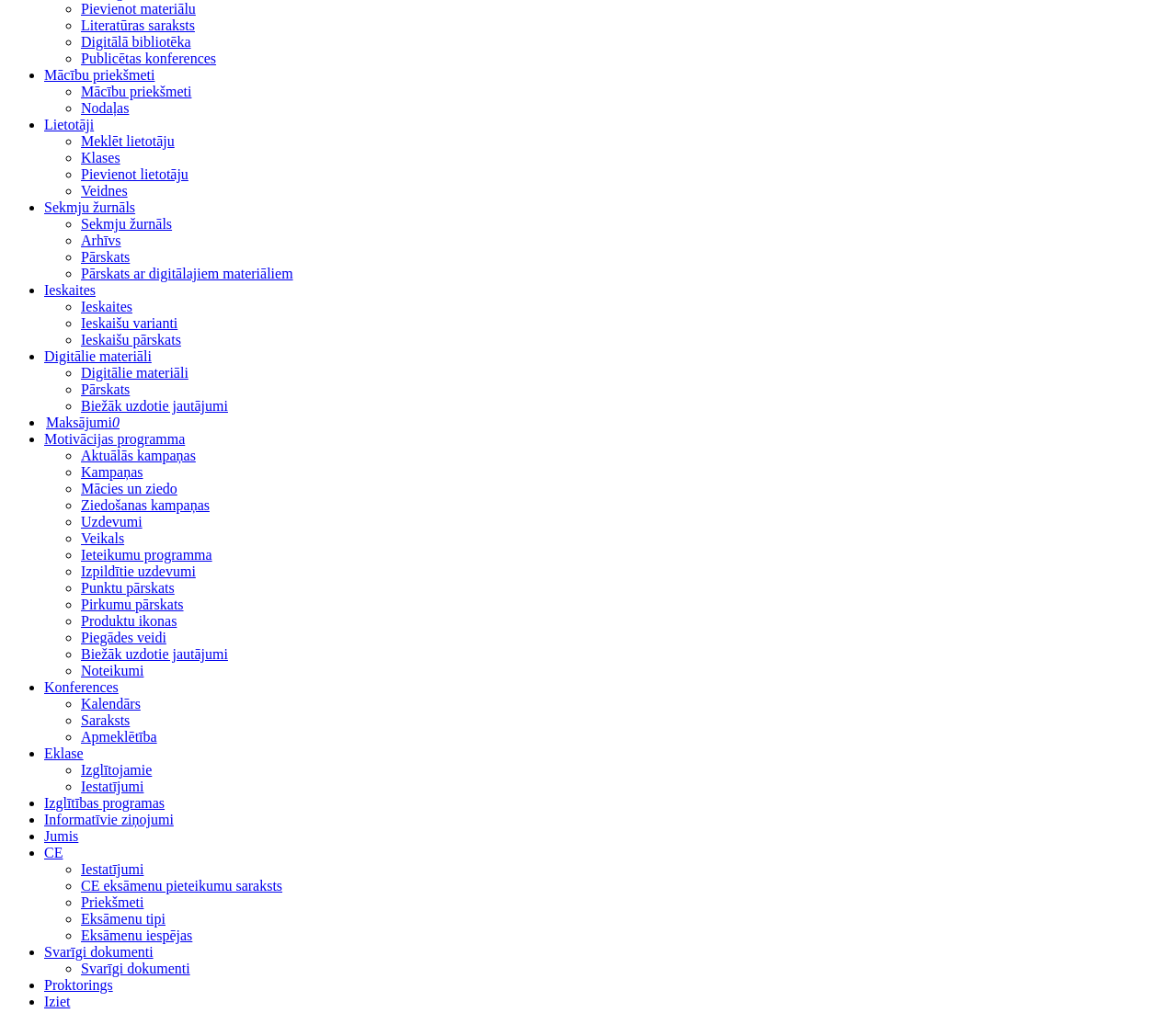 scroll, scrollTop: 1774, scrollLeft: 0, axis: vertical 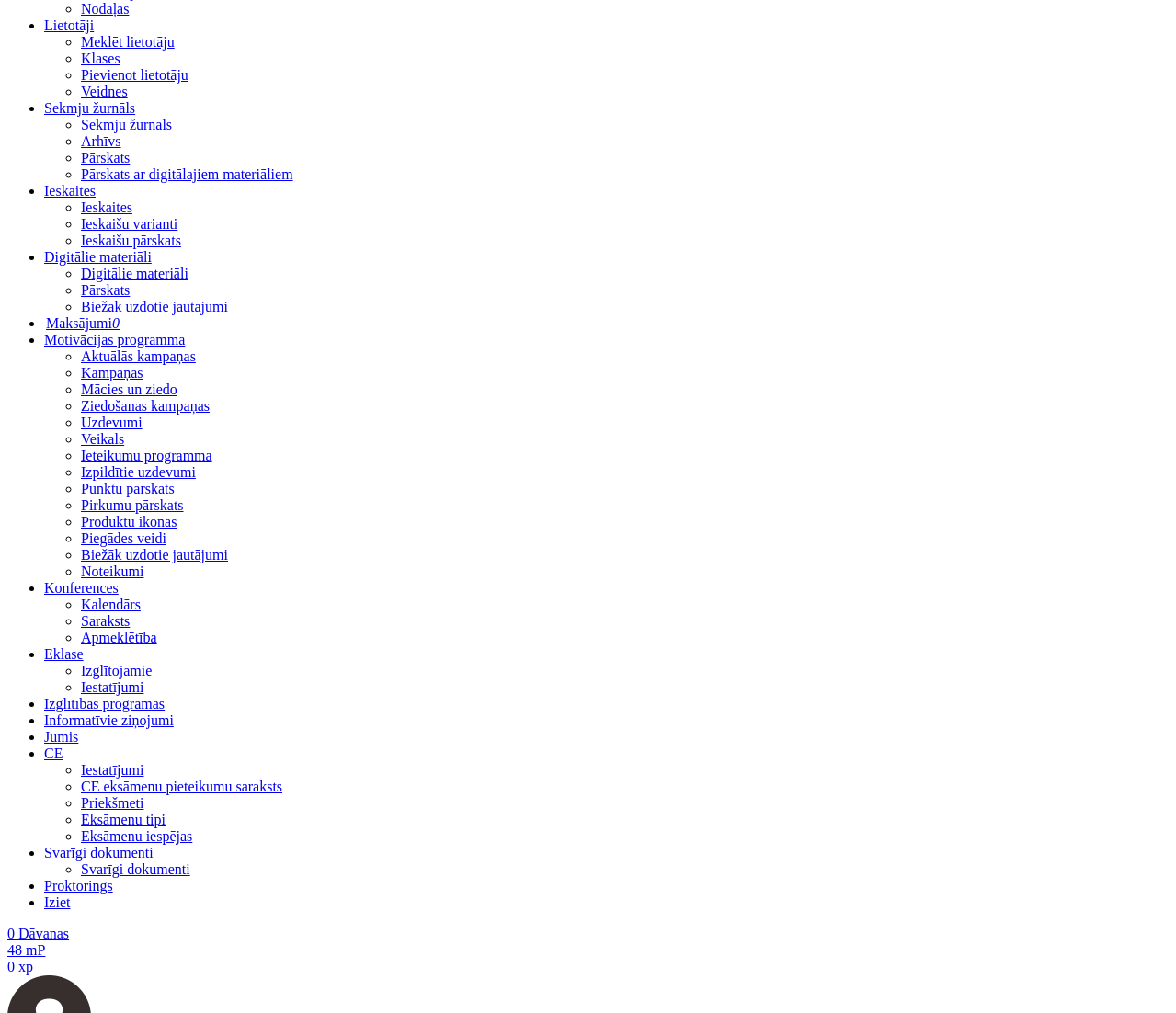click on "**********" at bounding box center [283, 6216] 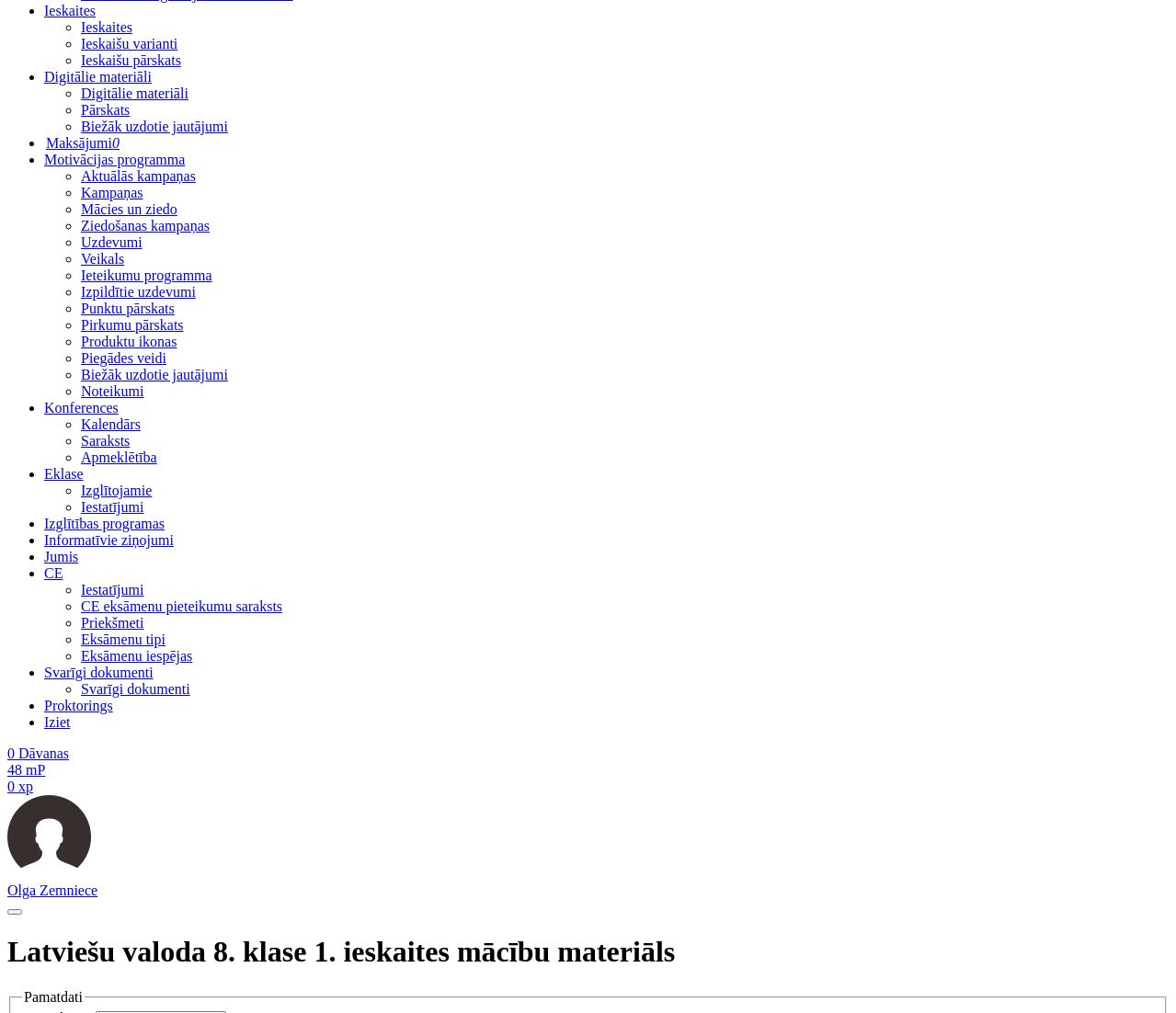scroll, scrollTop: 768, scrollLeft: 0, axis: vertical 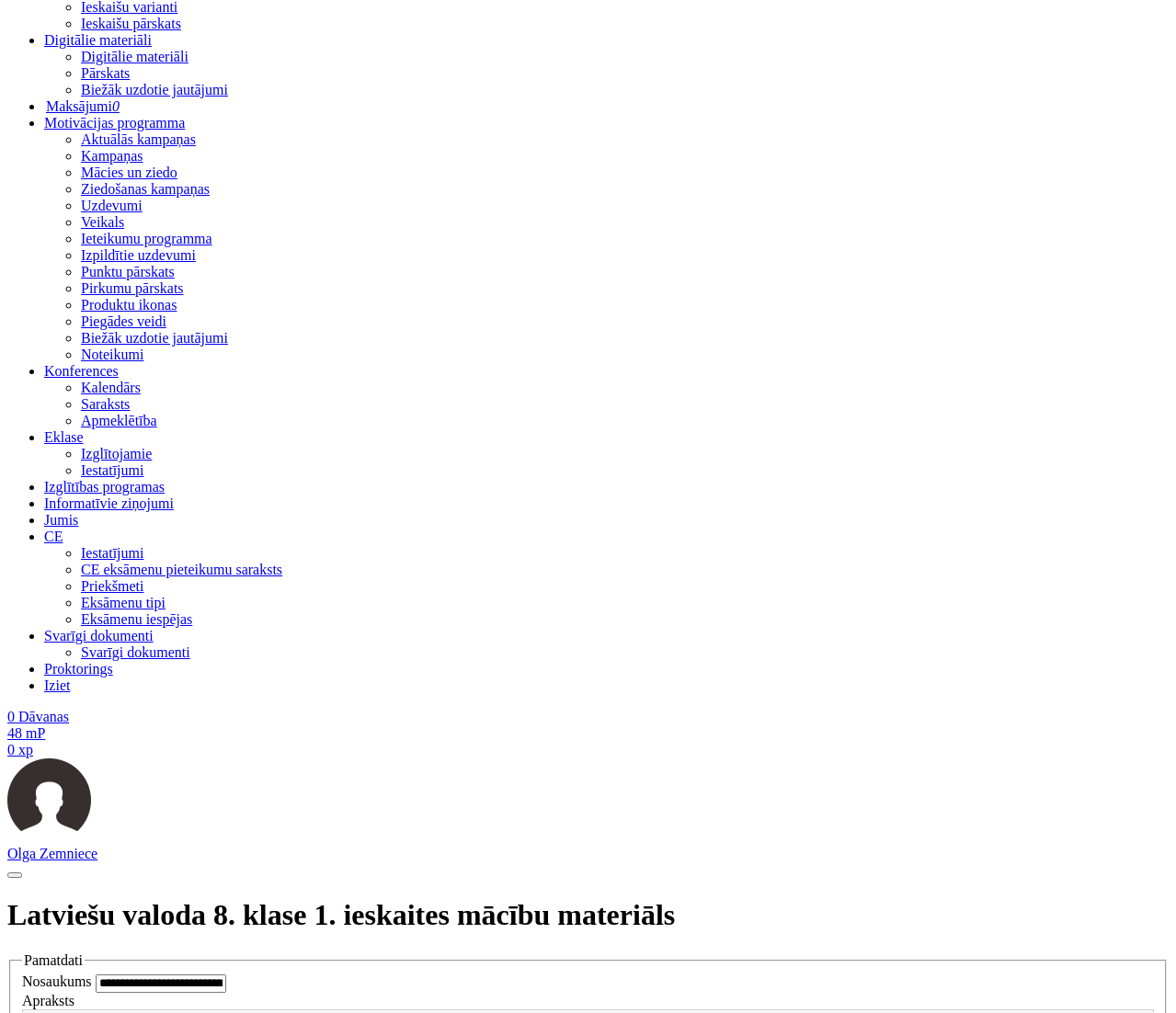 click on "**********" at bounding box center (286, 5999) 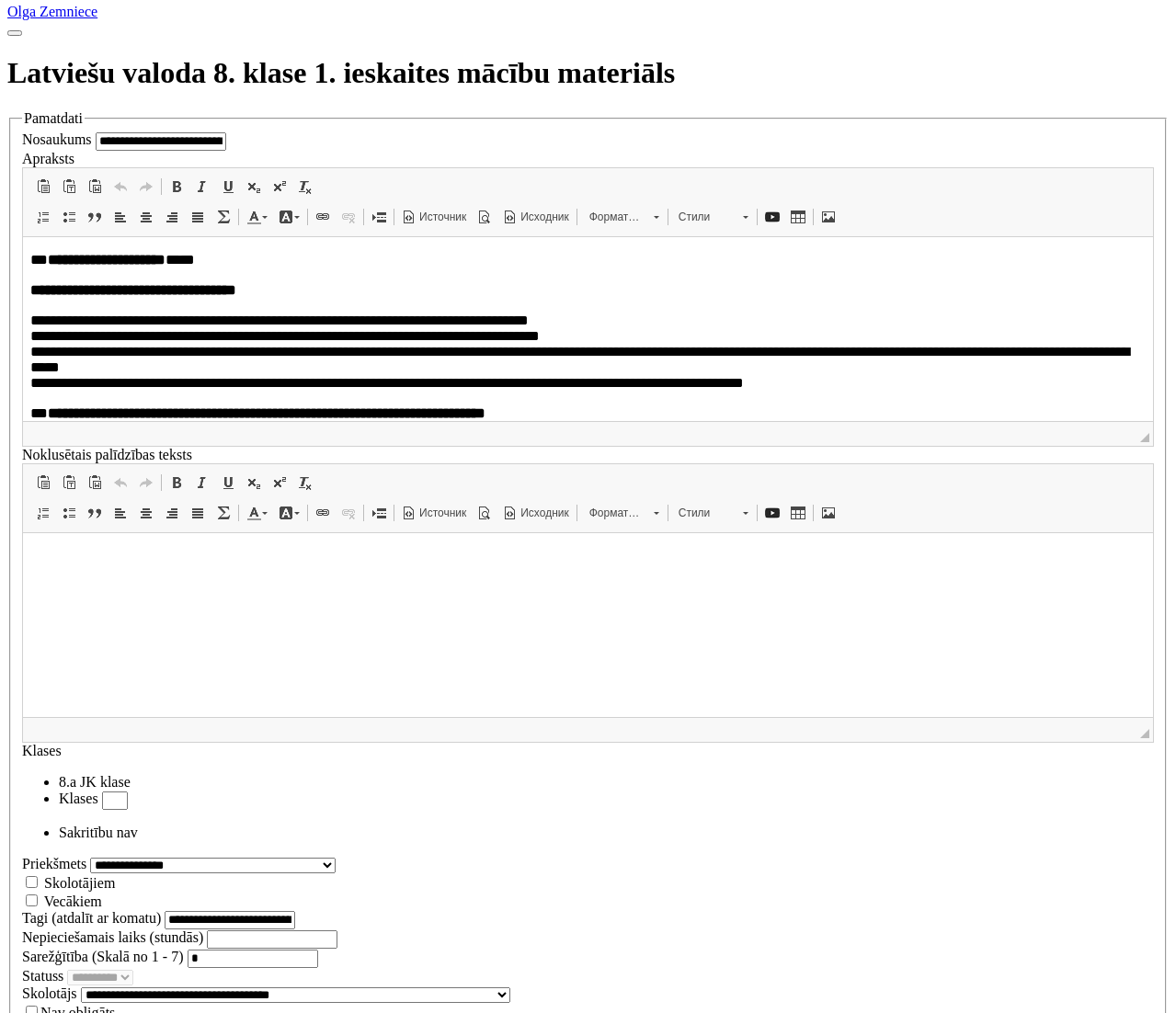 scroll, scrollTop: 1691, scrollLeft: 0, axis: vertical 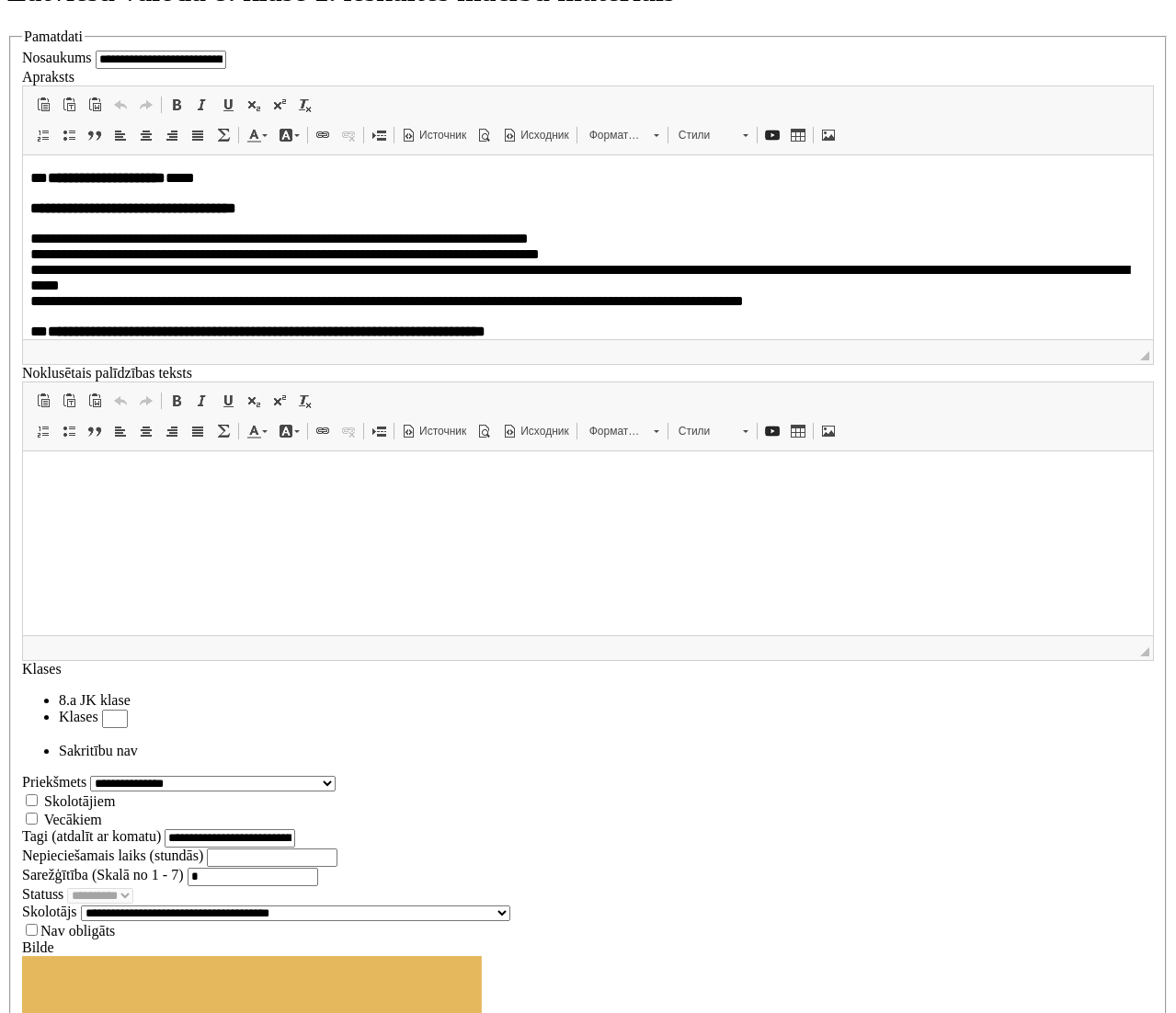 click on "********" at bounding box center (70, 5757) 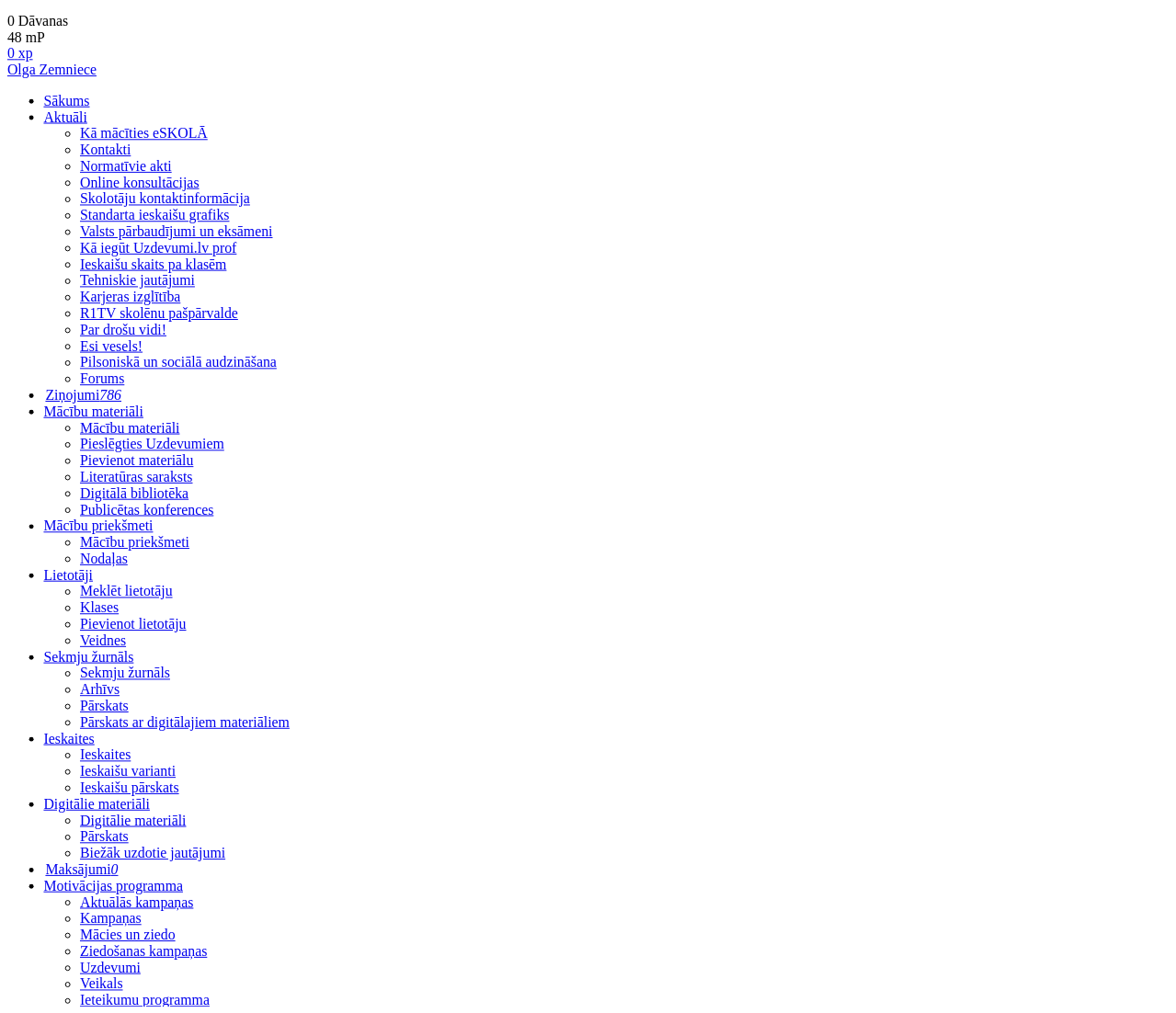 scroll, scrollTop: 0, scrollLeft: 0, axis: both 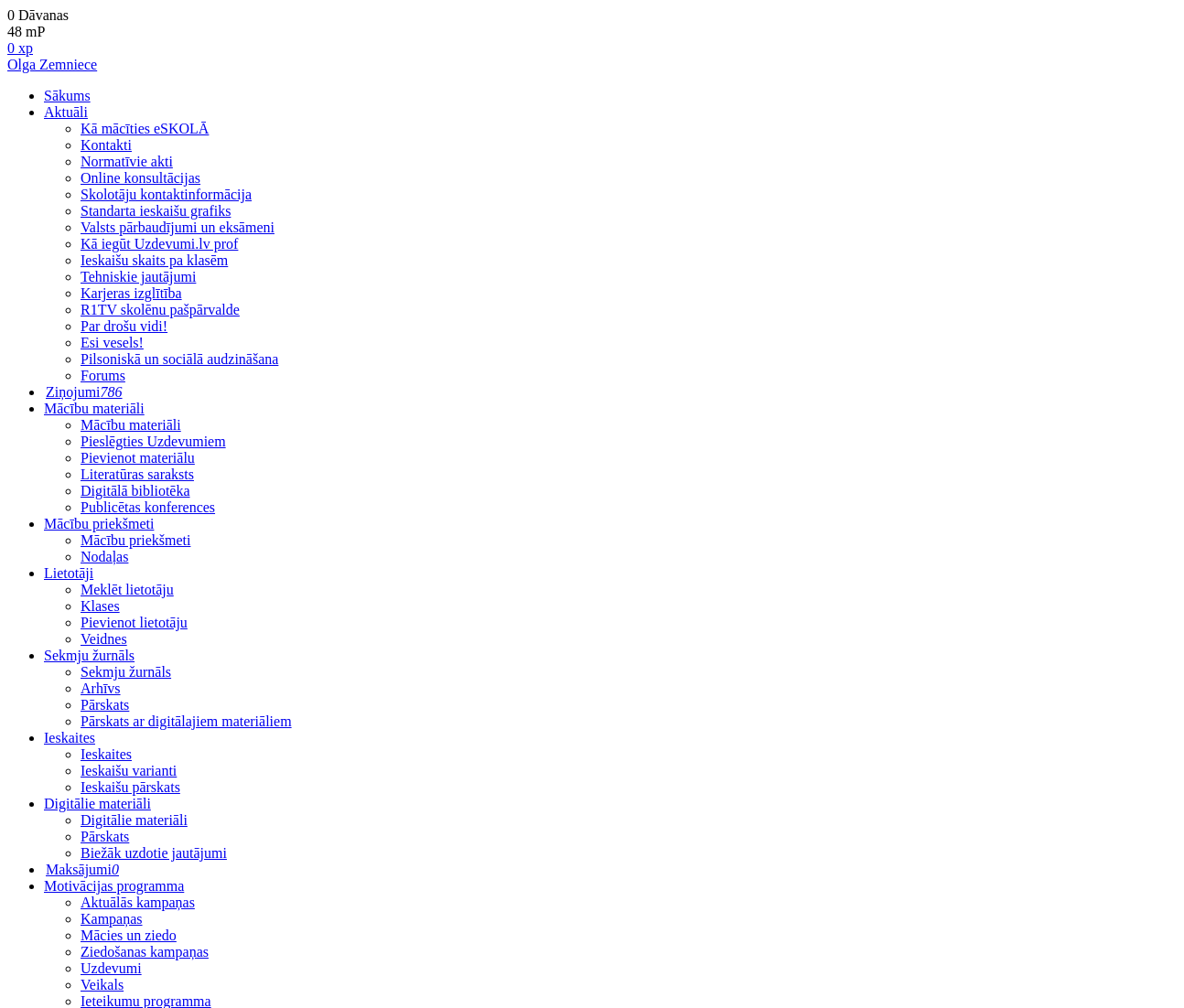 click on "Jautājumi" at bounding box center [72, 3219] 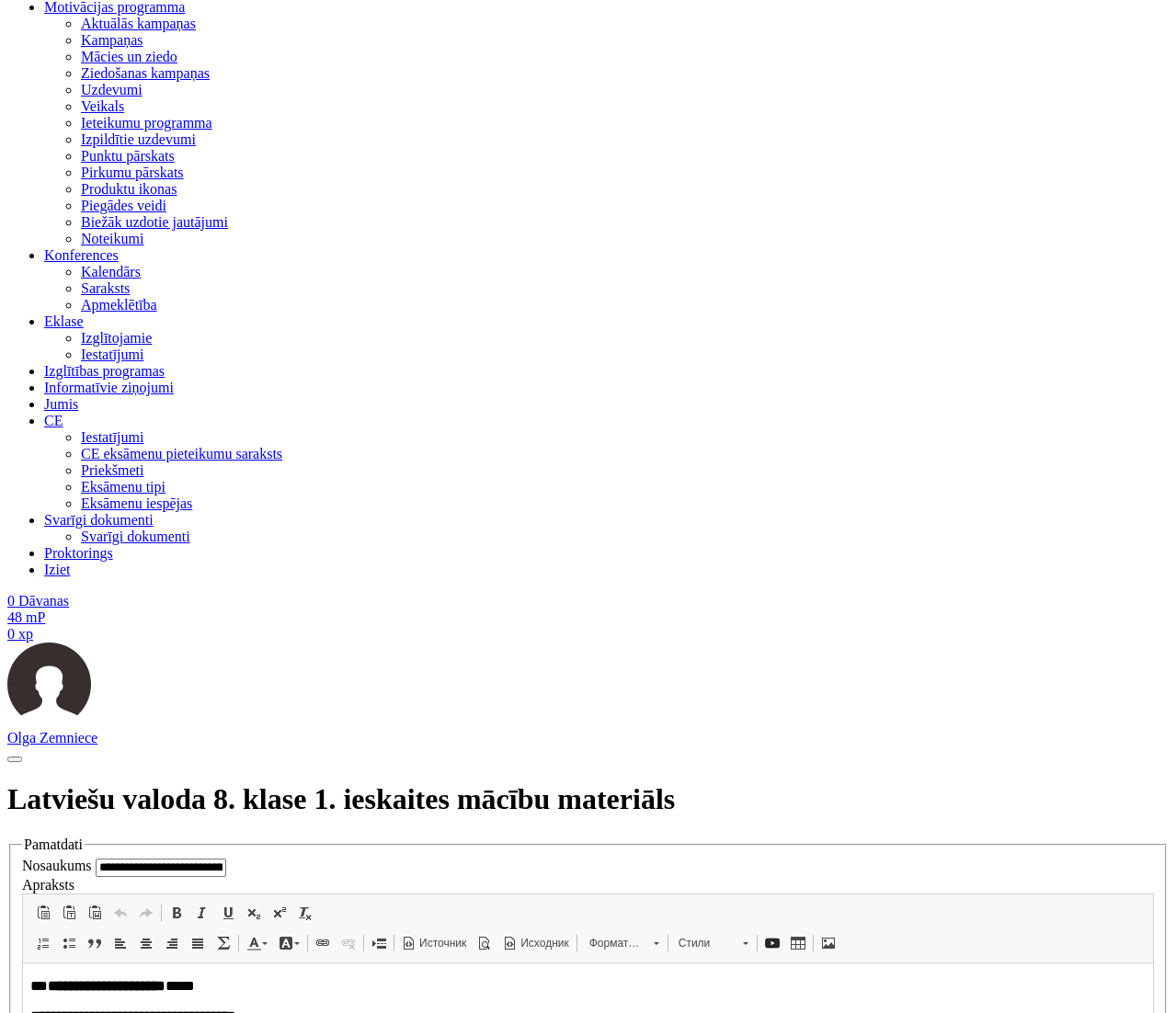 scroll, scrollTop: 900, scrollLeft: 0, axis: vertical 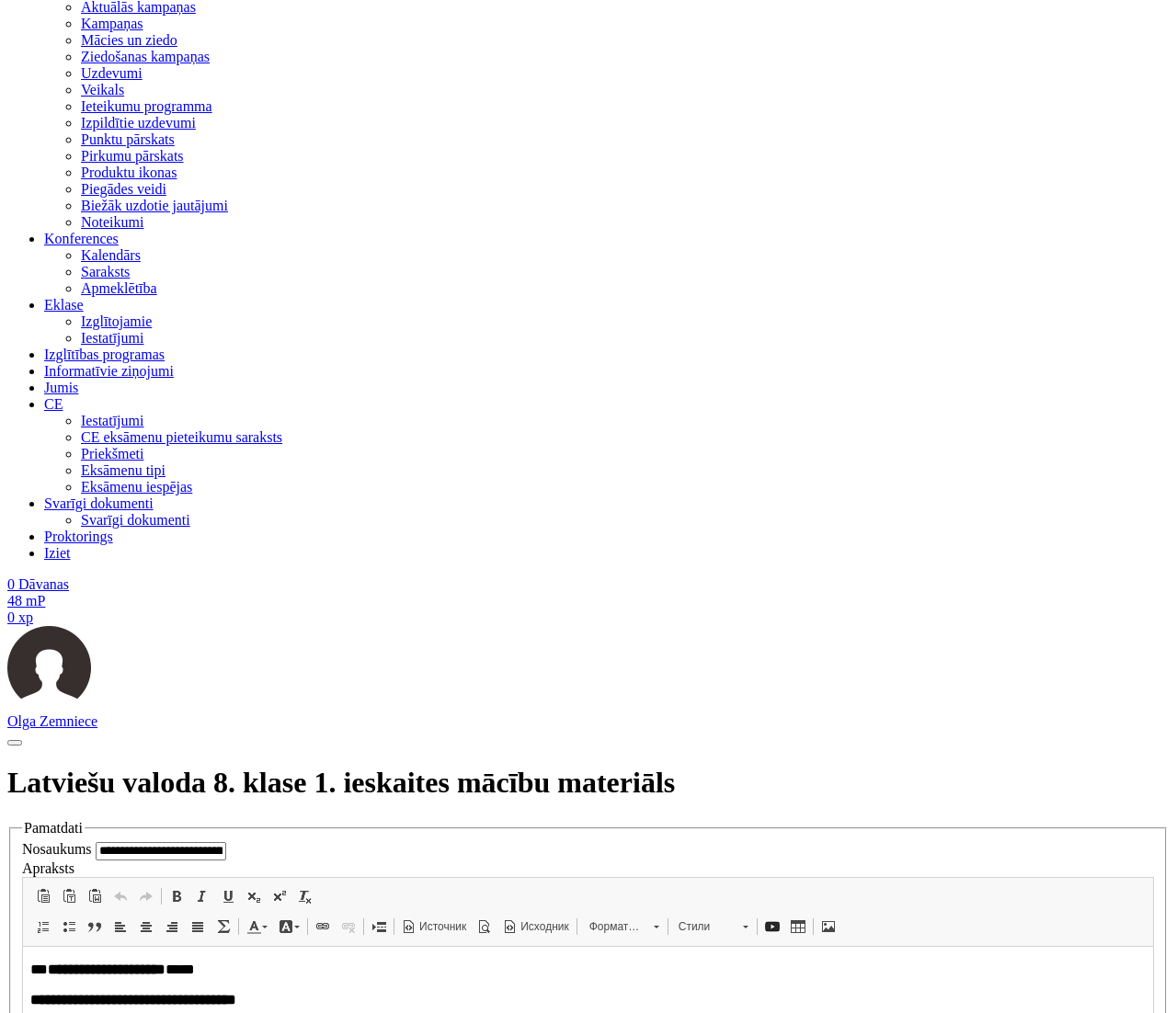 click on "Pievienot jautājumu" at bounding box center (66, 5724) 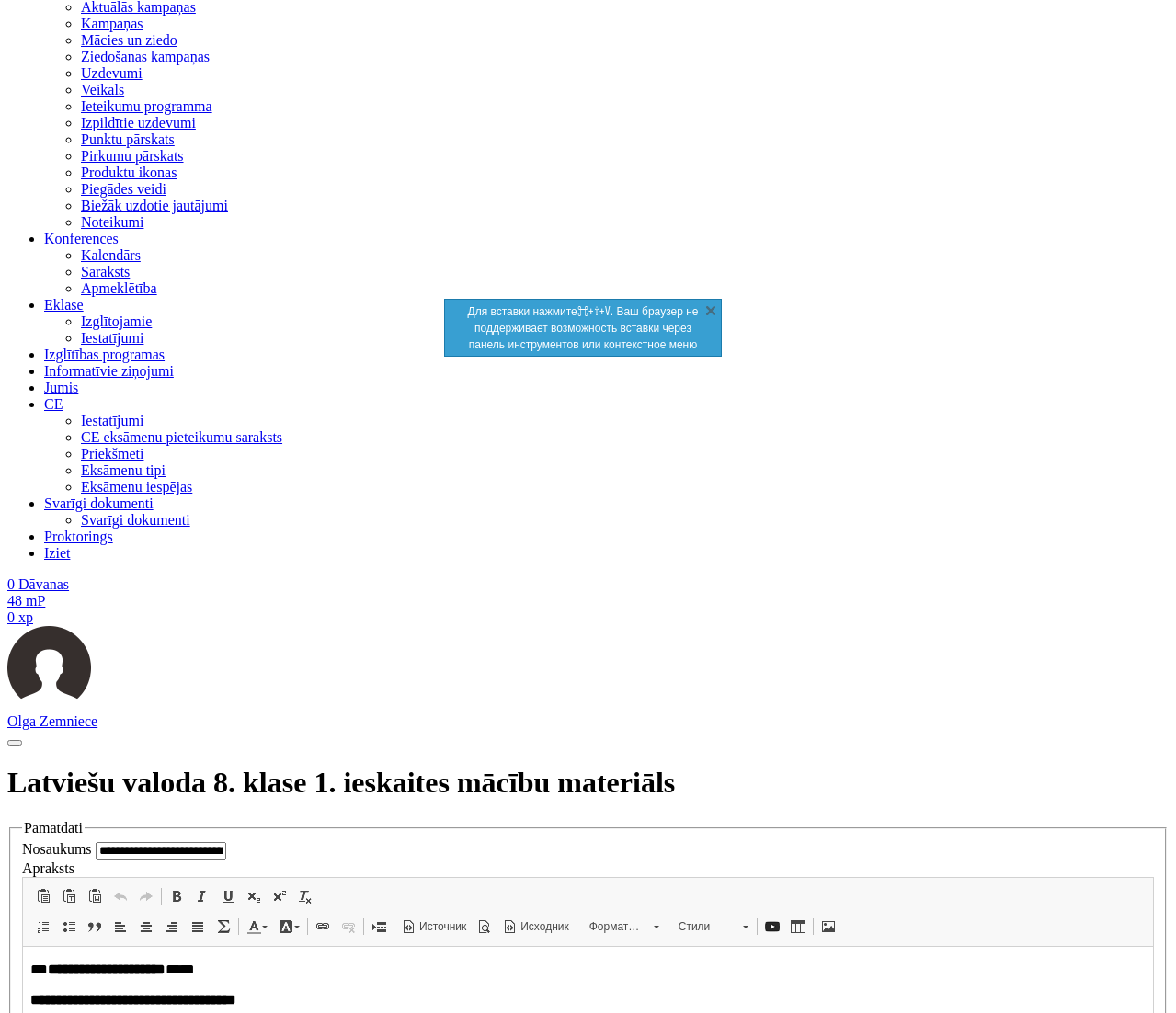 click at bounding box center (588, 12651) 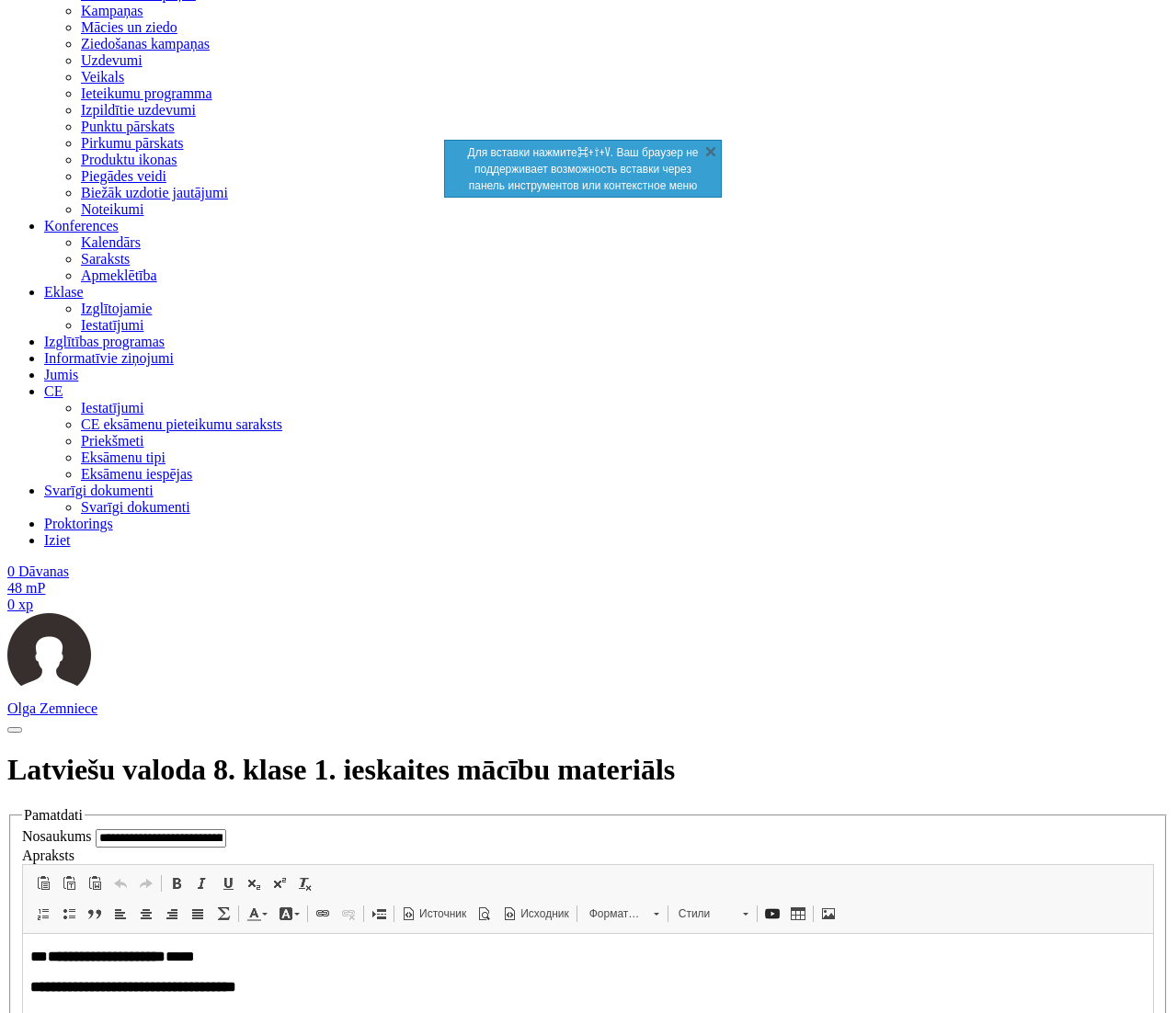 scroll, scrollTop: 926, scrollLeft: 0, axis: vertical 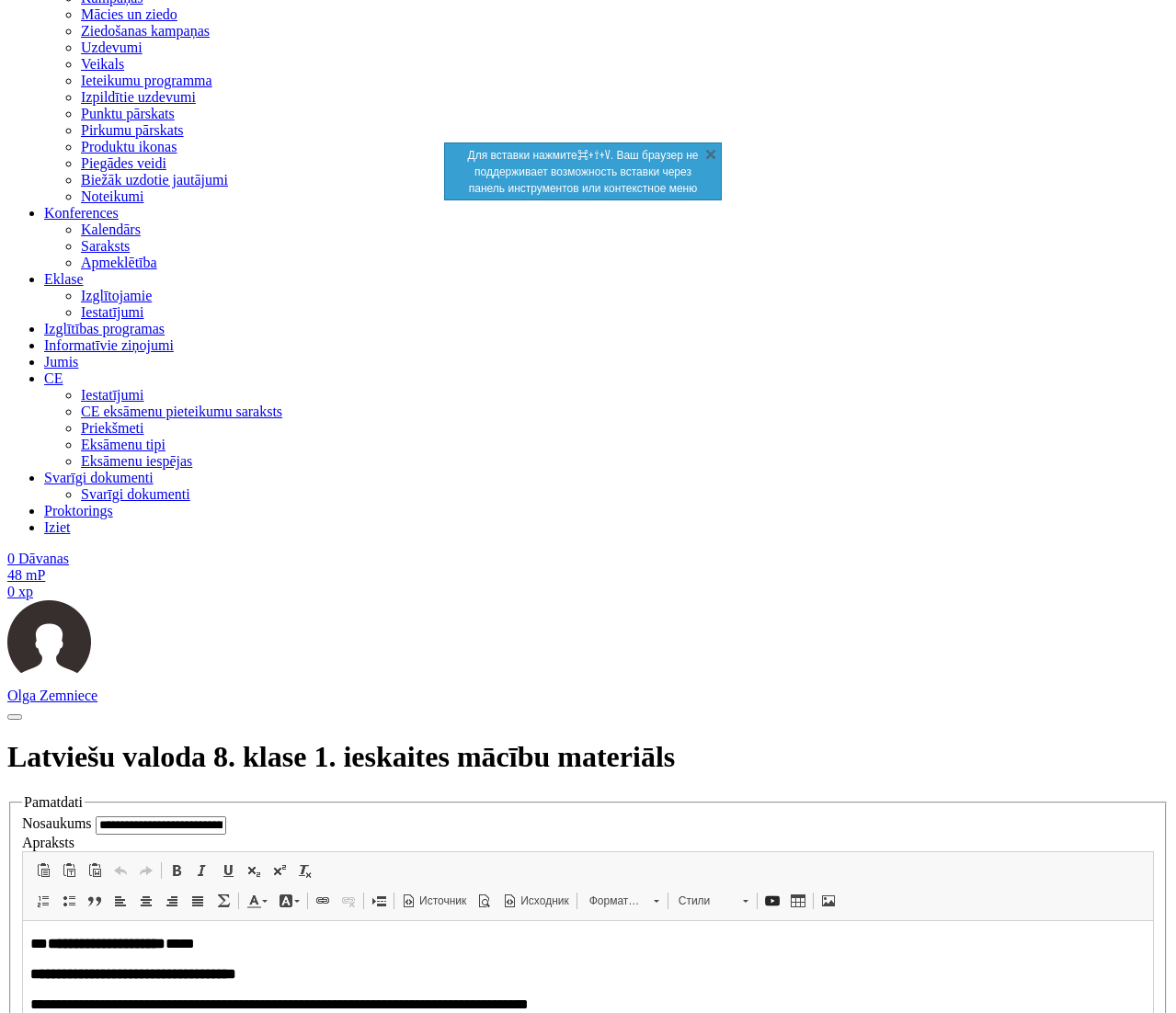 type on "*" 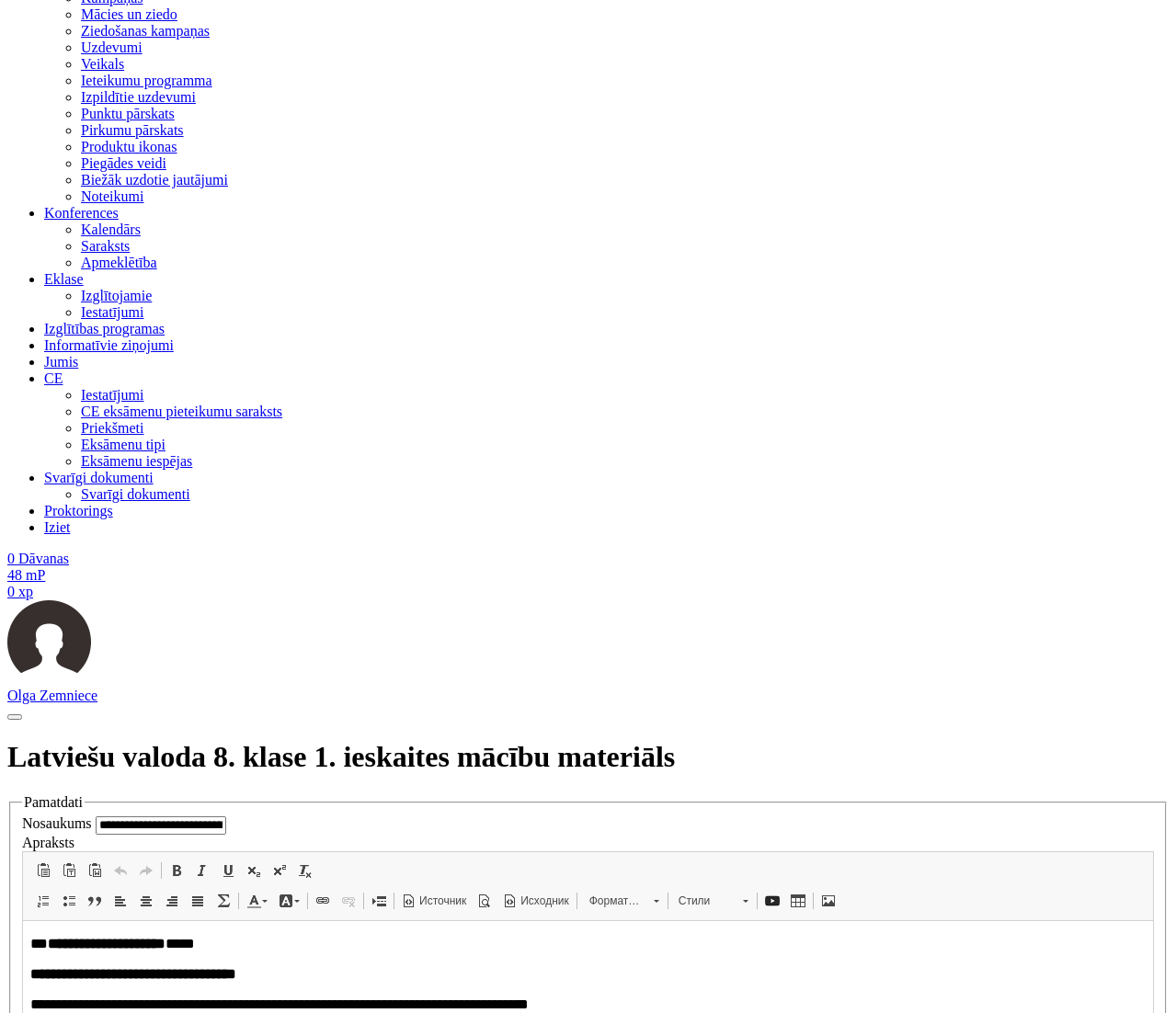 click at bounding box center [110, 13192] 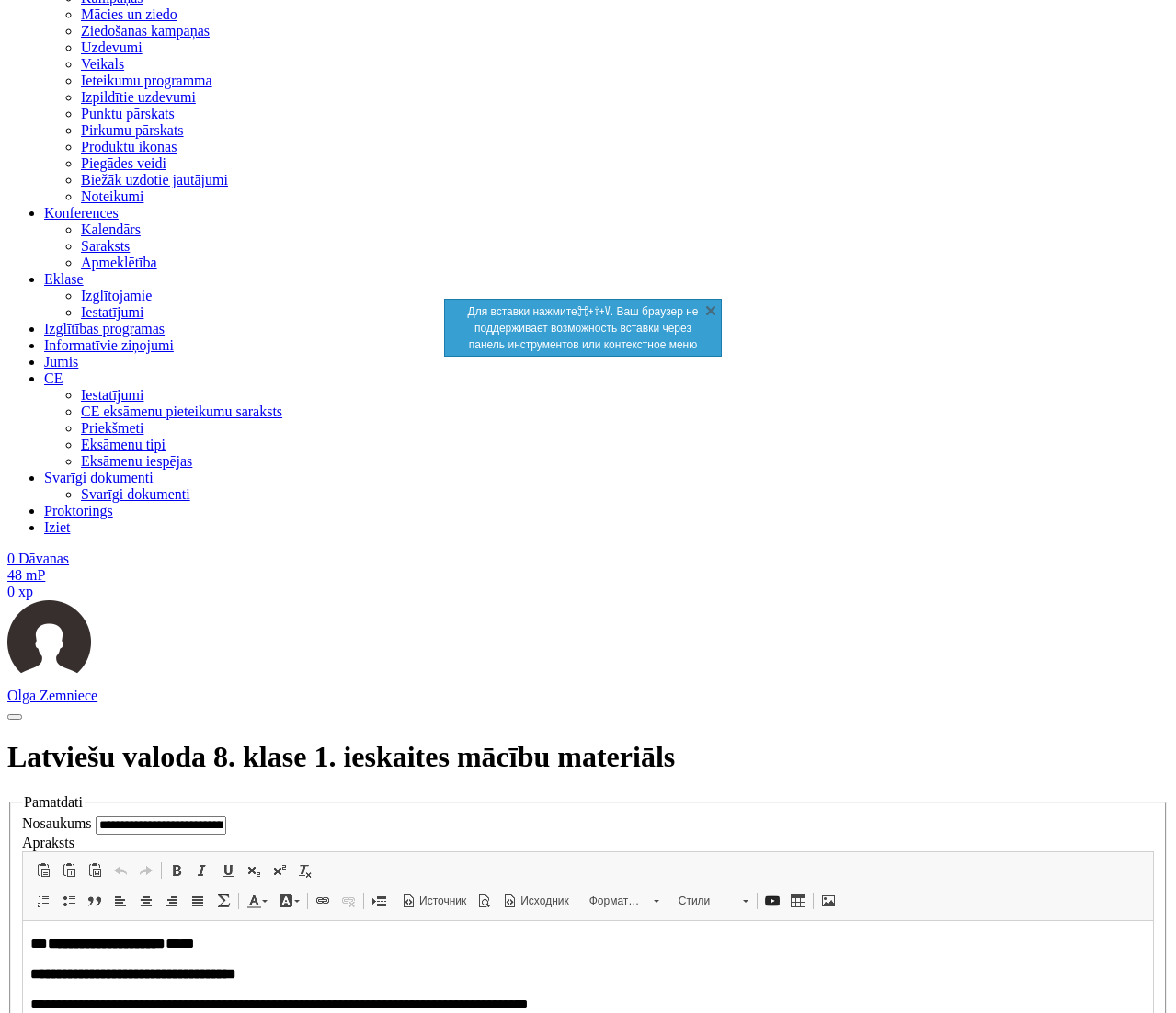 click at bounding box center (588, 13096) 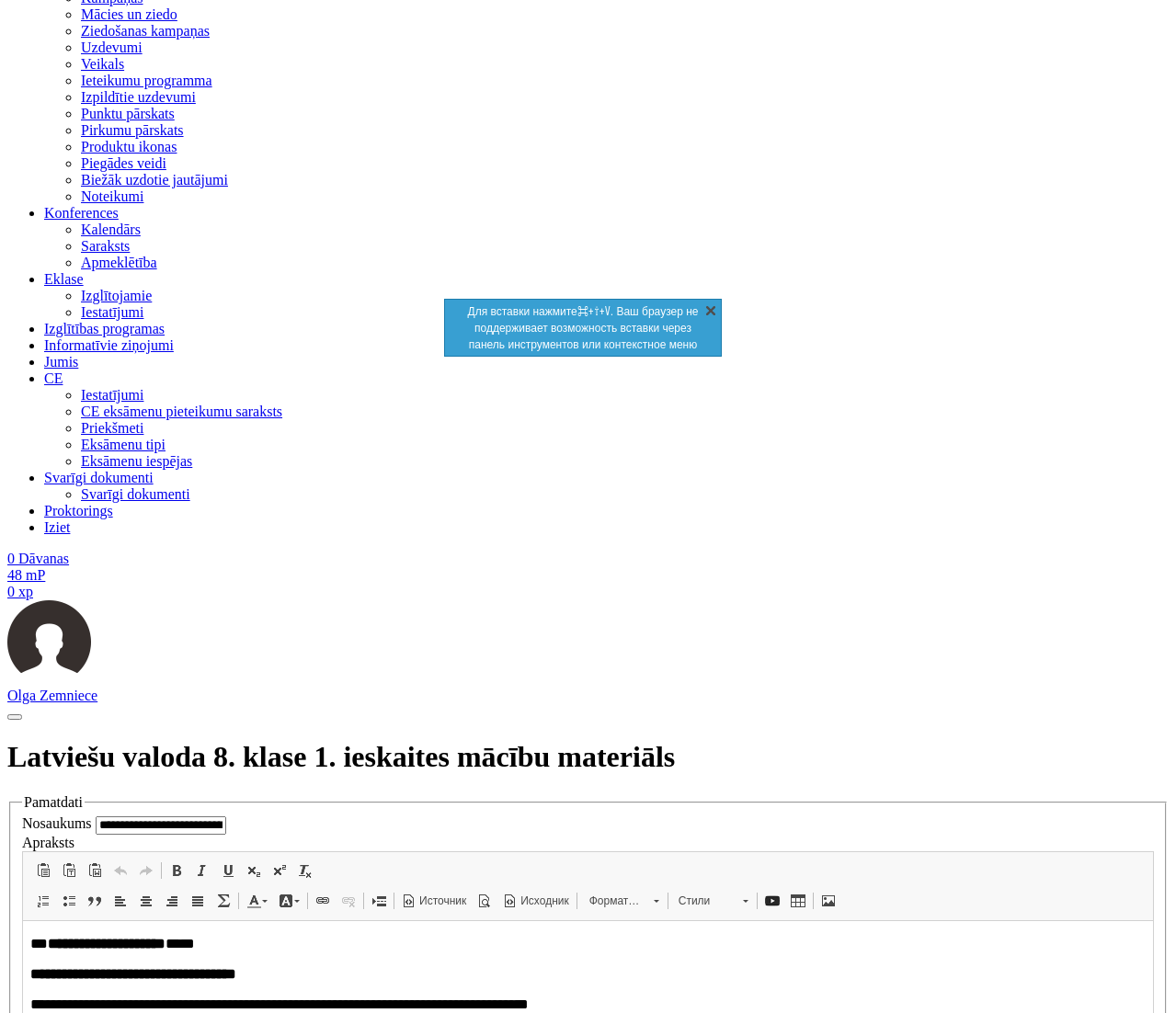 click on "X" at bounding box center [711, 310] 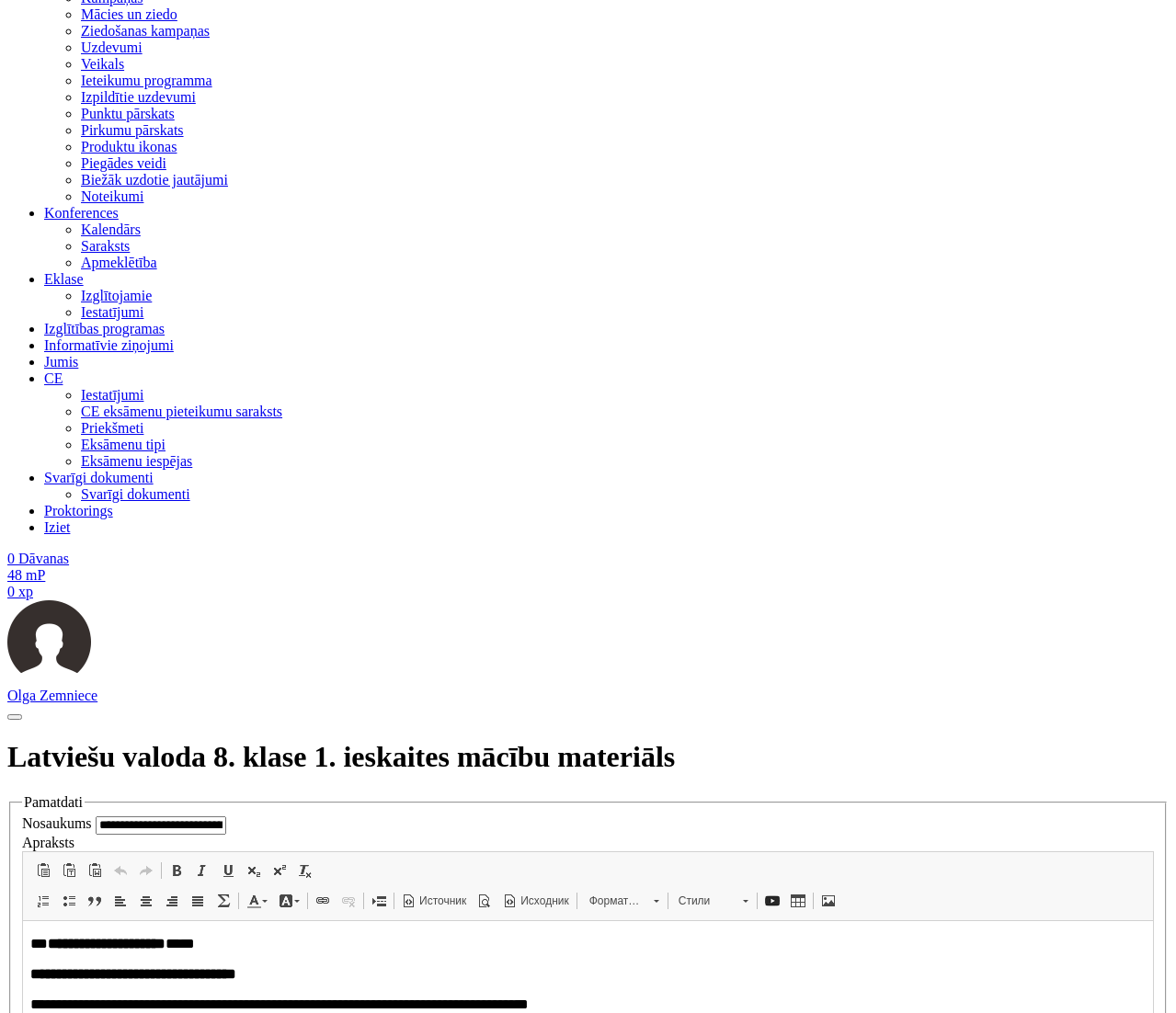 scroll, scrollTop: 115, scrollLeft: 0, axis: vertical 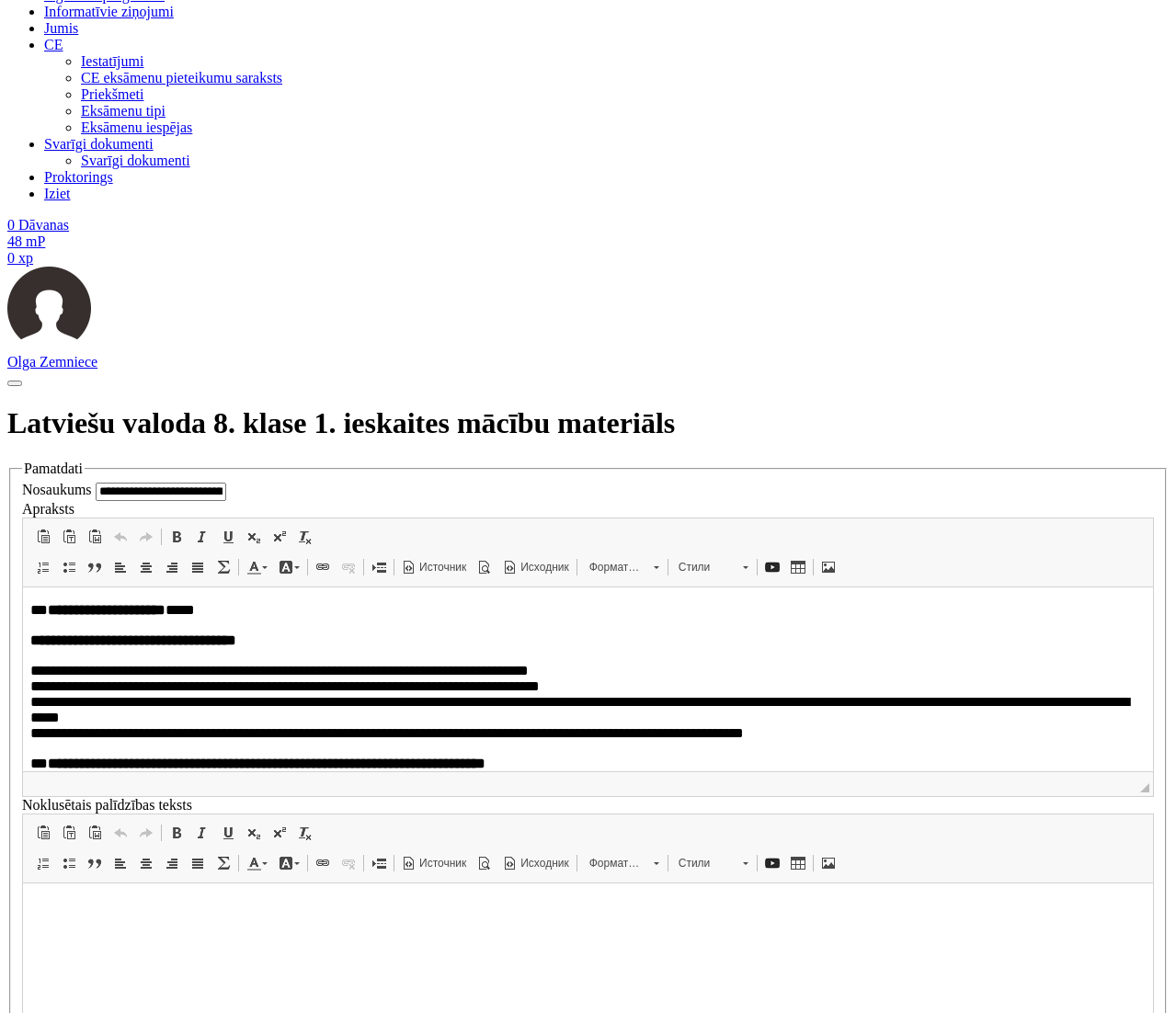 click on "Pievienot jautājumu" at bounding box center (66, 5365) 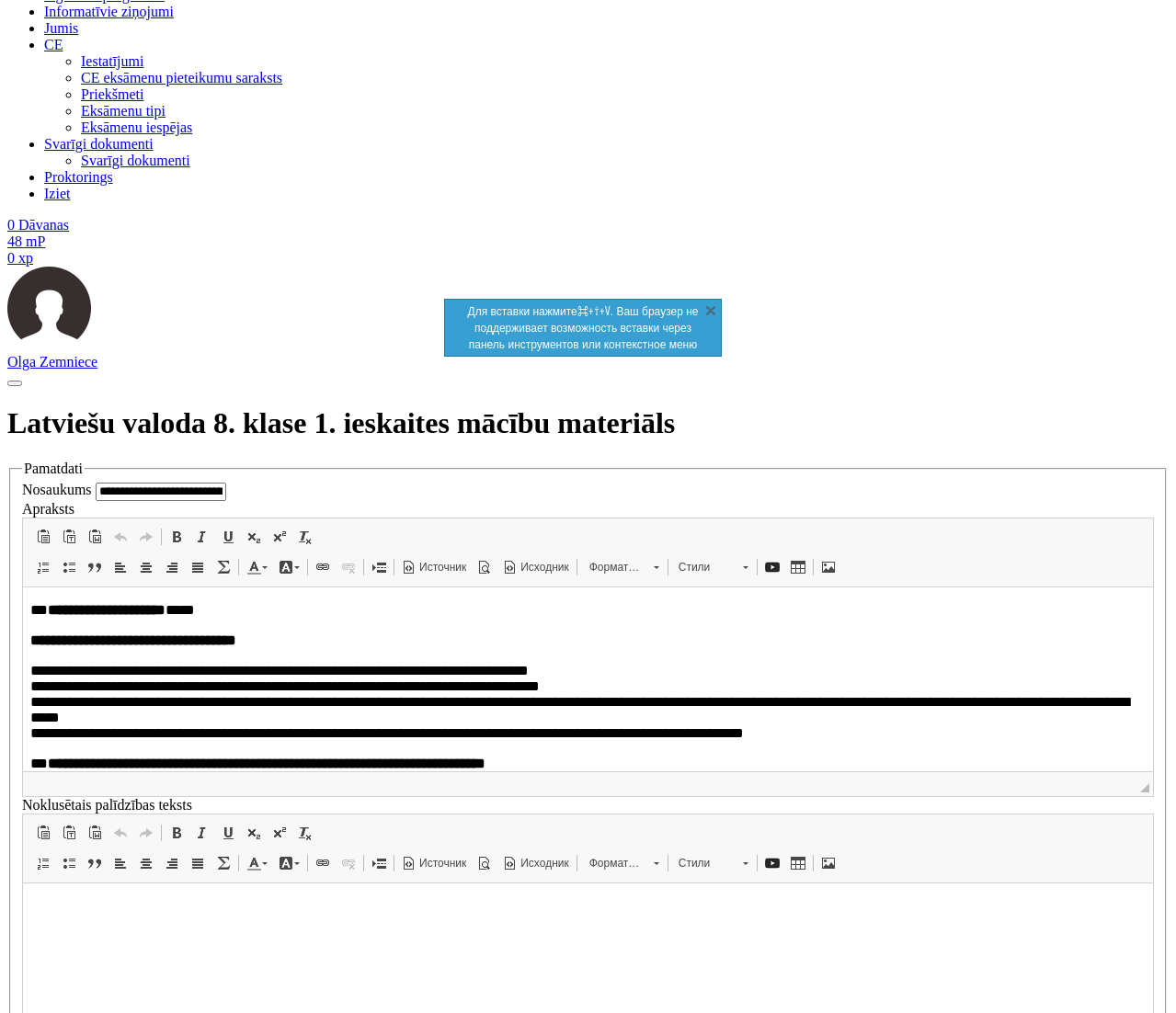 click at bounding box center [588, 13162] 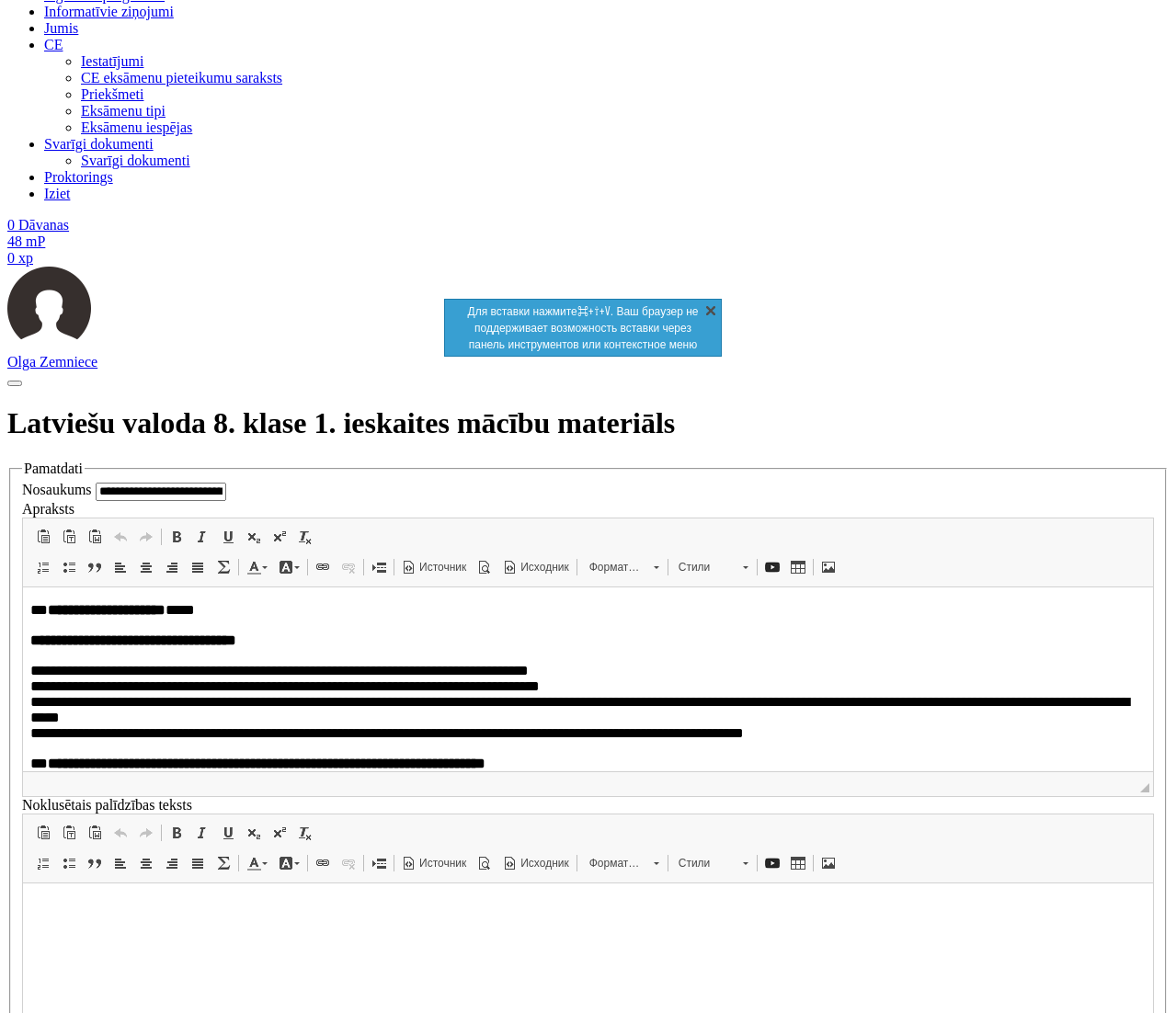click on "X" at bounding box center (711, 310) 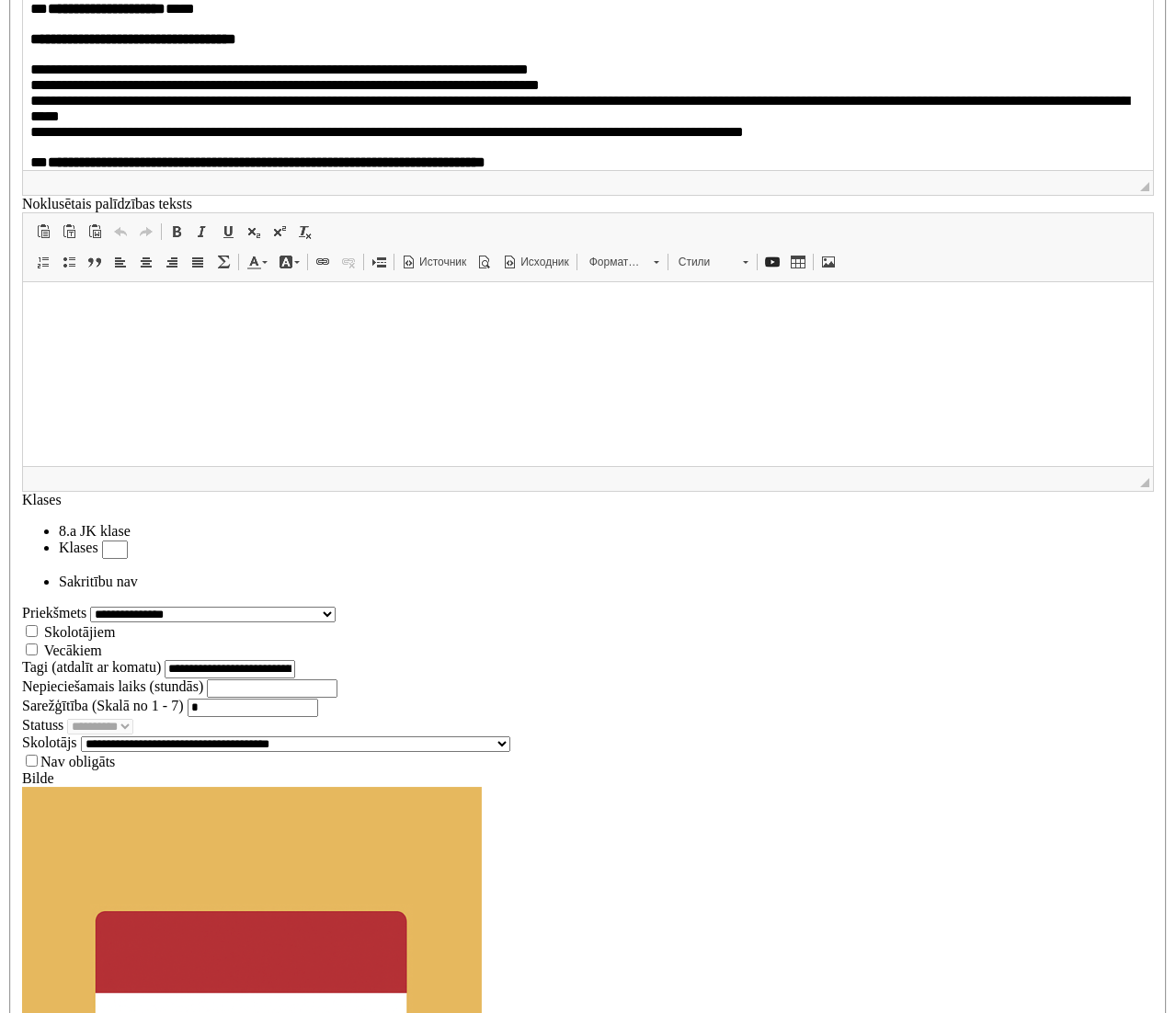 scroll, scrollTop: 2141, scrollLeft: 0, axis: vertical 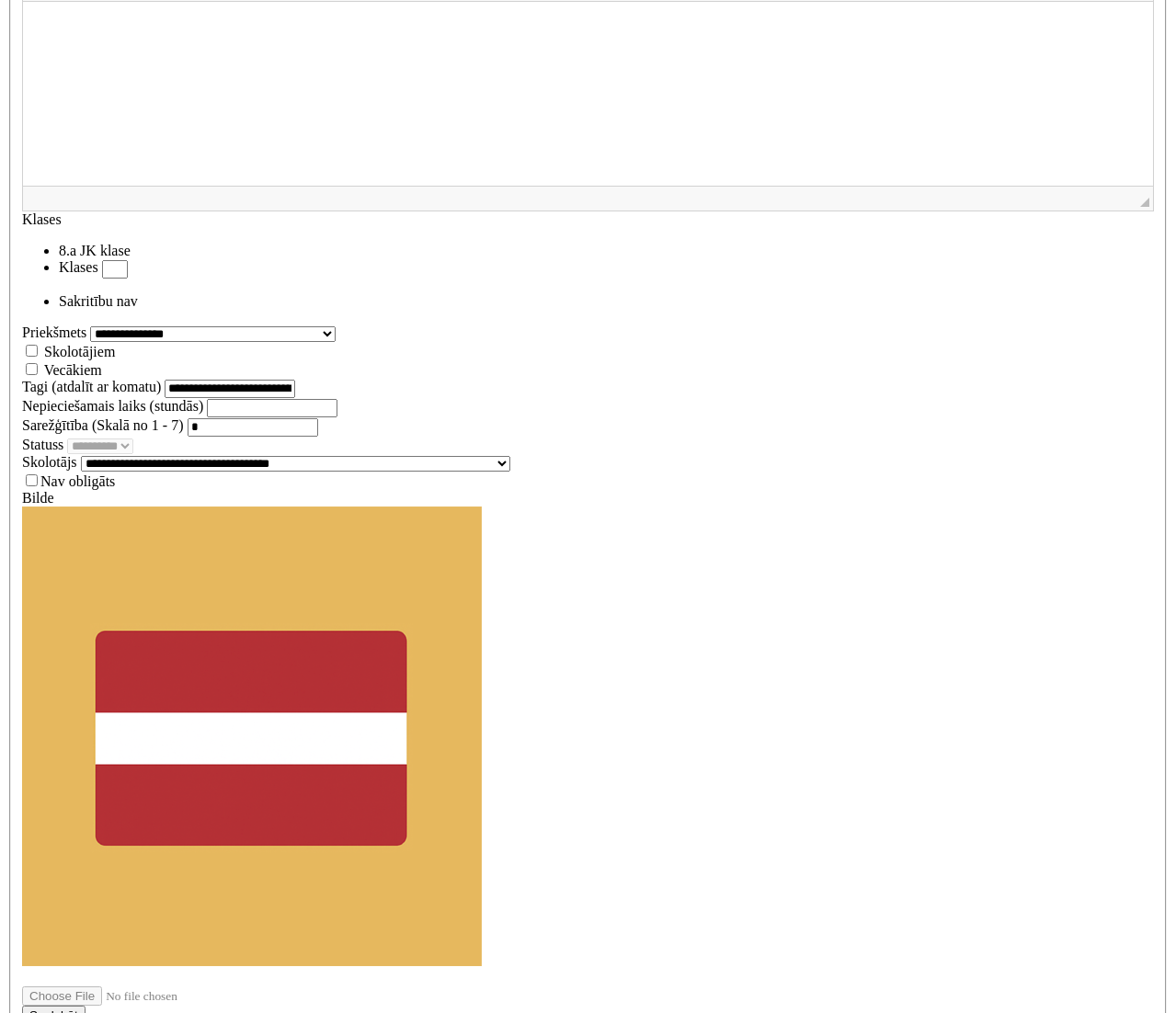 drag, startPoint x: 381, startPoint y: 791, endPoint x: 318, endPoint y: 782, distance: 63.64 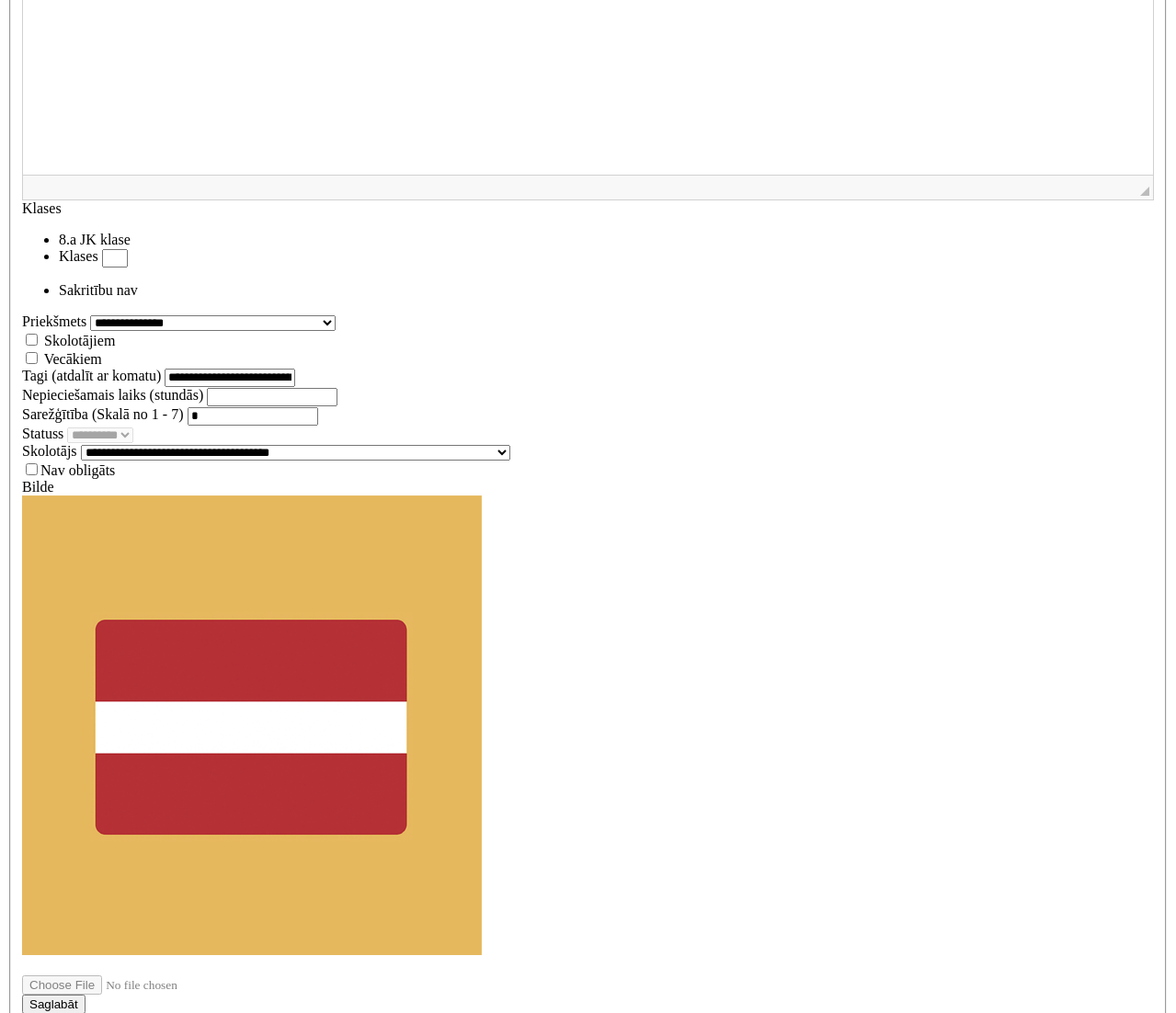 scroll, scrollTop: 2168, scrollLeft: 0, axis: vertical 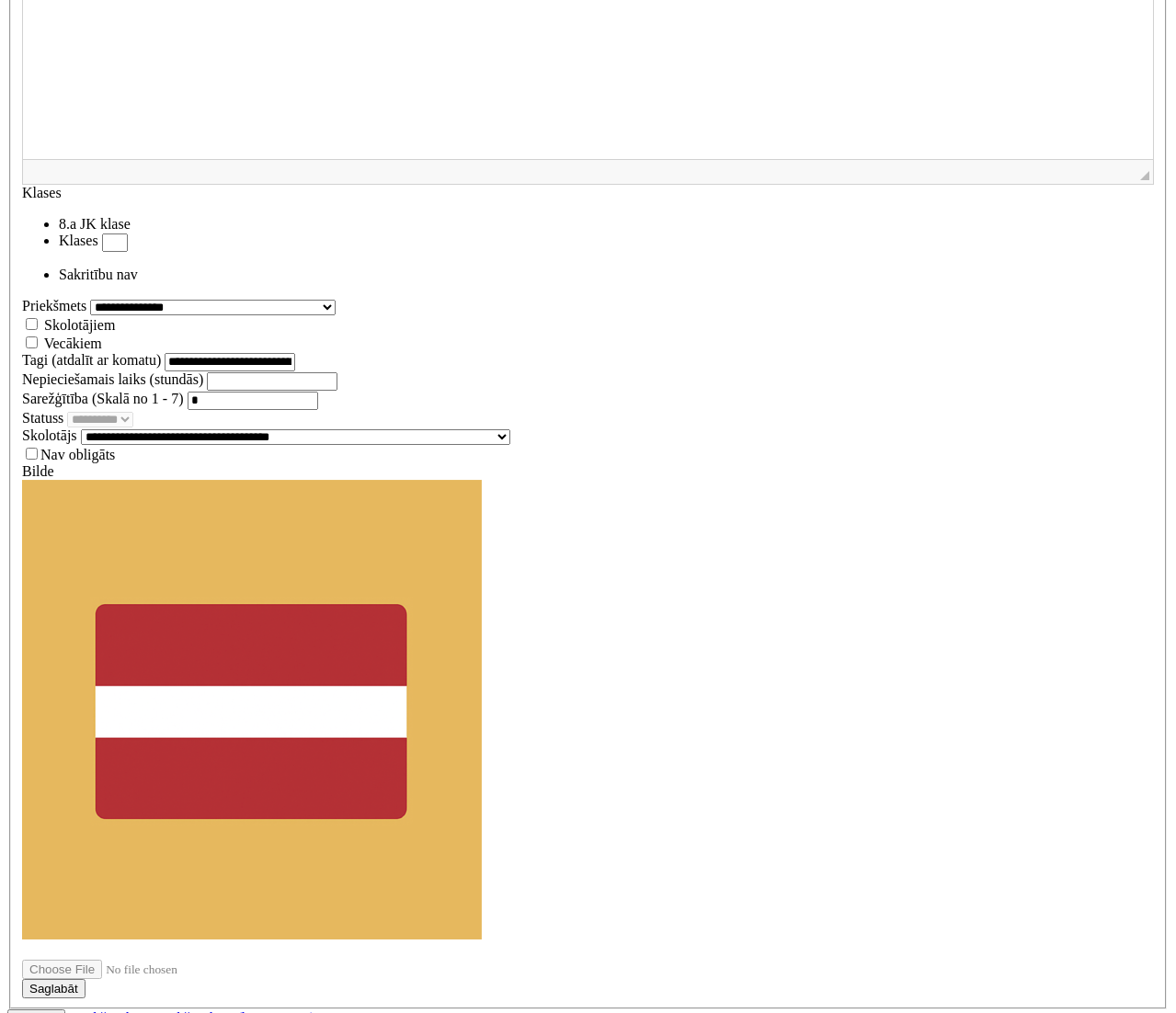 click on "OK" at bounding box center (23, 13089) 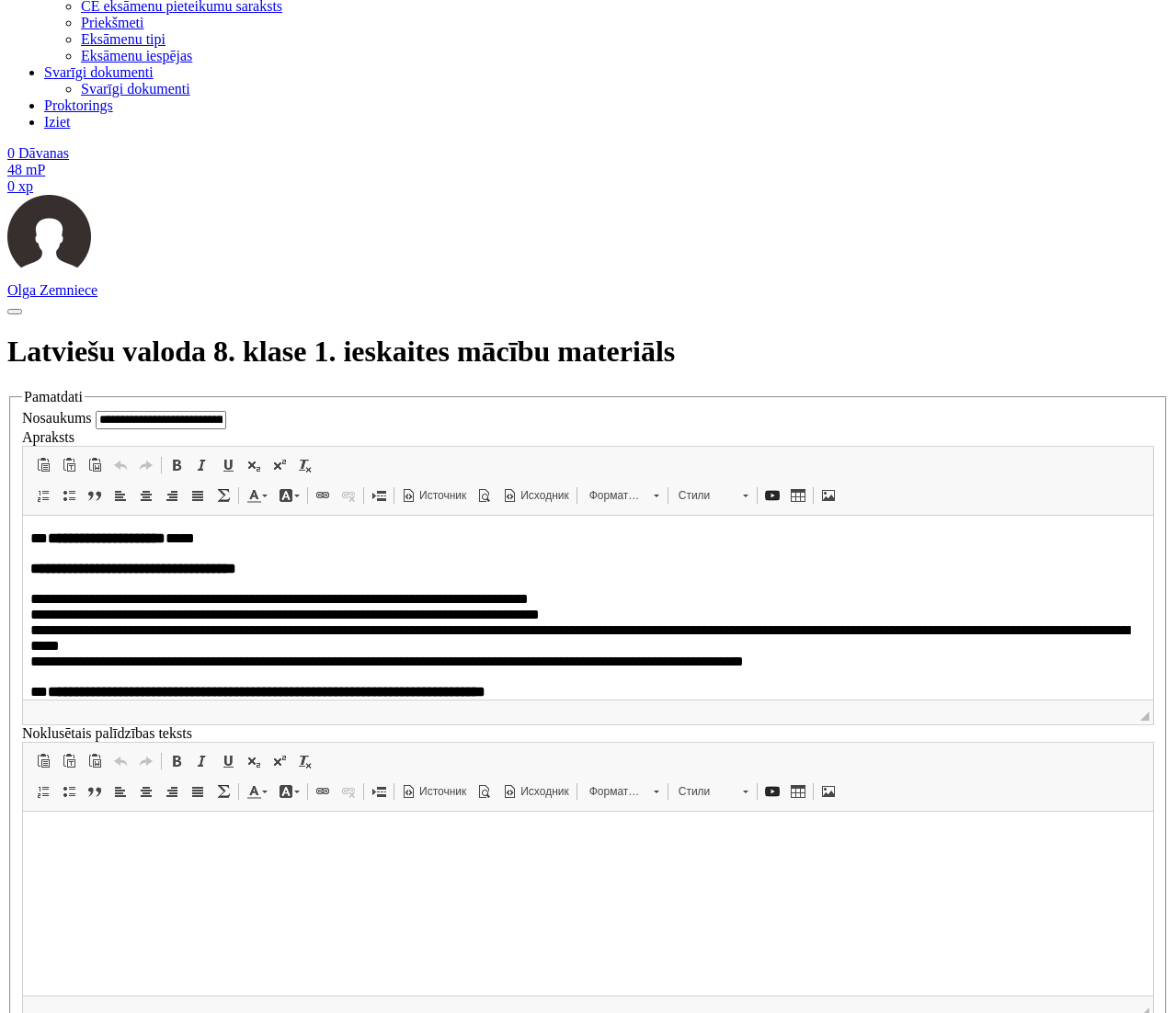 scroll, scrollTop: 1235, scrollLeft: 0, axis: vertical 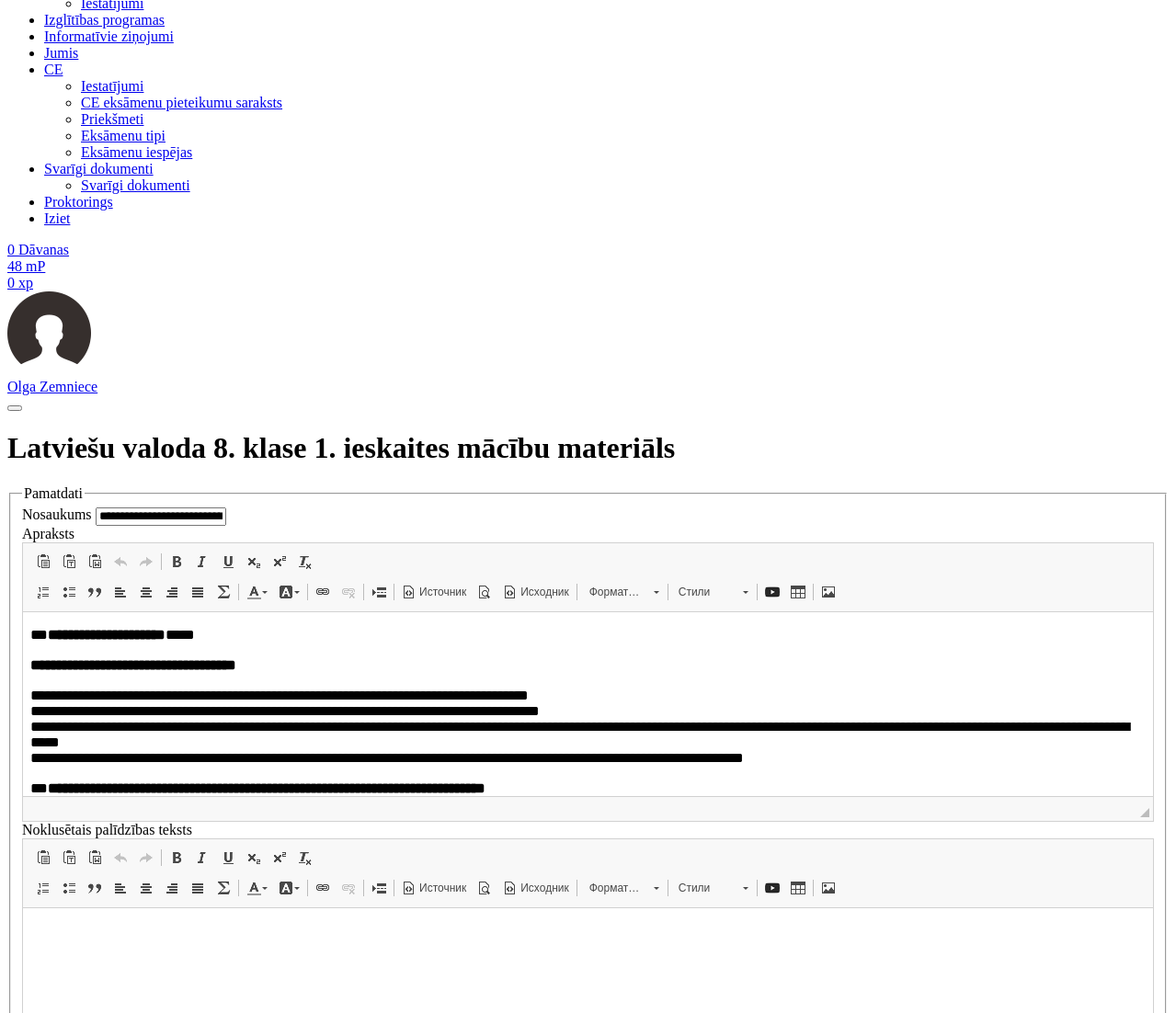 click on "Pievienot jautājumu" at bounding box center (66, 5389) 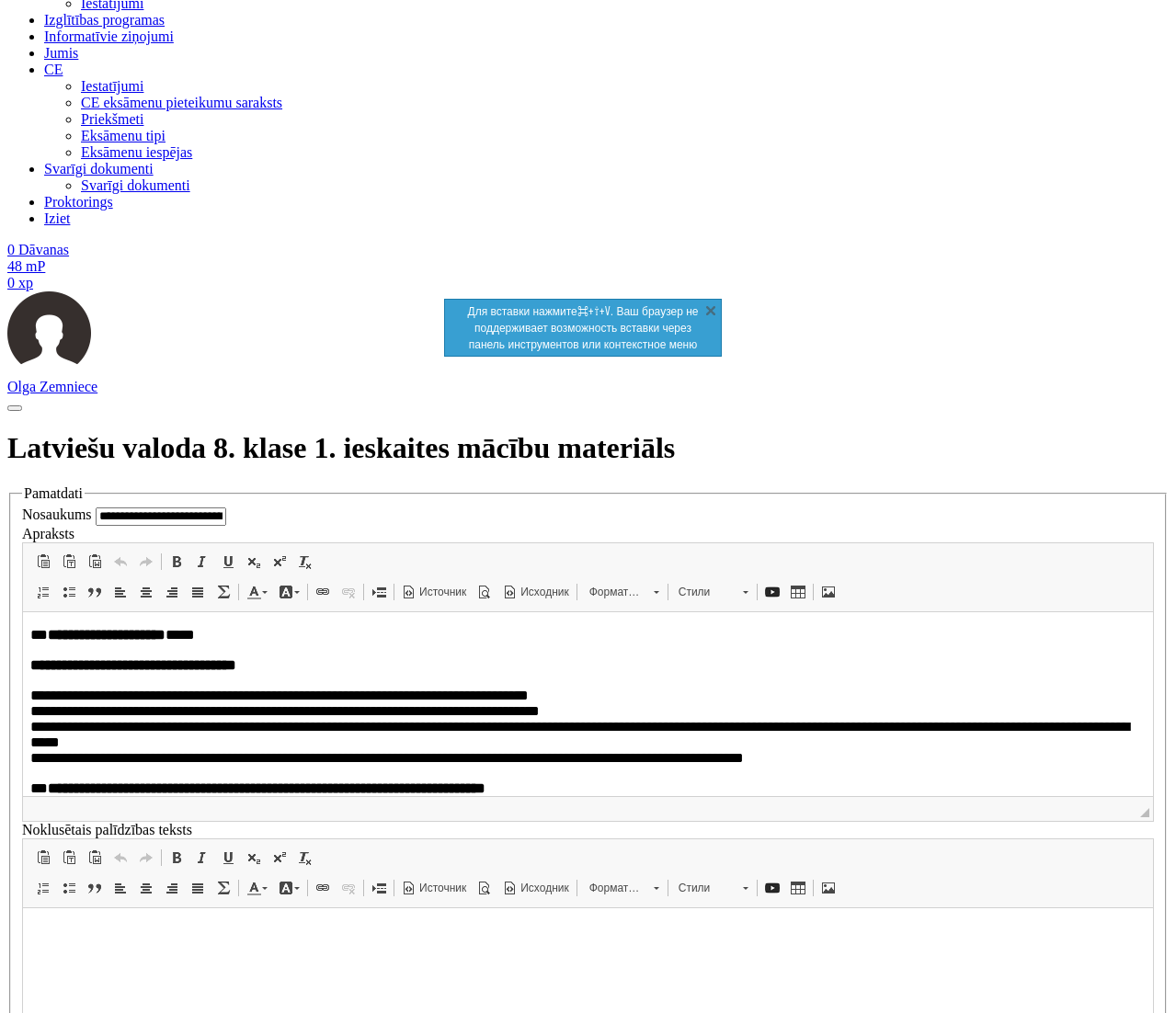 click at bounding box center (588, 13586) 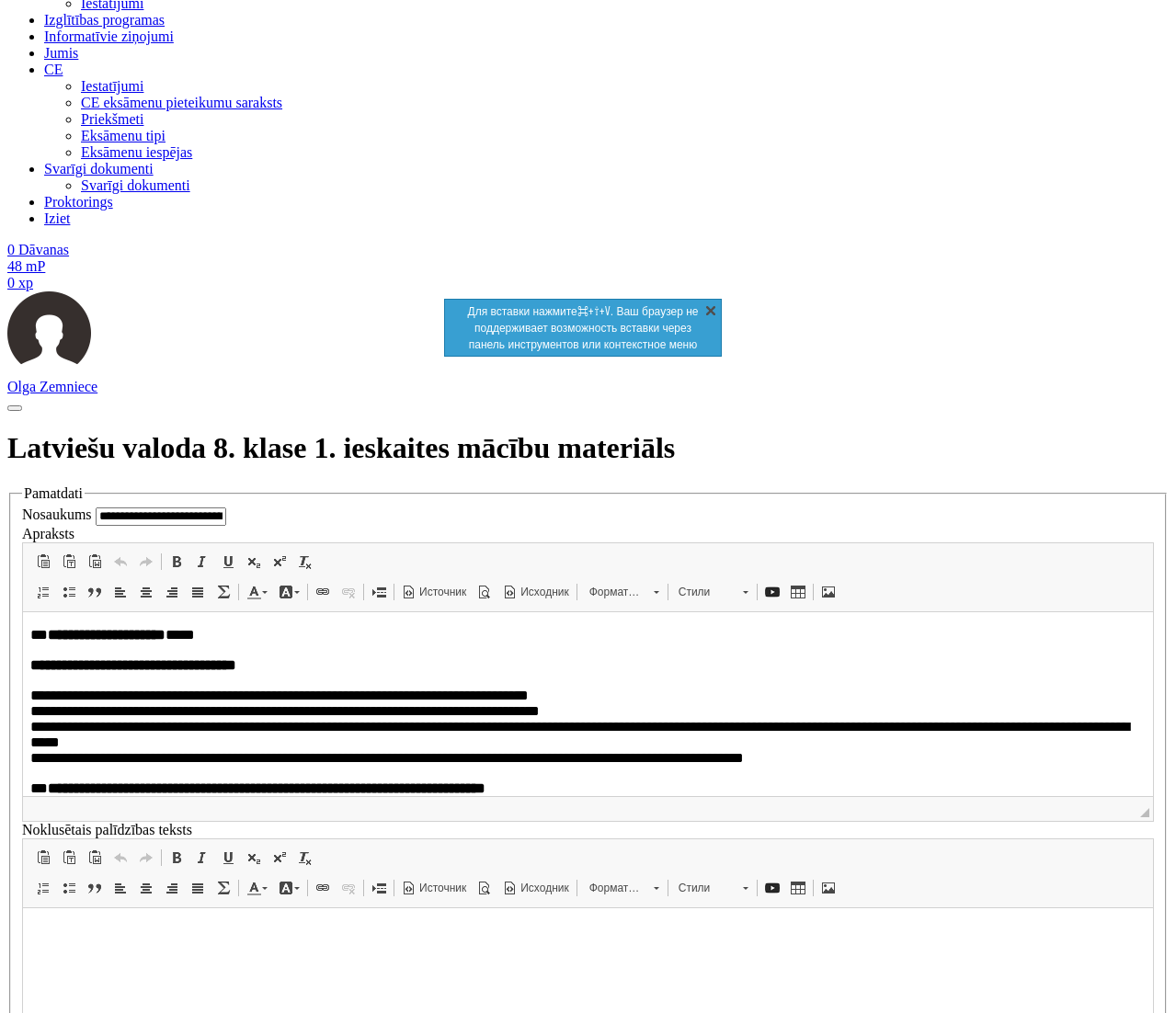 click on "X" at bounding box center (711, 310) 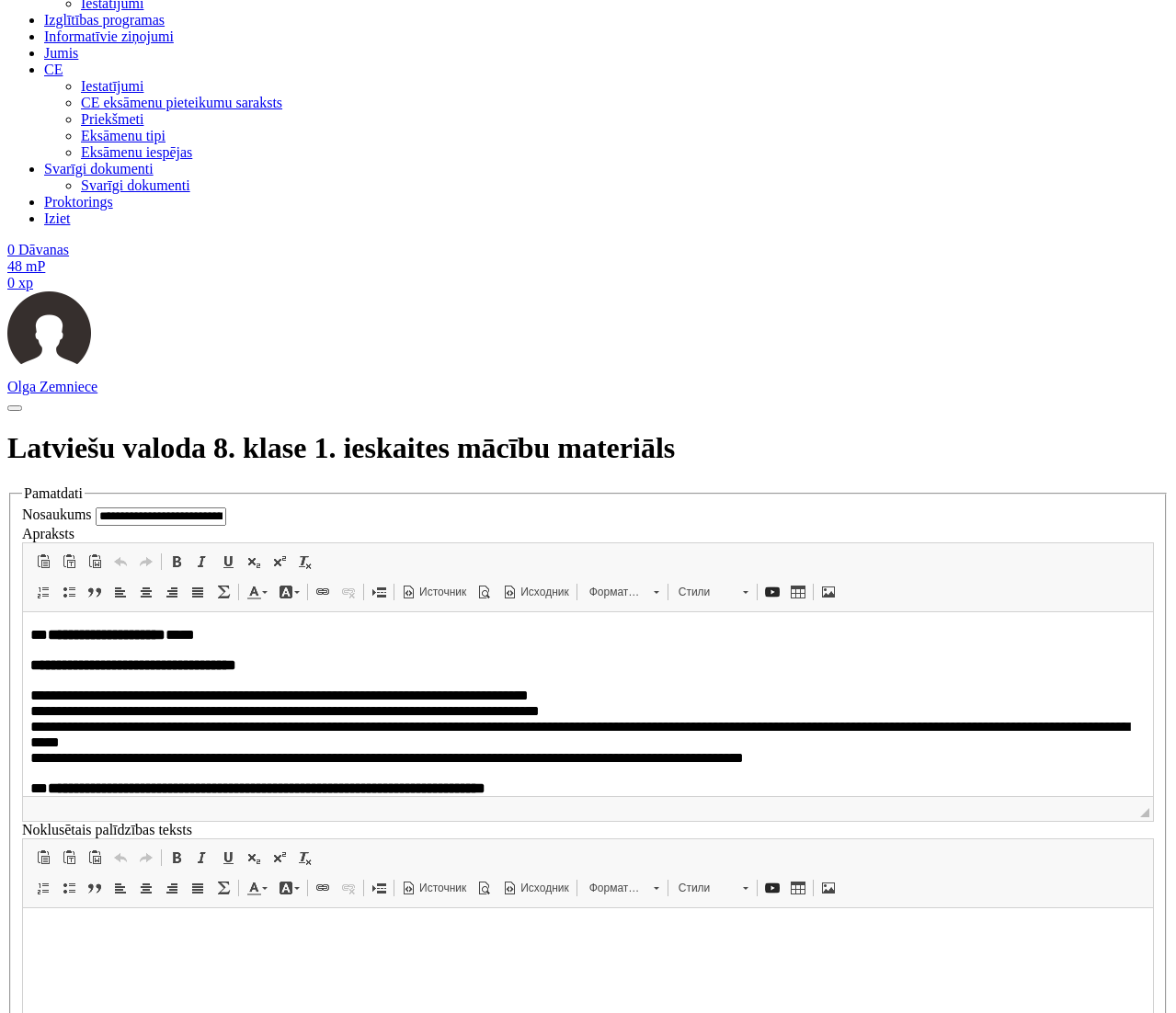 scroll, scrollTop: 156, scrollLeft: 0, axis: vertical 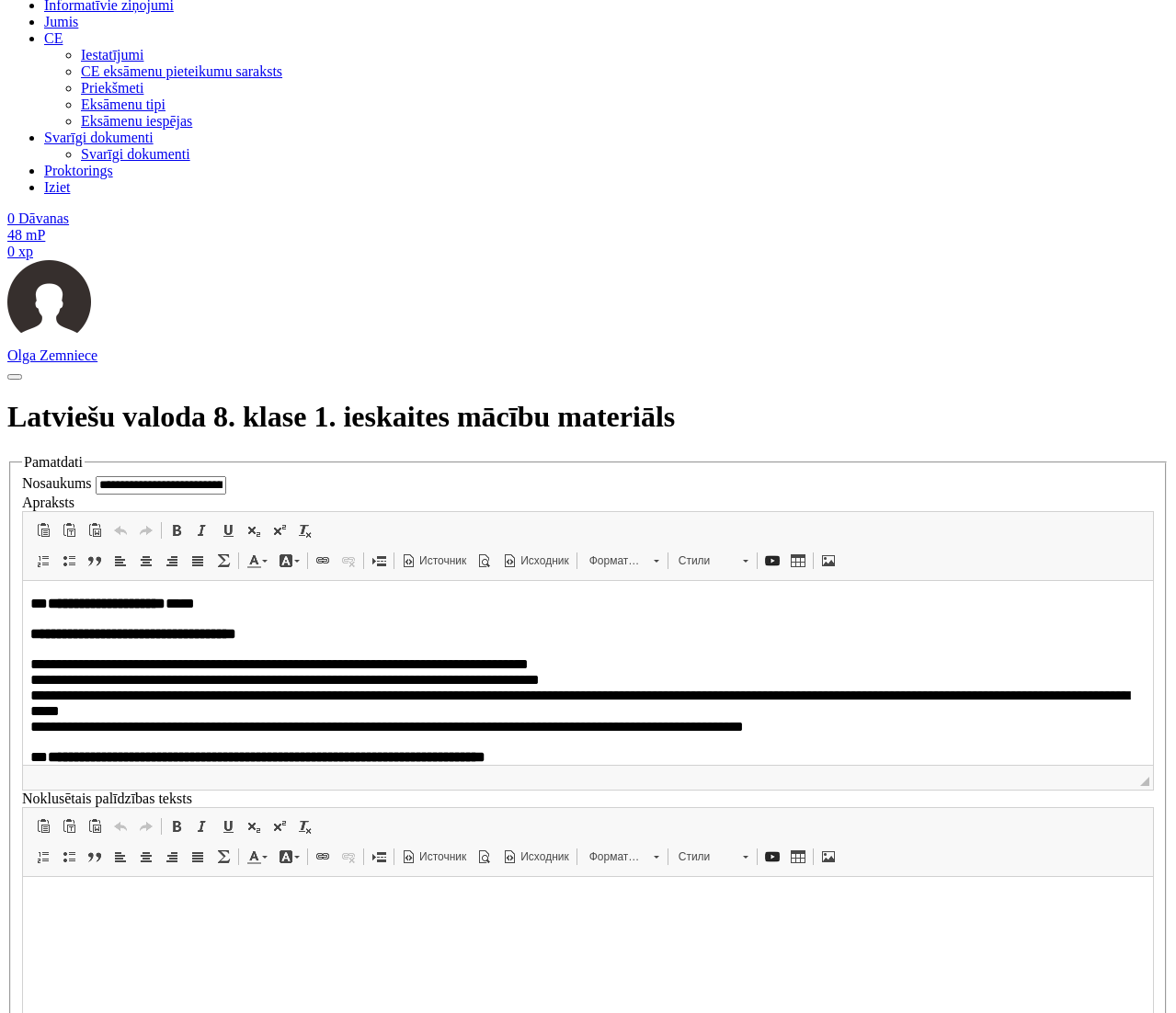 type on "*" 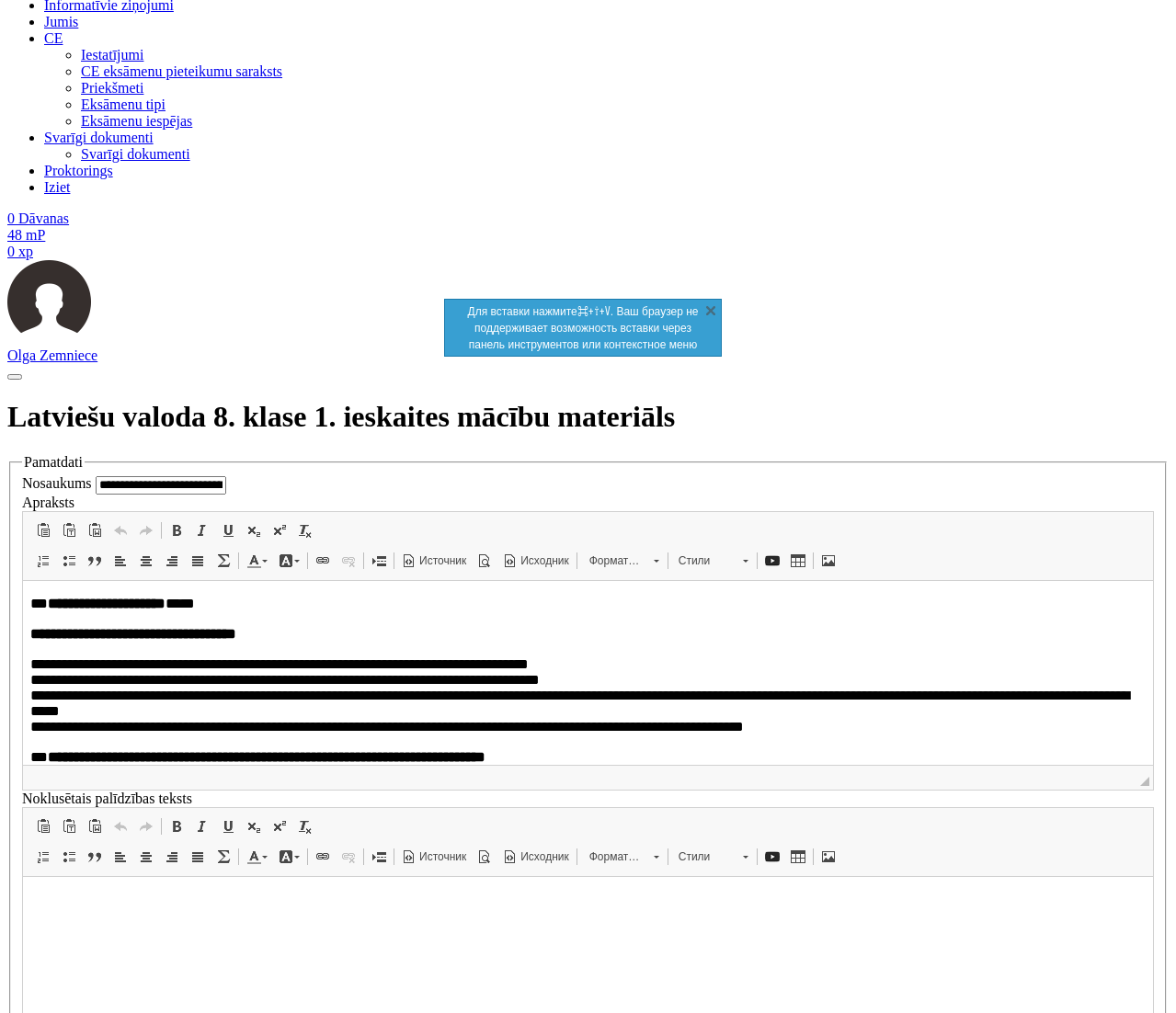 click at bounding box center [588, 13937] 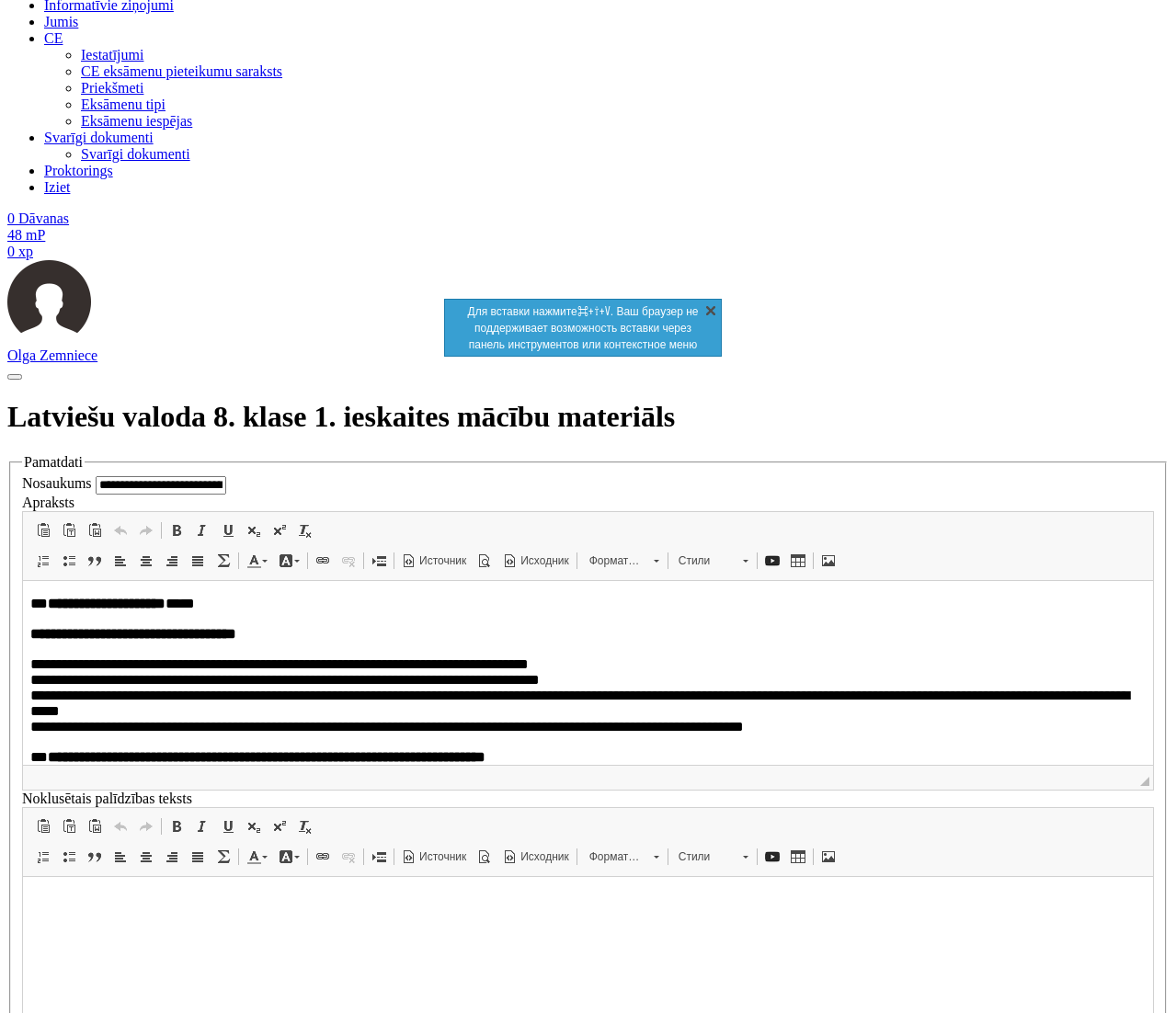 click on "X" at bounding box center (711, 310) 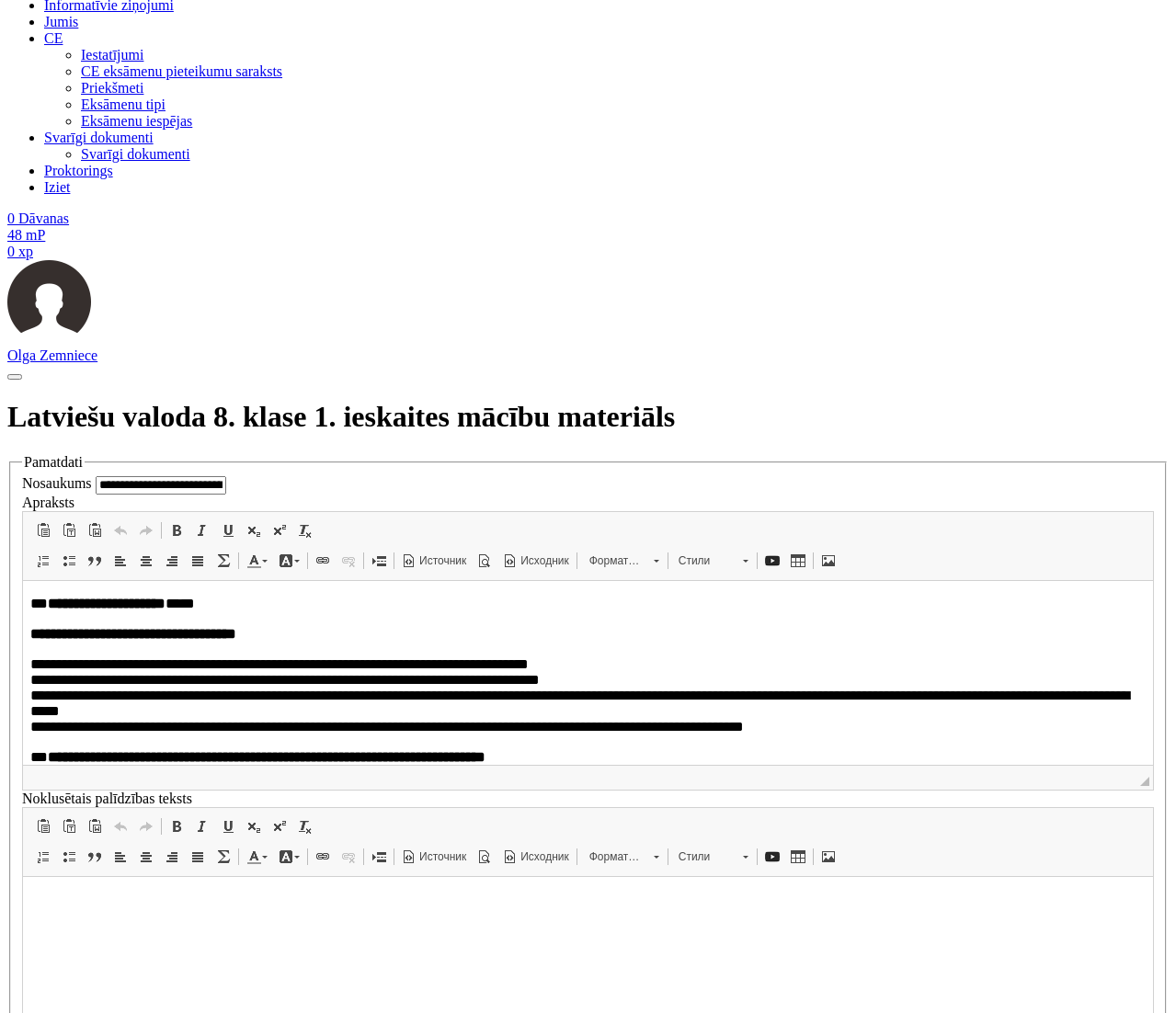 scroll, scrollTop: 126, scrollLeft: 0, axis: vertical 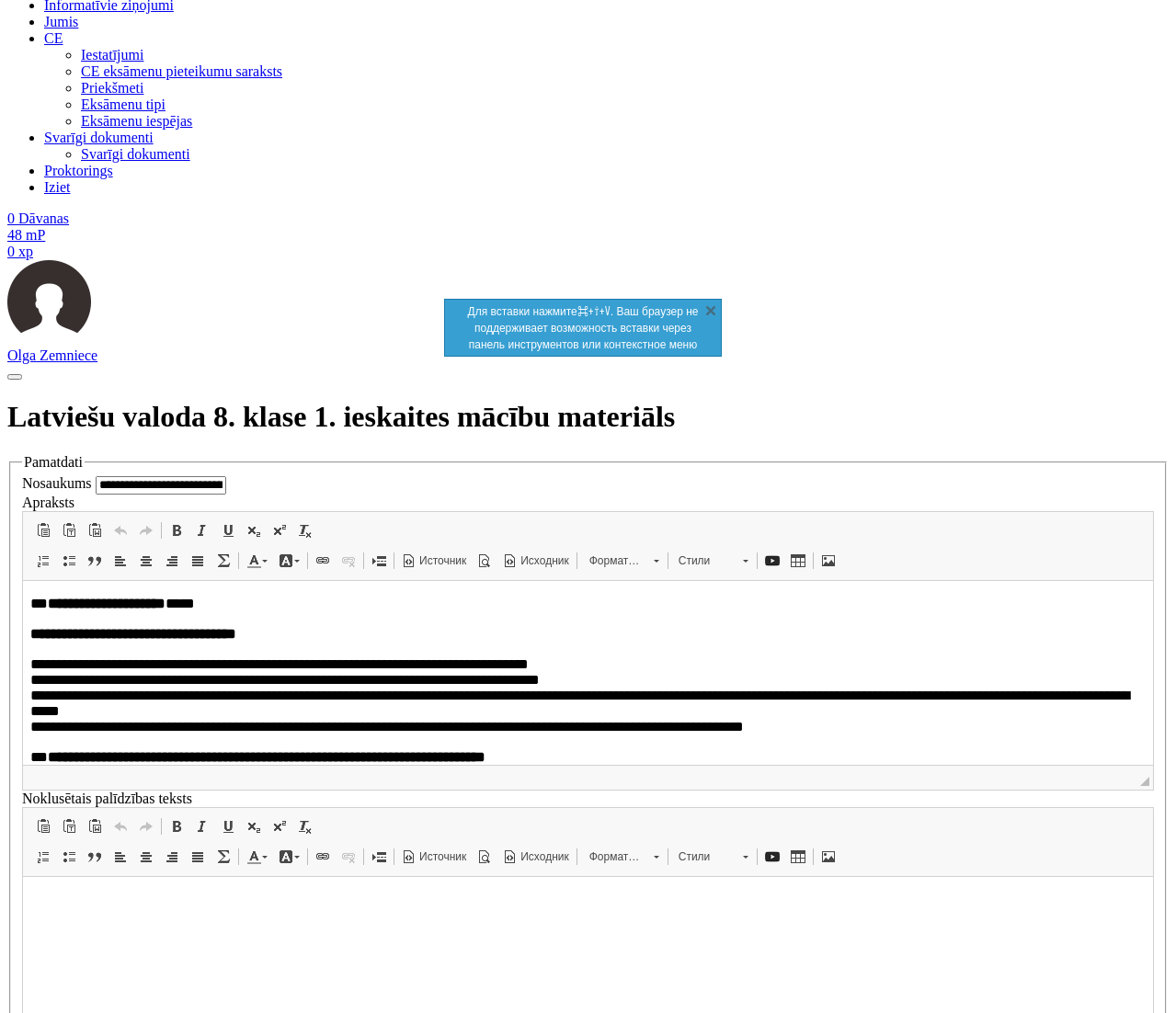 click at bounding box center [588, 14337] 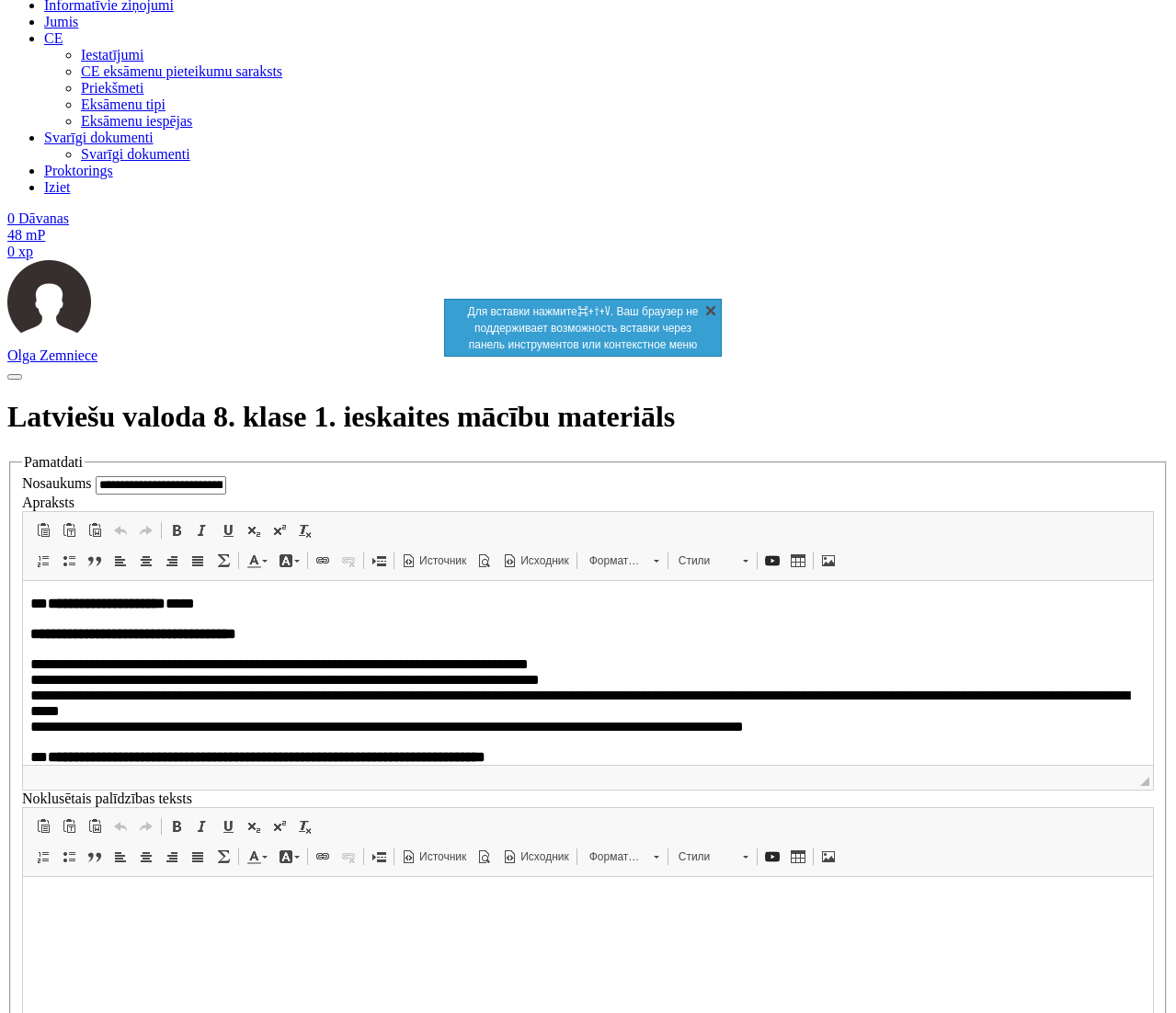 click on "X" at bounding box center [711, 310] 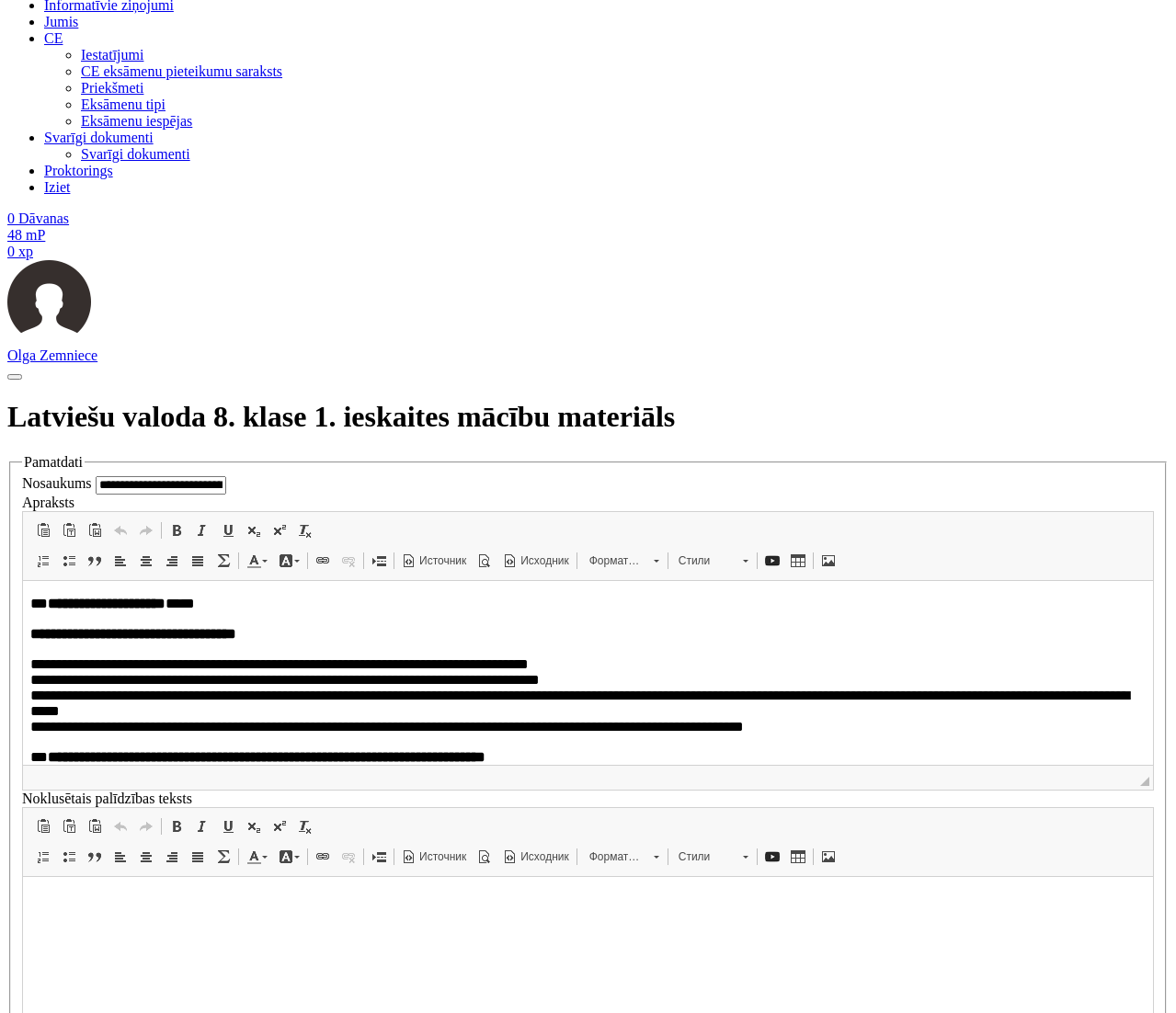 click on "**********" at bounding box center (239, 14355) 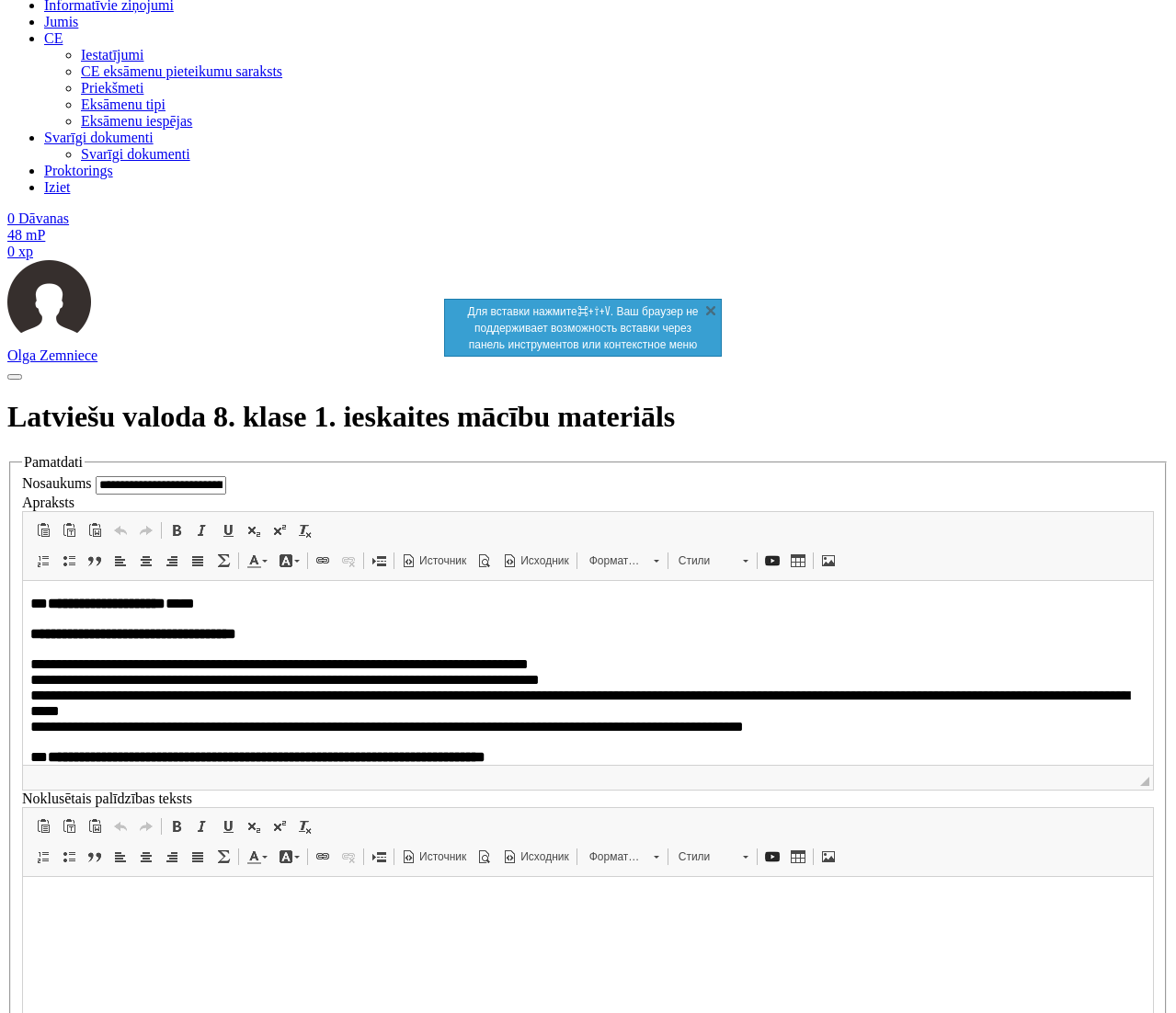 click at bounding box center (588, 14754) 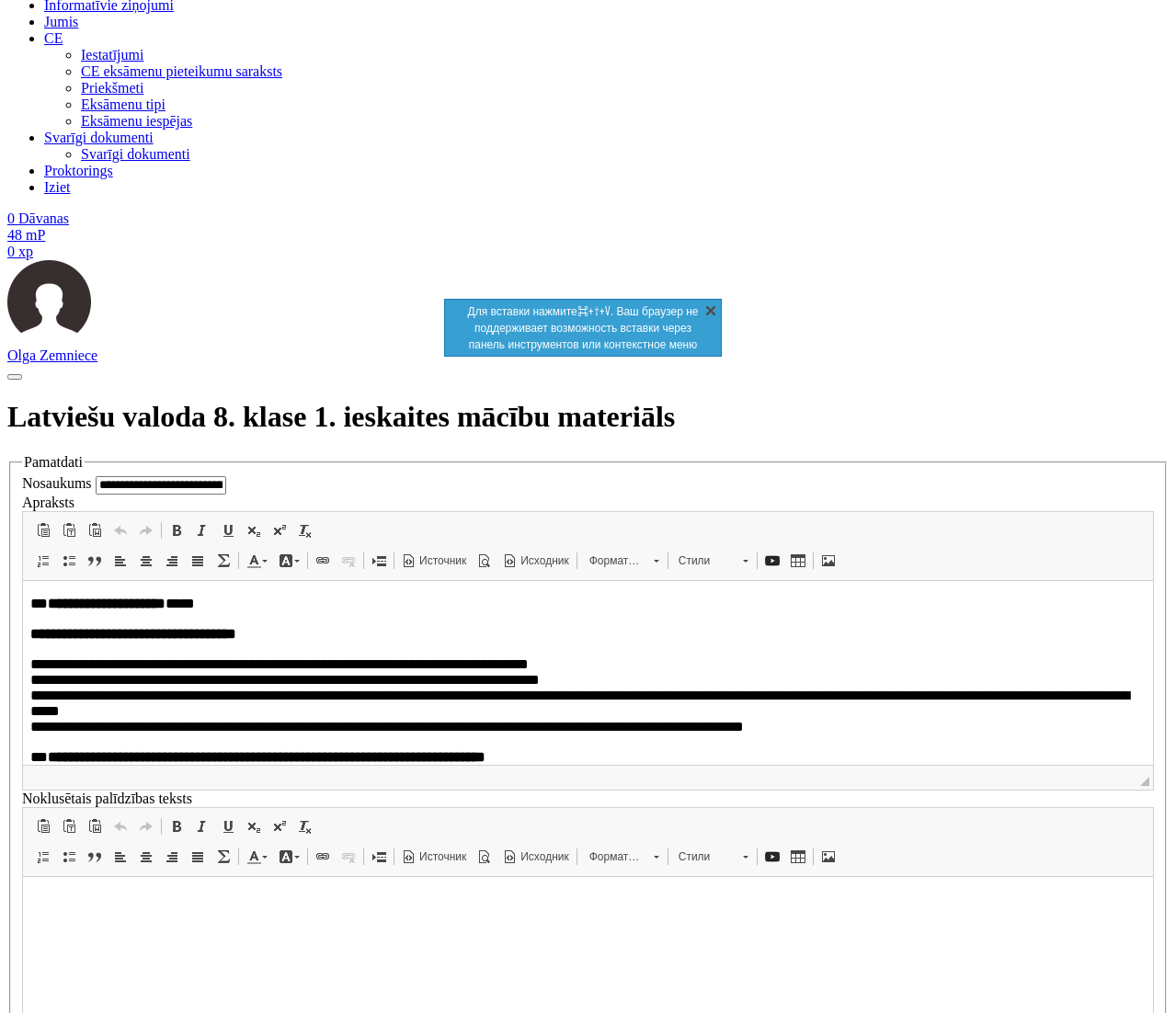 click on "X" at bounding box center [711, 310] 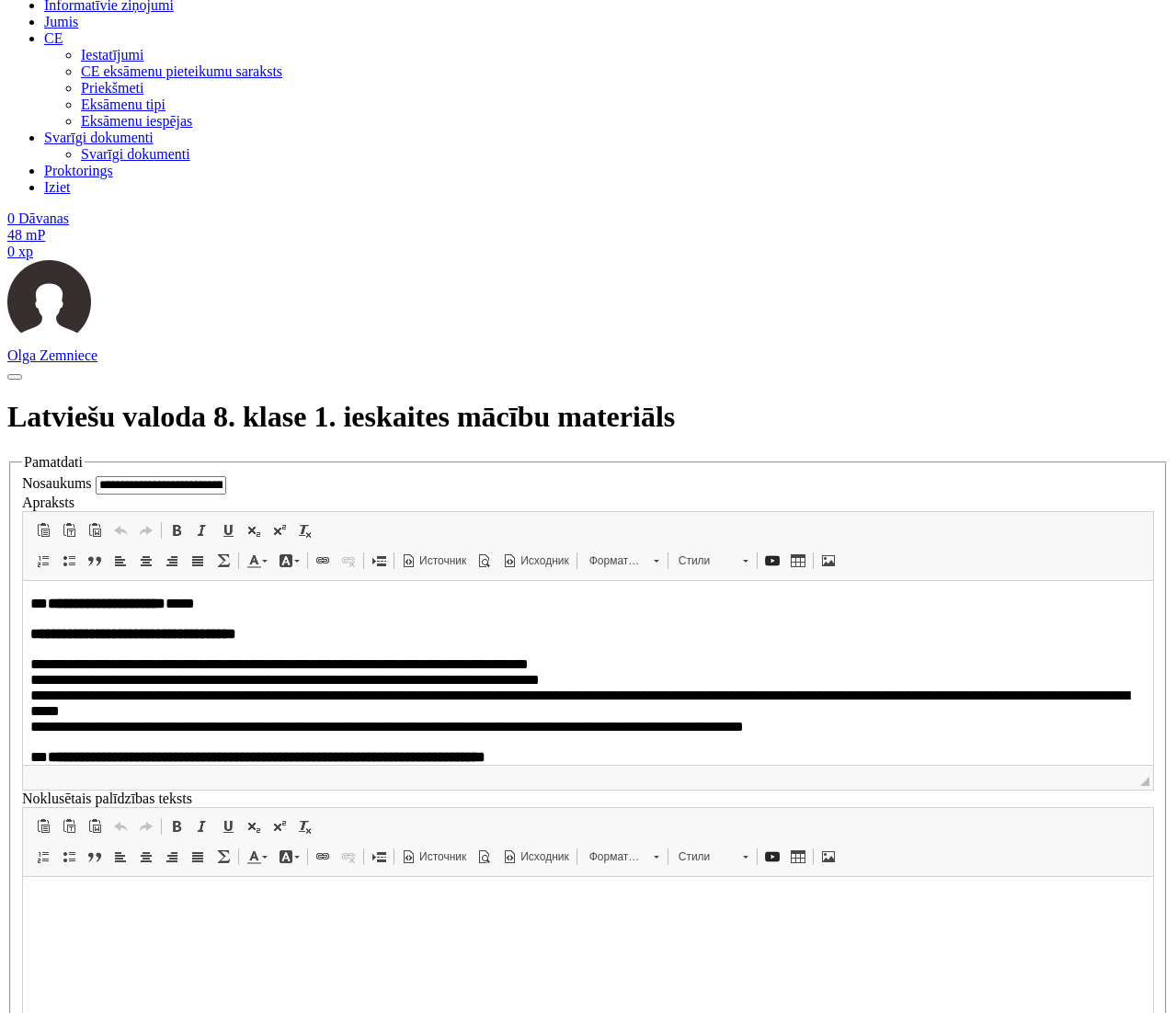 click on "**********" at bounding box center [239, 14771] 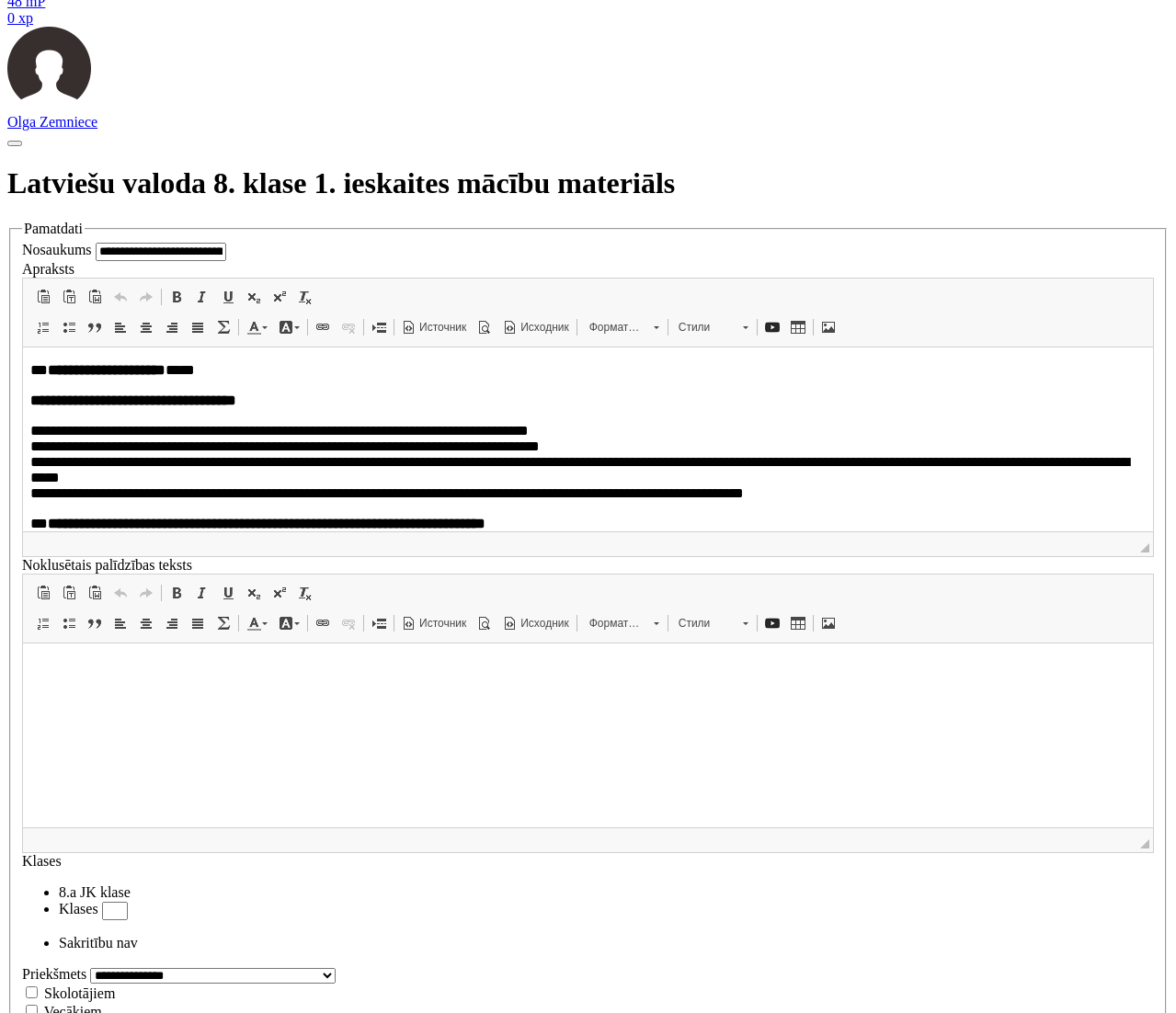 scroll, scrollTop: 1526, scrollLeft: 0, axis: vertical 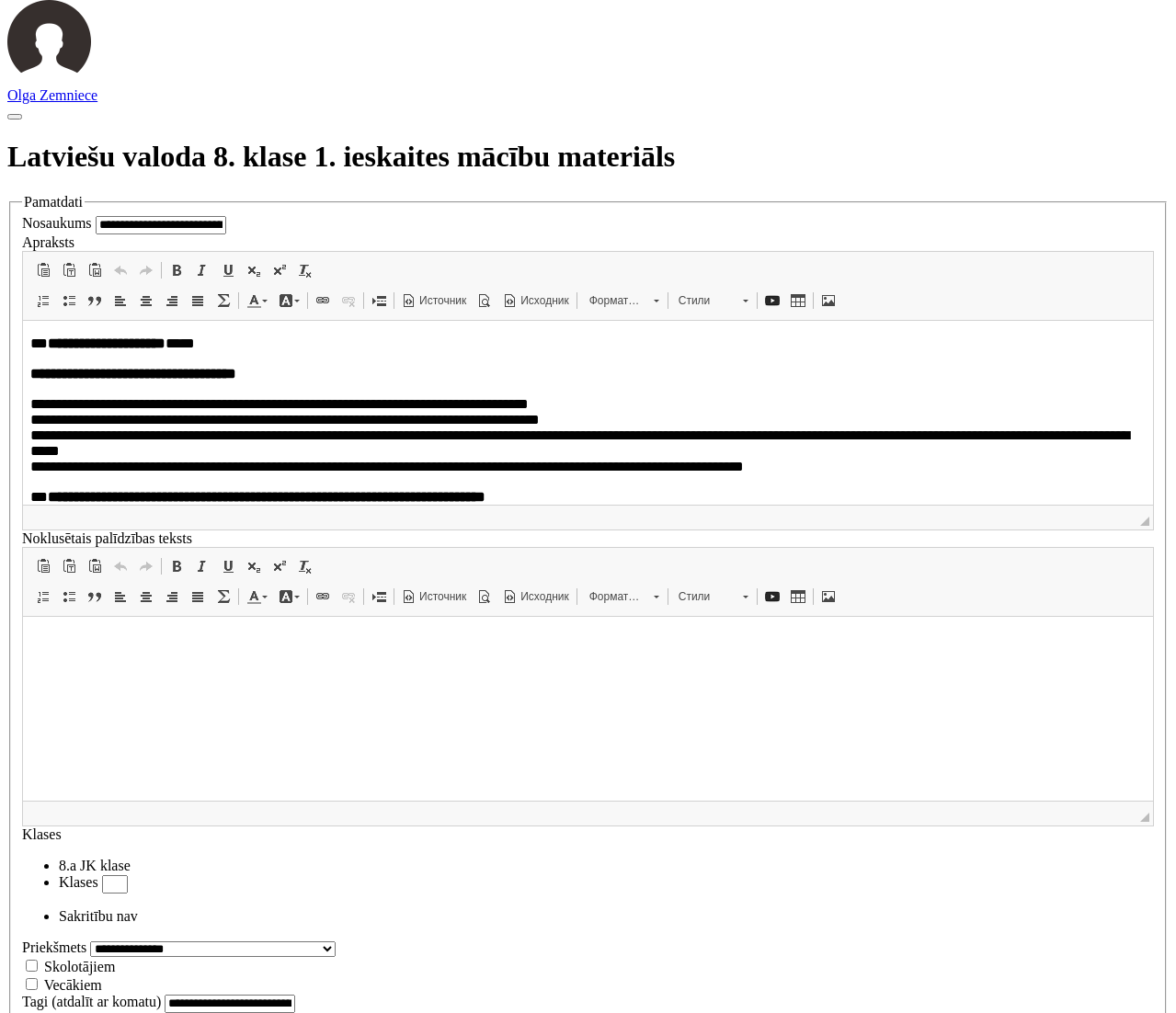 click on "*" at bounding box center [115, 14987] 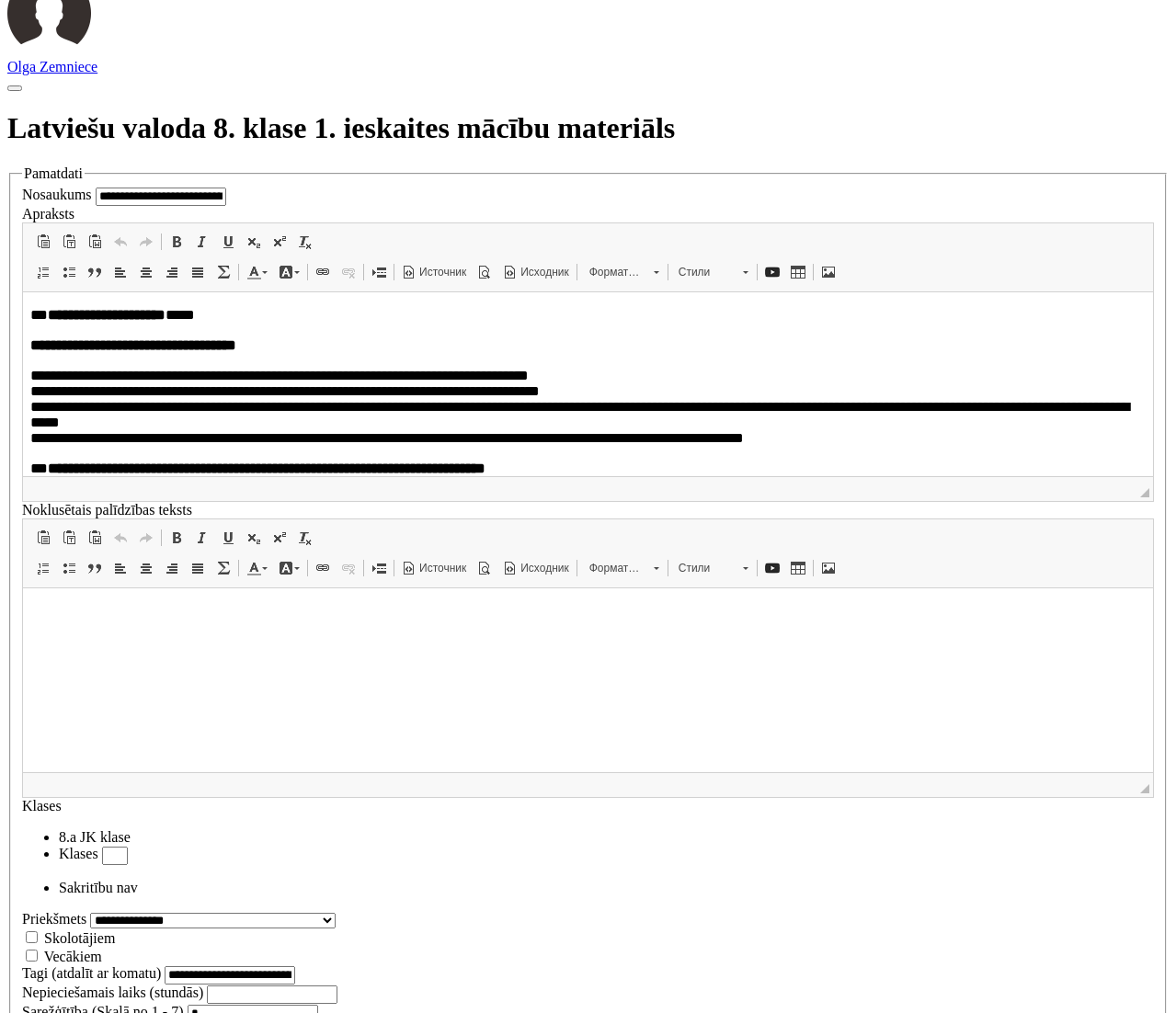 scroll, scrollTop: 1555, scrollLeft: 0, axis: vertical 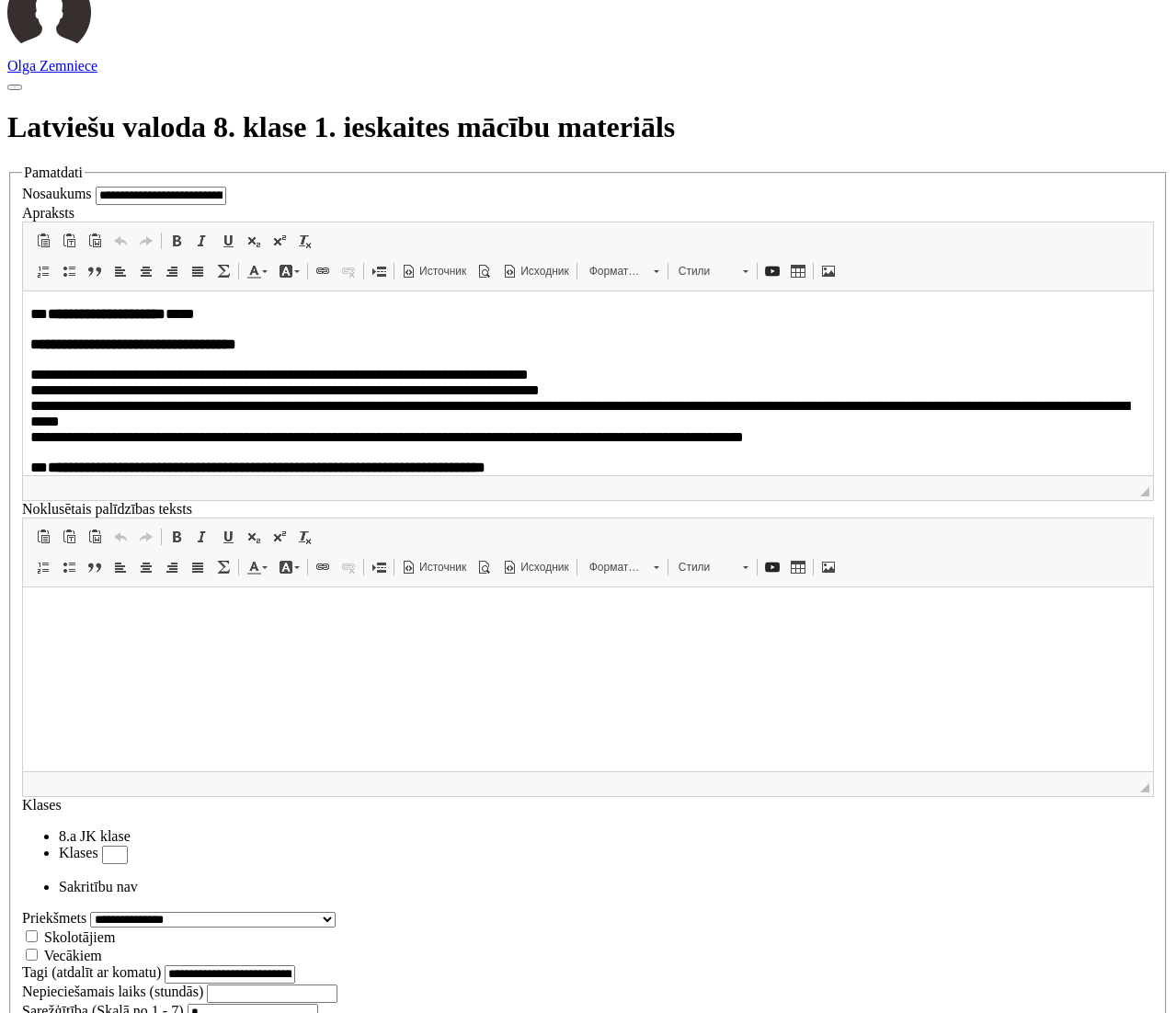 type on "*" 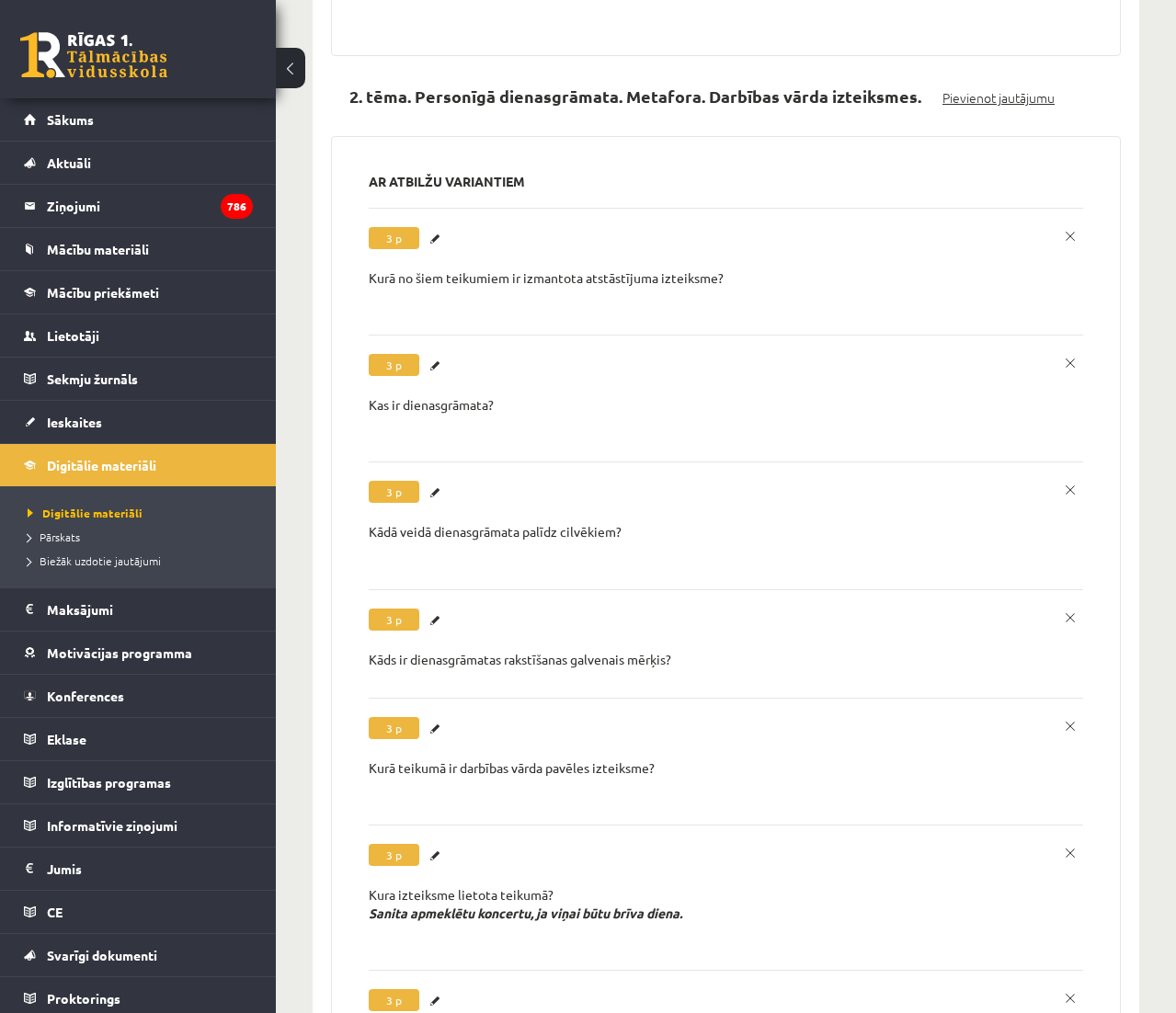 scroll, scrollTop: 0, scrollLeft: 0, axis: both 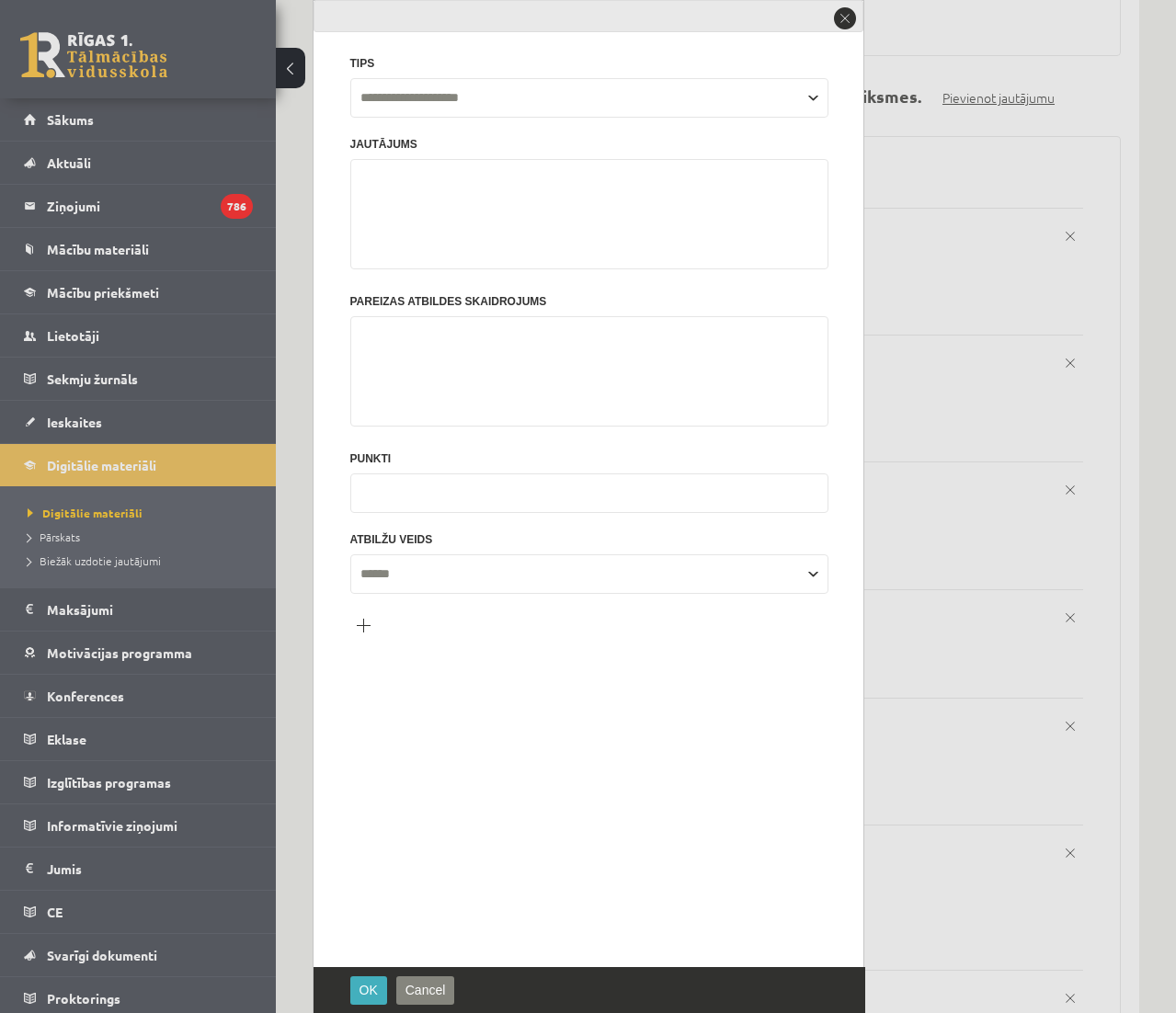 click at bounding box center [588, 506] 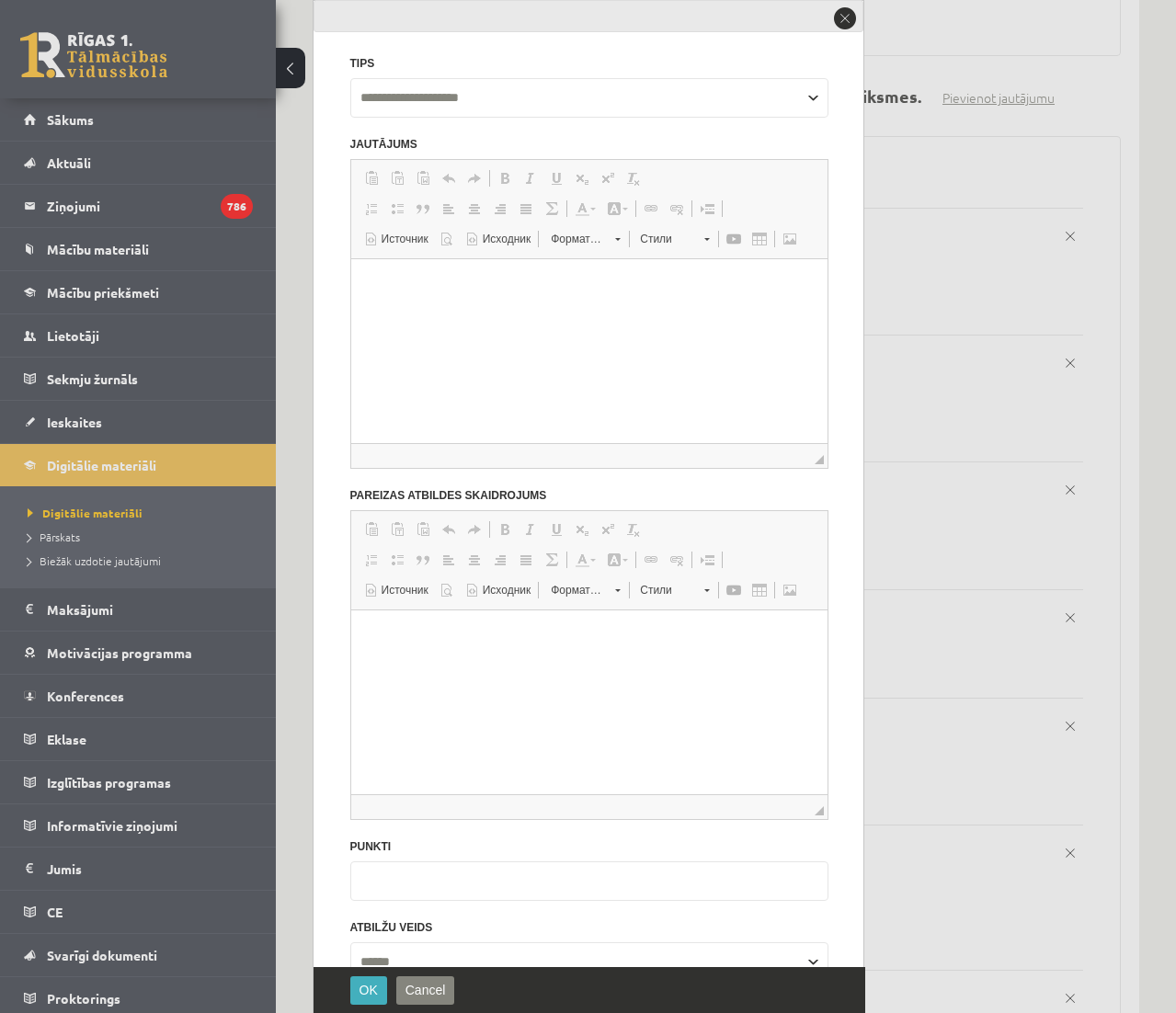 scroll, scrollTop: 0, scrollLeft: 0, axis: both 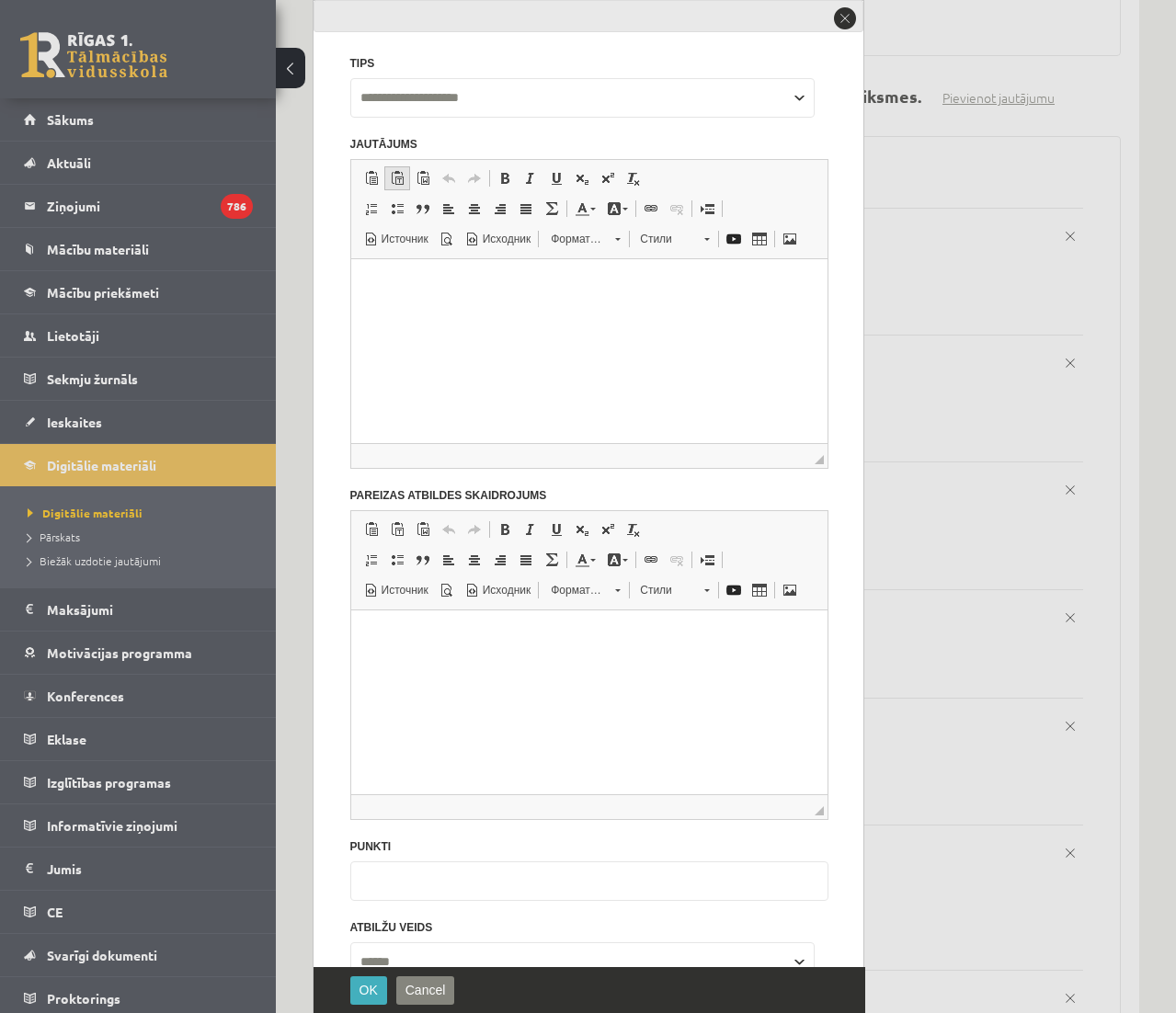 click at bounding box center [397, 178] 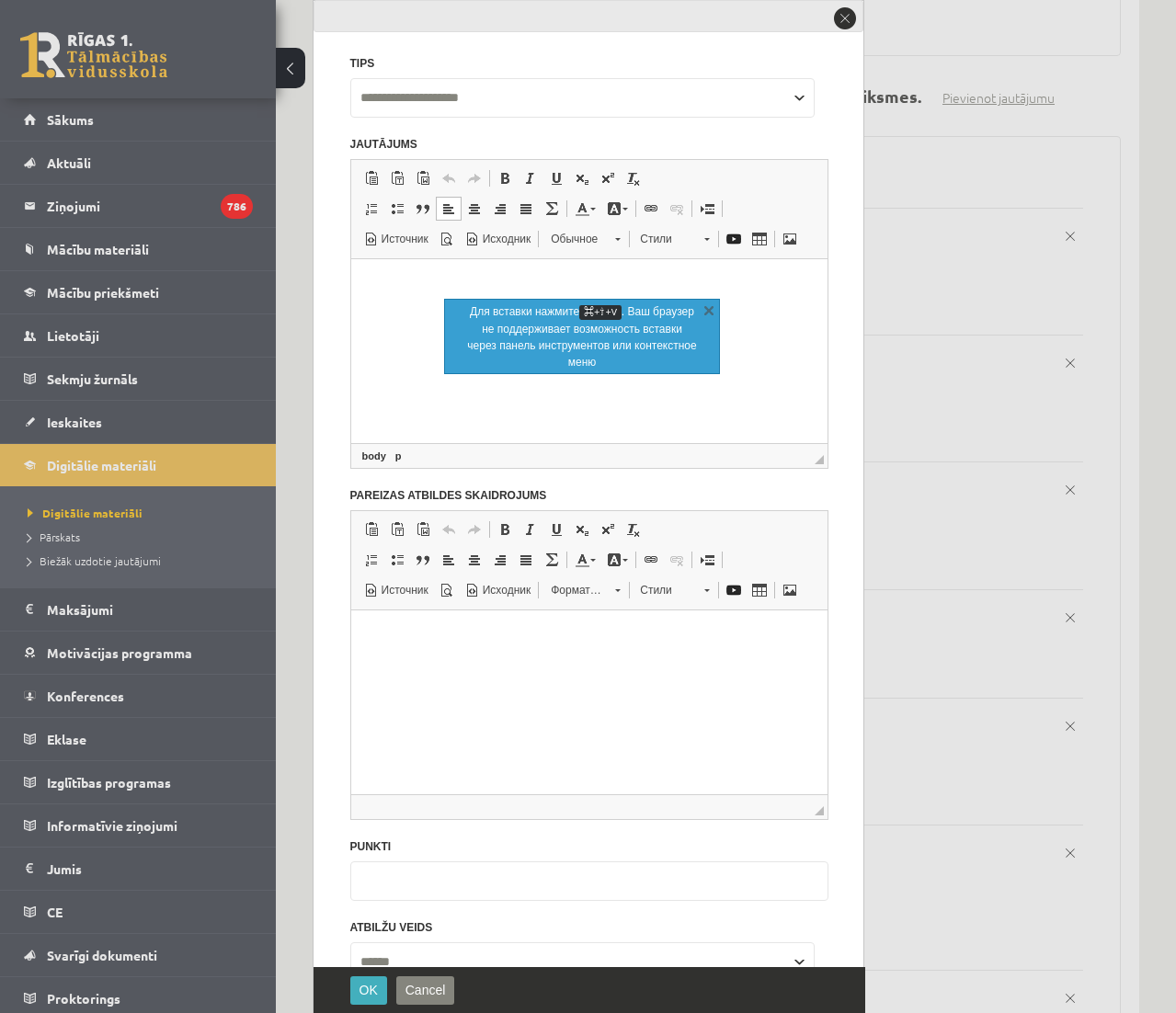 click at bounding box center [588, 281] 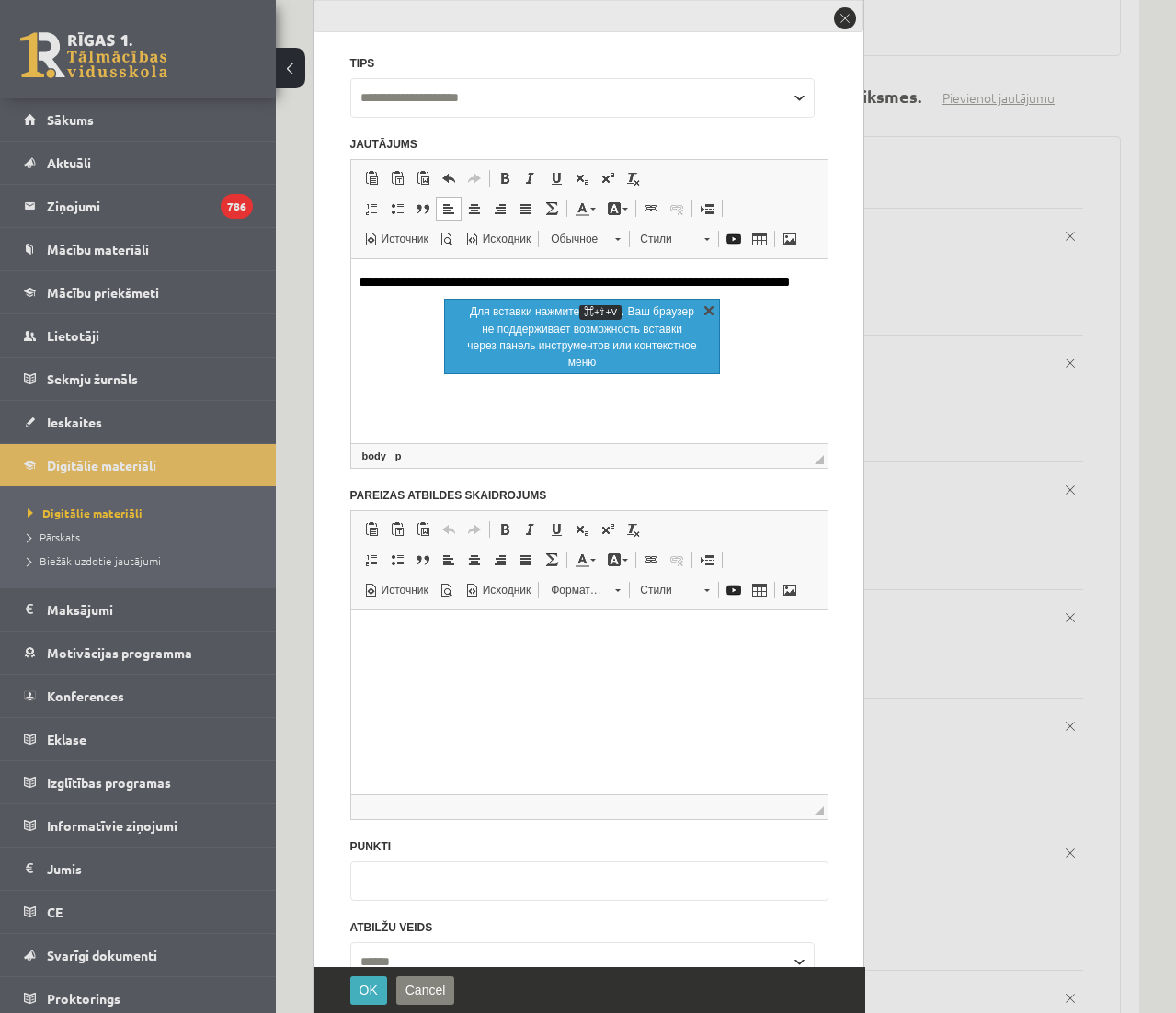 click on "X" at bounding box center [709, 310] 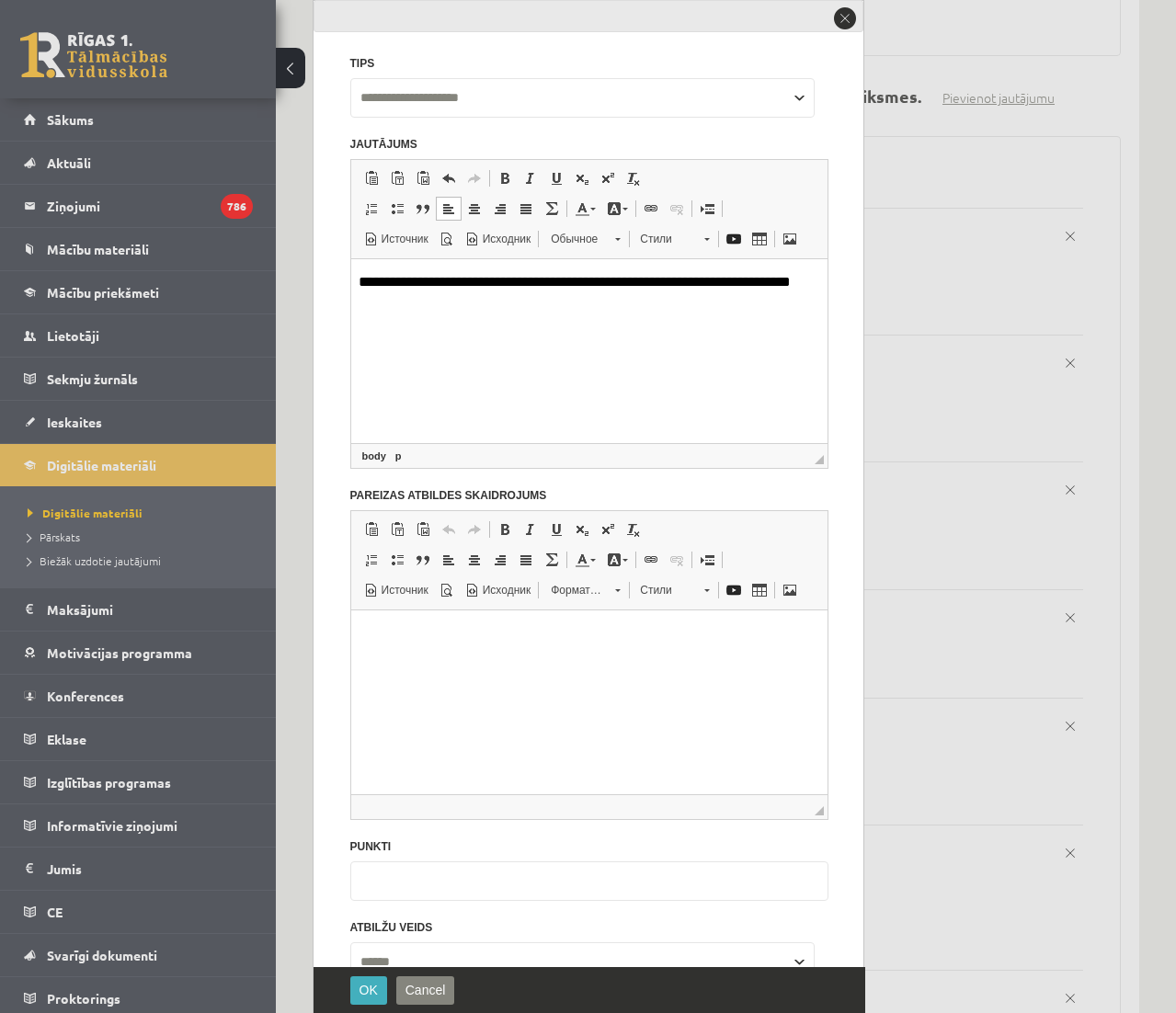 click on "**********" at bounding box center (581, 290) 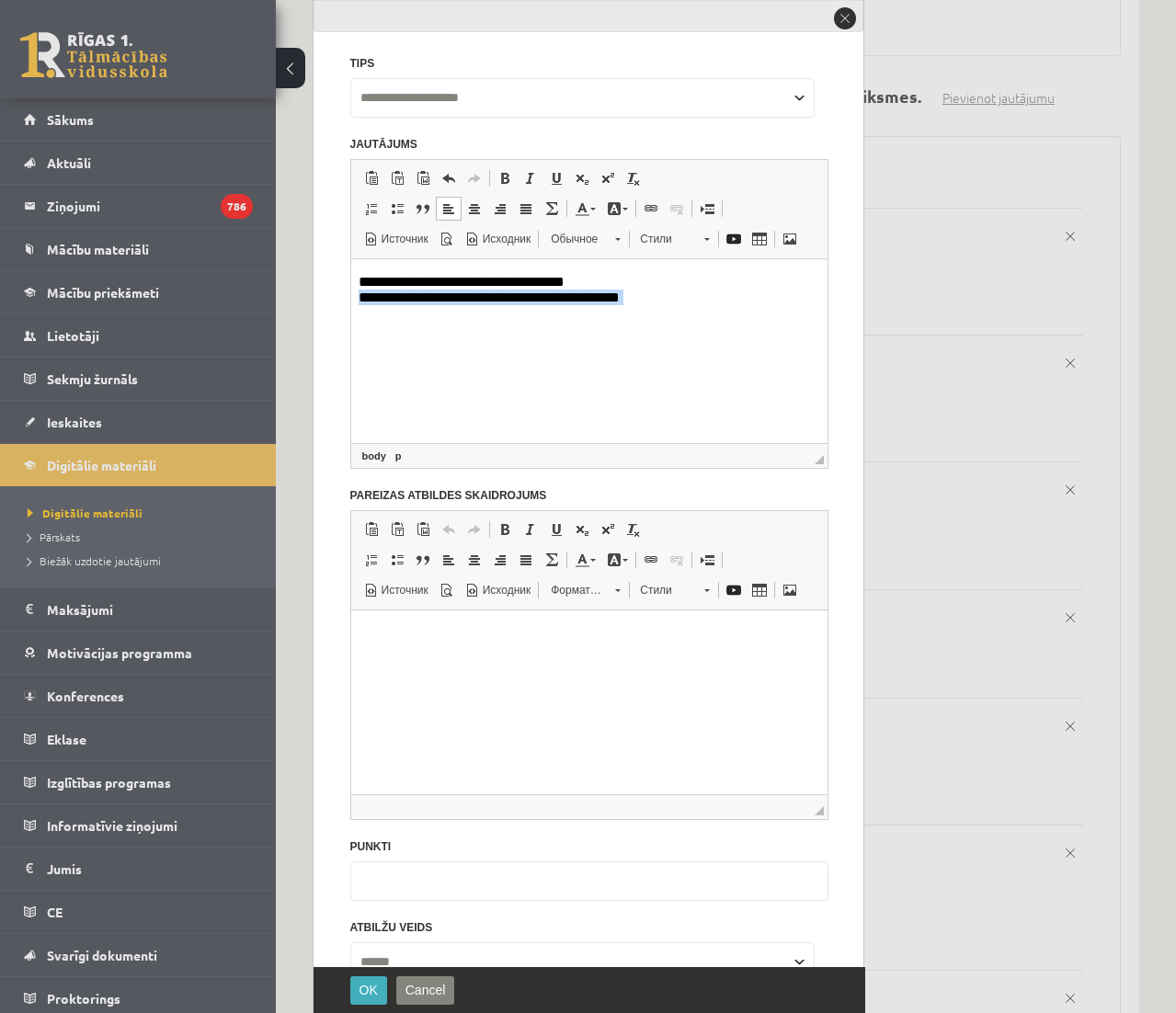 drag, startPoint x: 622, startPoint y: 308, endPoint x: 342, endPoint y: 305, distance: 280.01607 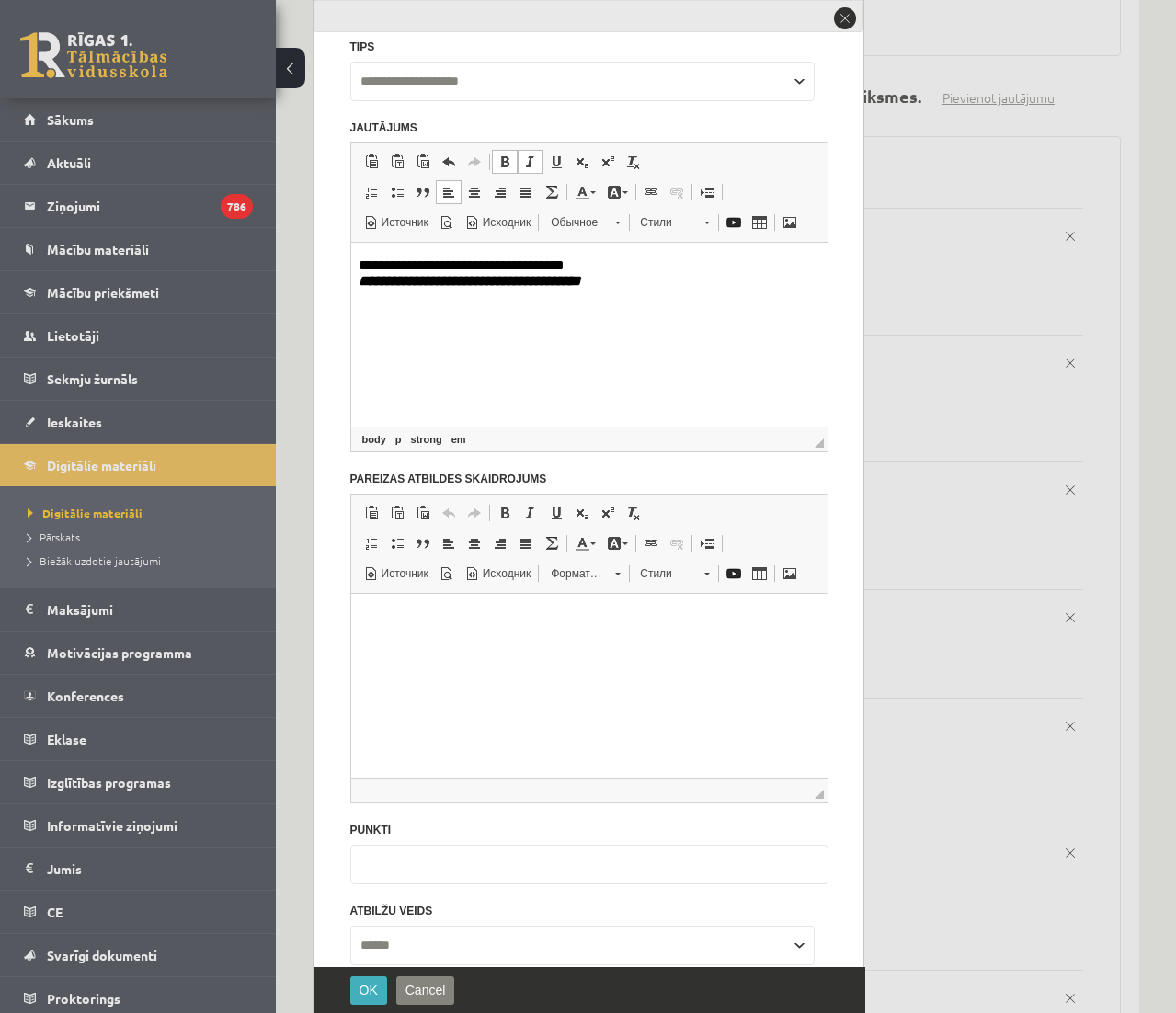 scroll, scrollTop: 87, scrollLeft: 0, axis: vertical 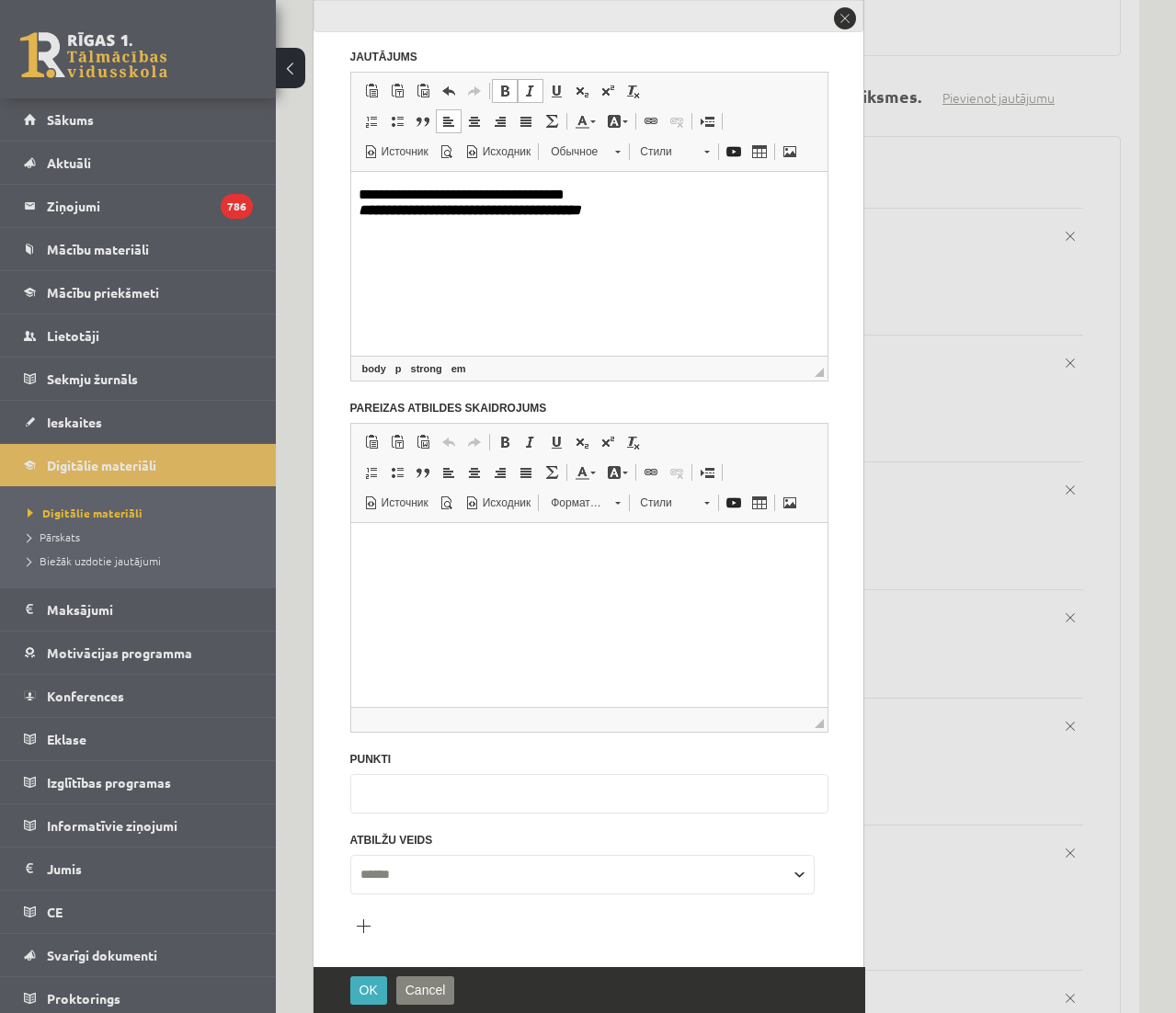 click on "*" at bounding box center [589, 793] 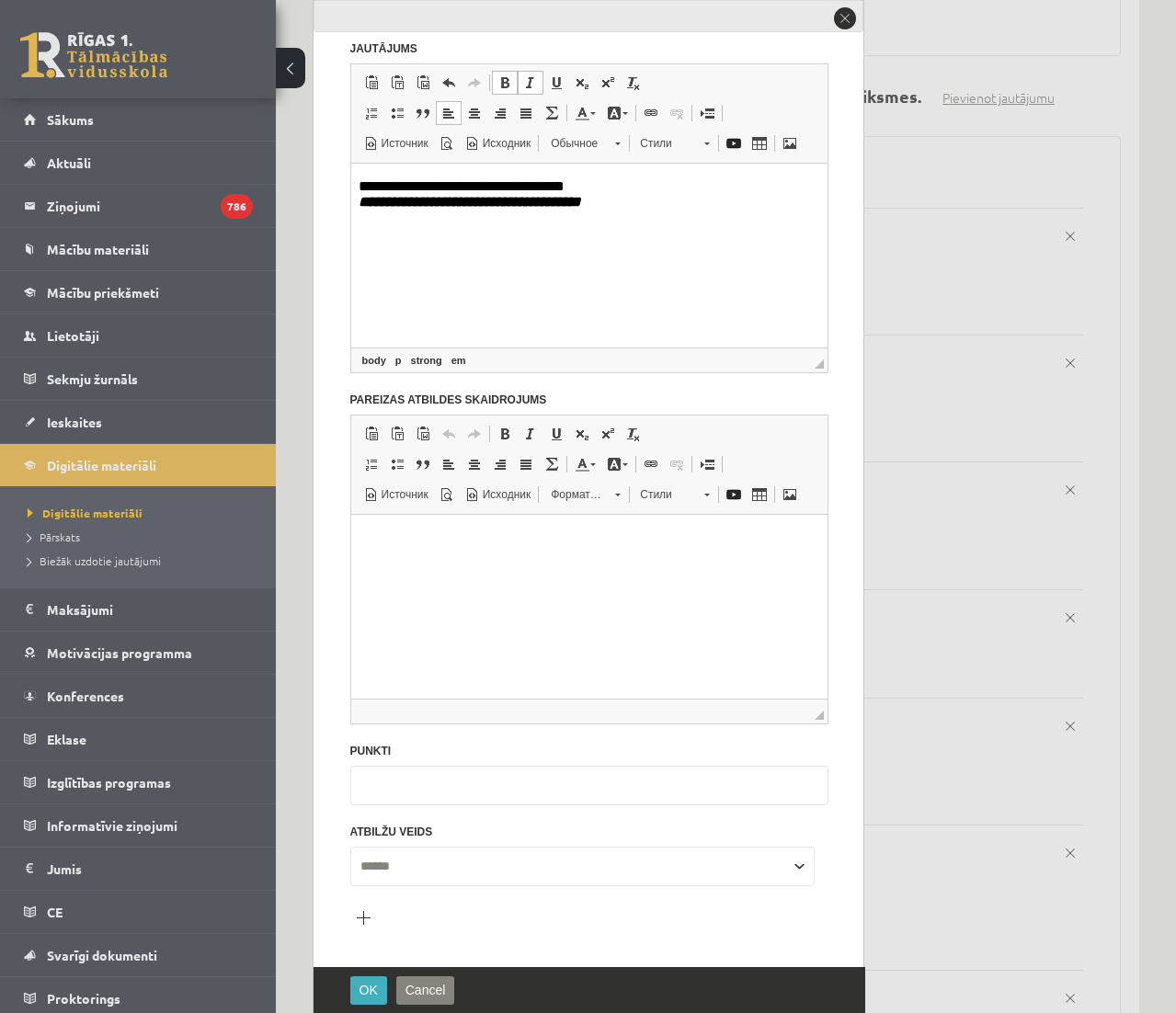 scroll, scrollTop: 156, scrollLeft: 0, axis: vertical 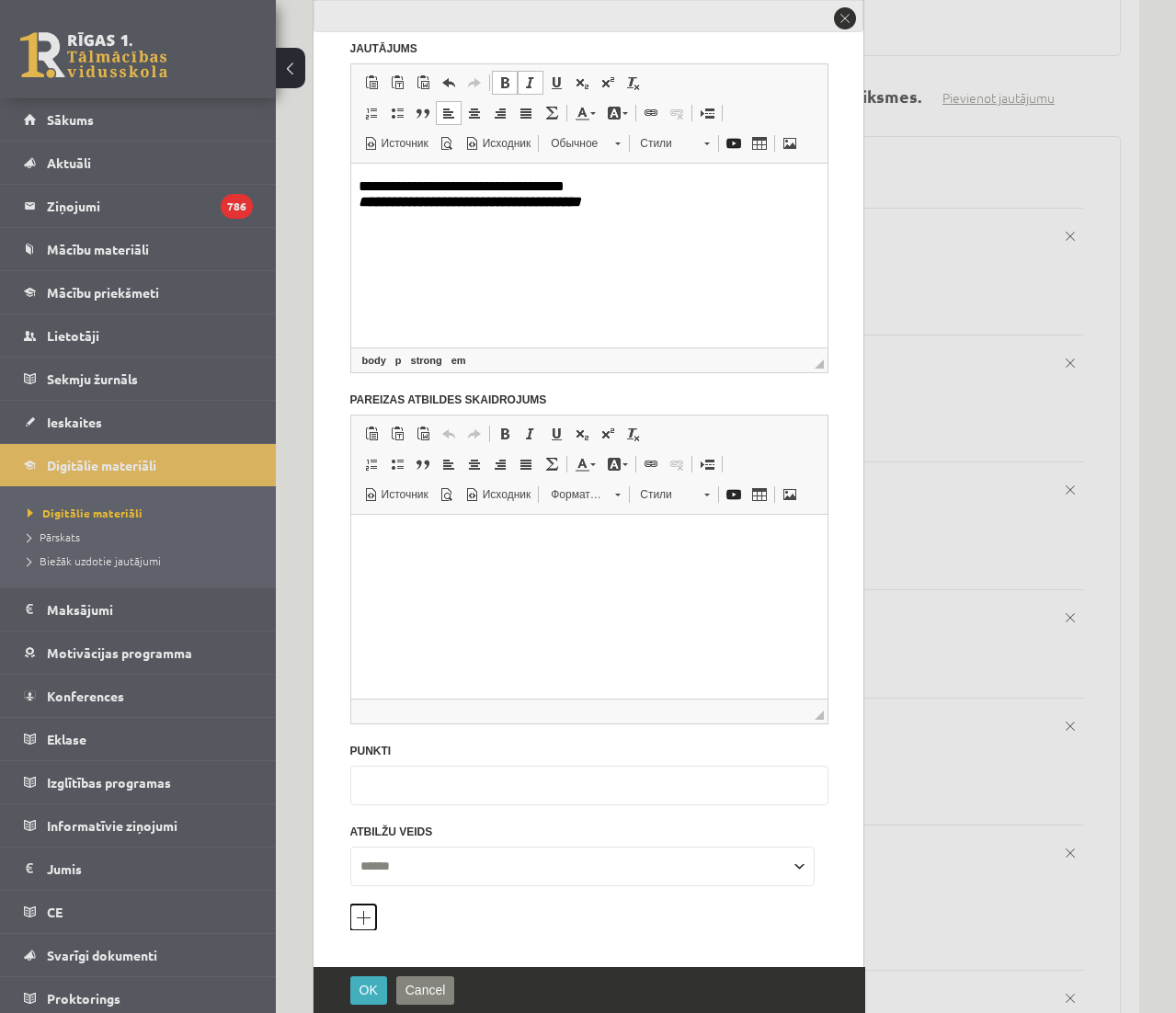 click on "Pievienot atbilžu variantu" at bounding box center (363, 917) 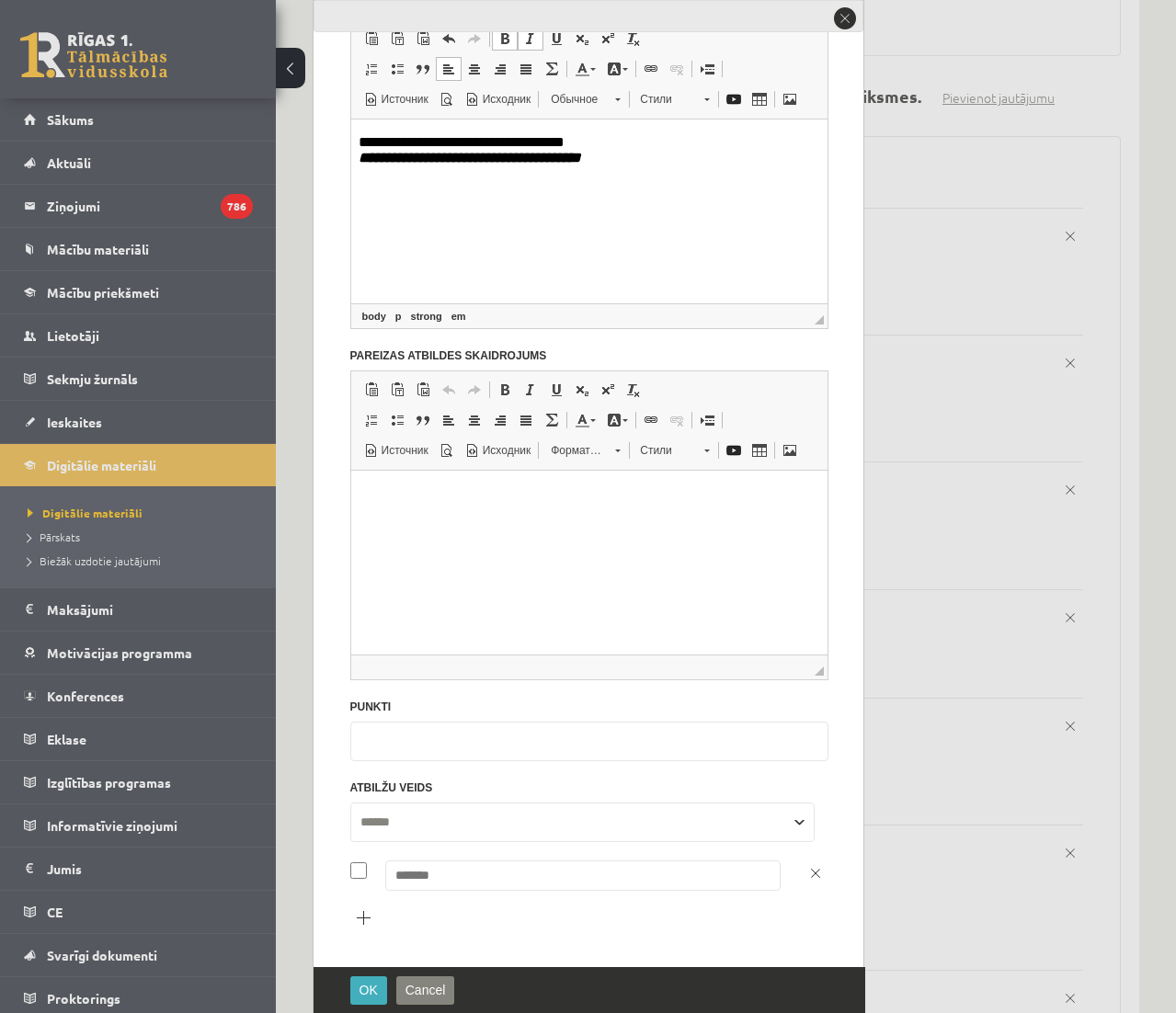 scroll, scrollTop: 200, scrollLeft: 0, axis: vertical 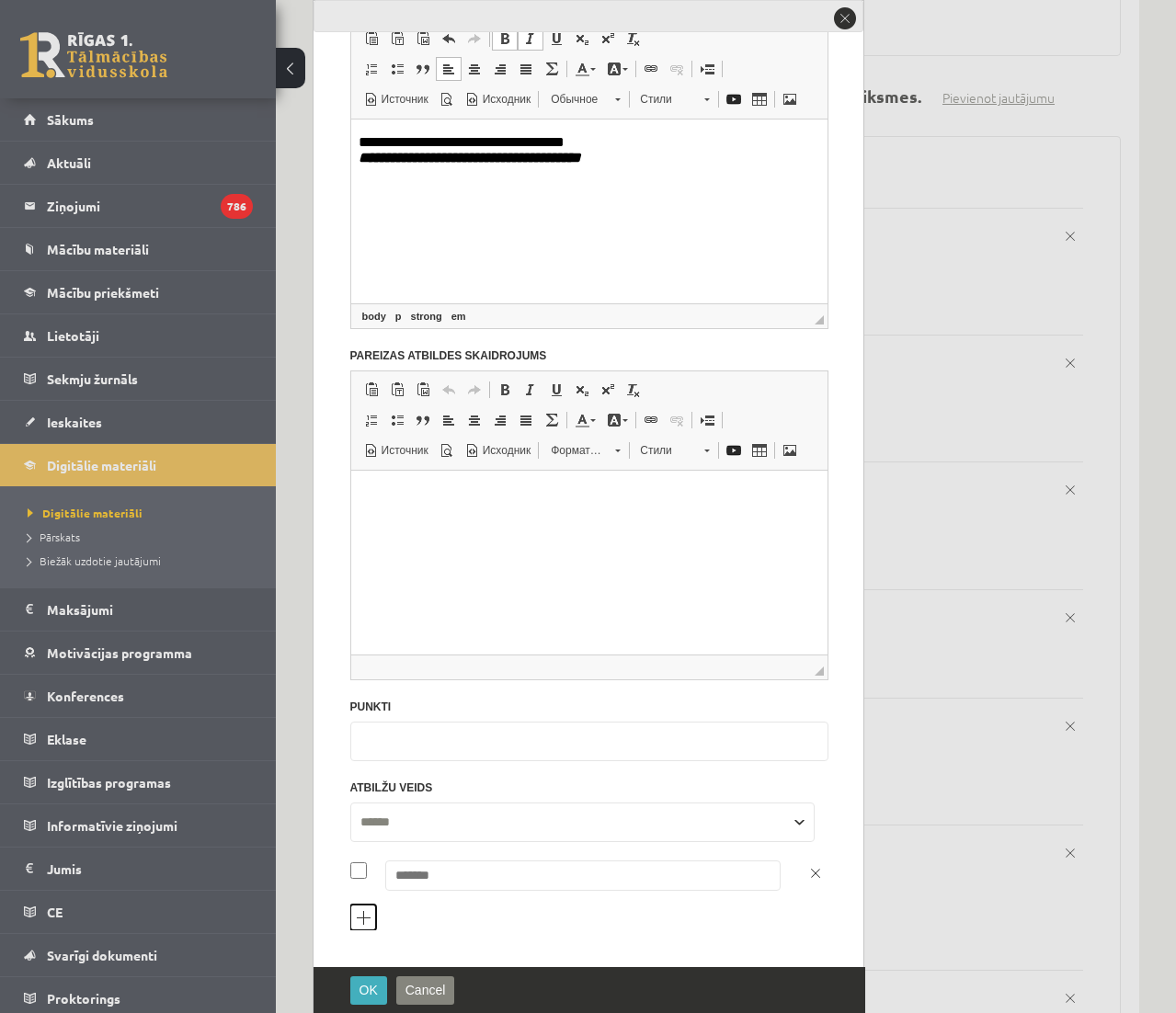 click on "Pievienot atbilžu variantu" at bounding box center (363, 917) 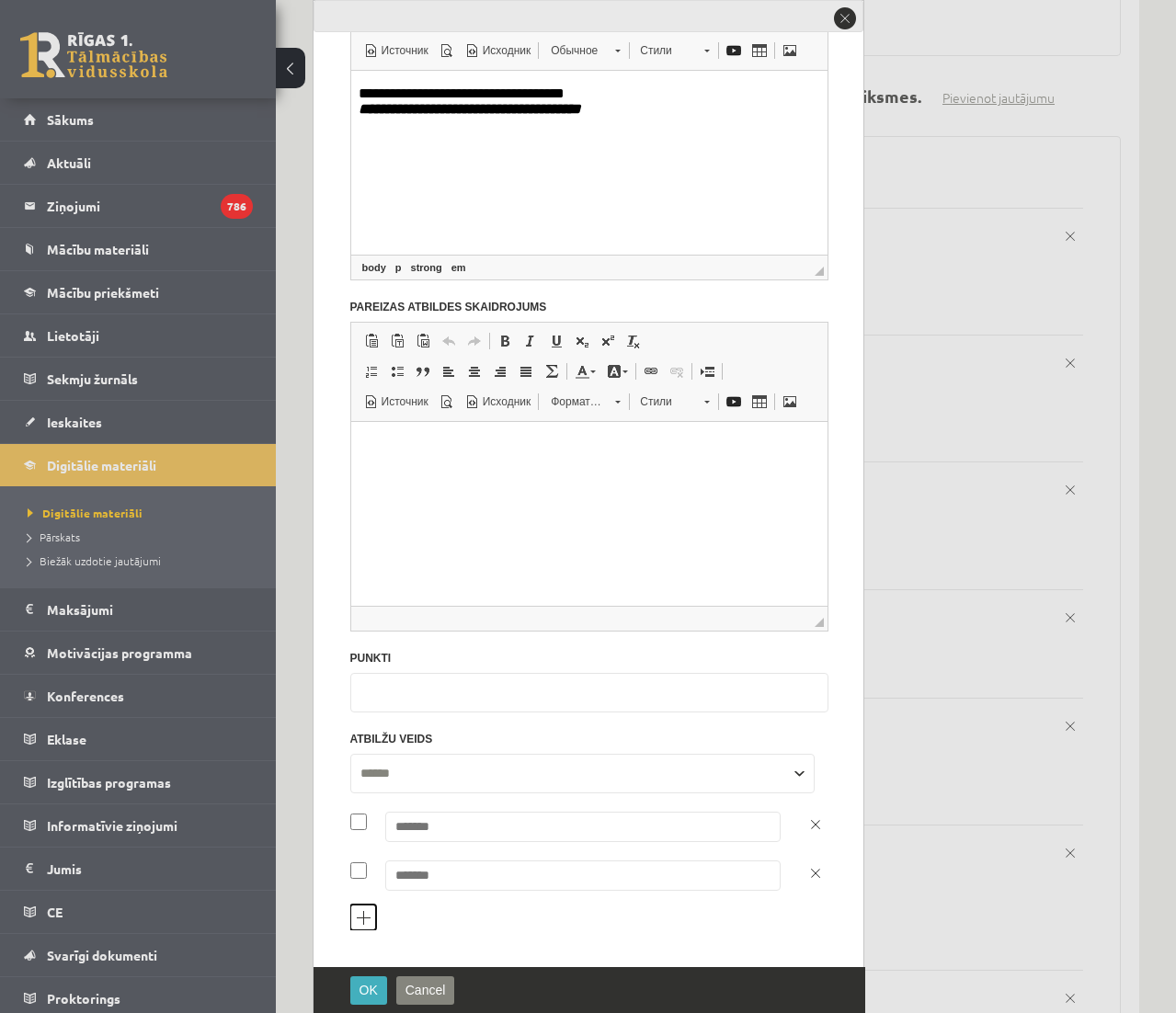 click on "Pievienot atbilžu variantu" at bounding box center (363, 917) 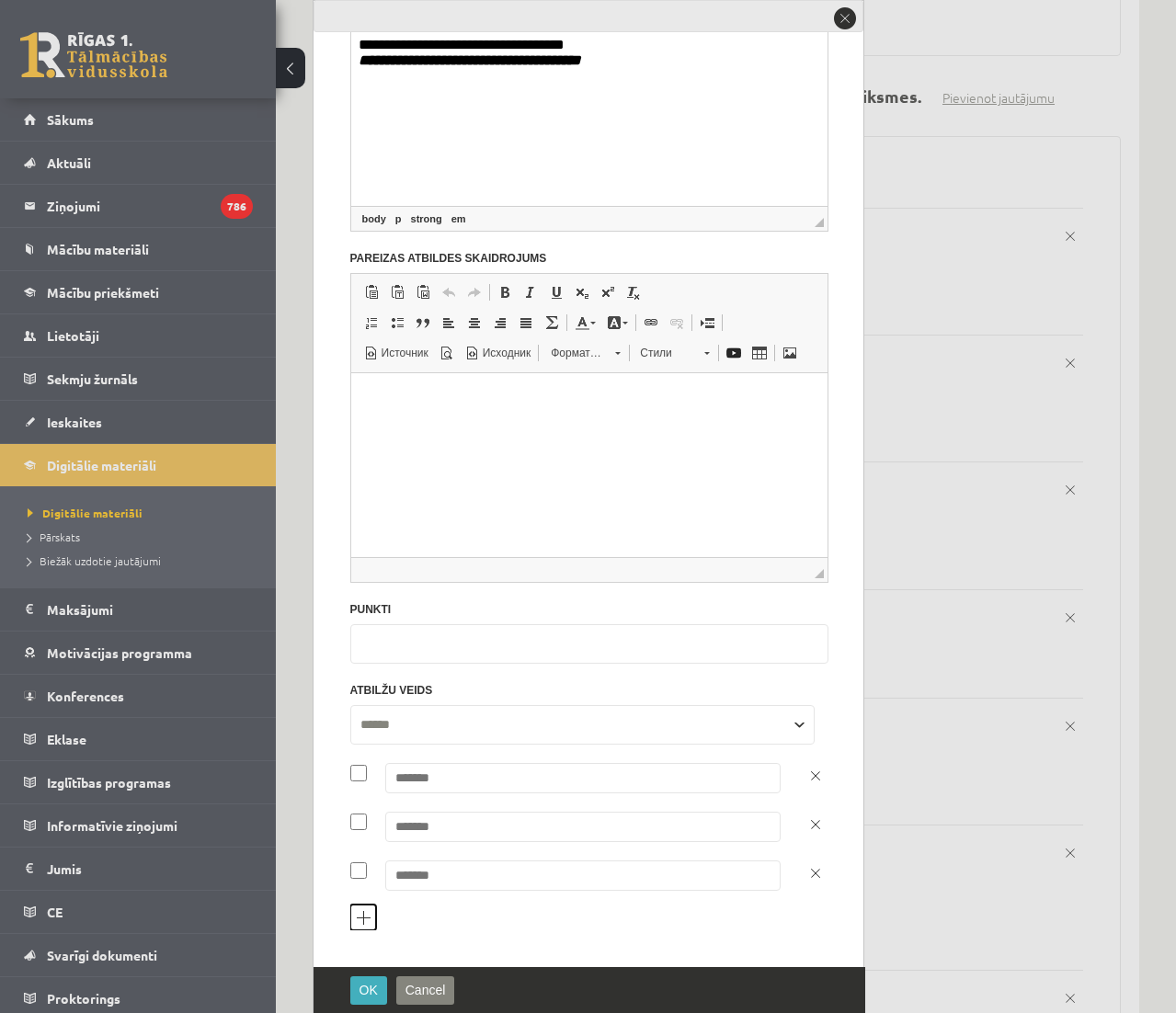 scroll, scrollTop: 298, scrollLeft: 0, axis: vertical 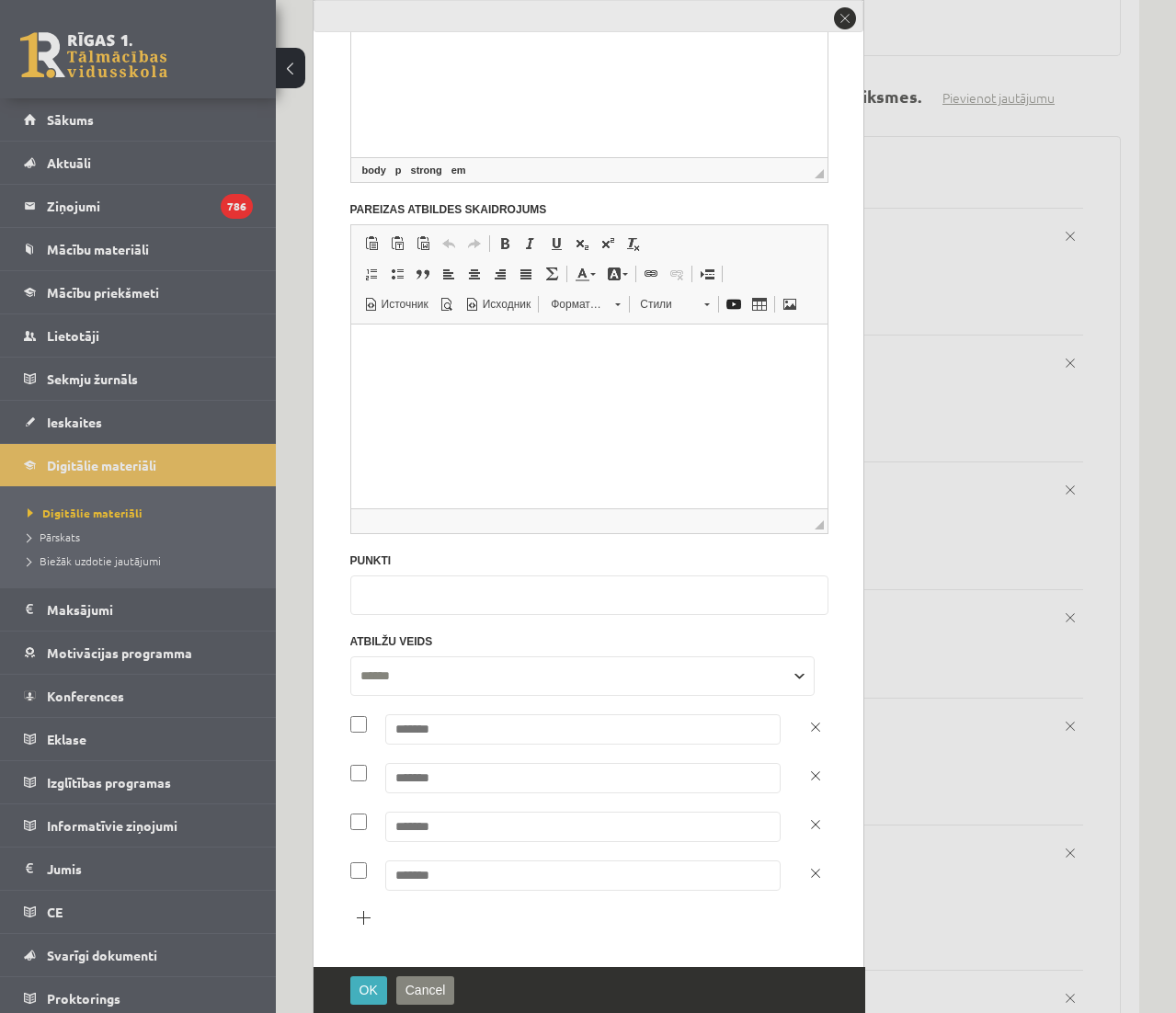 click at bounding box center (583, 729) 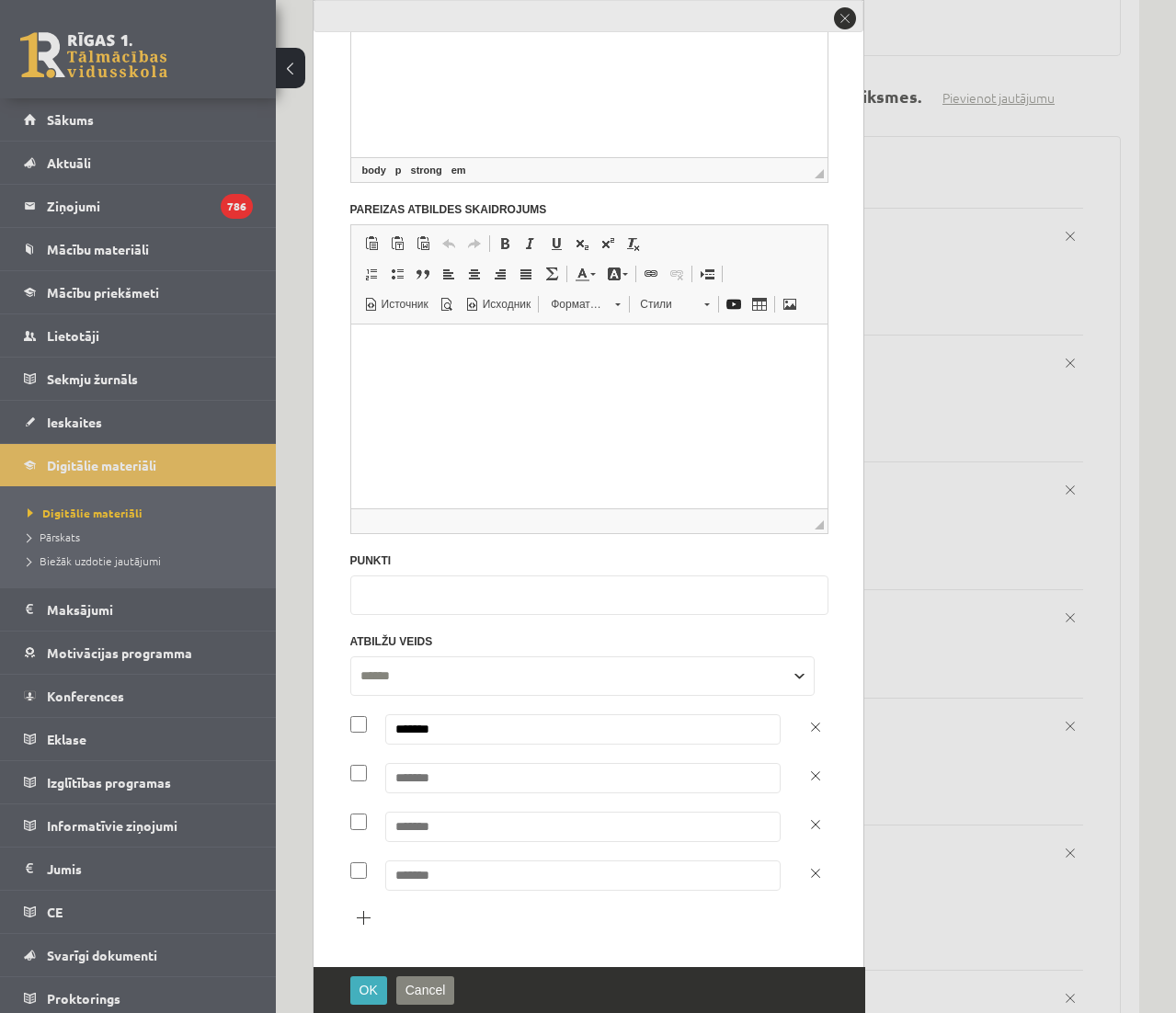 type on "*******" 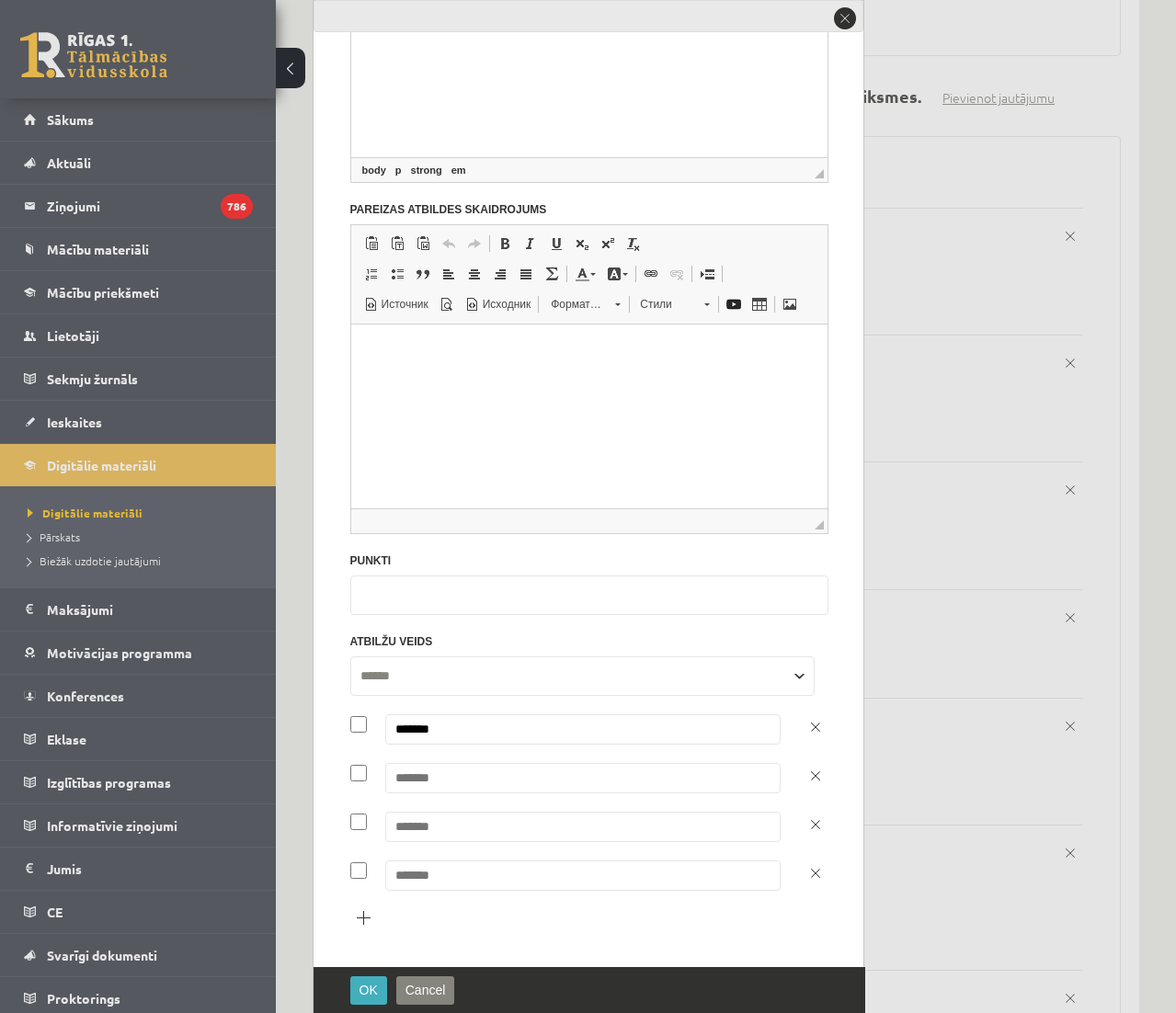 click at bounding box center (583, 778) 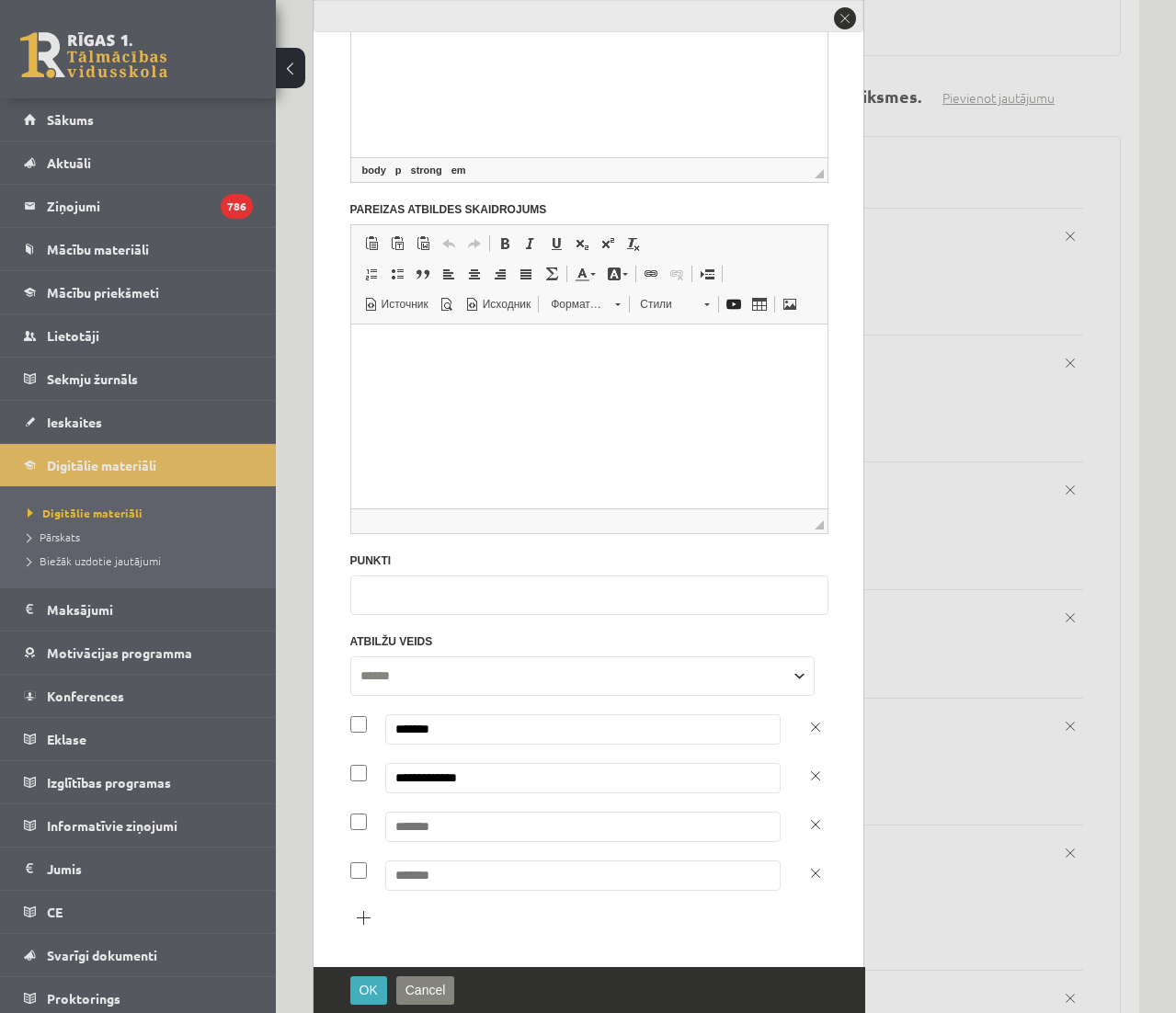type on "**********" 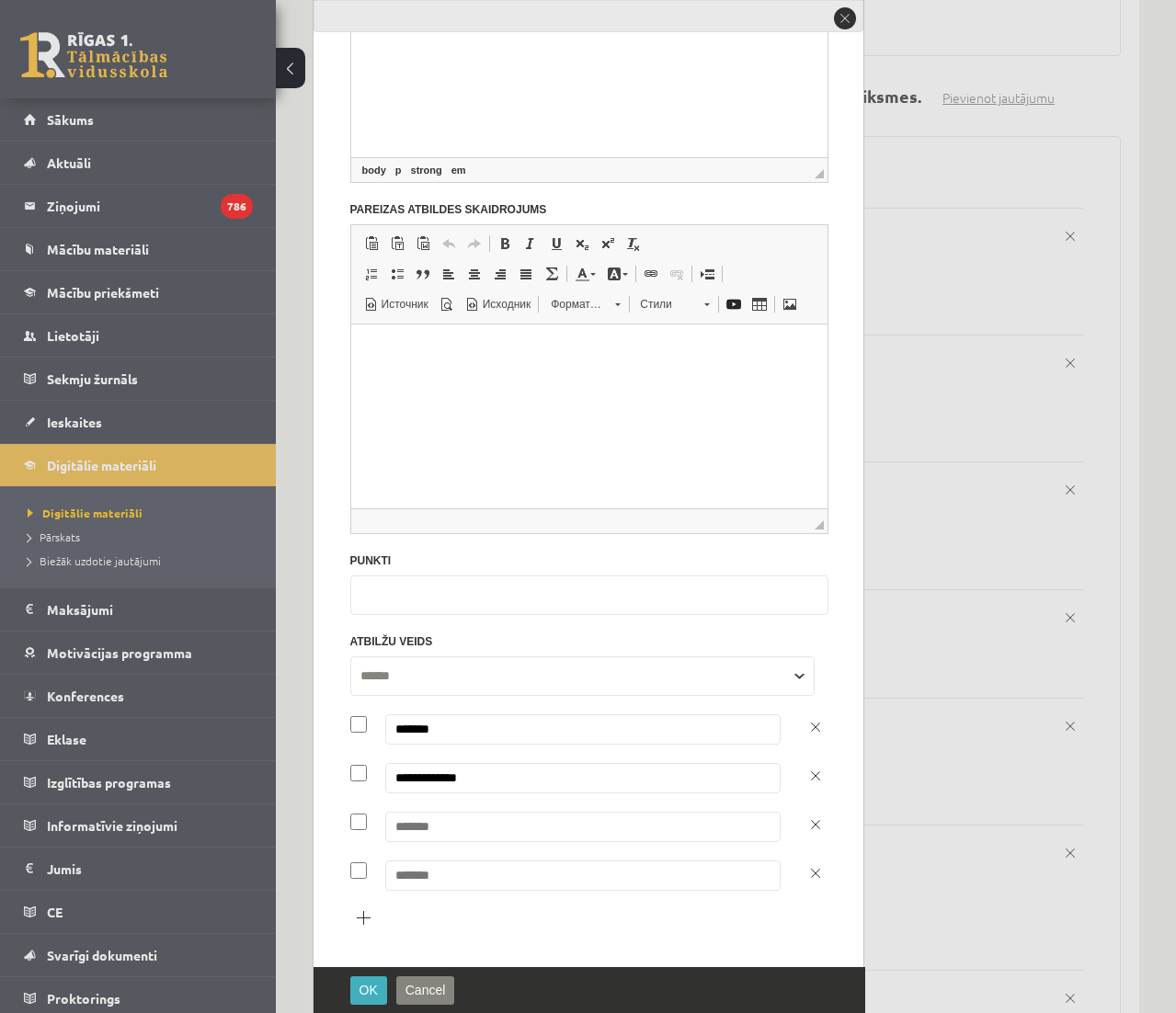 click at bounding box center [583, 826] 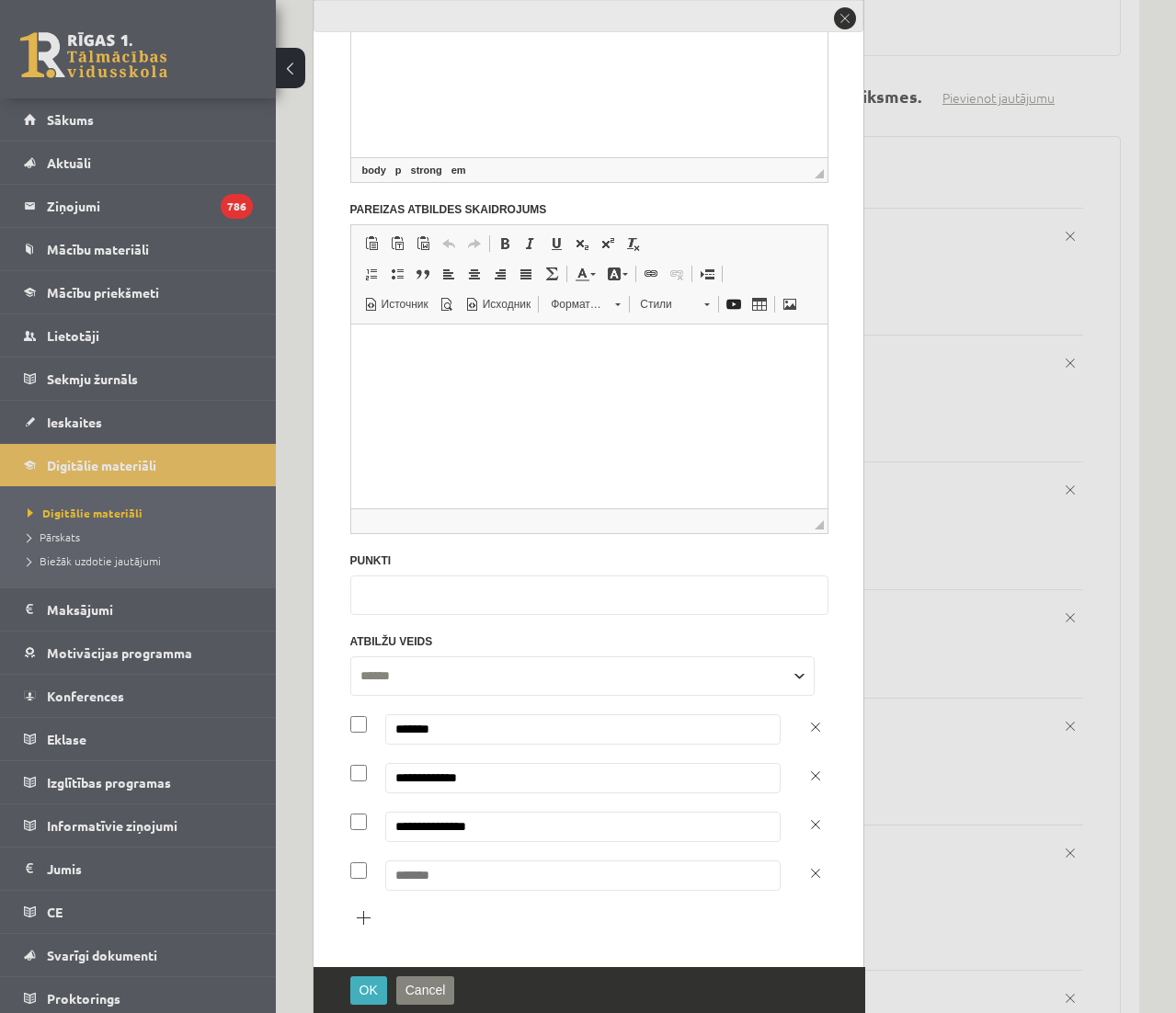 type on "**********" 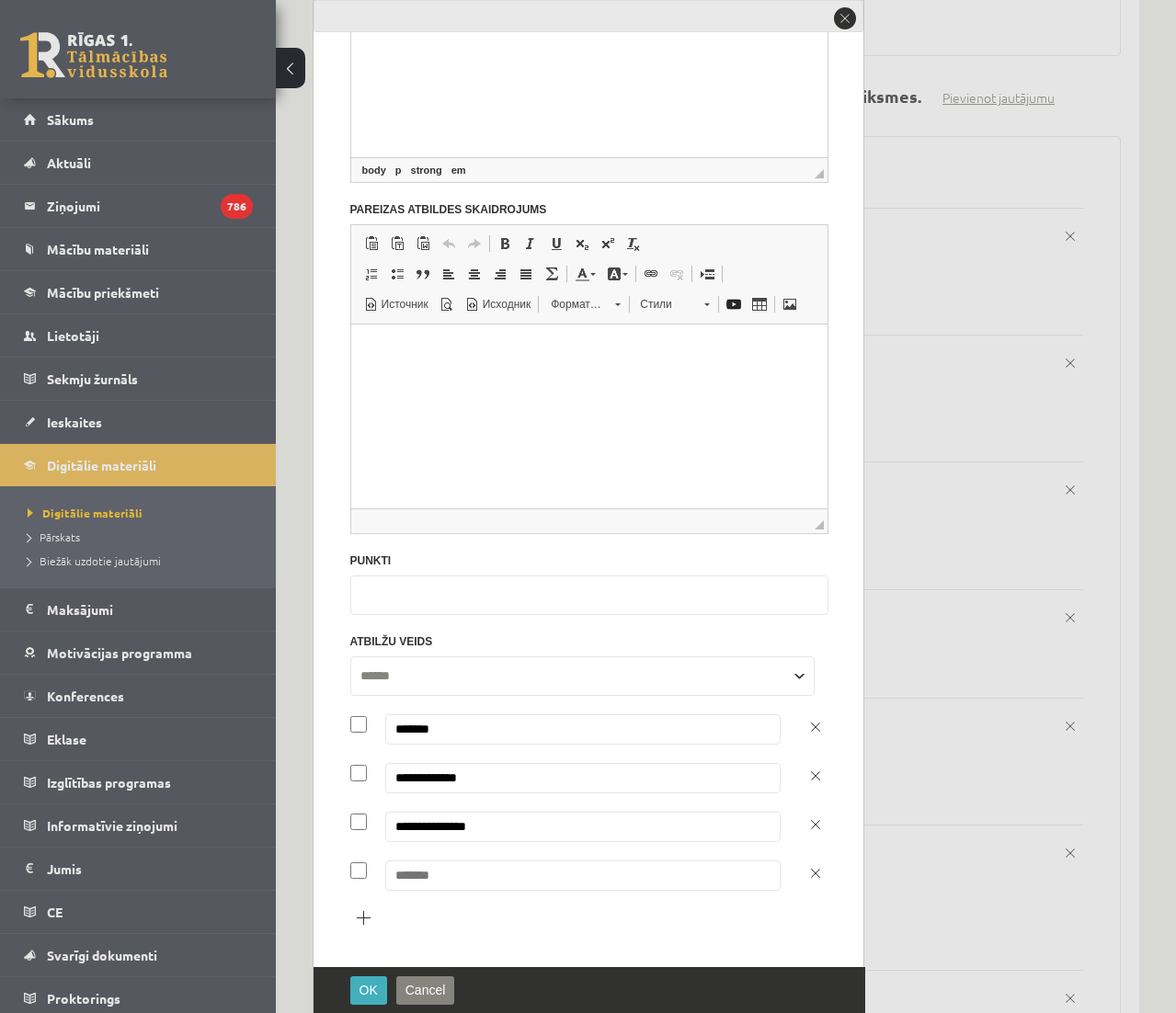 click at bounding box center [583, 875] 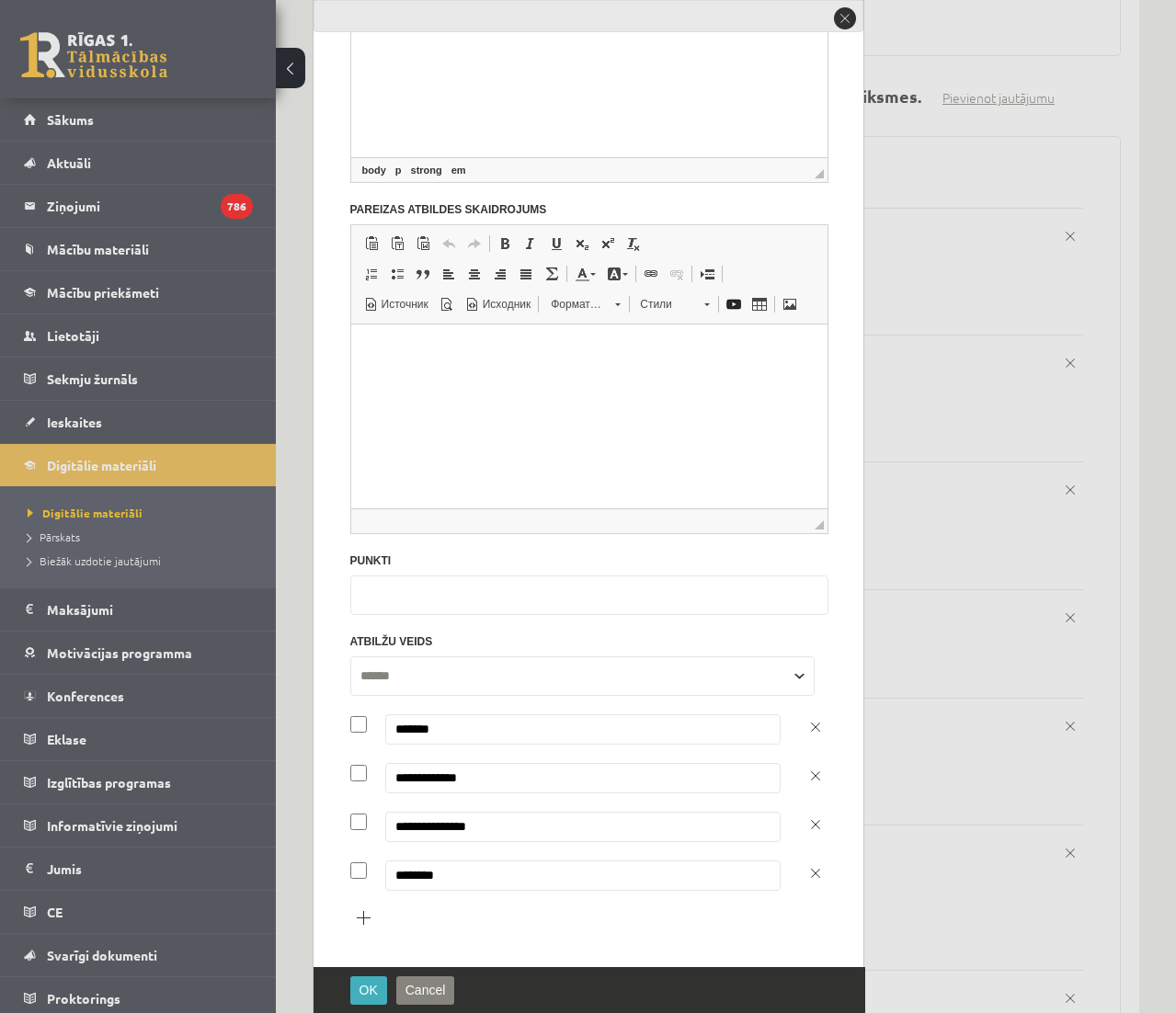 type on "********" 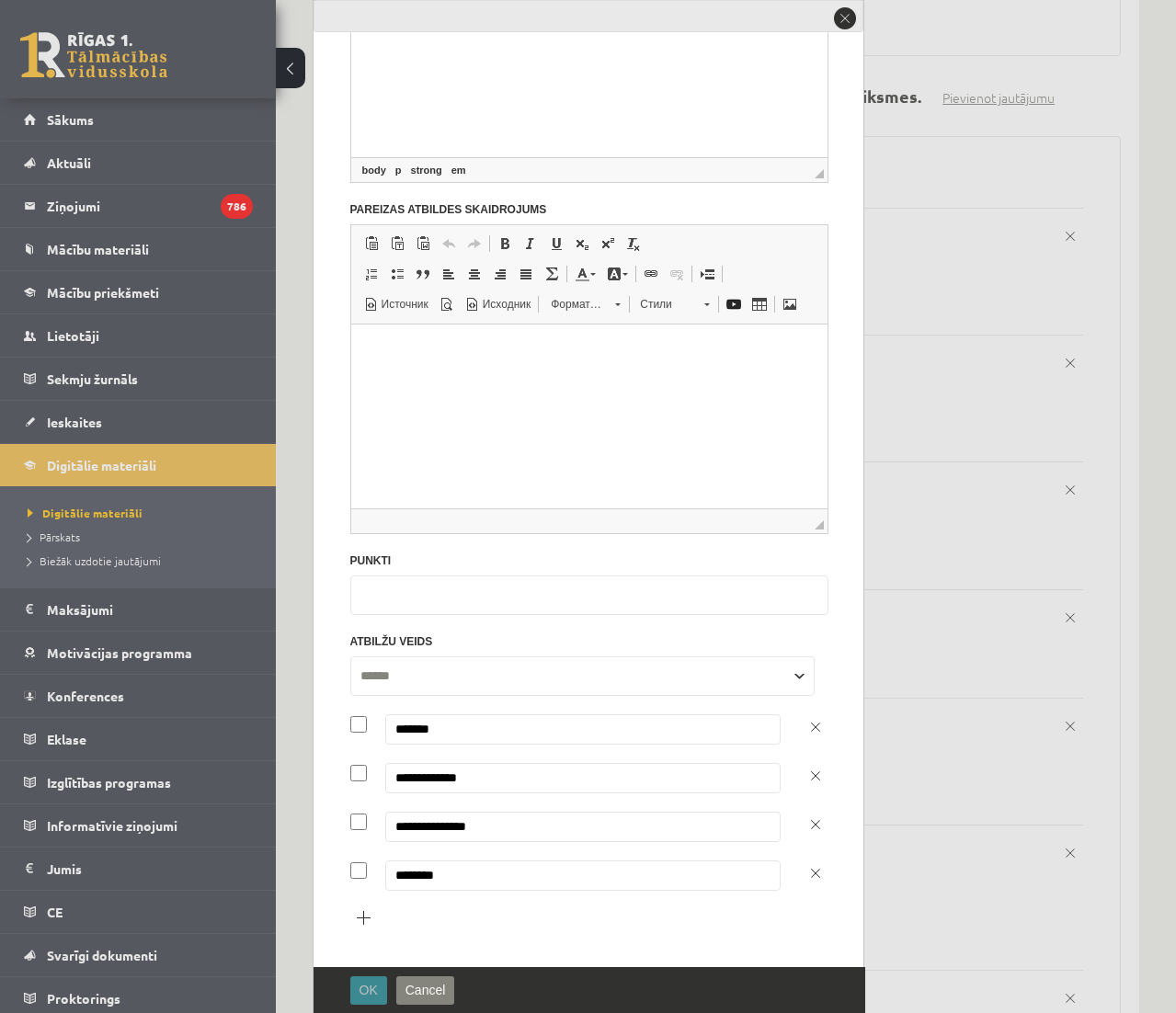 click on "OK" at bounding box center [369, 990] 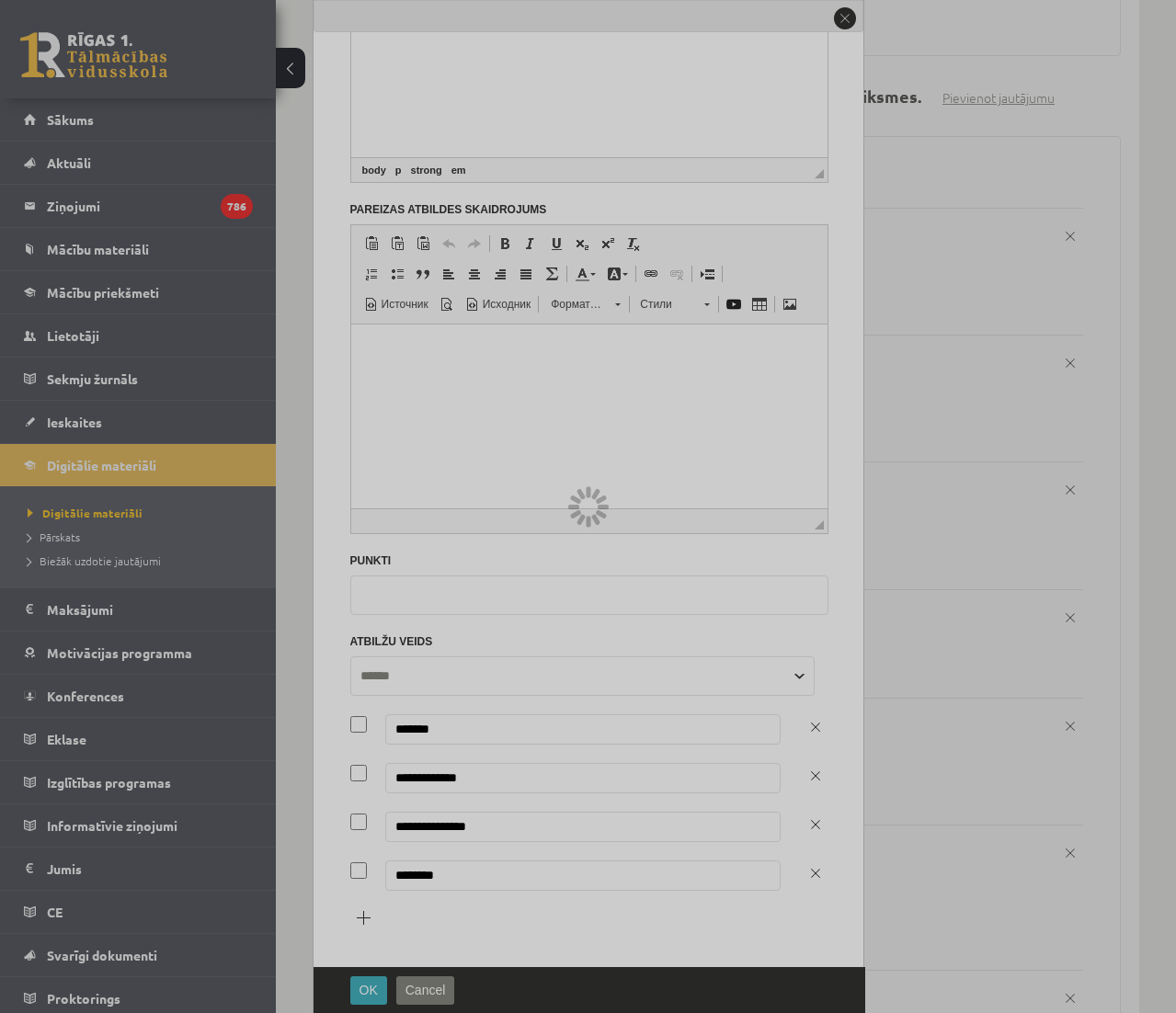 scroll, scrollTop: 0, scrollLeft: 0, axis: both 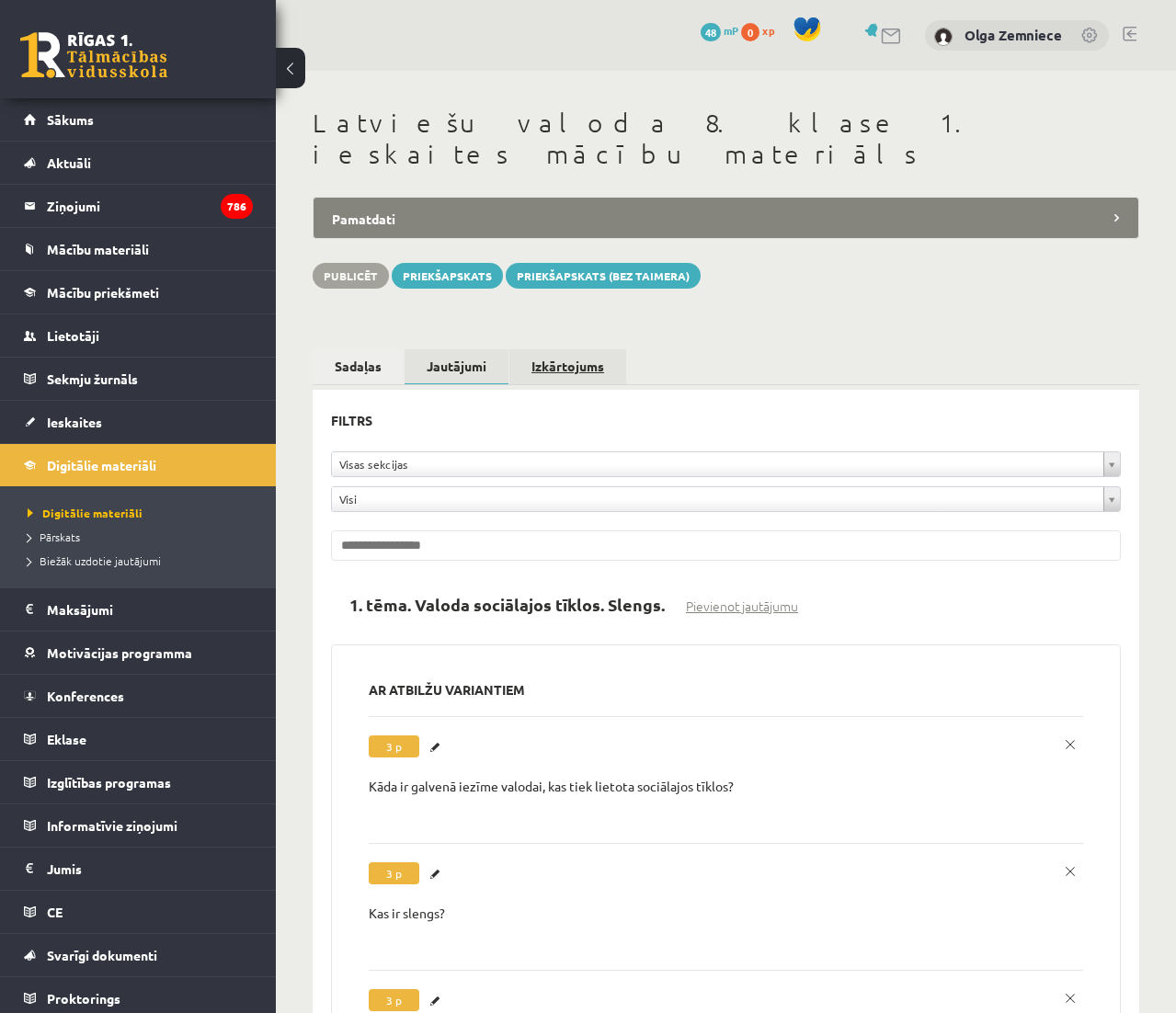 click on "Izkārtojums" at bounding box center (567, 366) 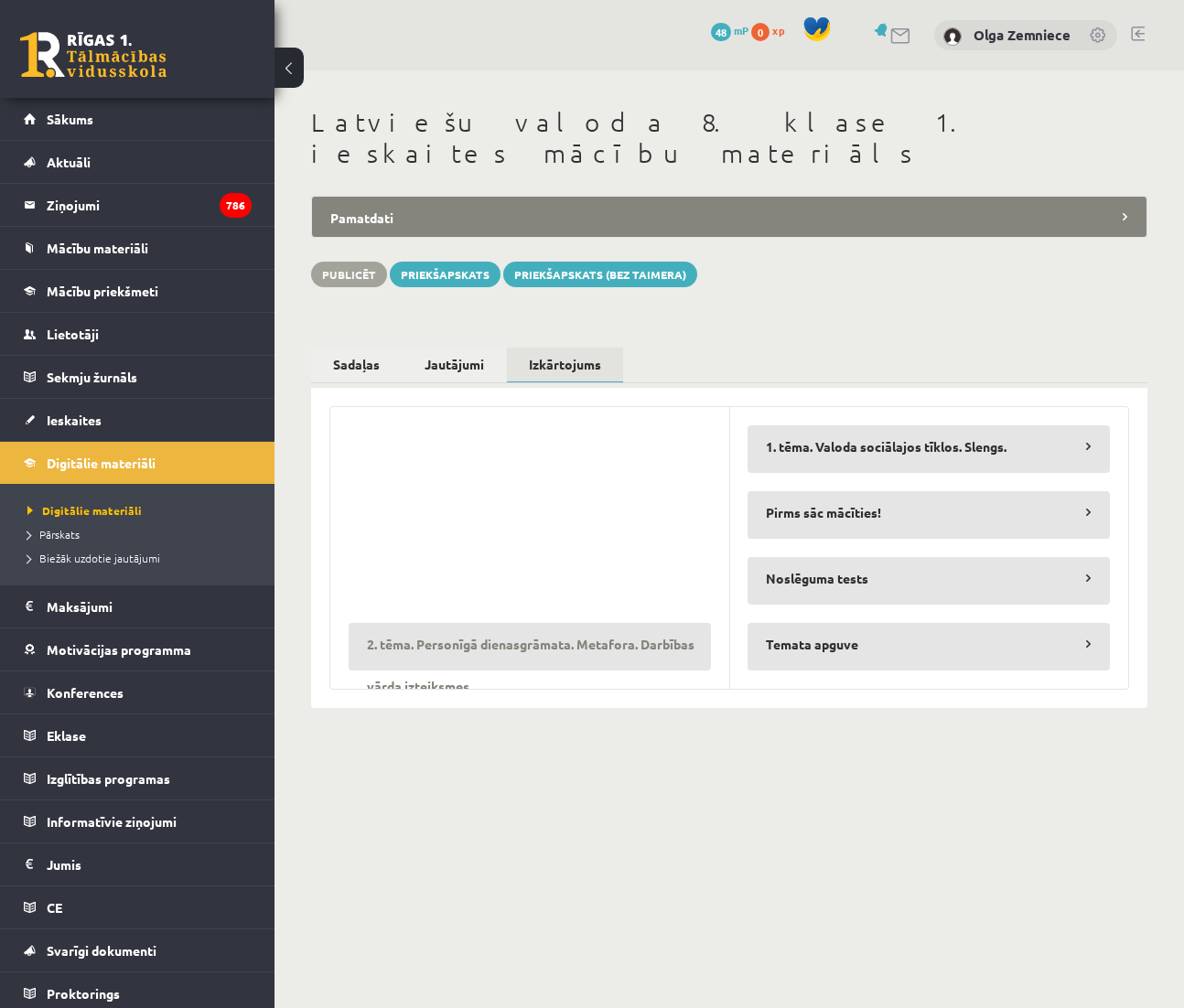 type 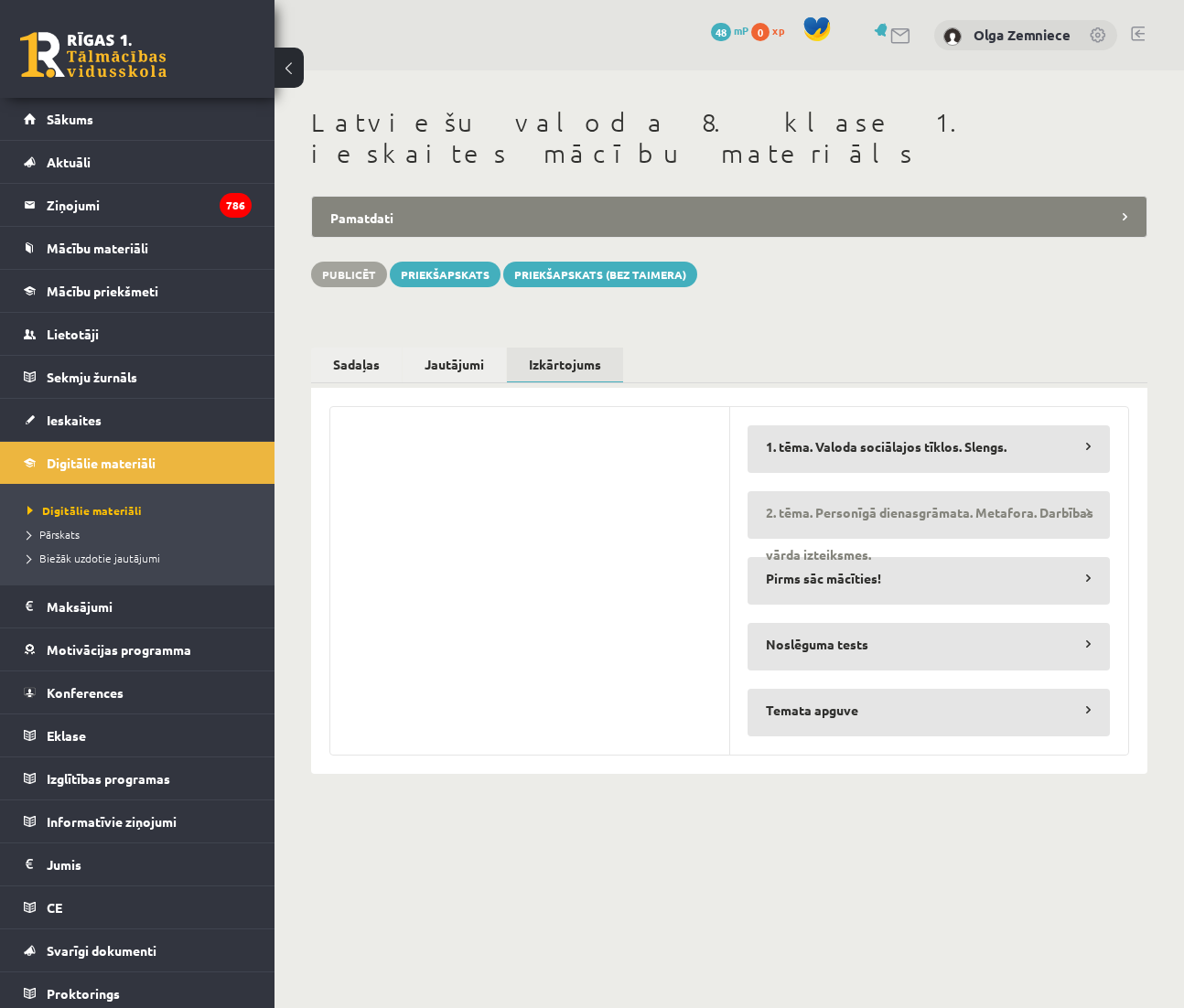 click on "2. tēma. Personīgā dienasgrāmata. Metafora. Darbības vārda izteiksmes." at bounding box center [929, 512] 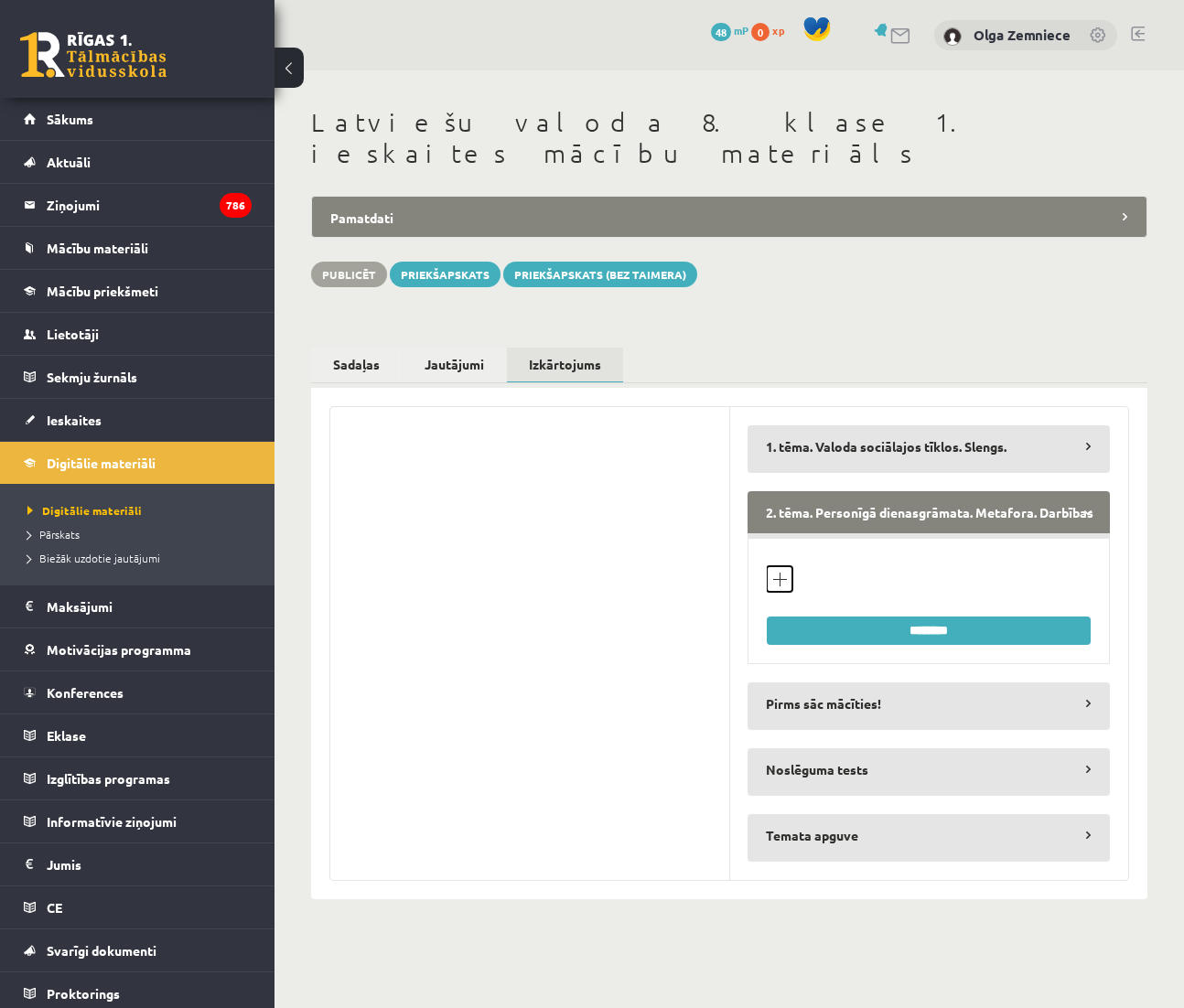 click on "Pievienot jautājumu veidu" at bounding box center (780, 579) 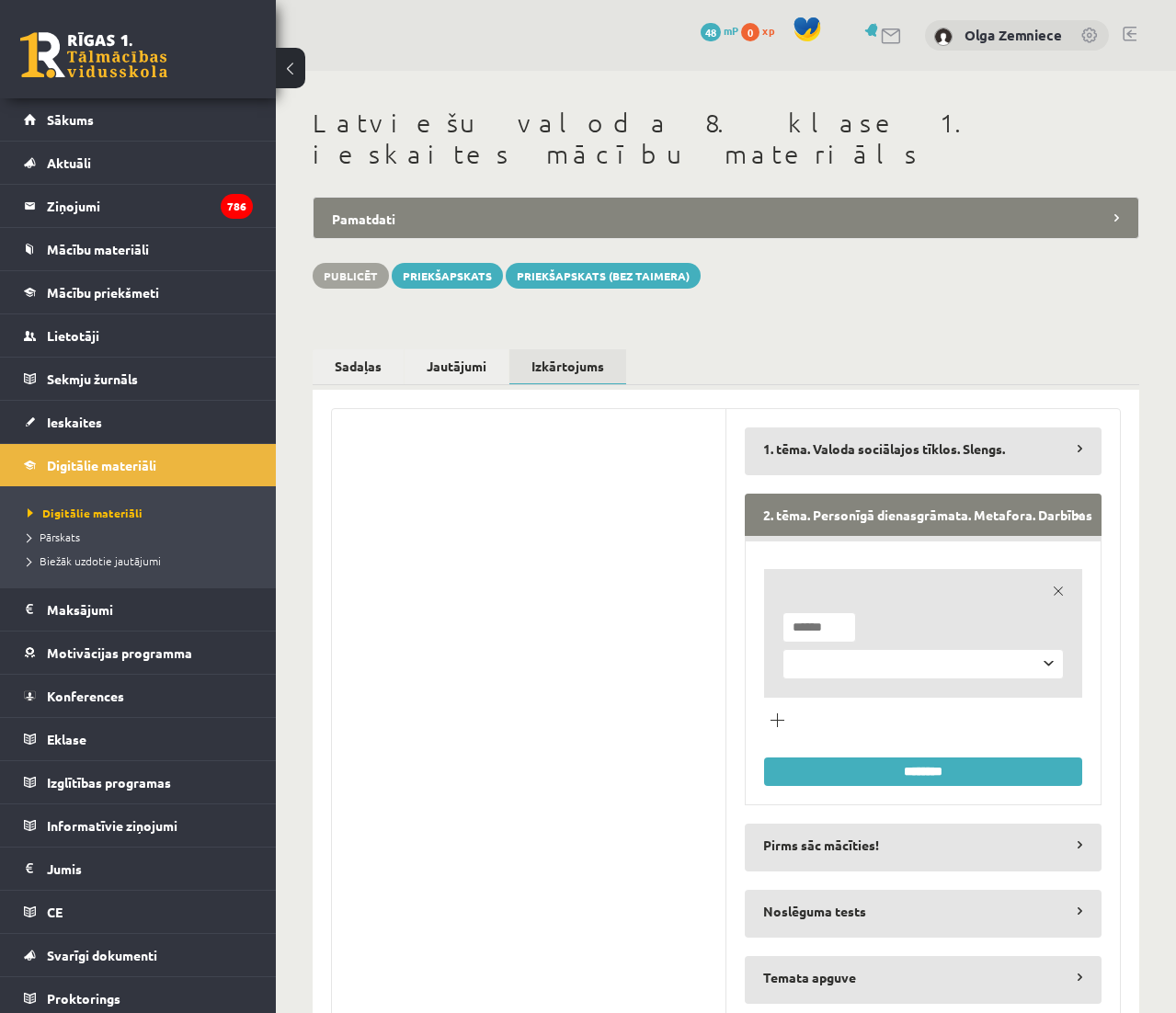 click on "**********" at bounding box center (923, 664) 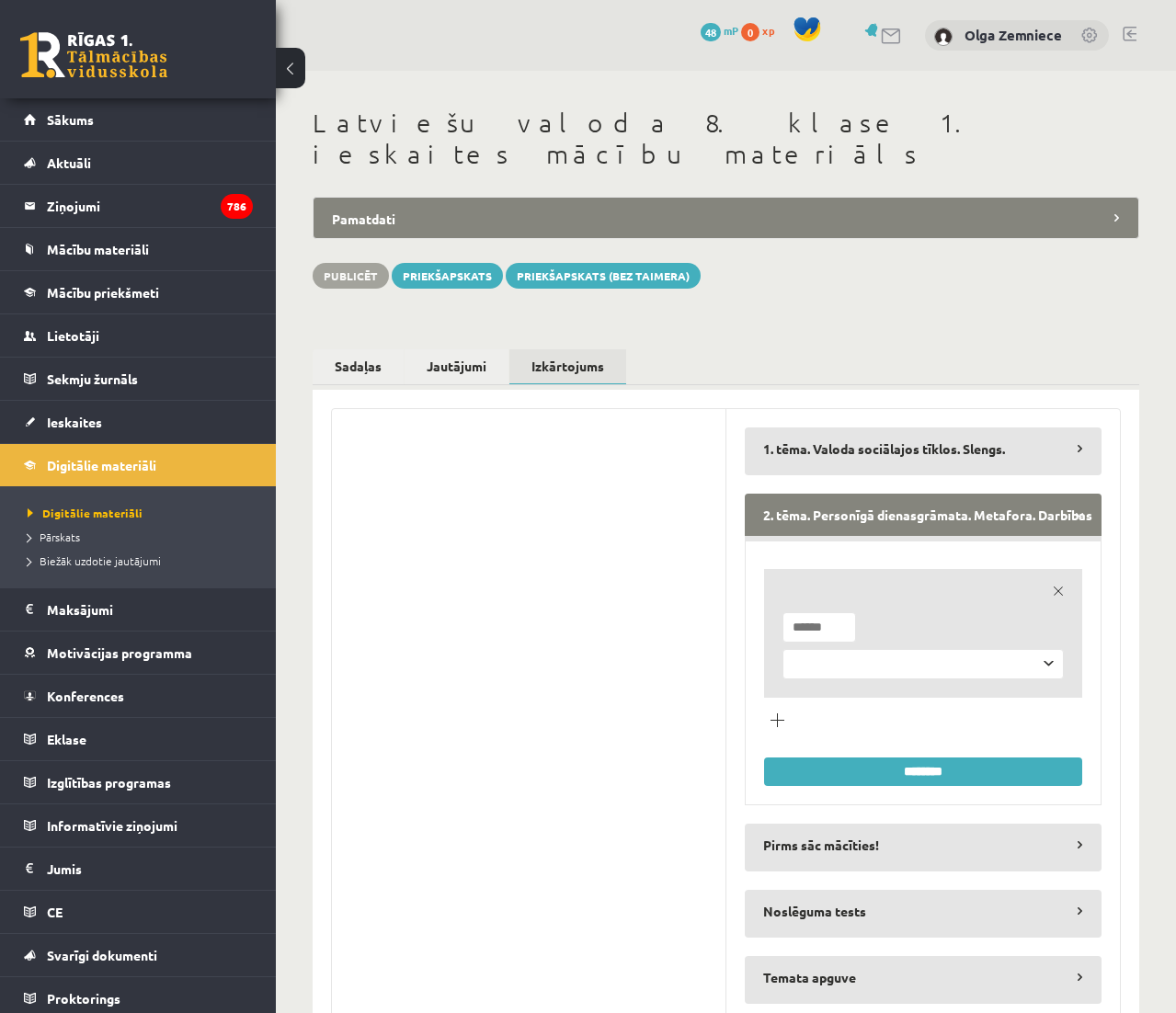 select on "**********" 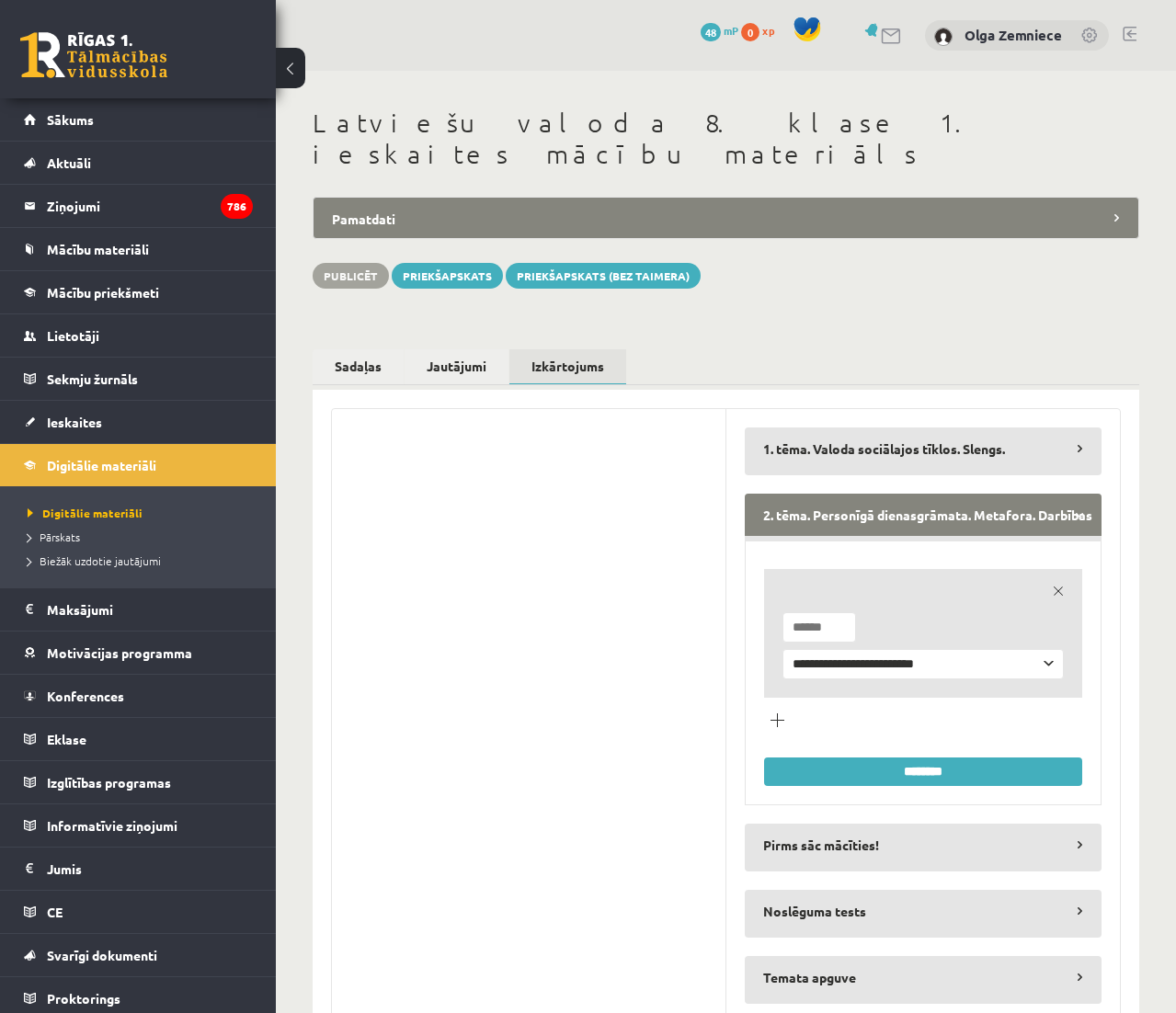 click on "*" at bounding box center (819, 627) 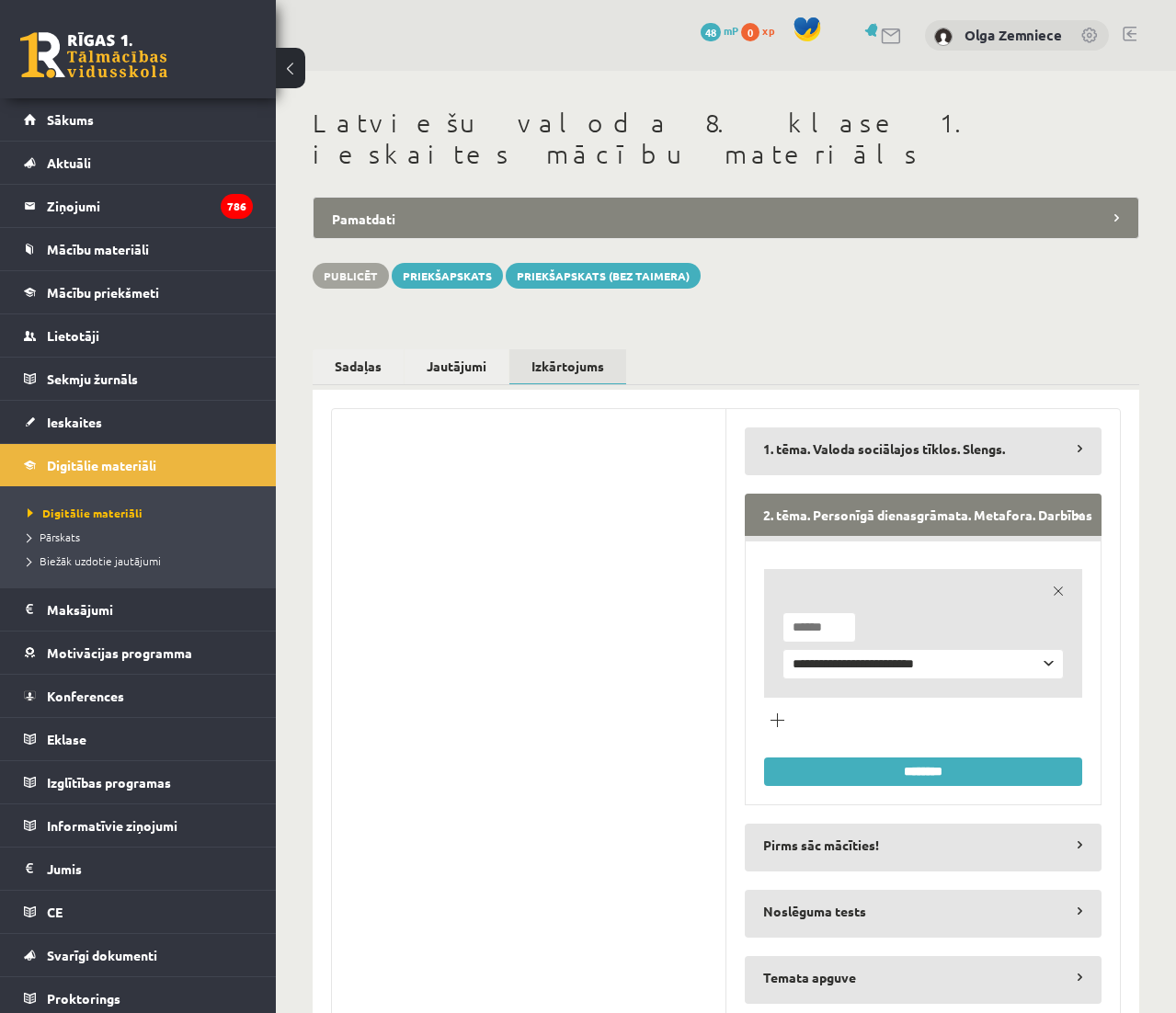 click on "*" at bounding box center (819, 627) 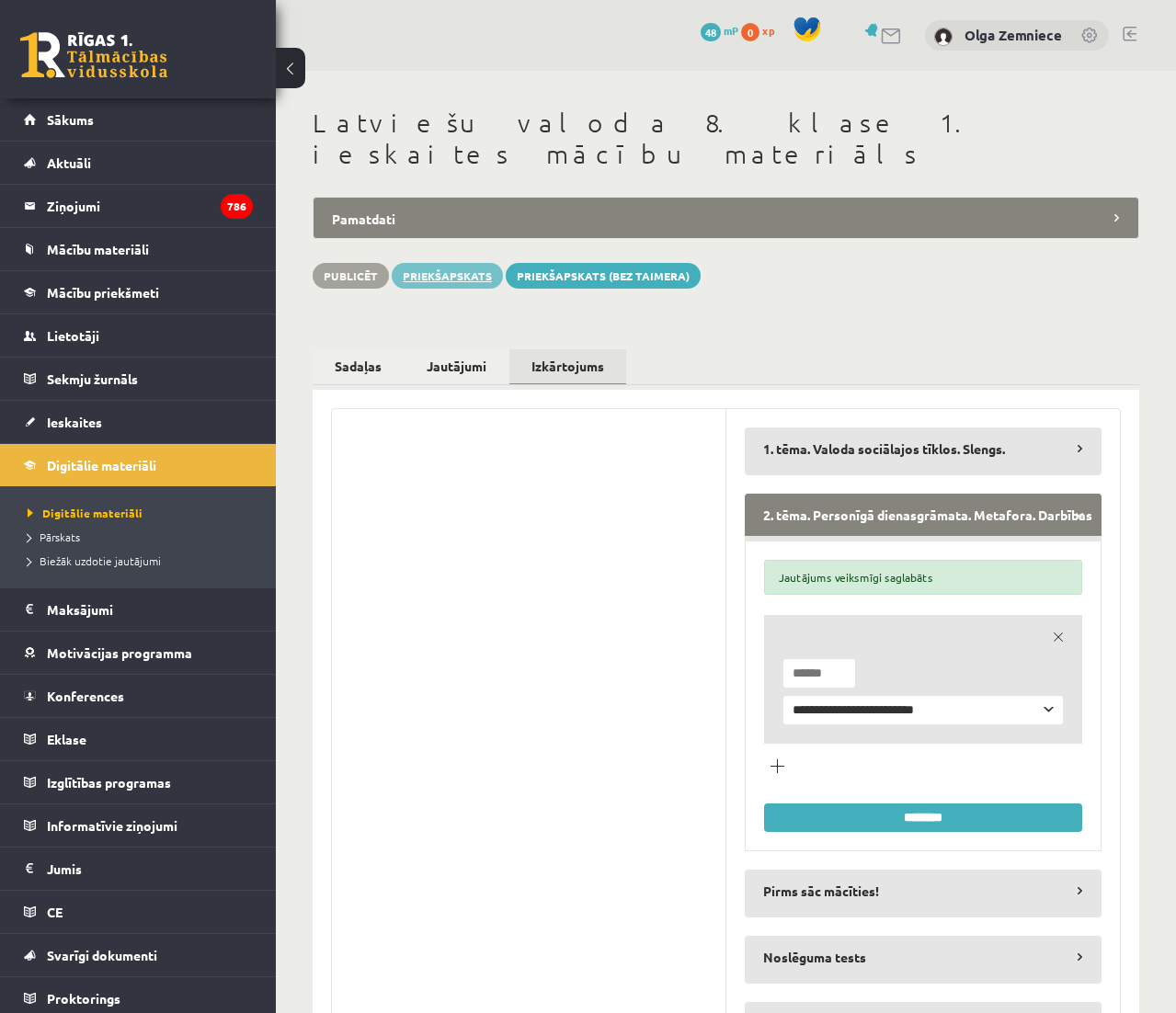 click on "Priekšapskats" at bounding box center (447, 276) 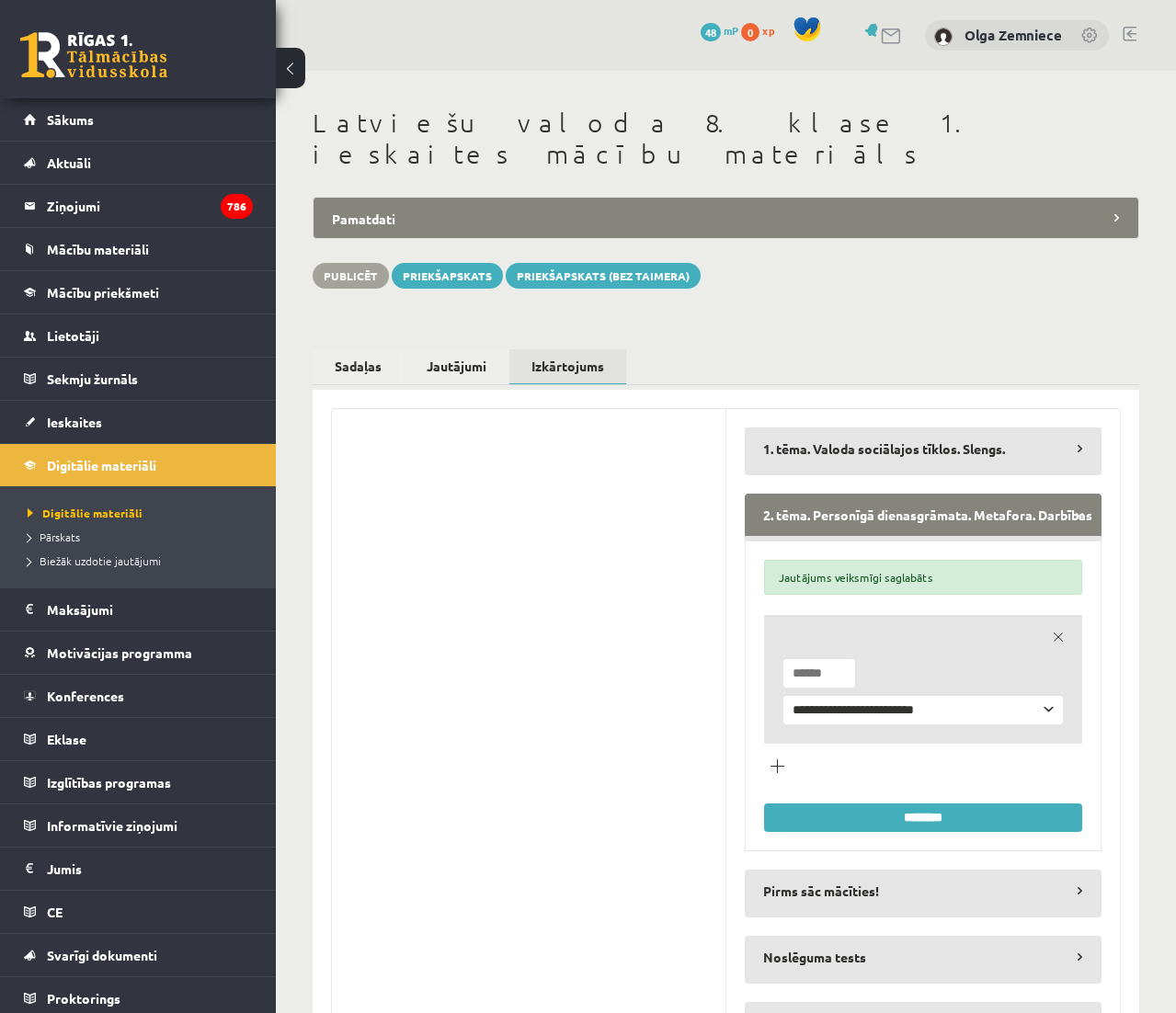 type 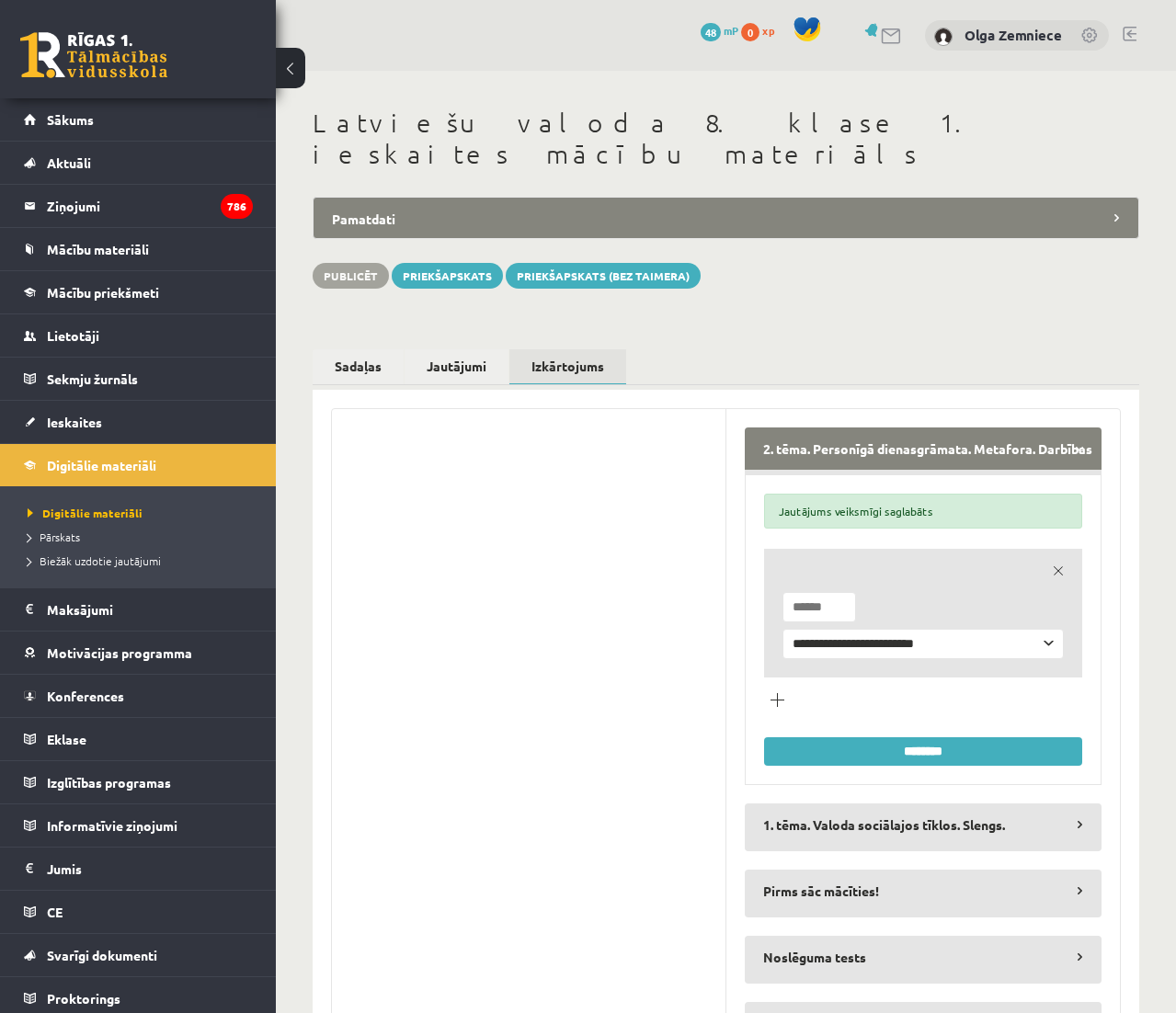 click on "**********" at bounding box center [725, 243] 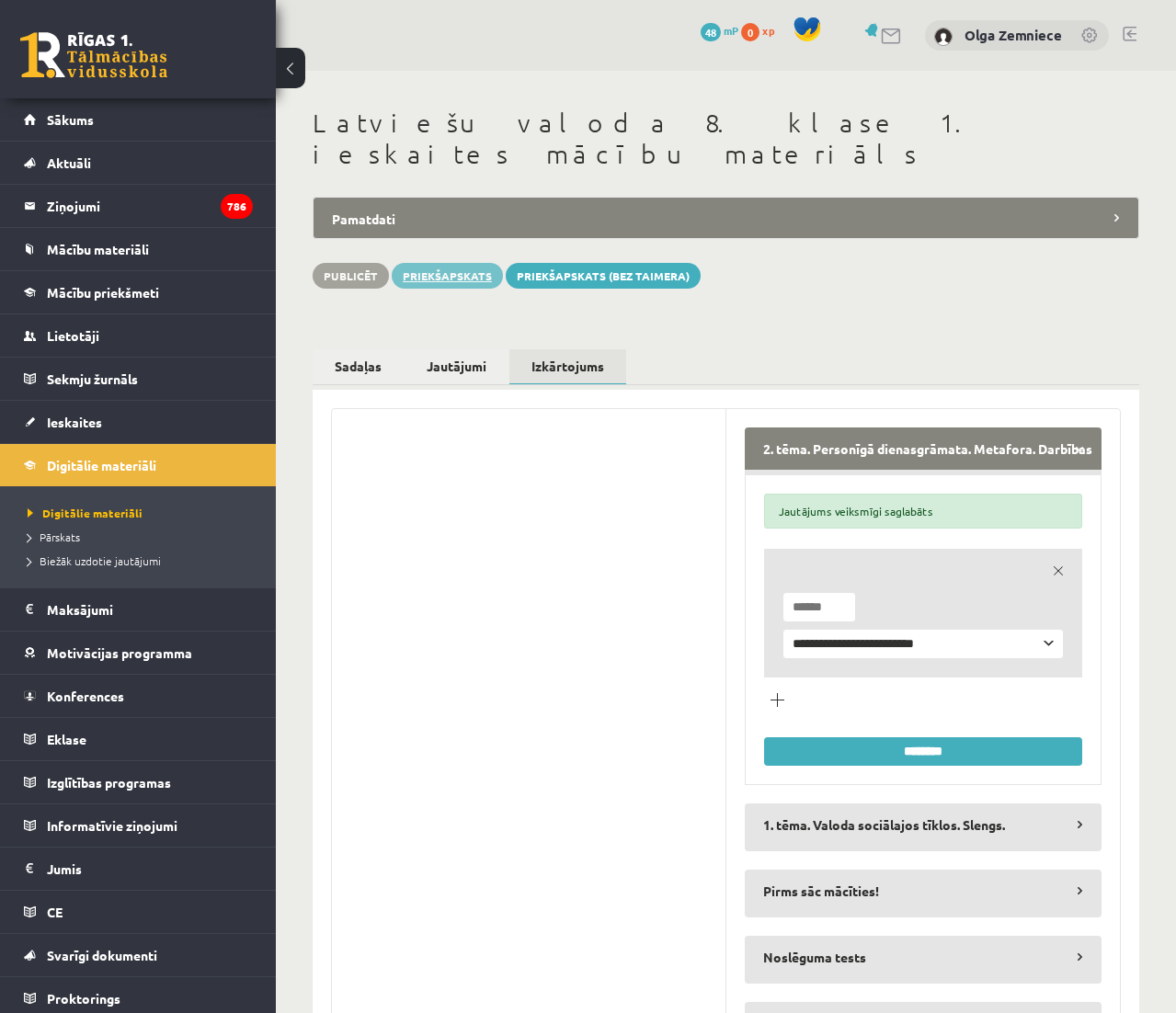click on "Priekšapskats" at bounding box center [447, 276] 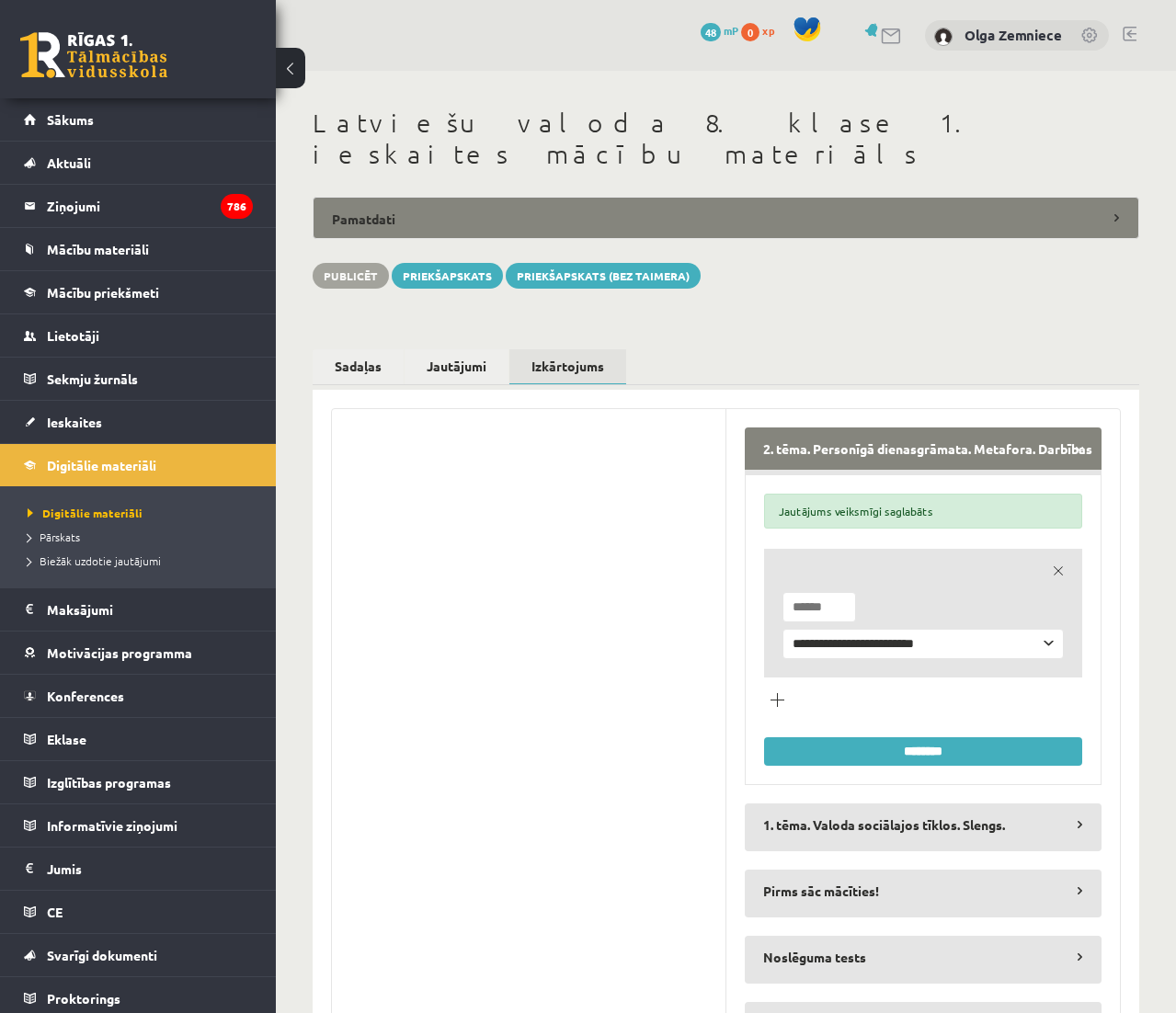 click on "Pamatdati" at bounding box center [725, 218] 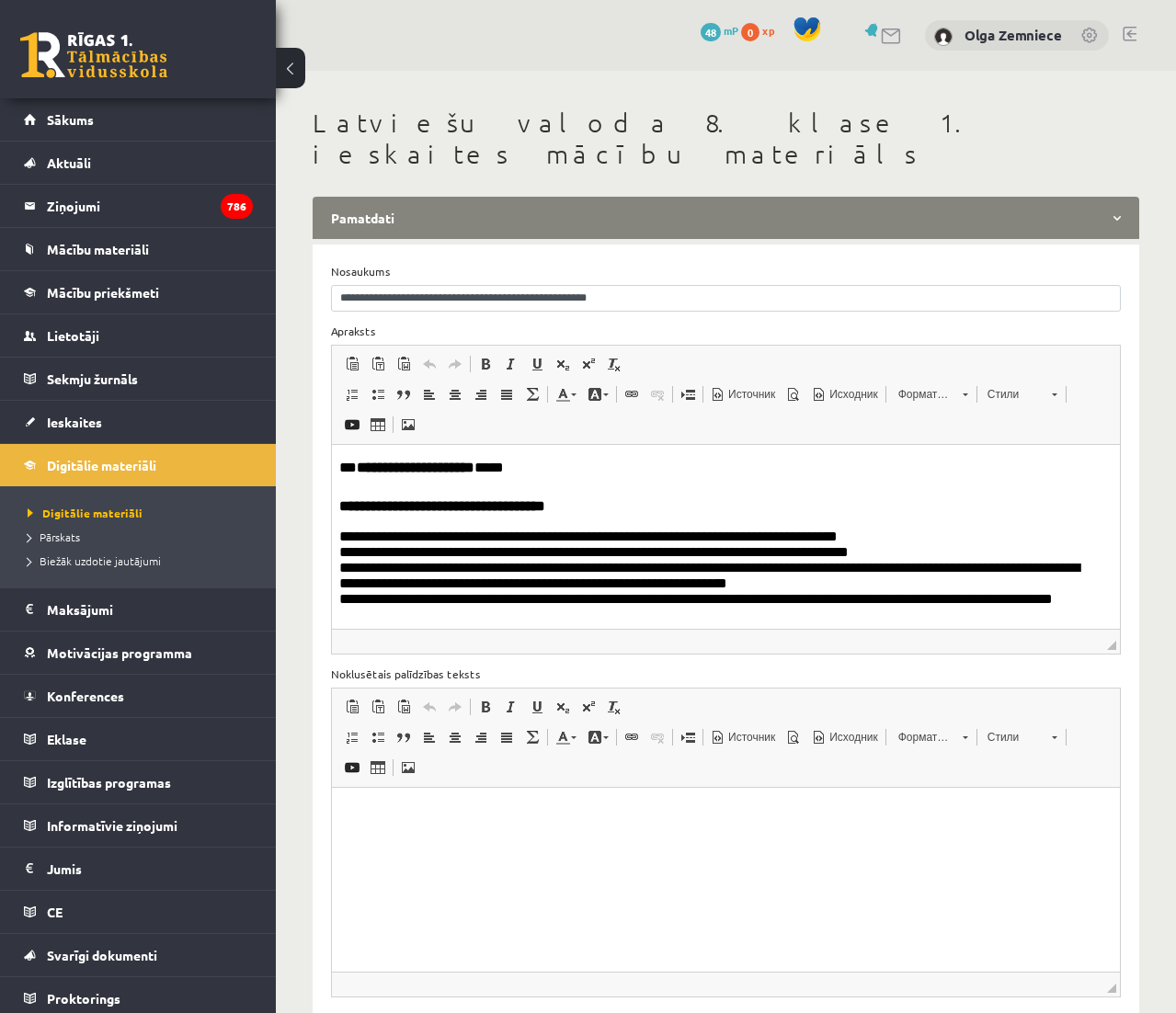 click on "**********" at bounding box center [442, 506] 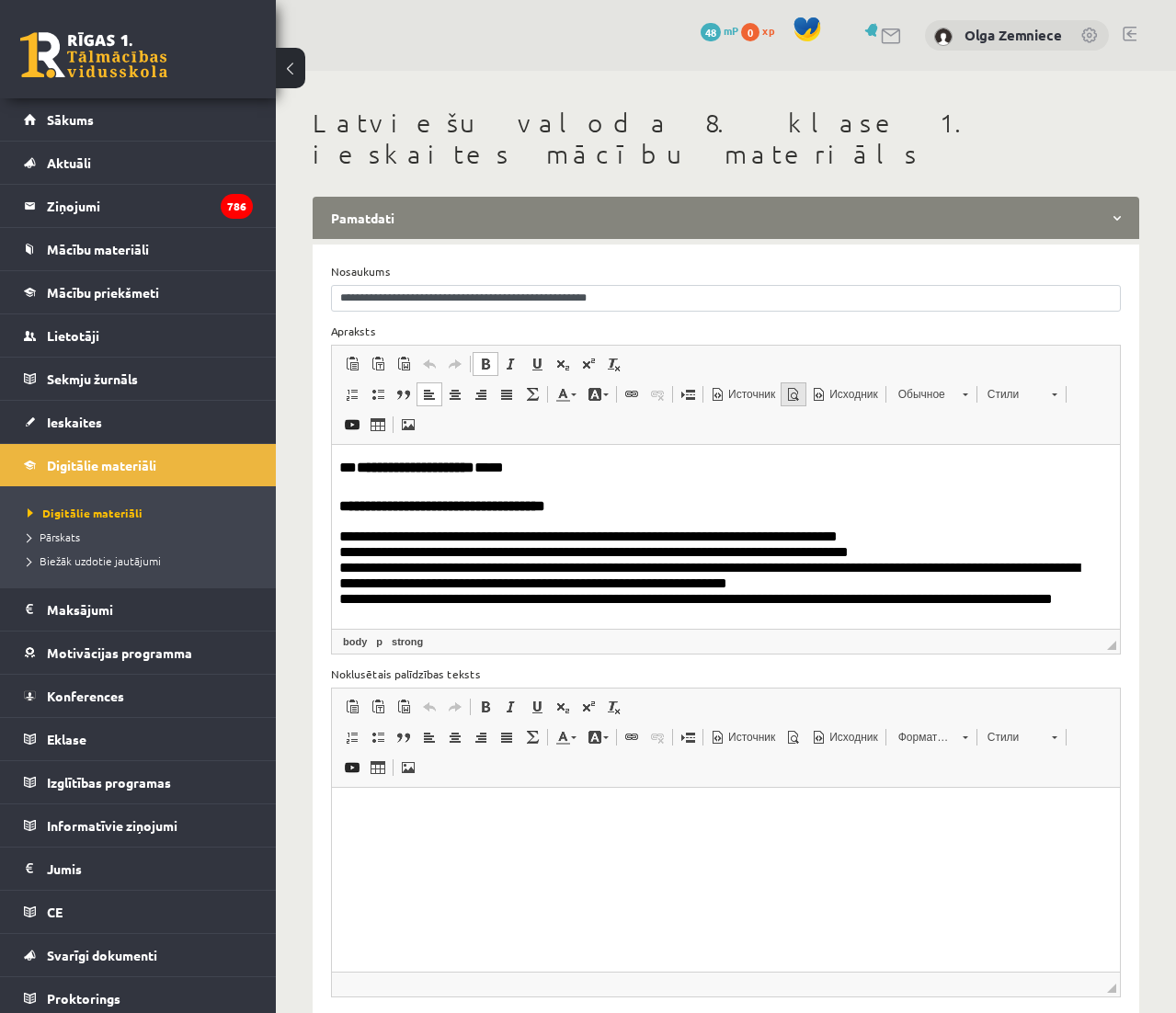 type 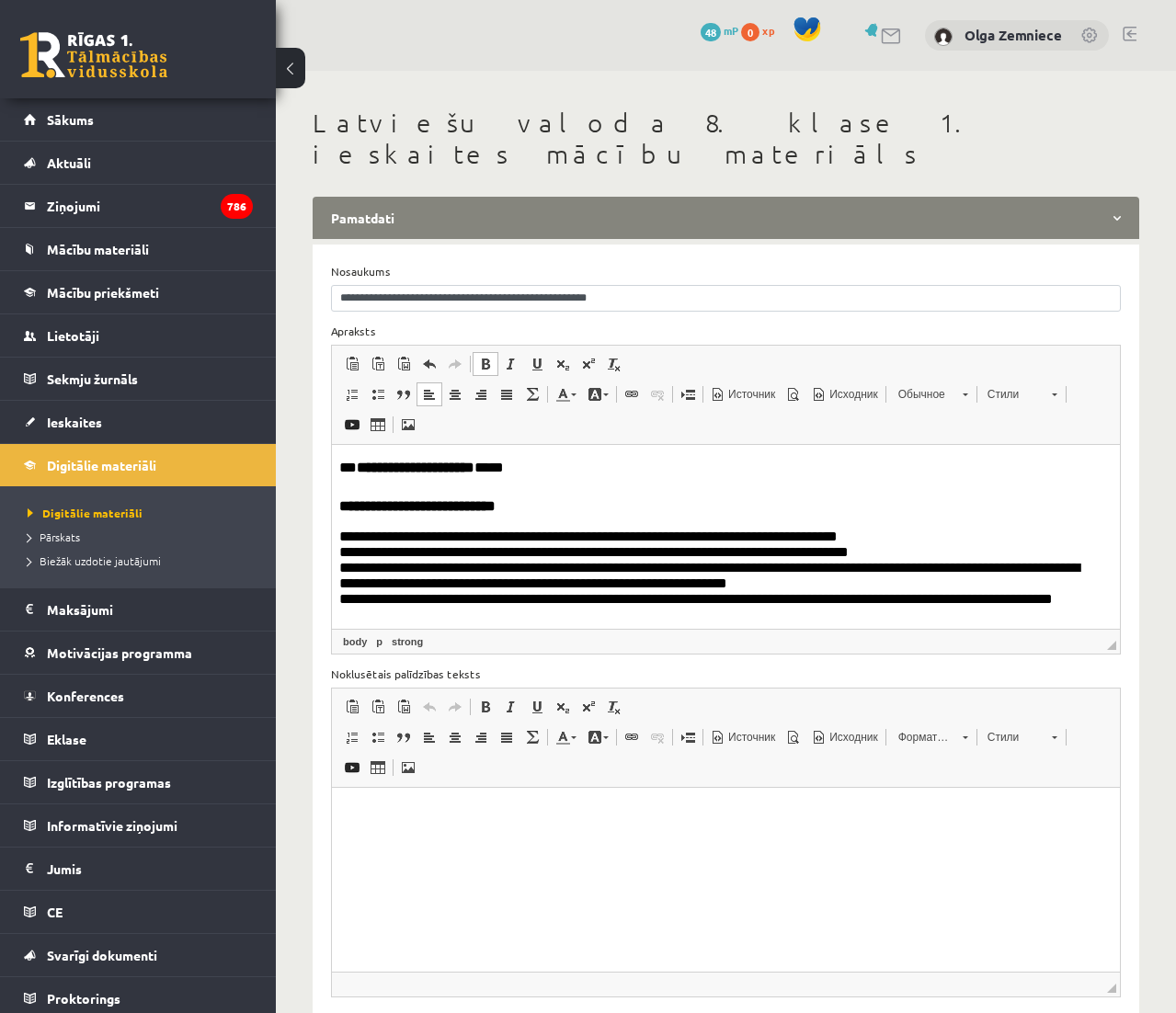 click on "**********" at bounding box center (719, 585) 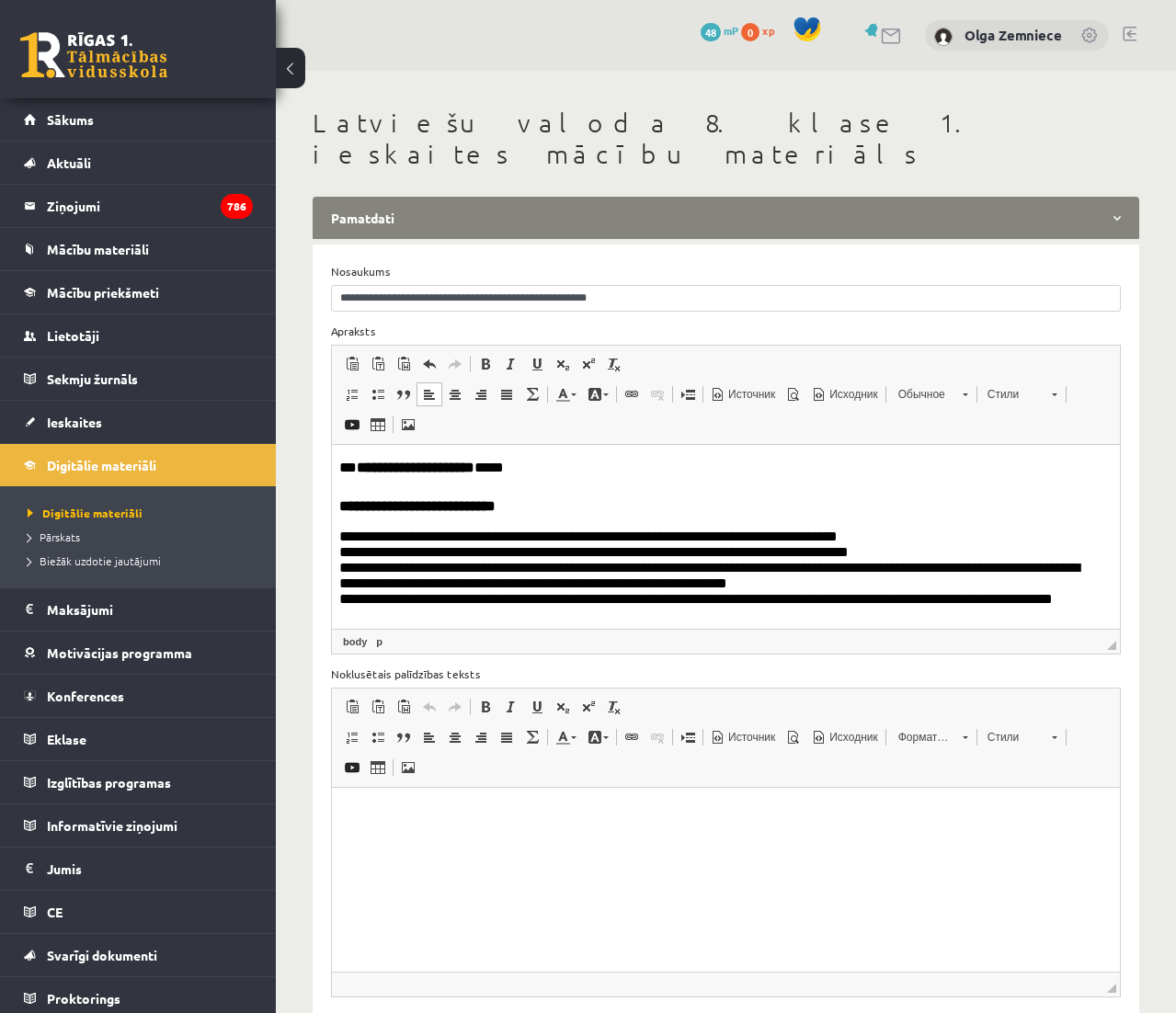 click on "**********" at bounding box center [719, 585] 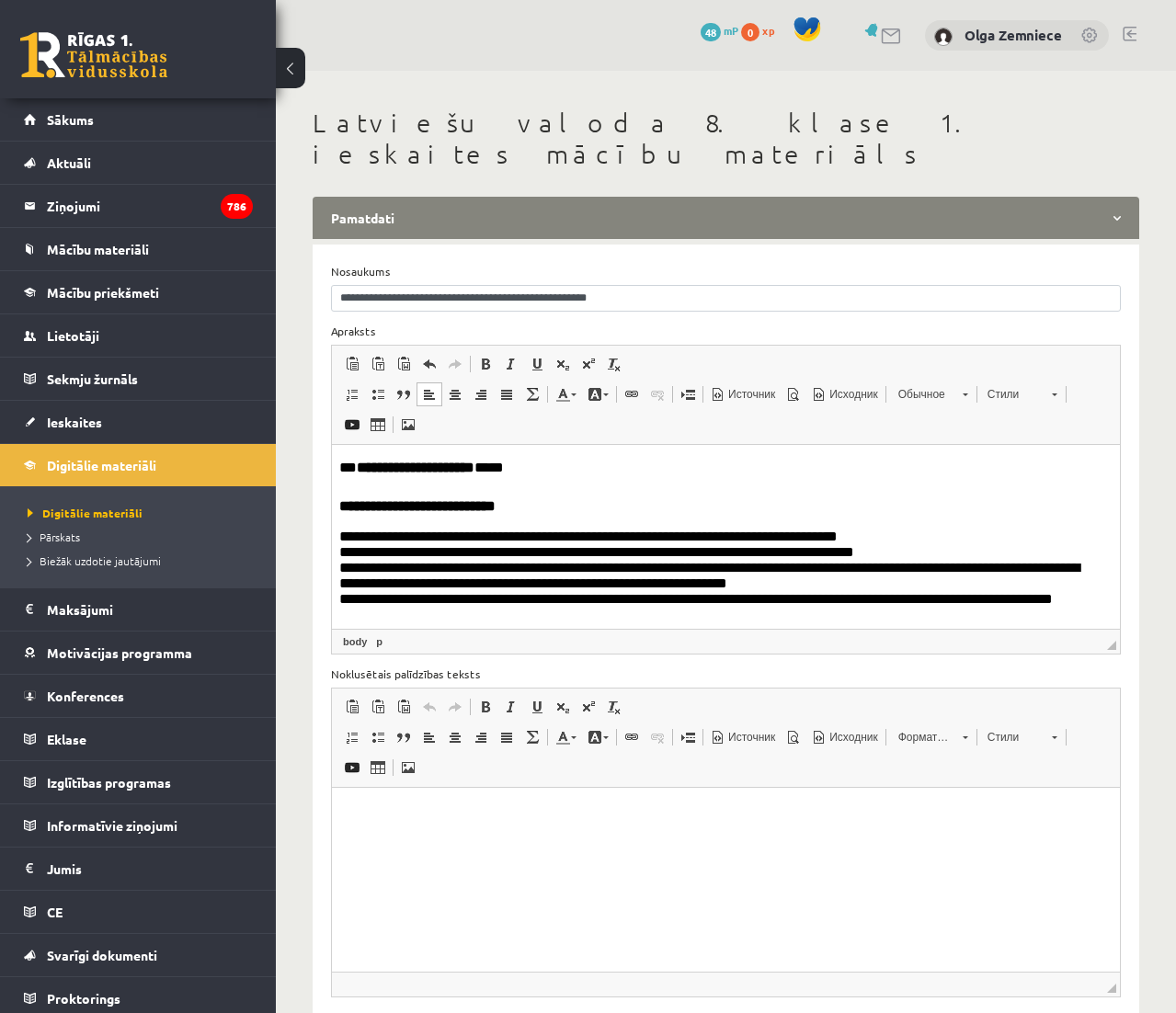 click on "**********" at bounding box center (719, 585) 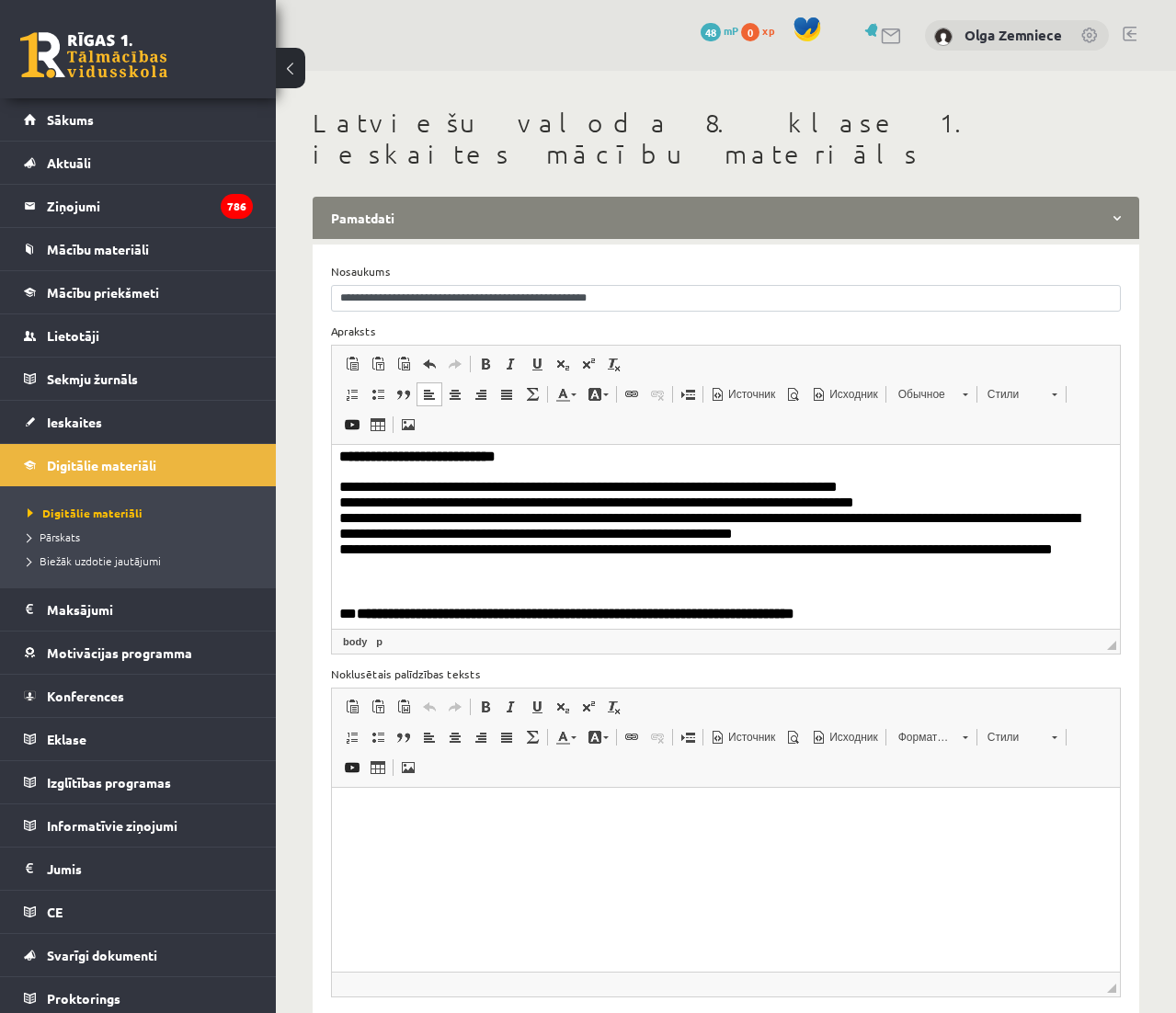 scroll, scrollTop: 51, scrollLeft: 0, axis: vertical 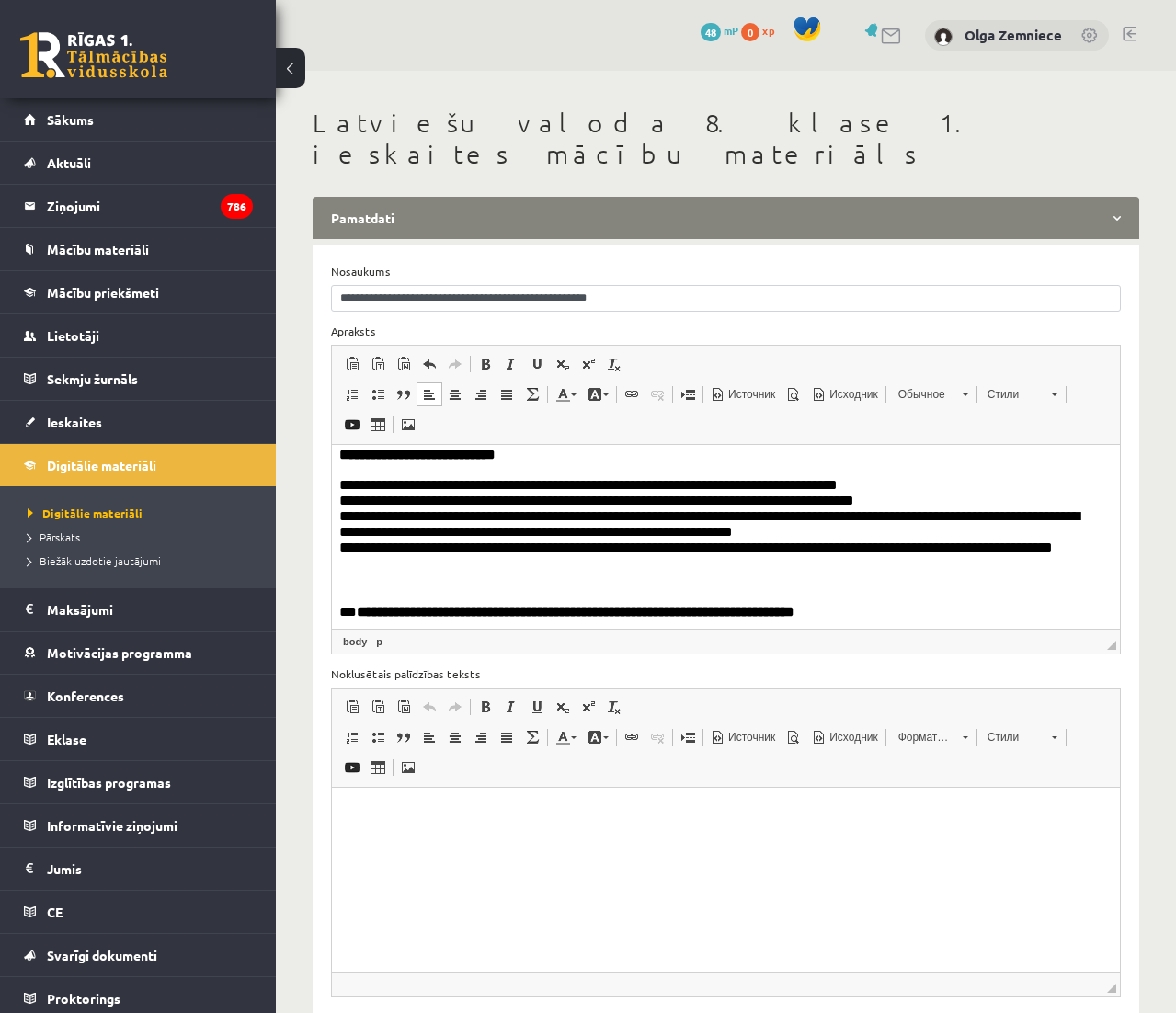drag, startPoint x: 419, startPoint y: 589, endPoint x: 550, endPoint y: 575, distance: 131.74597 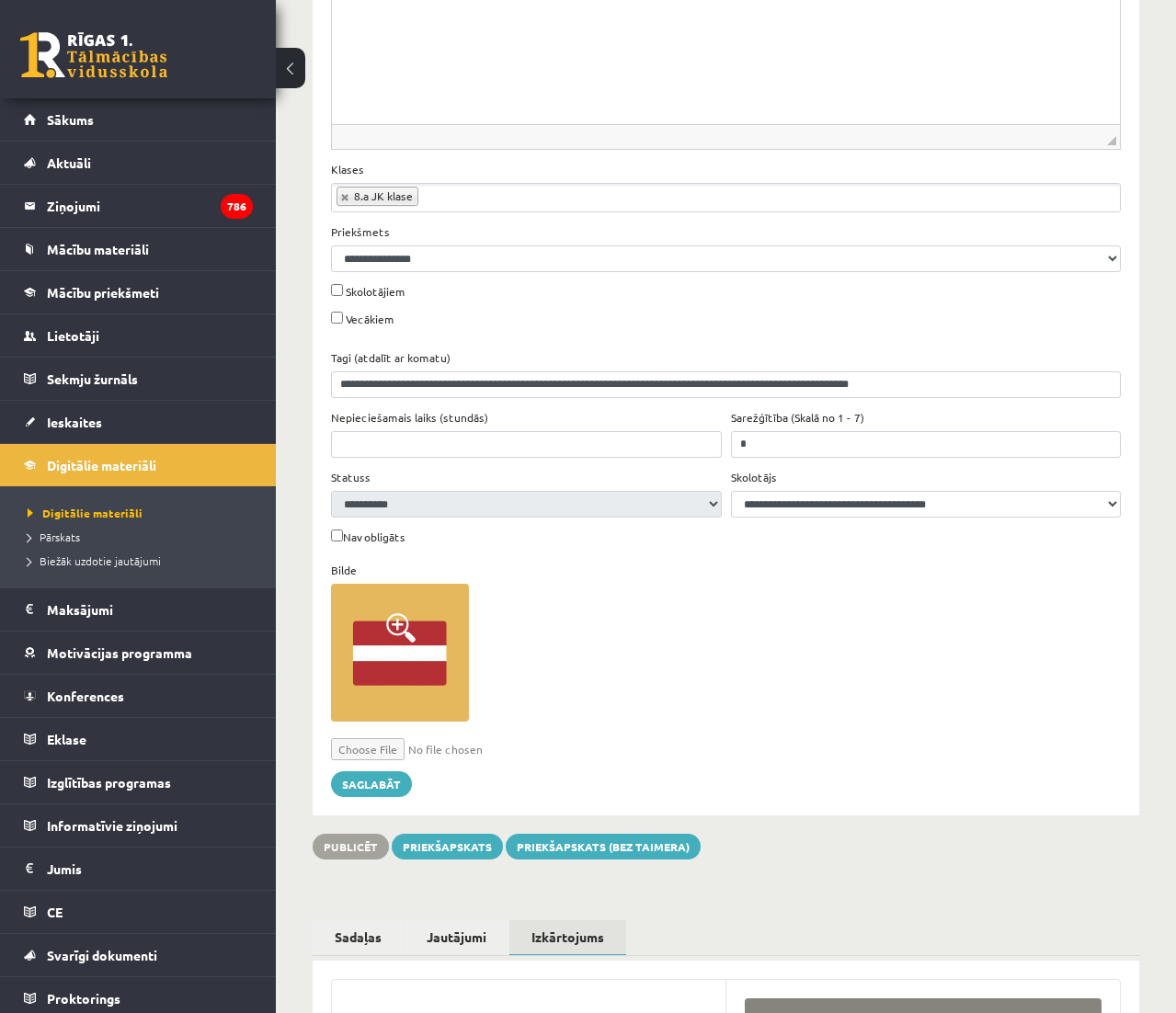 scroll, scrollTop: 1060, scrollLeft: 0, axis: vertical 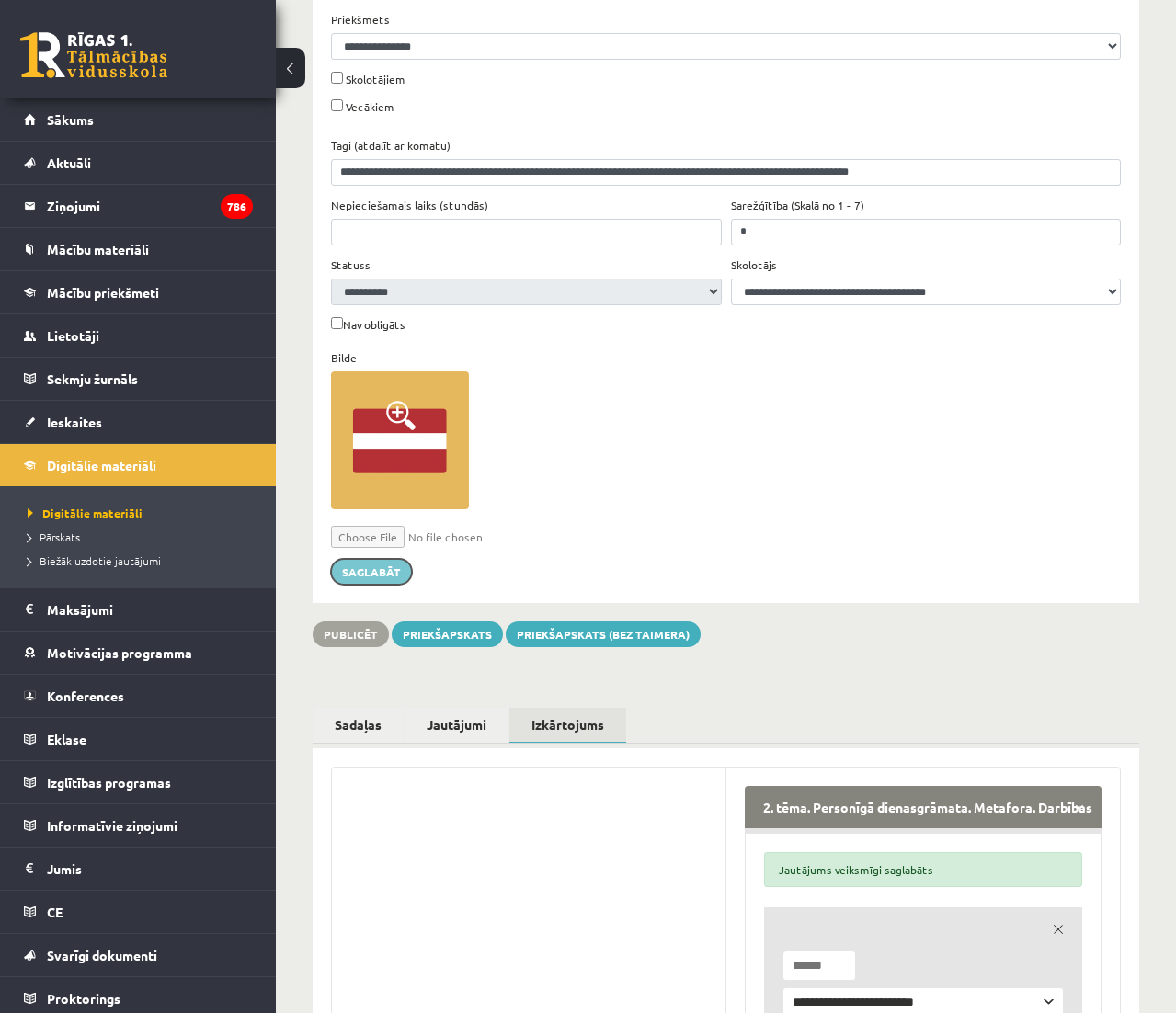 click on "Saglabāt" at bounding box center (371, 572) 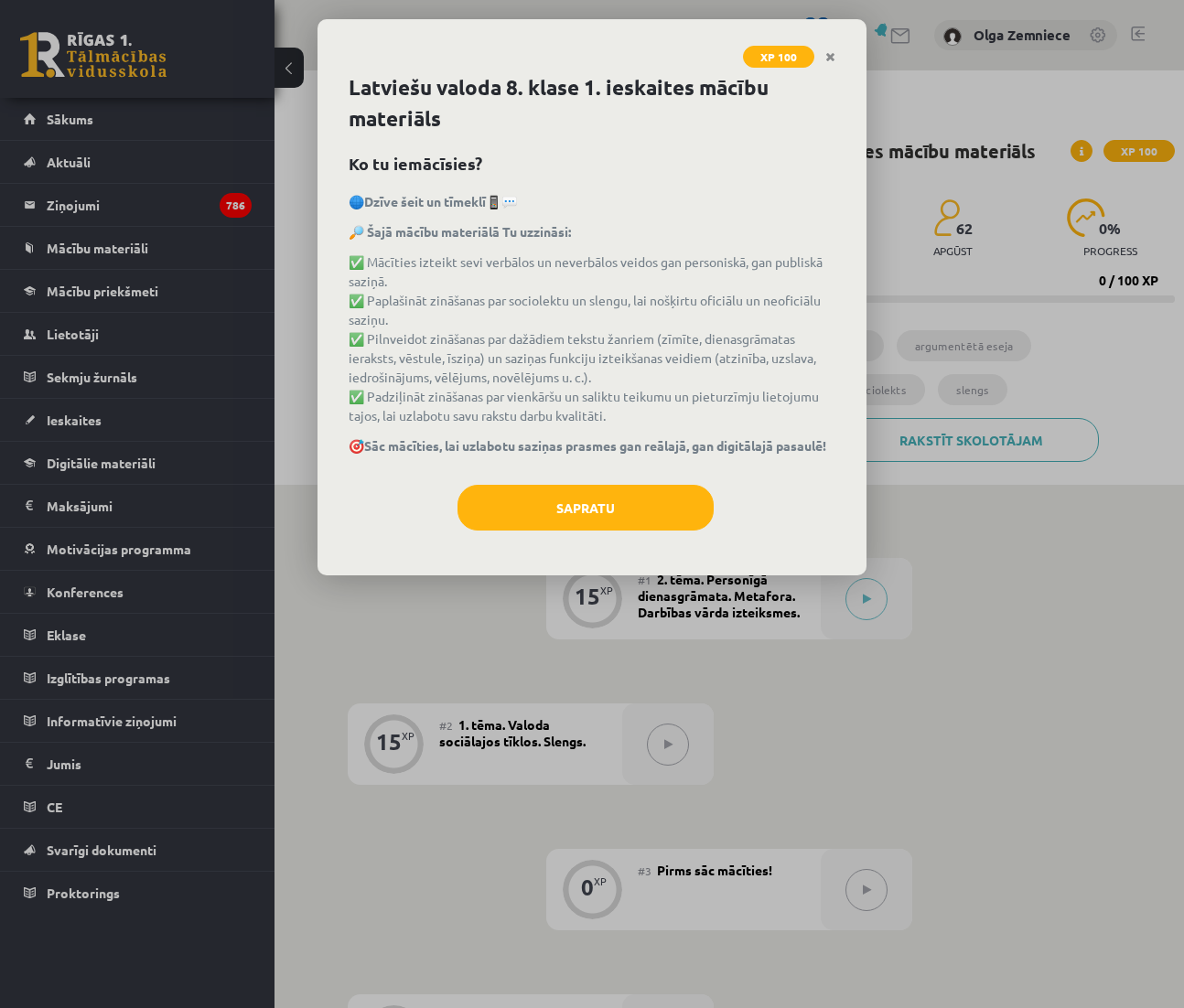 scroll, scrollTop: 0, scrollLeft: 0, axis: both 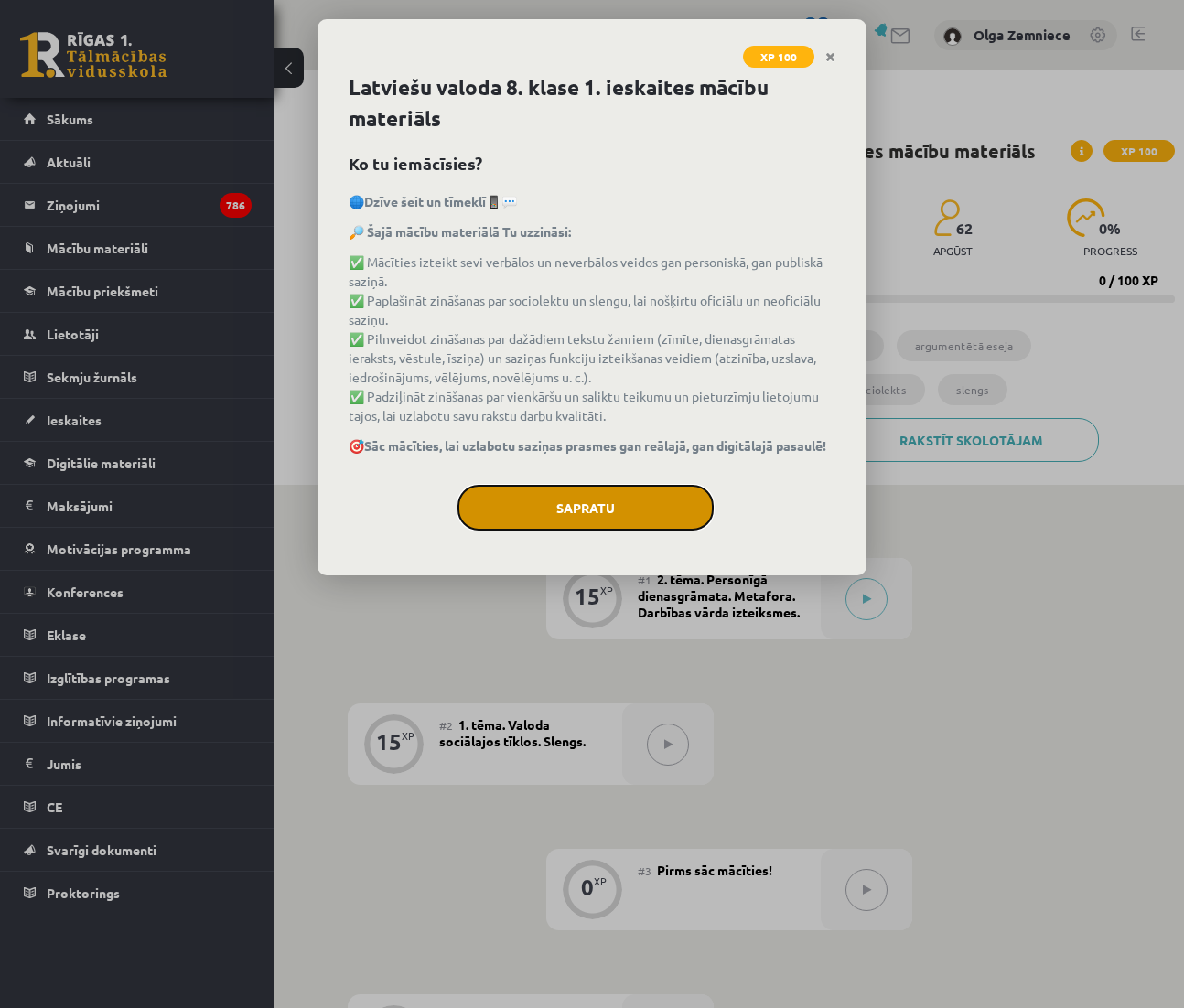 click on "Sapratu" 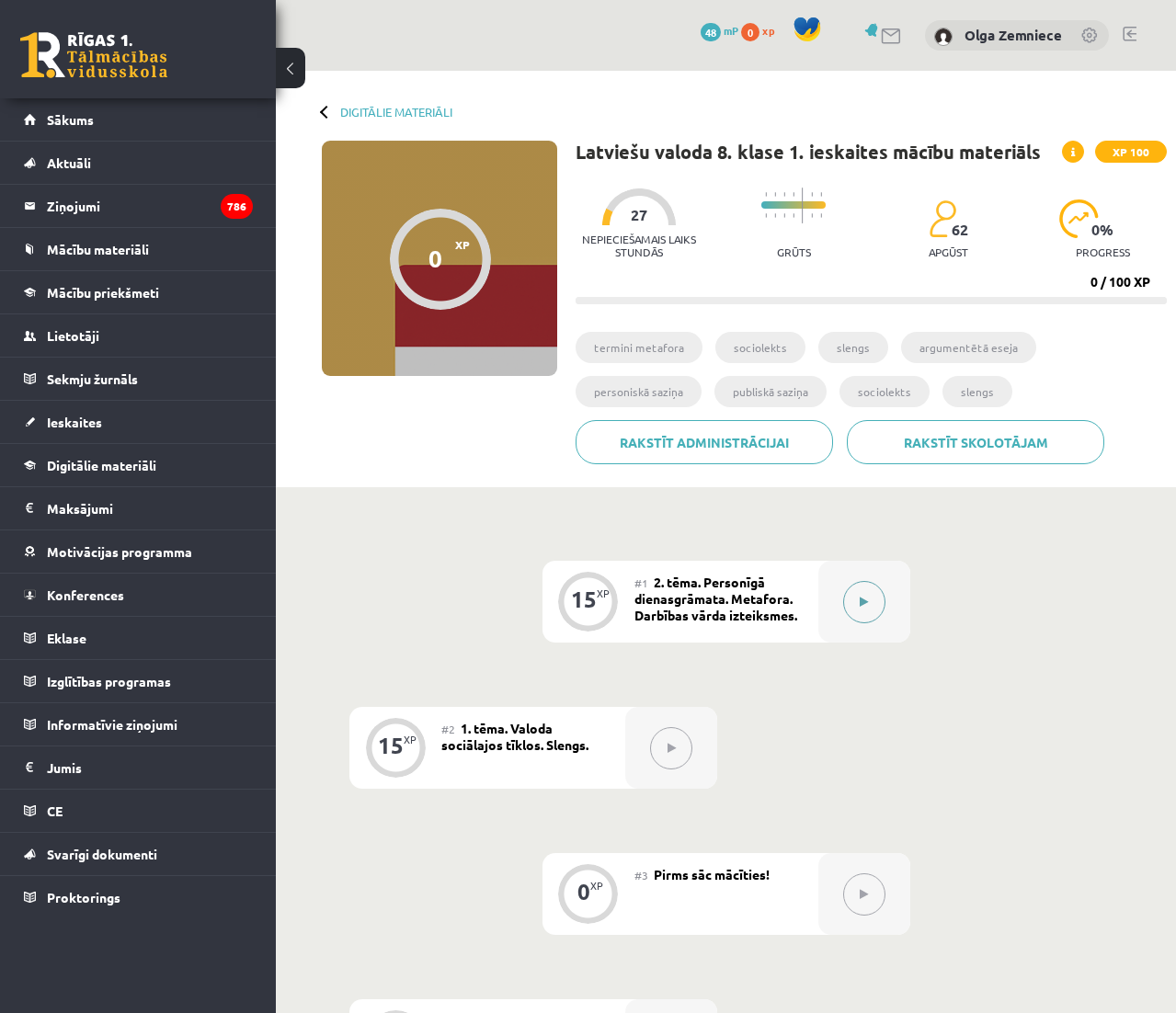 click 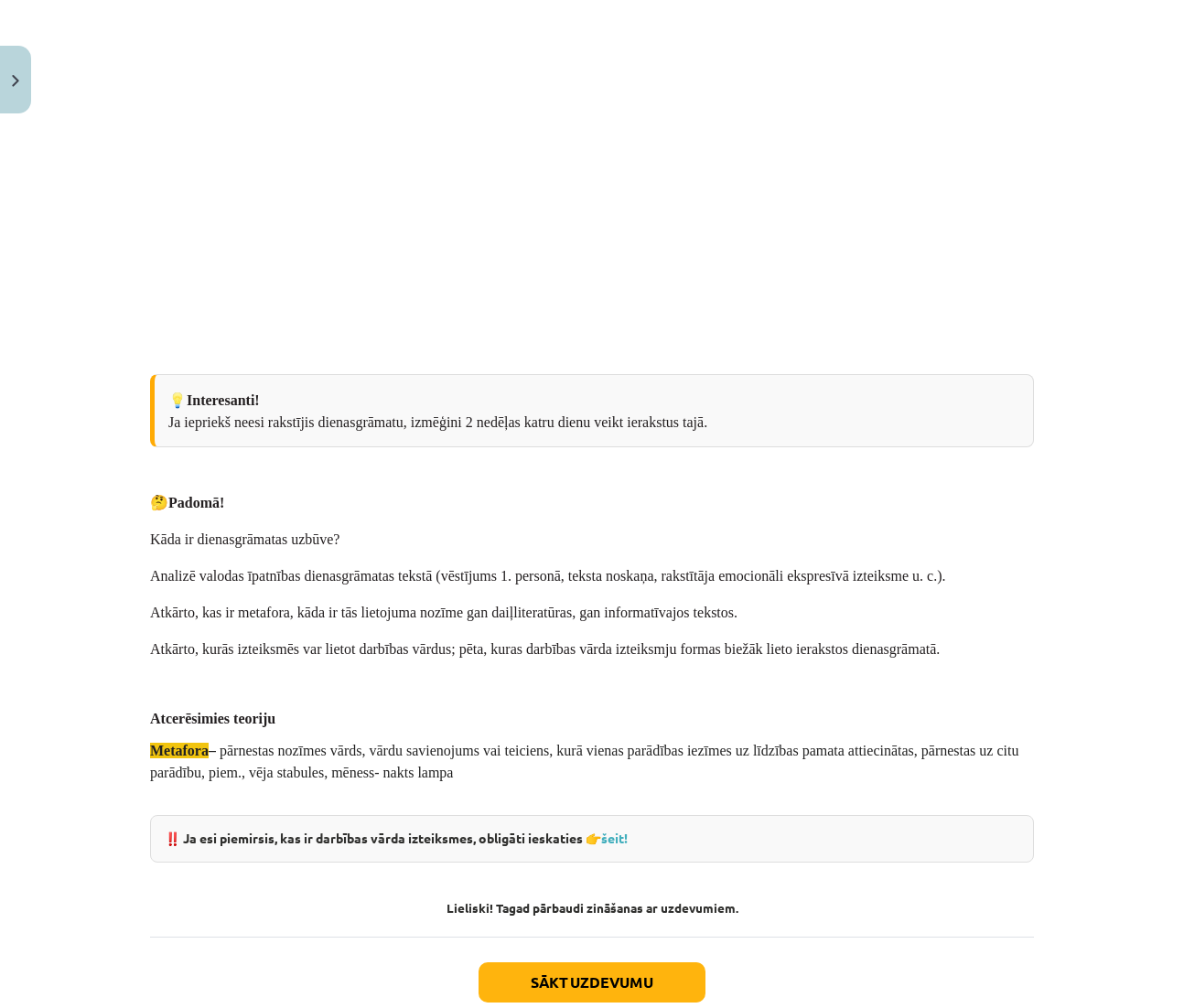 scroll, scrollTop: 1393, scrollLeft: 0, axis: vertical 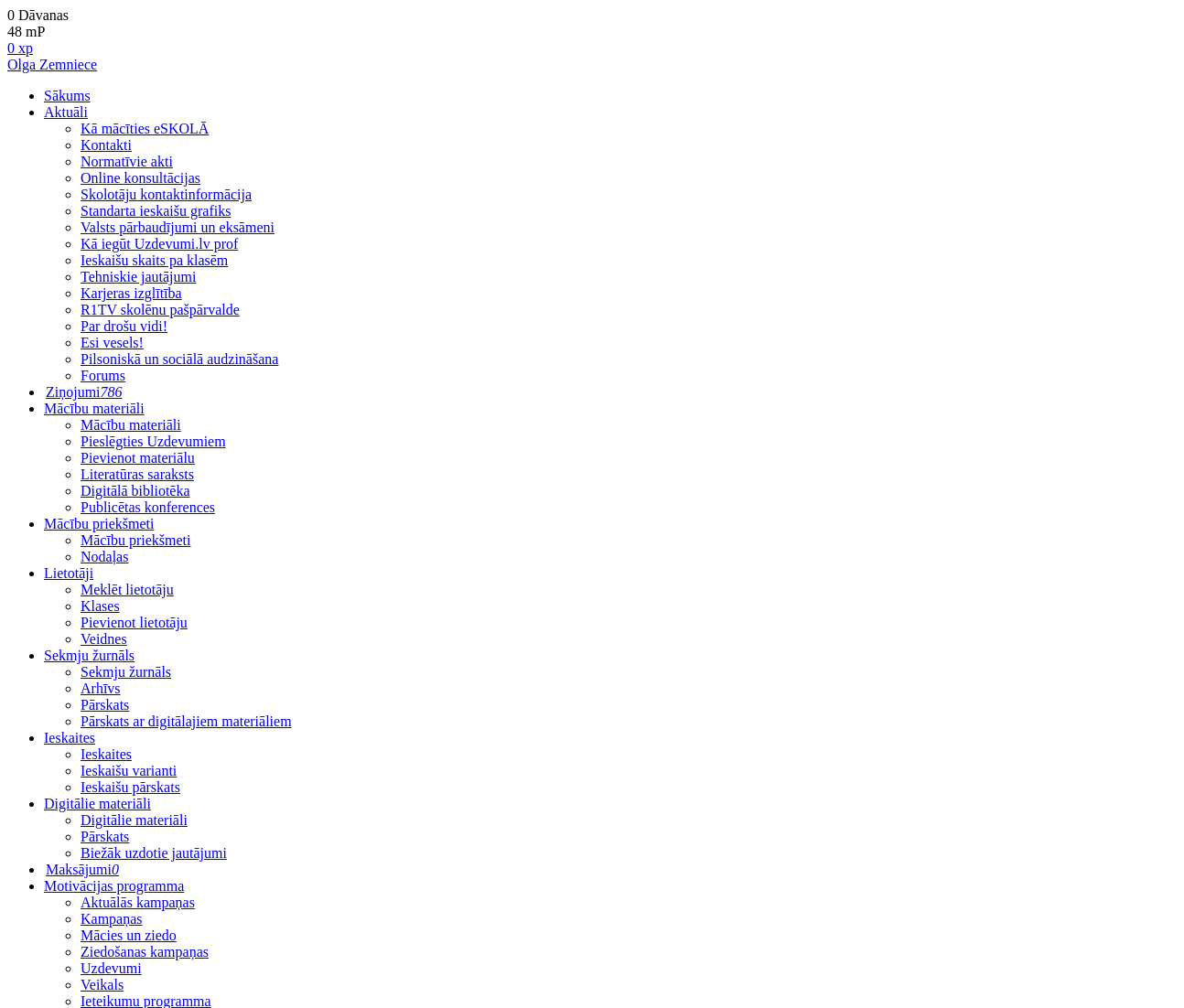click on "2. tēma. Personīgā dienasgrāmata. Metafora. Darbības vārda izteiksmes.
Nosaukums
[TITLE]
Īss apraksts
Sarežģītība (Skalā no 1 - 7)
Apraksts
Rich Text Editor, wiswyg-editor-3553 Панели инструментов редактора   Вставить  Комбинация клавиш Command+V   Вставить только текст  Комбинация клавиш Command+Shift+V   Вставить из Word   Отменить  Комбинация клавиш Command+Z   Повторить  Комбинация клавиш Command+Y   Полужирный  Комбинация клавиш Command+B   Курсив  Комбинация клавиш Command+I   Подчеркнутый  Комбинация клавиш Command+U   Подстрочный индекс   Надстрочный индекс         Цитата" at bounding box center (610, 6779) 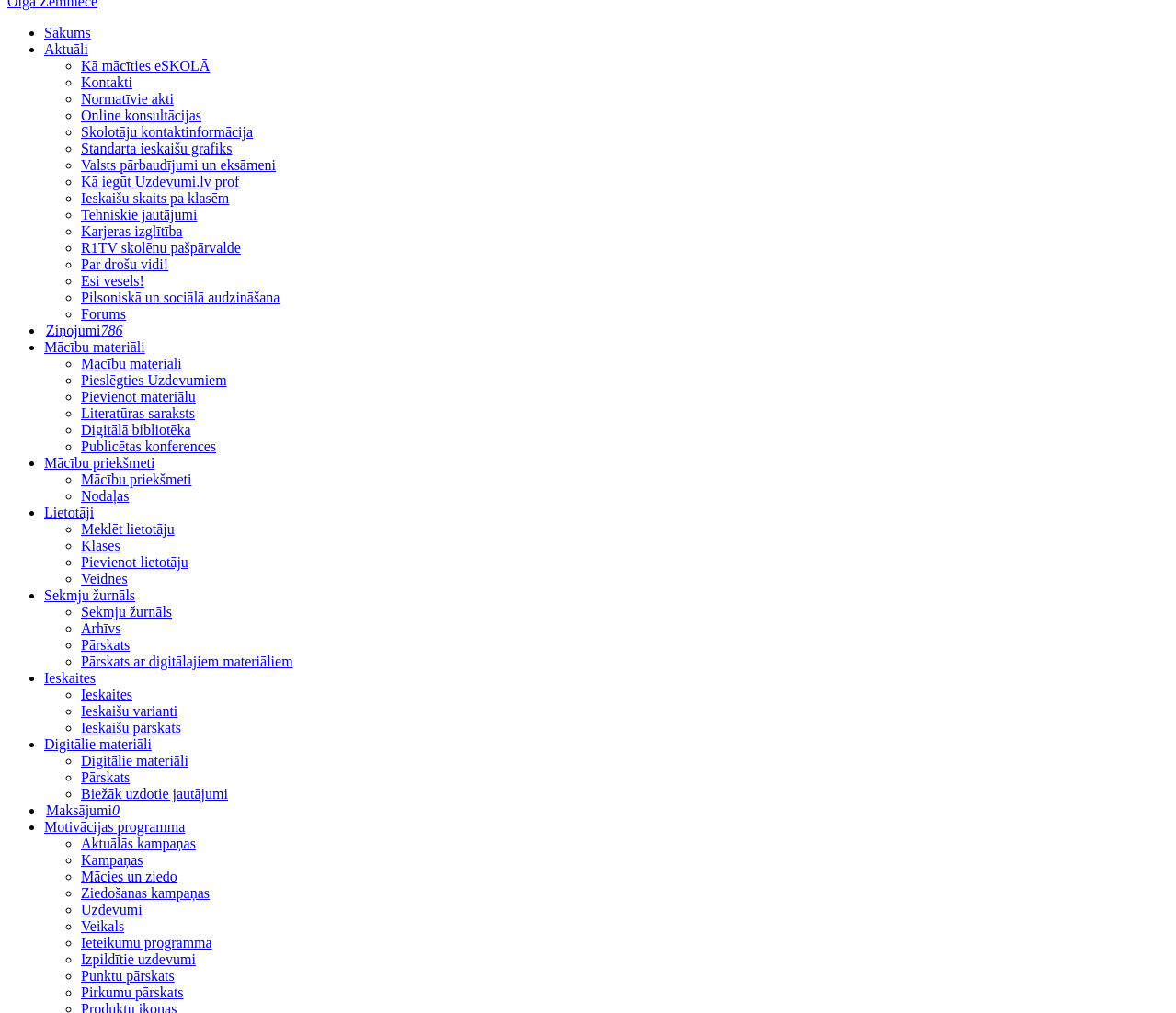 scroll, scrollTop: 333, scrollLeft: 0, axis: vertical 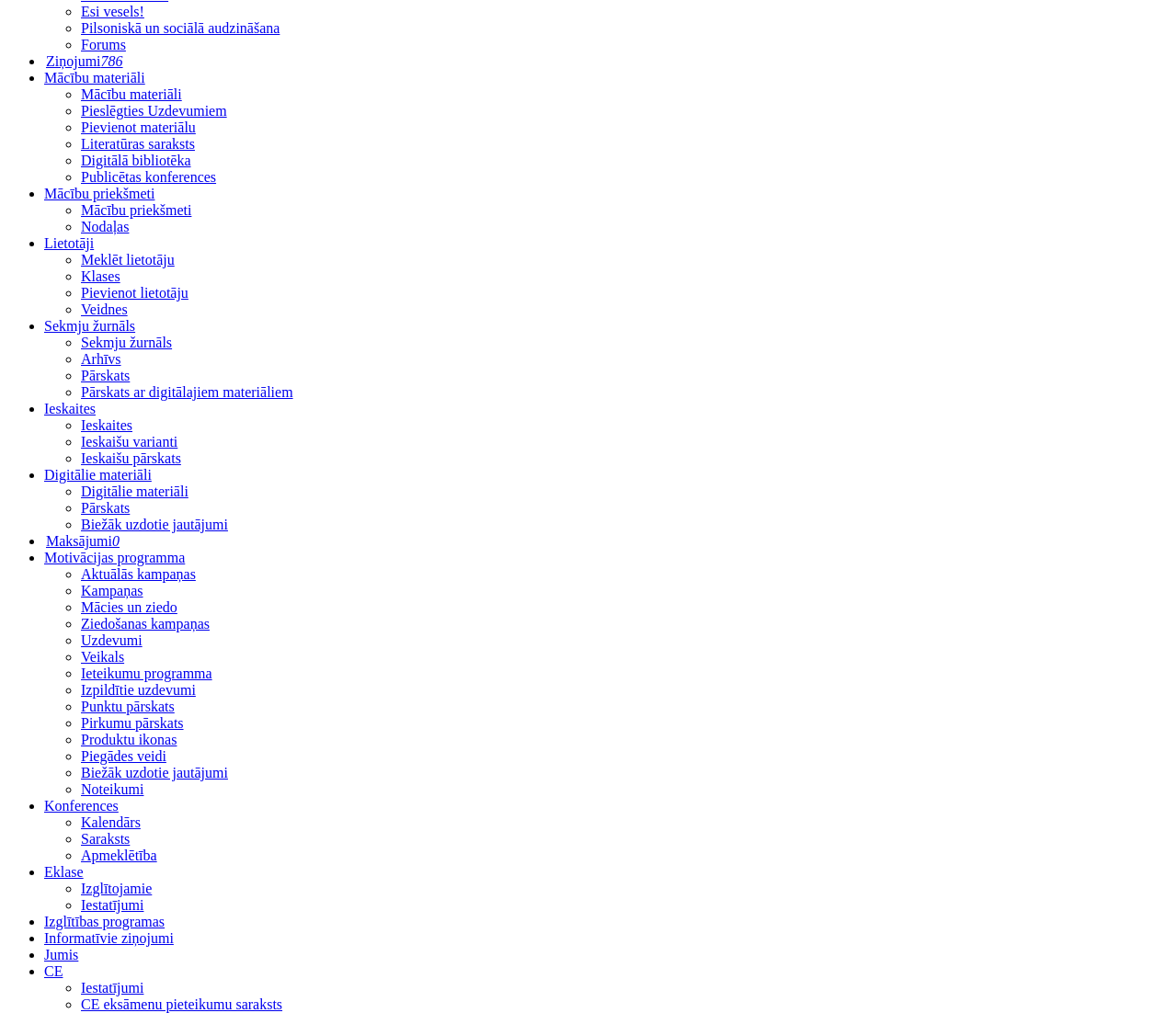 drag, startPoint x: 517, startPoint y: 6021, endPoint x: 74, endPoint y: 5959, distance: 447.31756 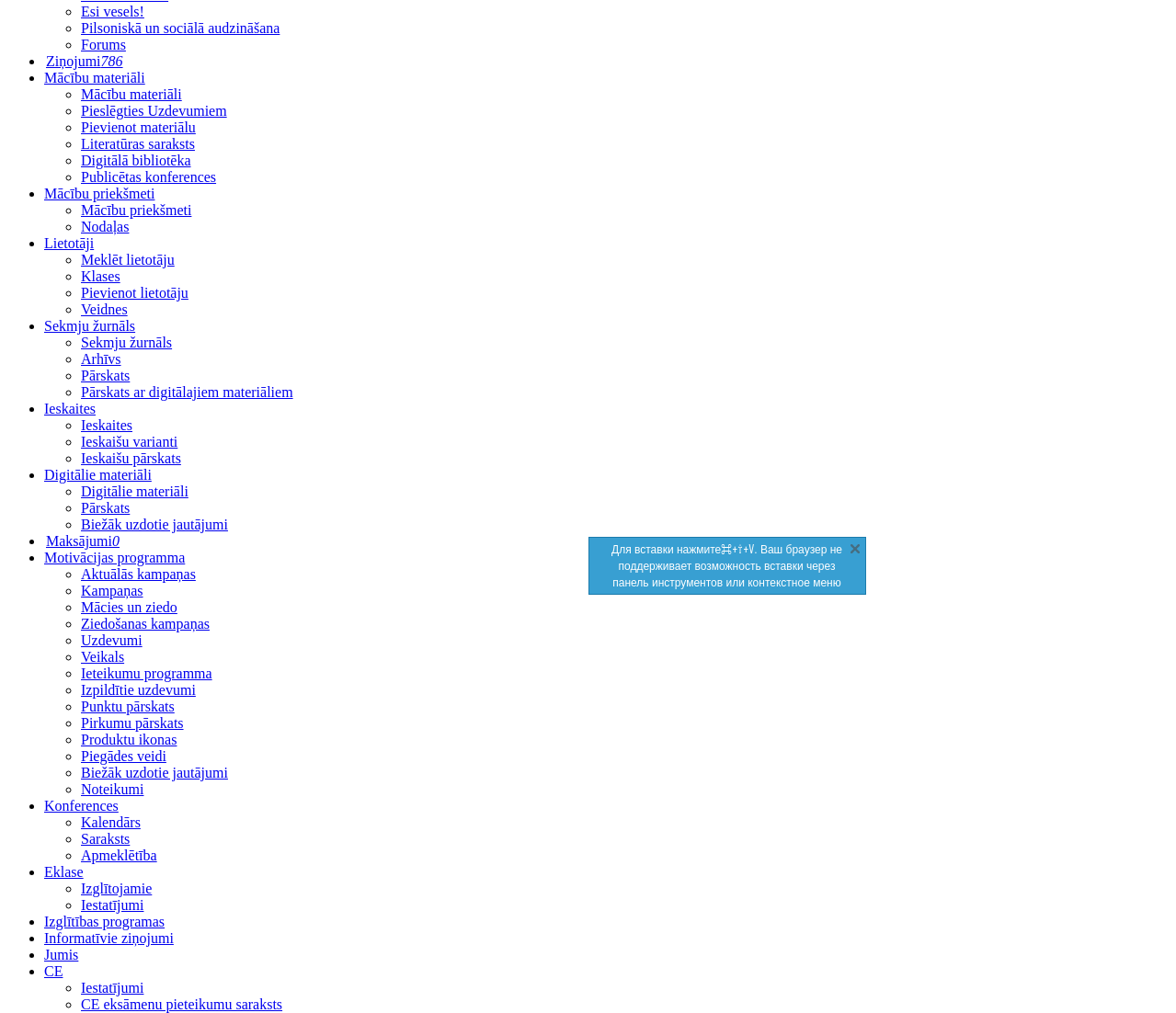 drag, startPoint x: 261, startPoint y: 6109, endPoint x: 115, endPoint y: 6106, distance: 146.03082 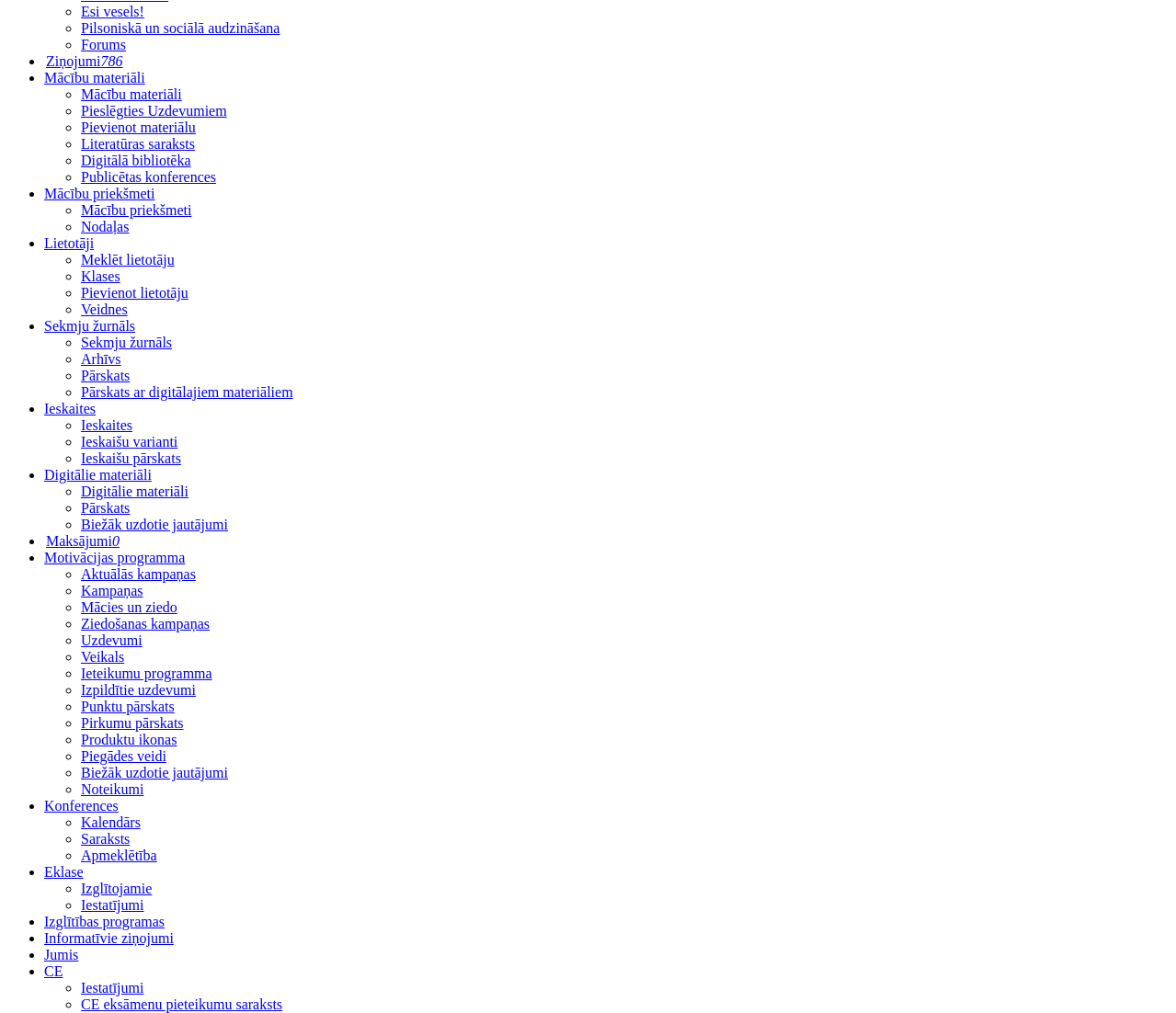 drag, startPoint x: 154, startPoint y: 6160, endPoint x: 77, endPoint y: 6168, distance: 77.41447 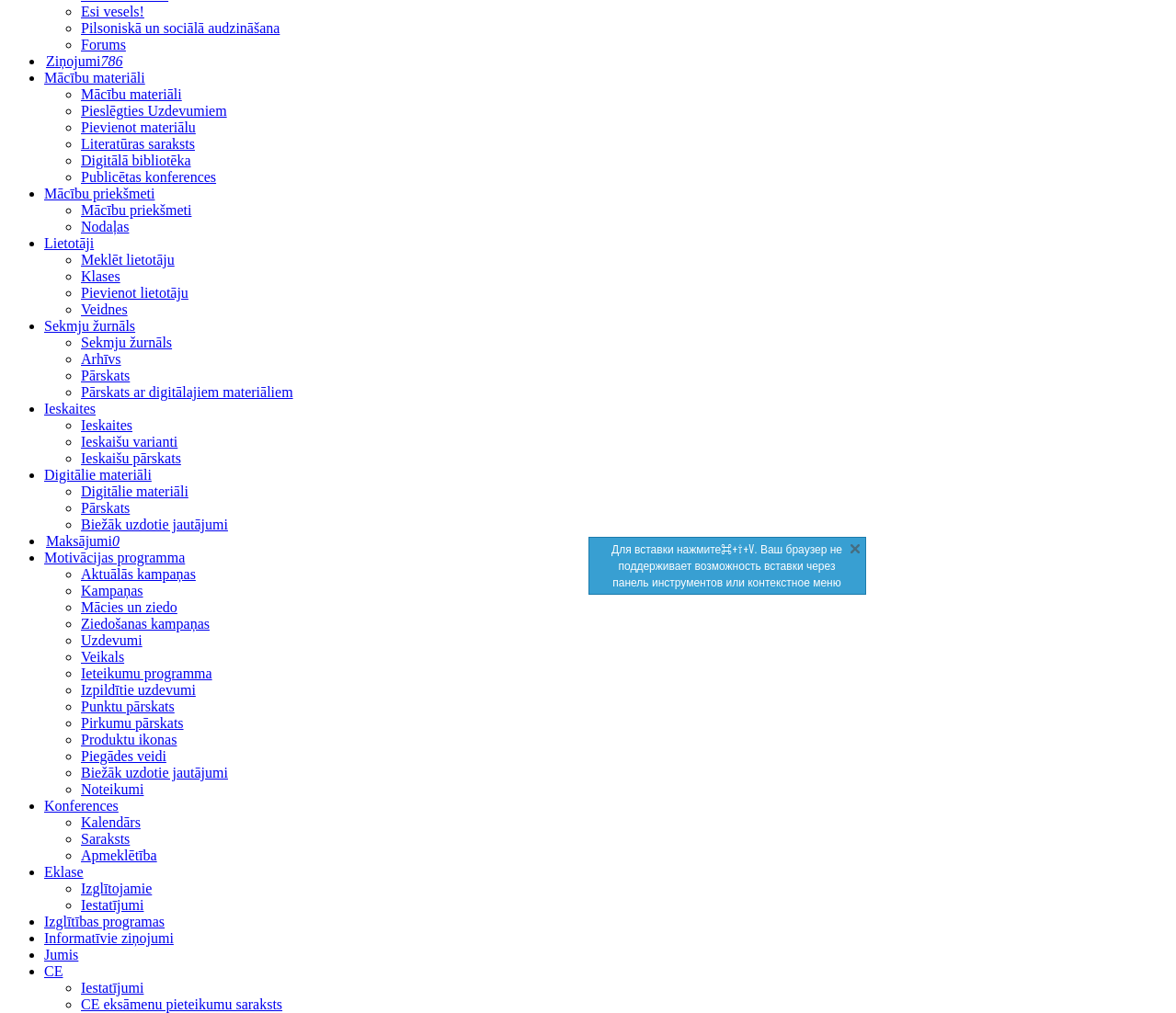 drag, startPoint x: 166, startPoint y: 6164, endPoint x: 76, endPoint y: 6166, distance: 90.022219 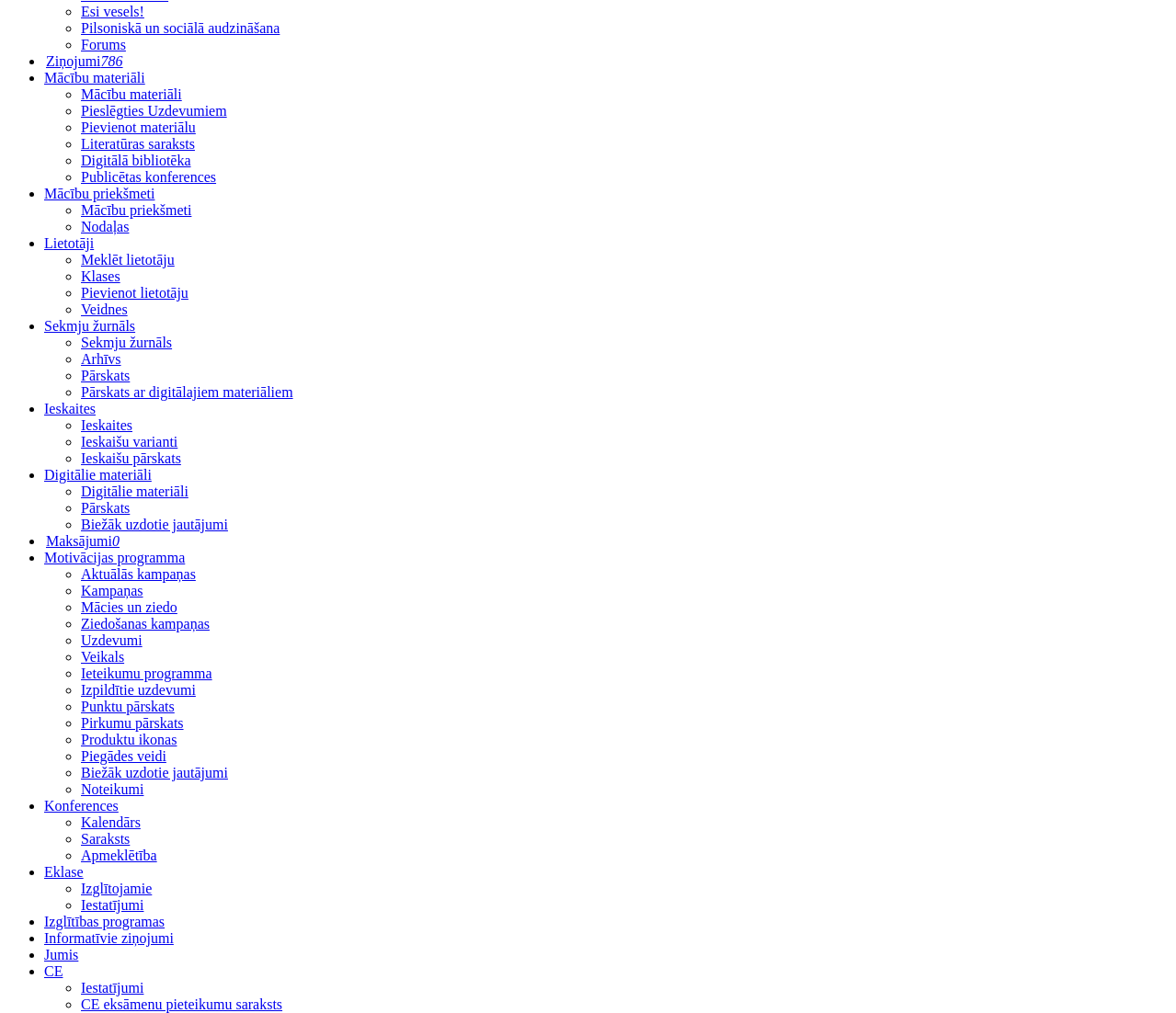 click at bounding box center [91, 5851] 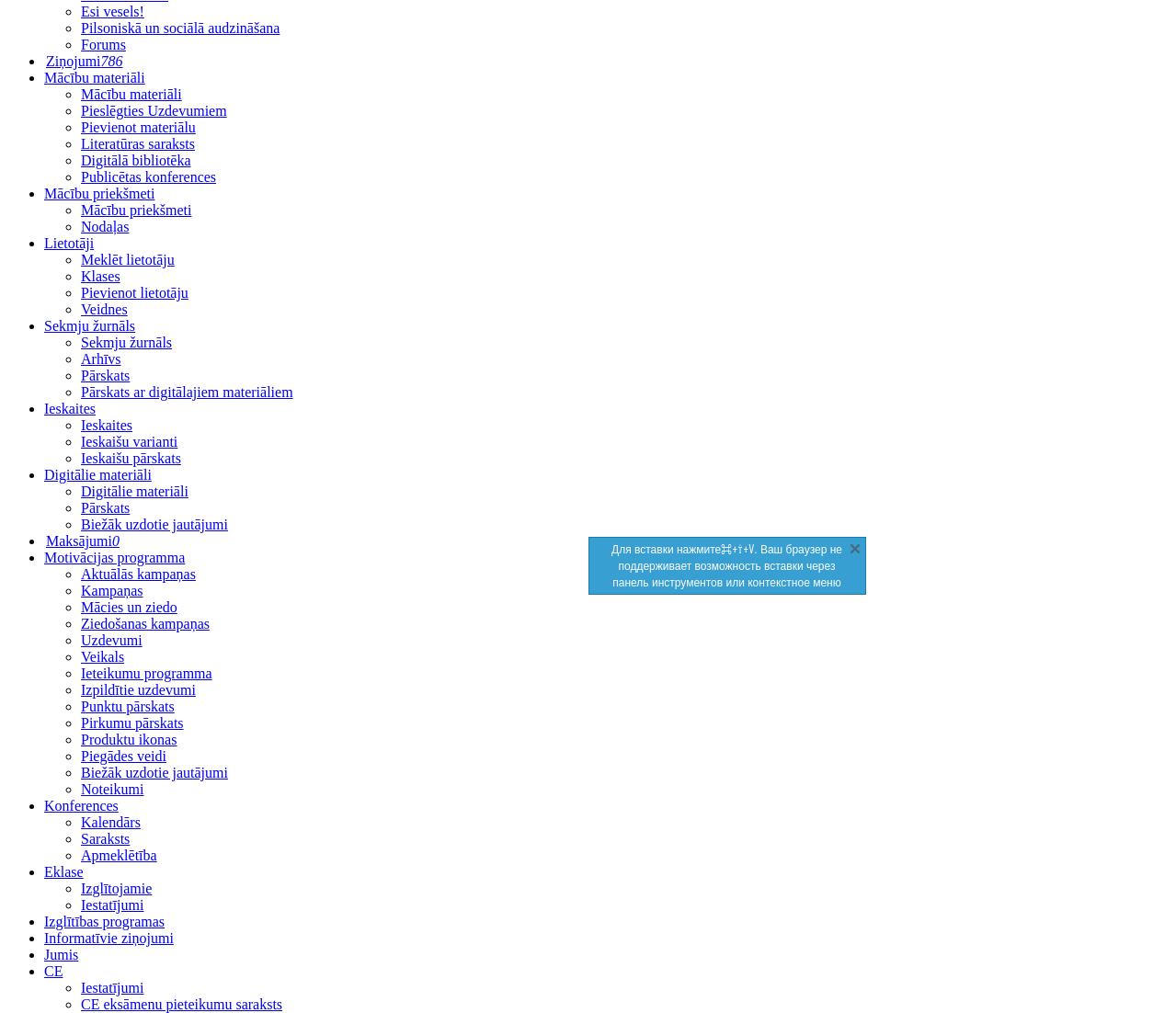 drag, startPoint x: 166, startPoint y: 6229, endPoint x: 94, endPoint y: 6228, distance: 72.00694 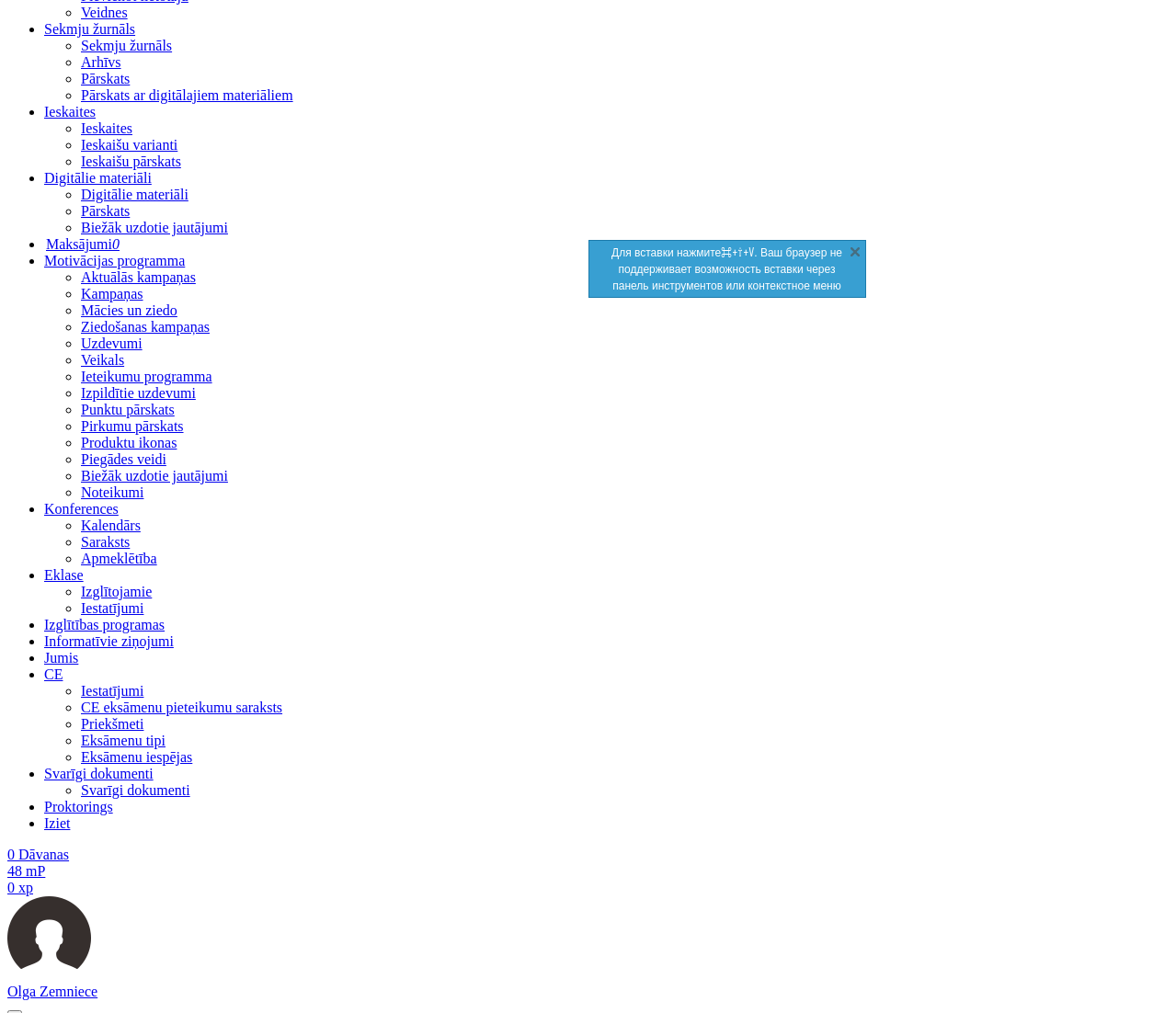 scroll, scrollTop: 754, scrollLeft: 0, axis: vertical 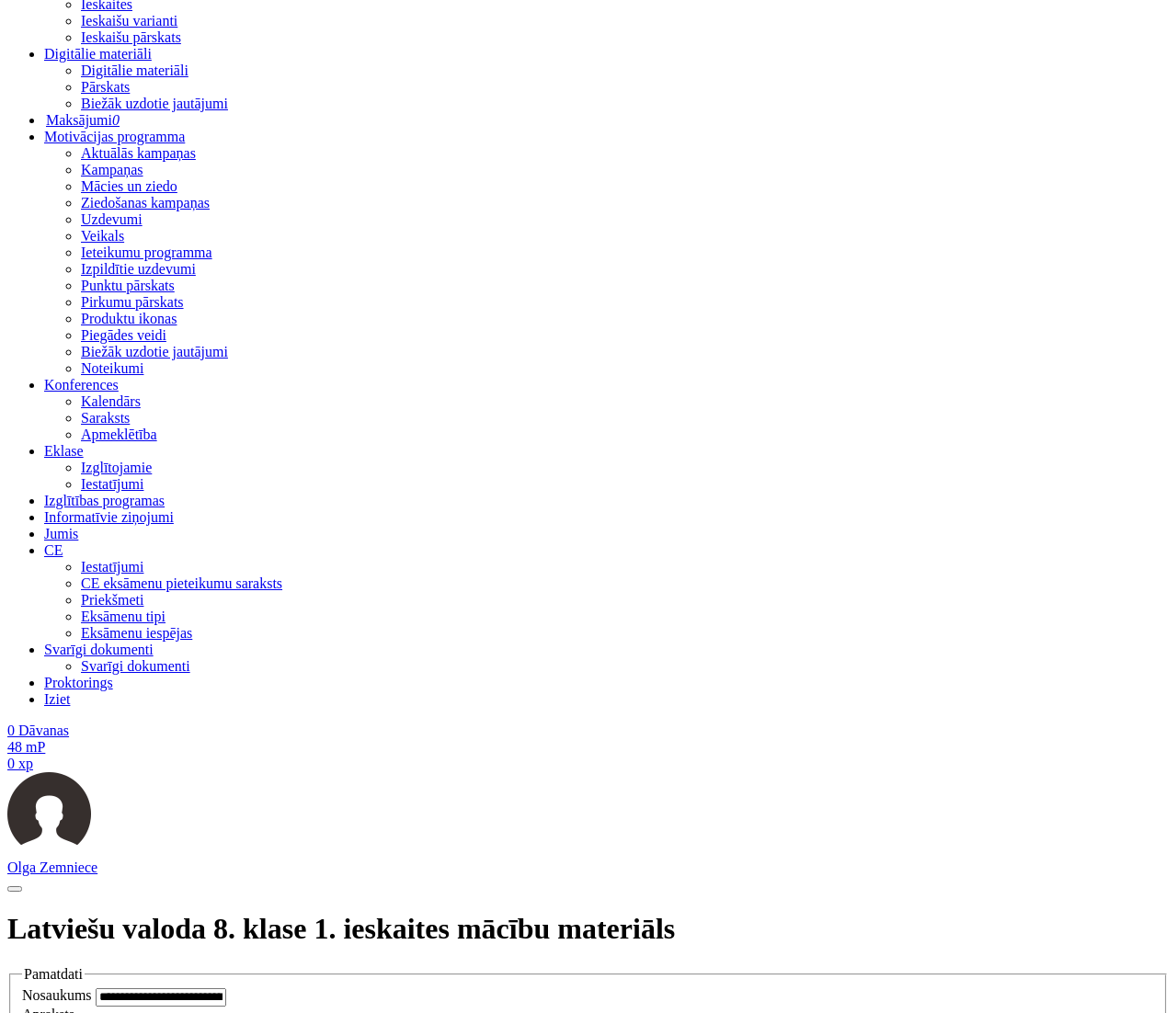drag, startPoint x: 190, startPoint y: 5809, endPoint x: 51, endPoint y: 5665, distance: 200.14245 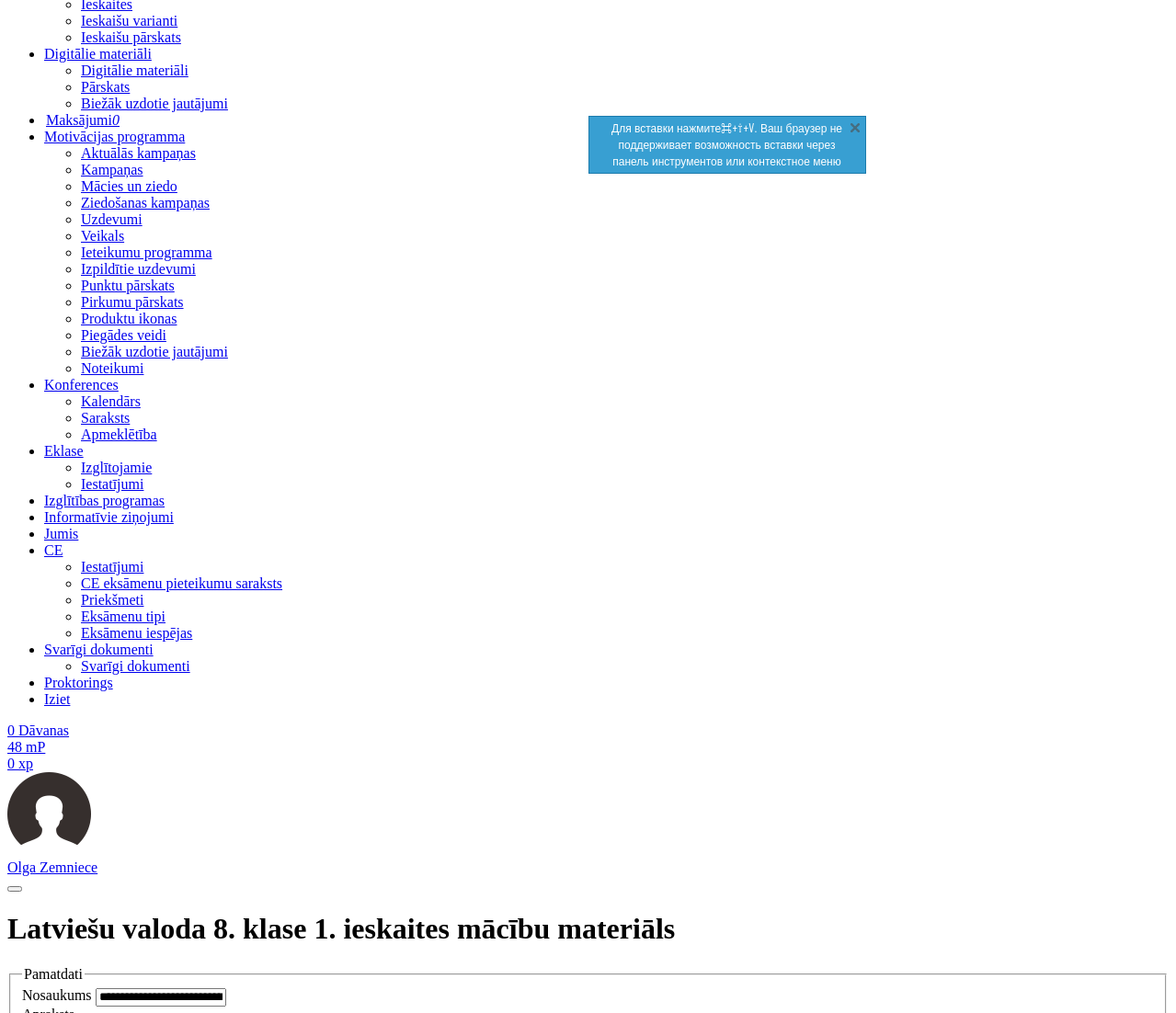 scroll, scrollTop: 1751, scrollLeft: 0, axis: vertical 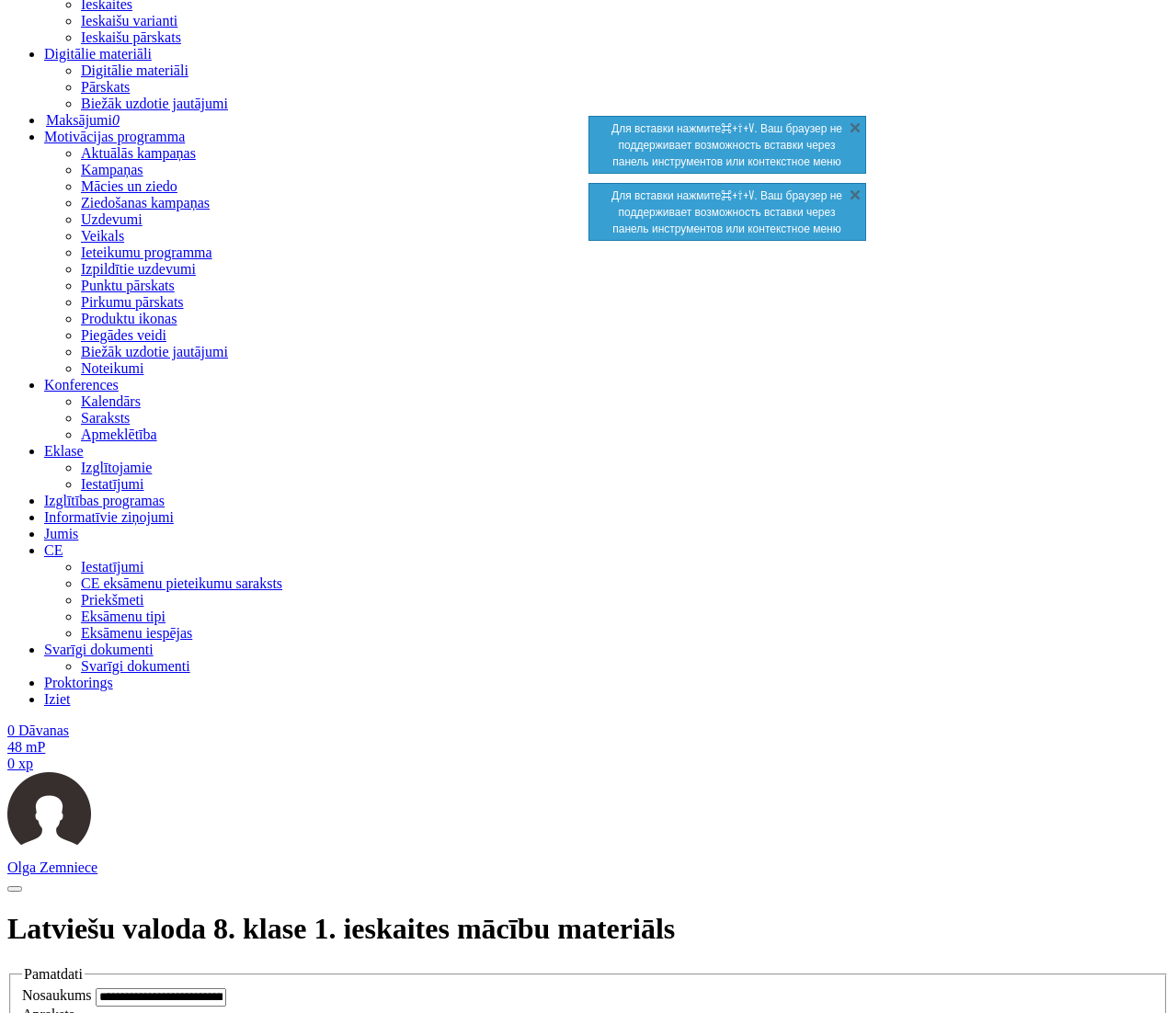 drag, startPoint x: 108, startPoint y: 5910, endPoint x: 49, endPoint y: 5912, distance: 59.03389 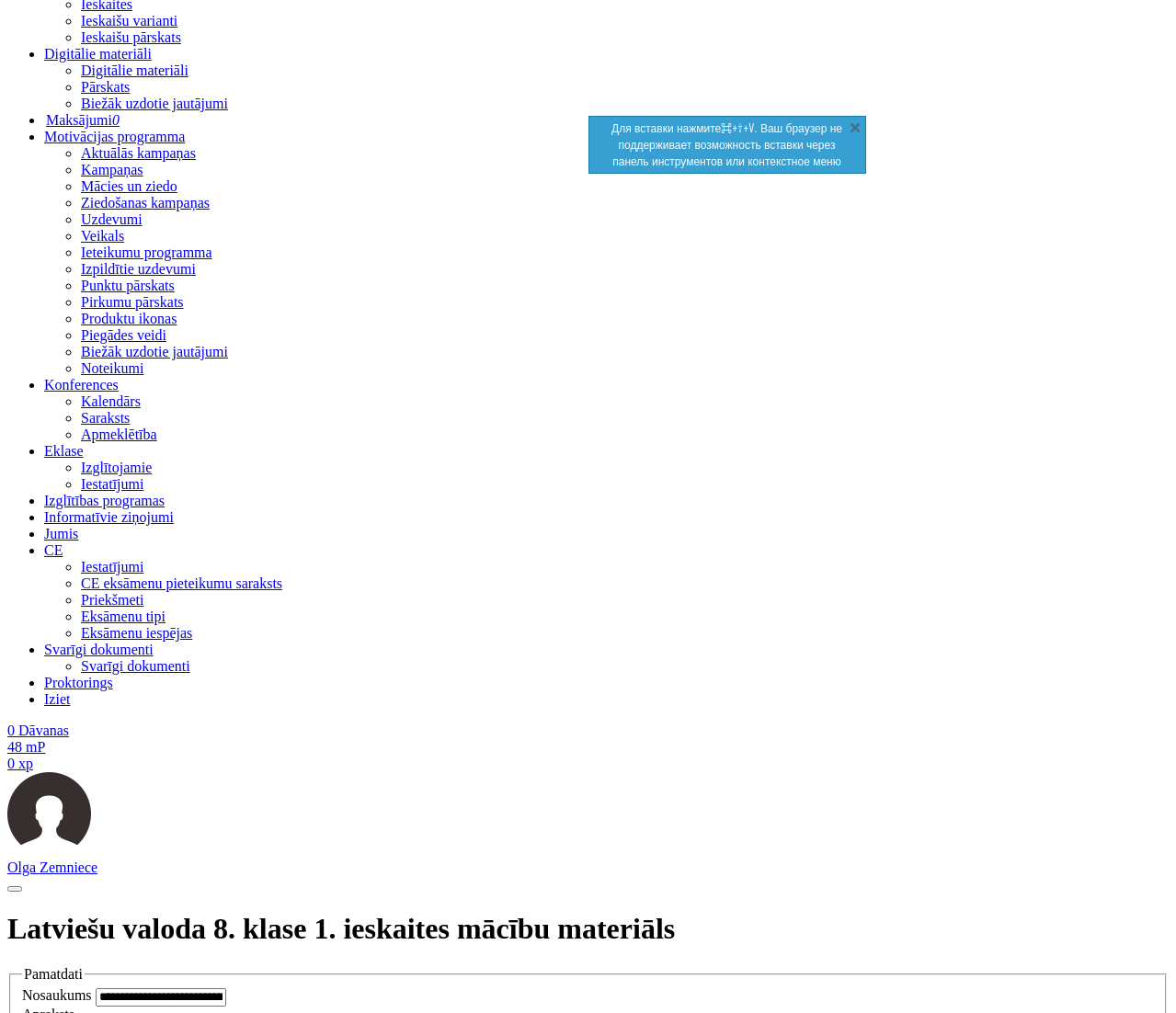 click at bounding box center [308, 5460] 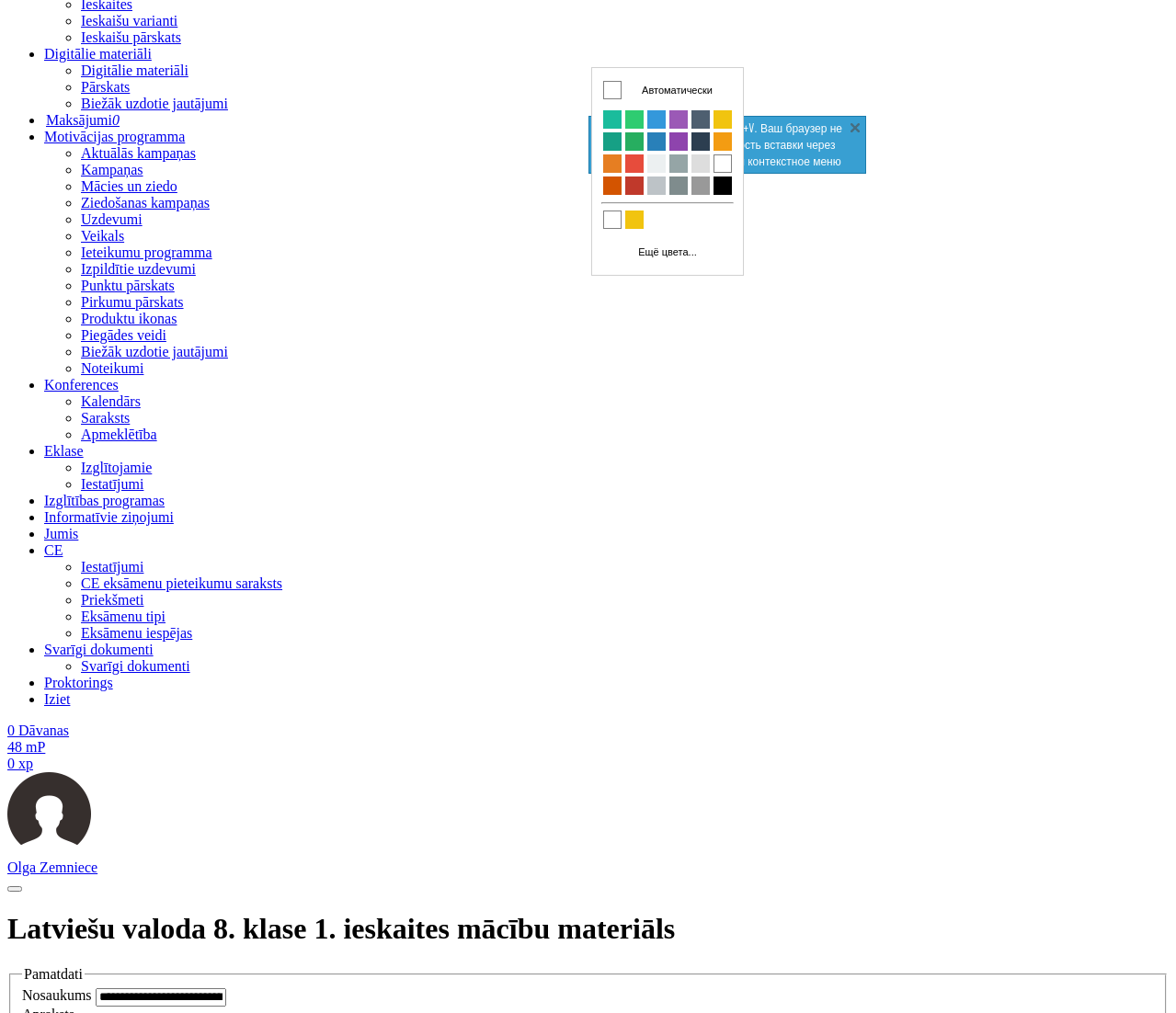 scroll, scrollTop: 0, scrollLeft: 0, axis: both 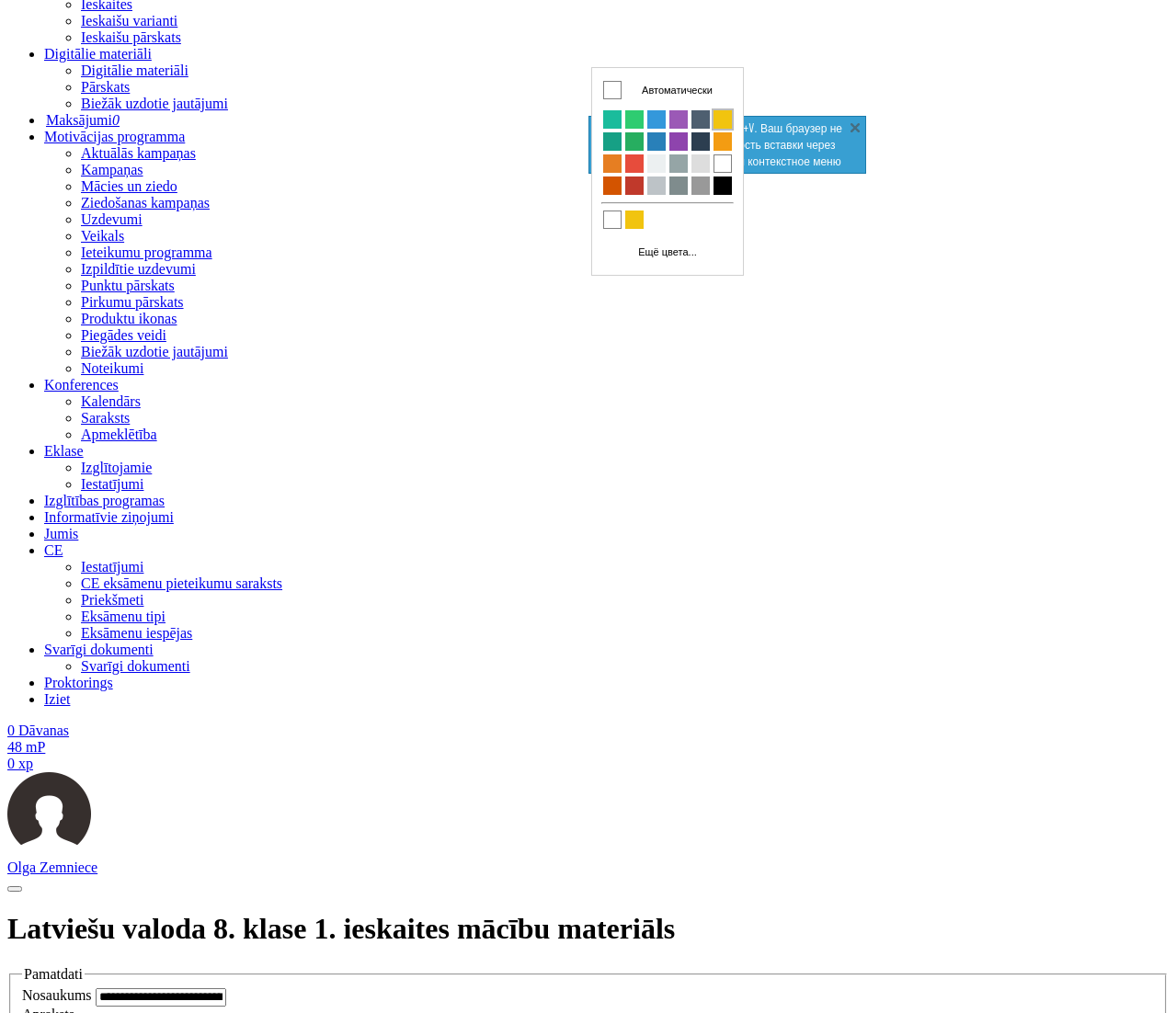 click at bounding box center (723, 120) 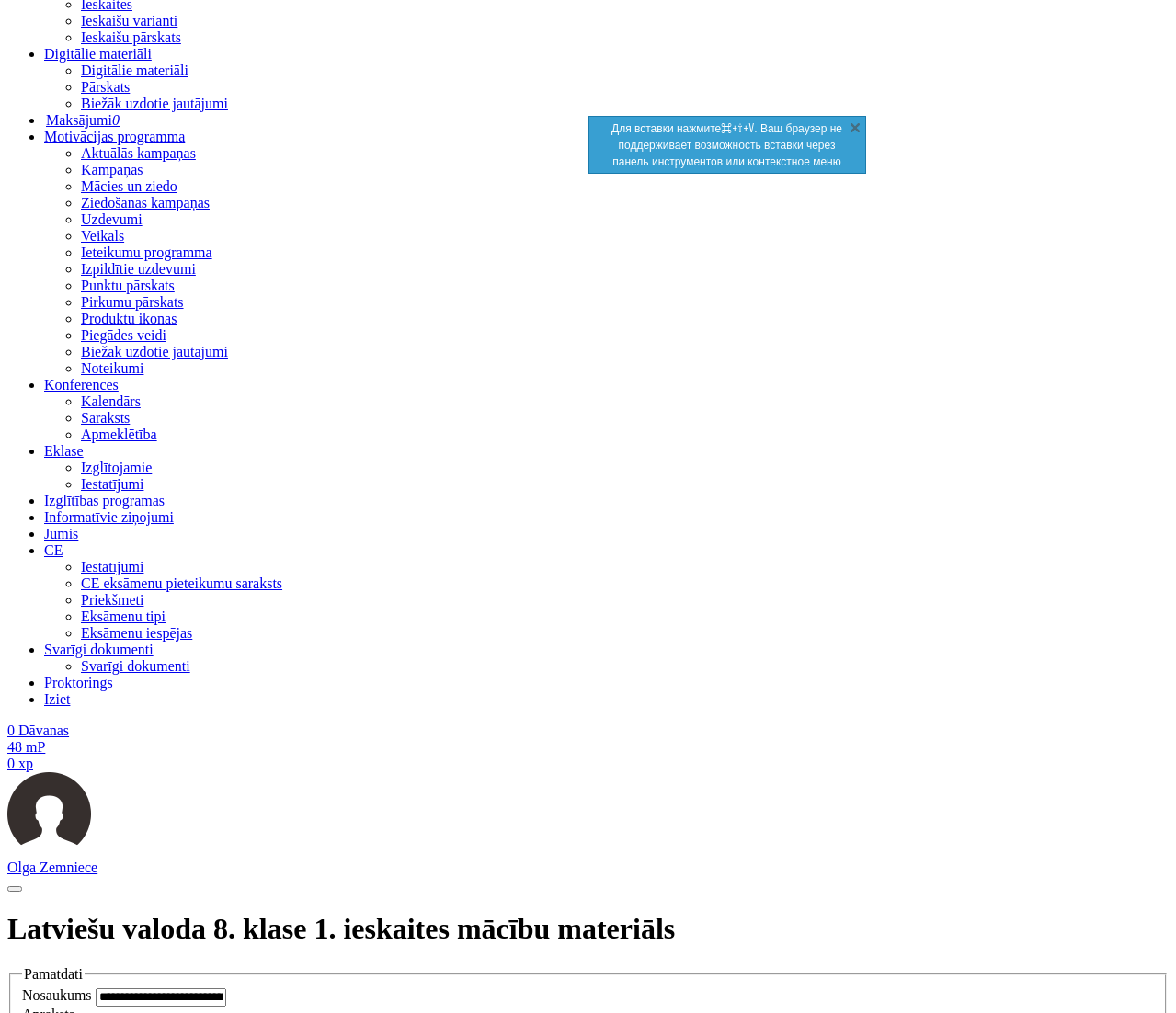 click on "**********" at bounding box center [423, 5826] 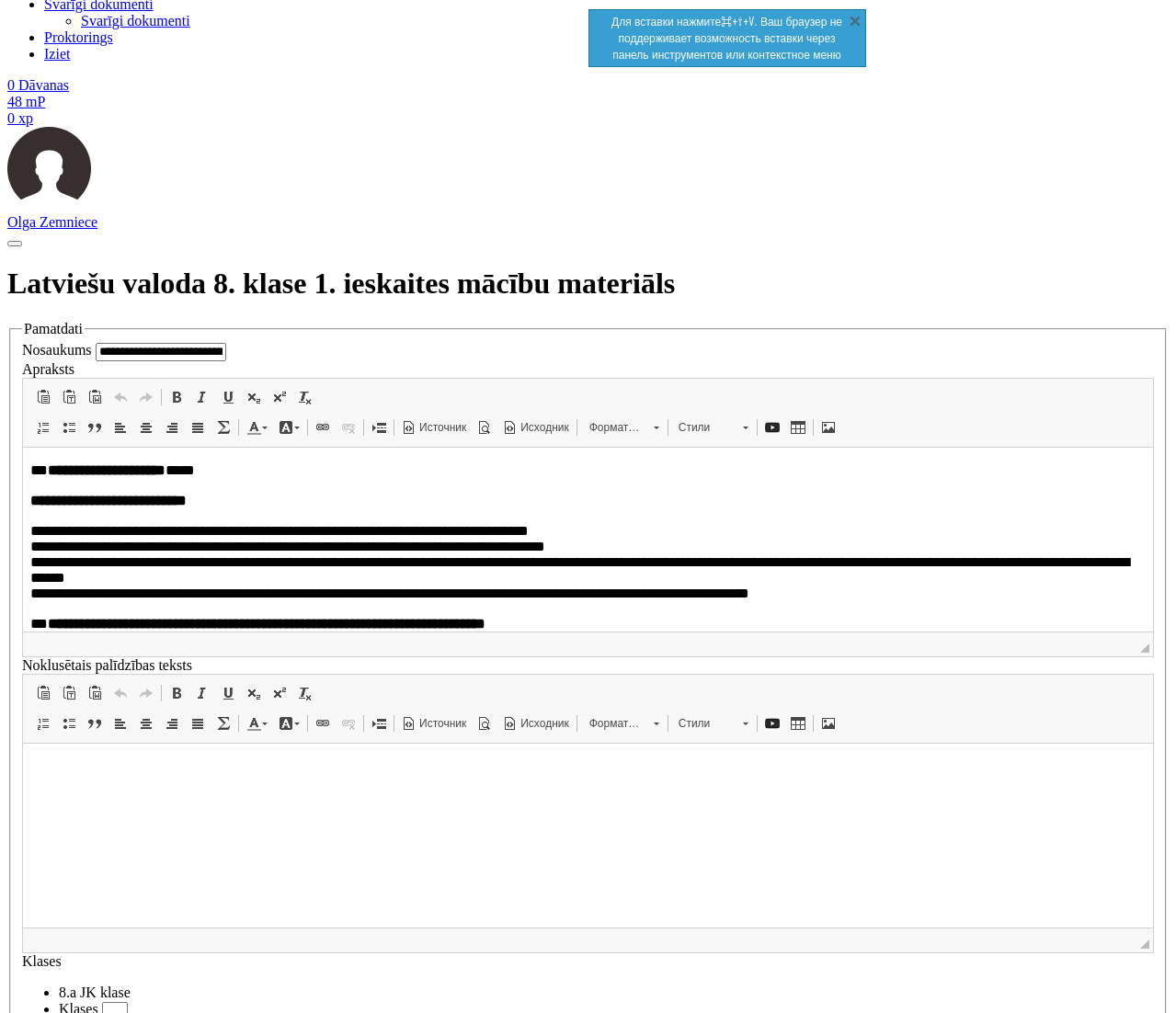 scroll, scrollTop: 1691, scrollLeft: 0, axis: vertical 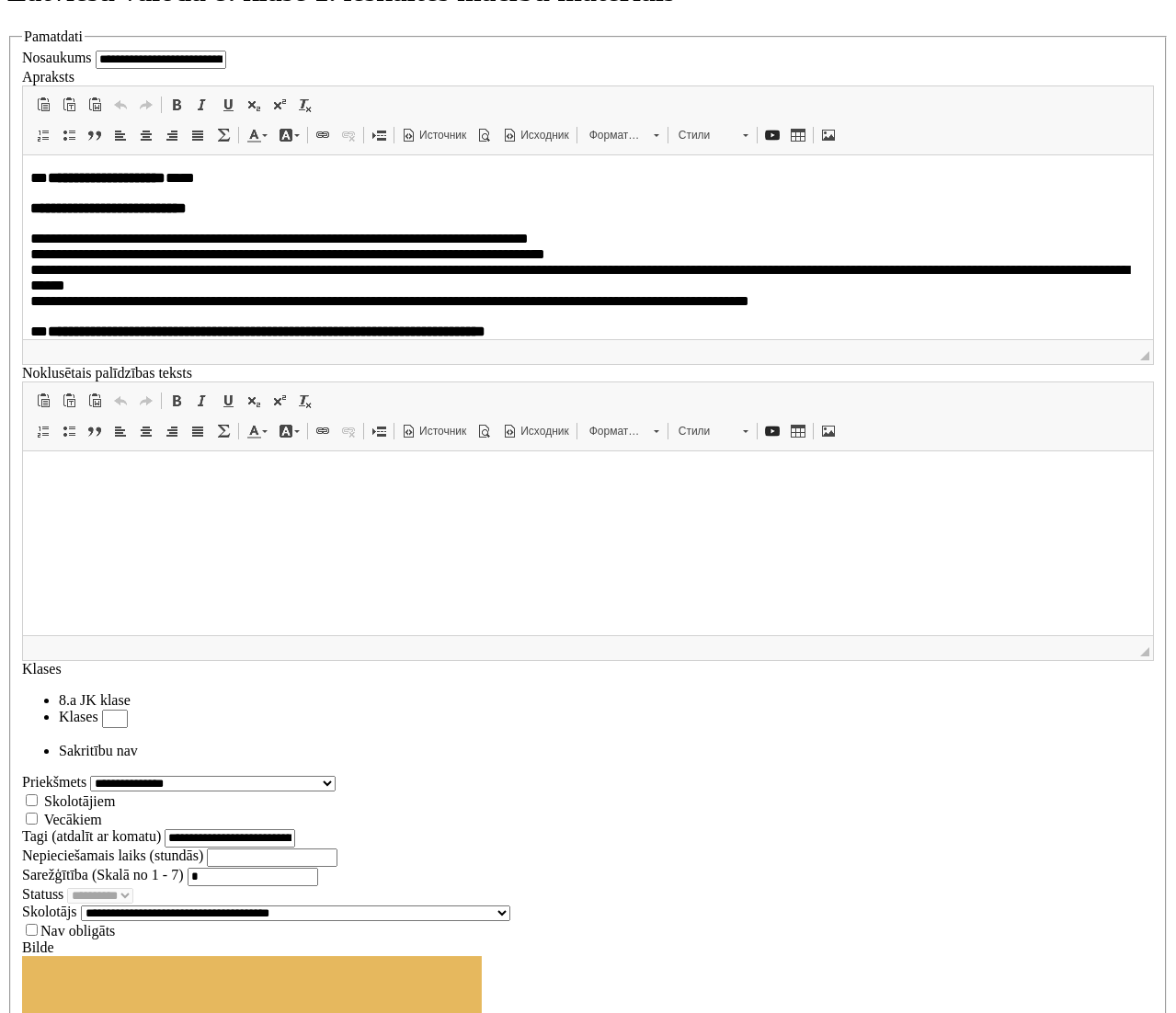 click on "********" at bounding box center [70, 5757] 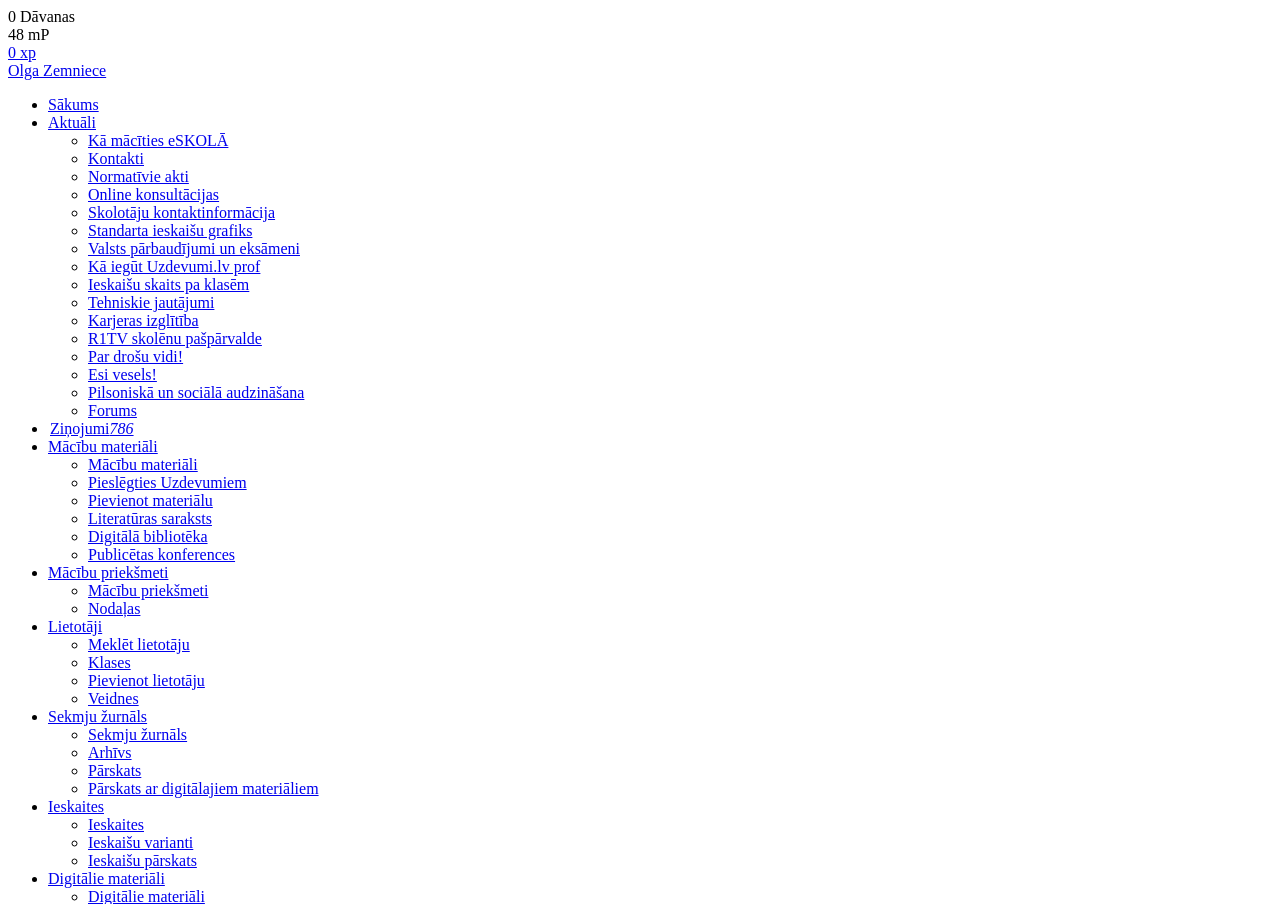 scroll, scrollTop: 0, scrollLeft: 0, axis: both 